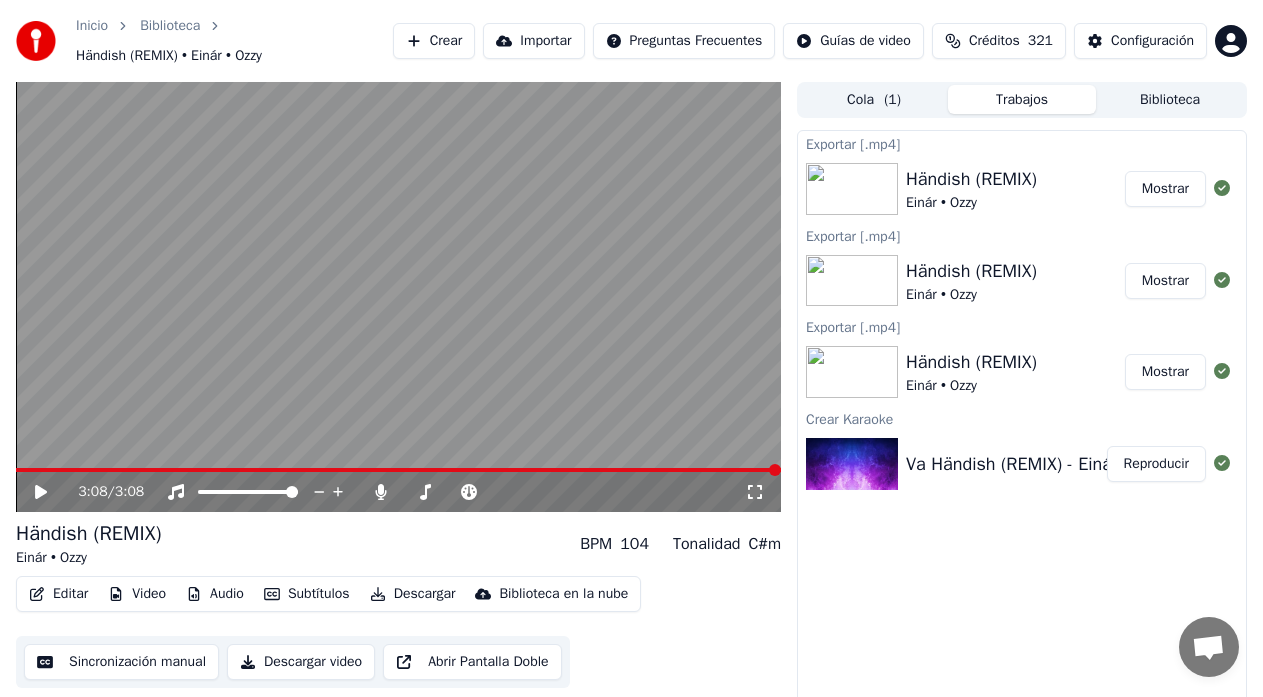 scroll, scrollTop: 0, scrollLeft: 0, axis: both 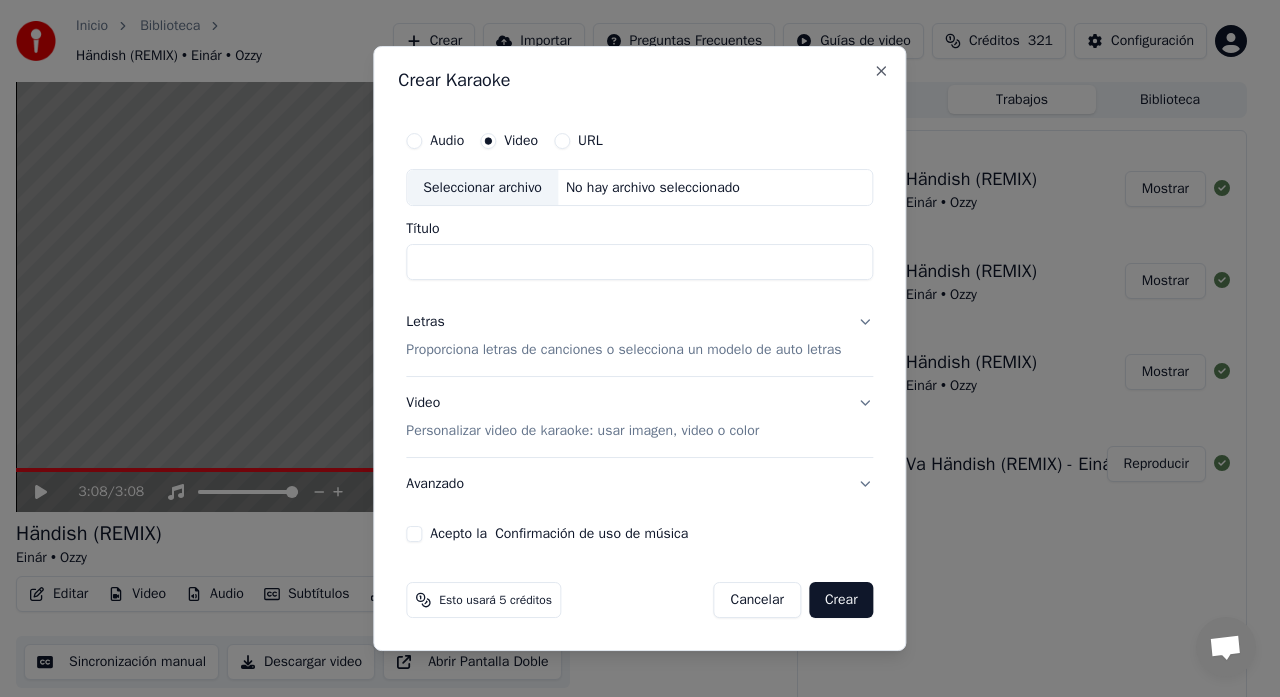 click on "Seleccionar archivo" at bounding box center (482, 188) 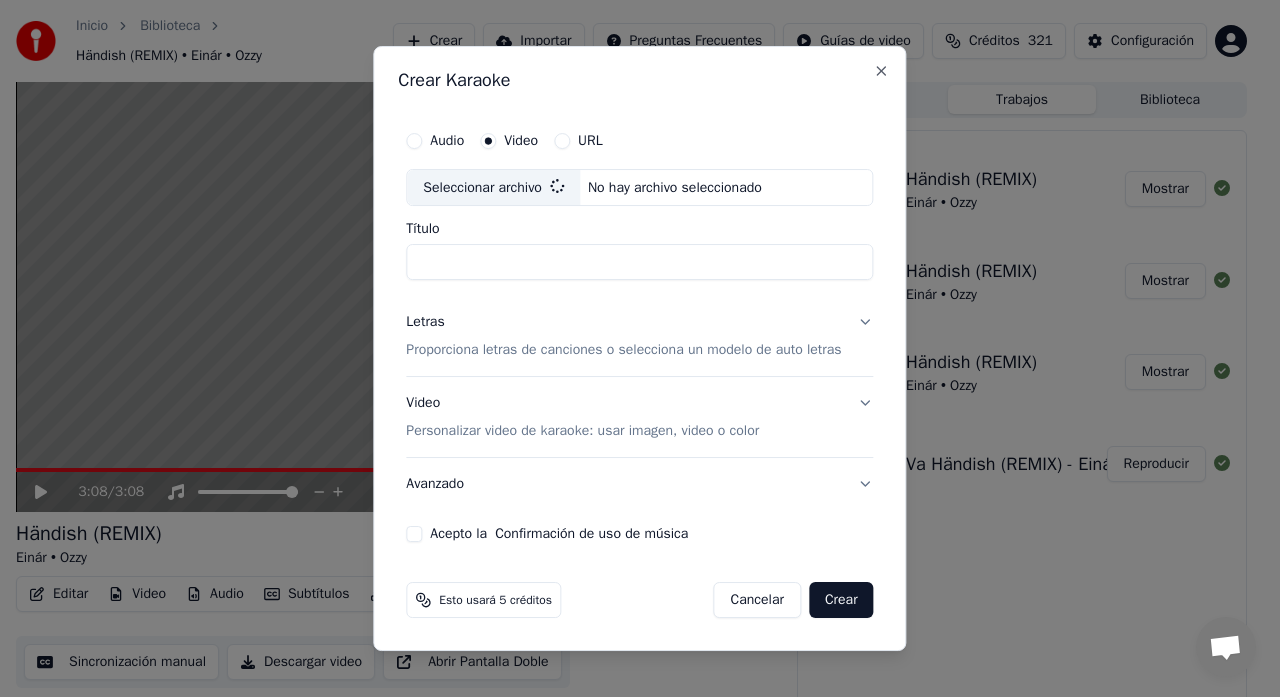 type on "**********" 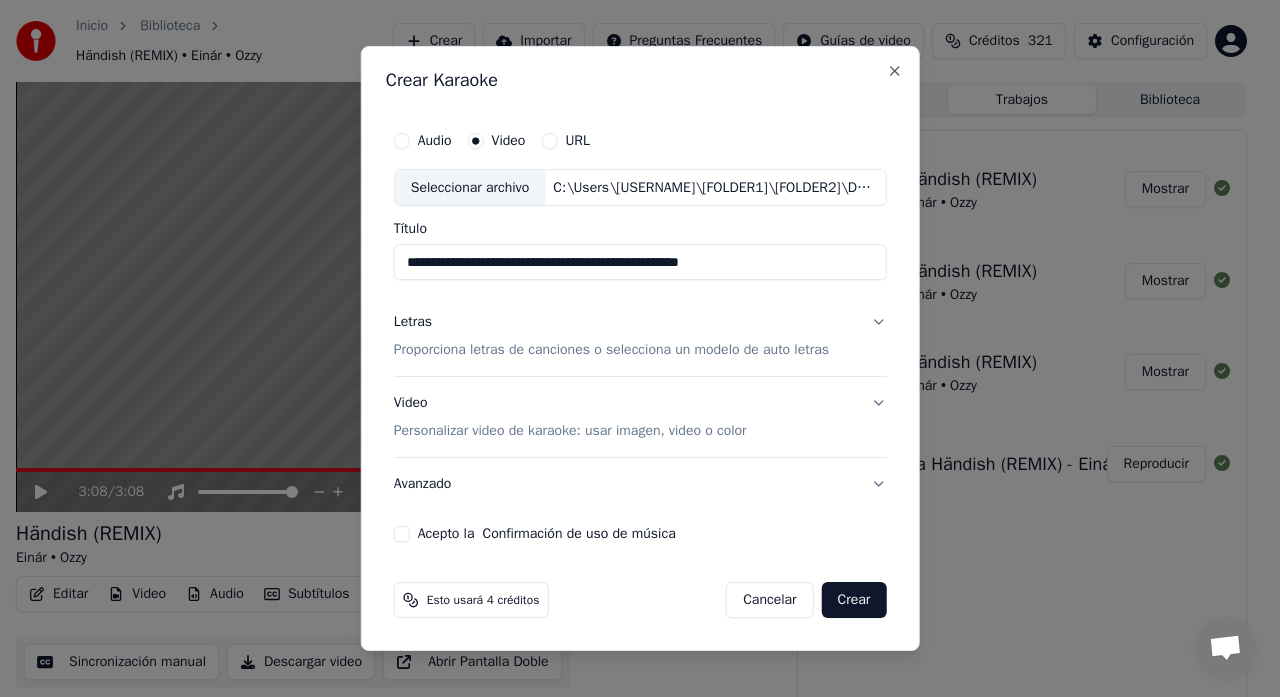 click on "Proporciona letras de canciones o selecciona un modelo de auto letras" at bounding box center (611, 351) 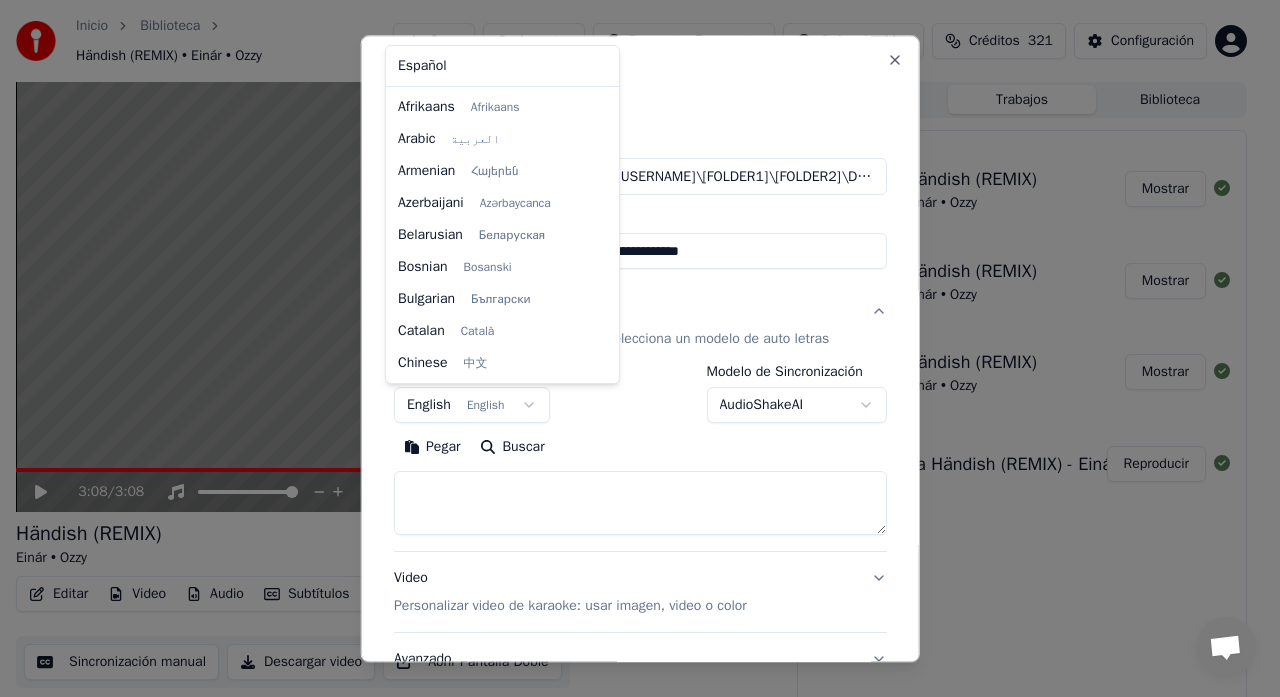 click on "Inicio Biblioteca Händish (REMIX) • Einár • Ozzy Crear Importar Preguntas Frecuentes Guías de video Créditos 321 Configuración 3:08  /  3:08 Händish (REMIX) Einár • Ozzy BPM 104 Tonalidad C#m Editar Video Audio Subtítulos Descargar Biblioteca en la nube Sincronización manual Descargar video Abrir Pantalla Doble Cola ( 1 ) Trabajos Biblioteca Exportar [.mp4] Händish (REMIX) Einár • Ozzy Mostrar Exportar [.mp4] Händish (REMIX) Einár • Ozzy Mostrar Exportar [.mp4] Händish (REMIX) Einár • Ozzy Mostrar Crear Karaoke Va Händish (REMIX) - Einár x Ozzy (OSLÄPPT Reproducir Chatt Adam från Youka Desktop Fler kanaler Fortsätt på E-post Offline. Du har varit inaktiv en stund. Skicka ett meddelande för att återstarta chatten. Youka Desktop Hej! Hur kan jag hjälpa dig?  Fredag, 11 Juli Hello! I don't want any money taken from my account next month. I want to use the credits I have first, and there are a lot of them. 2025-07-11 Can you do it yourself please? 2025-07-11 2025-07-11 Läst" at bounding box center [631, 348] 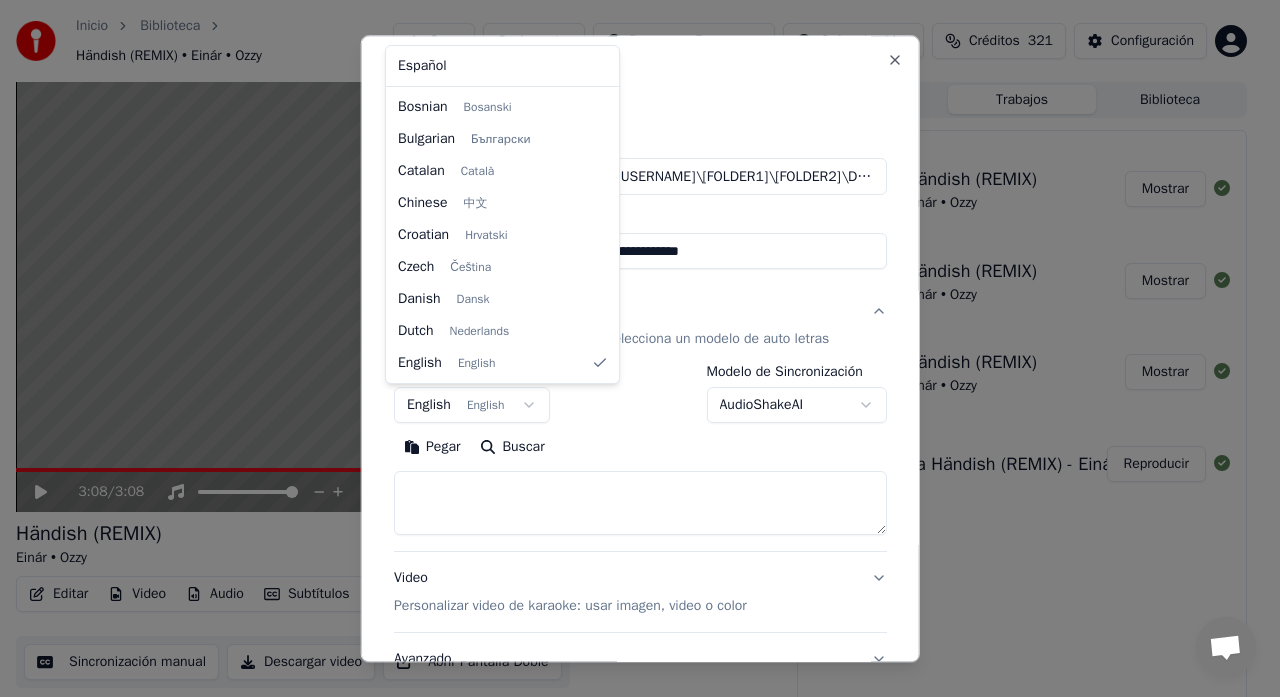 select on "**" 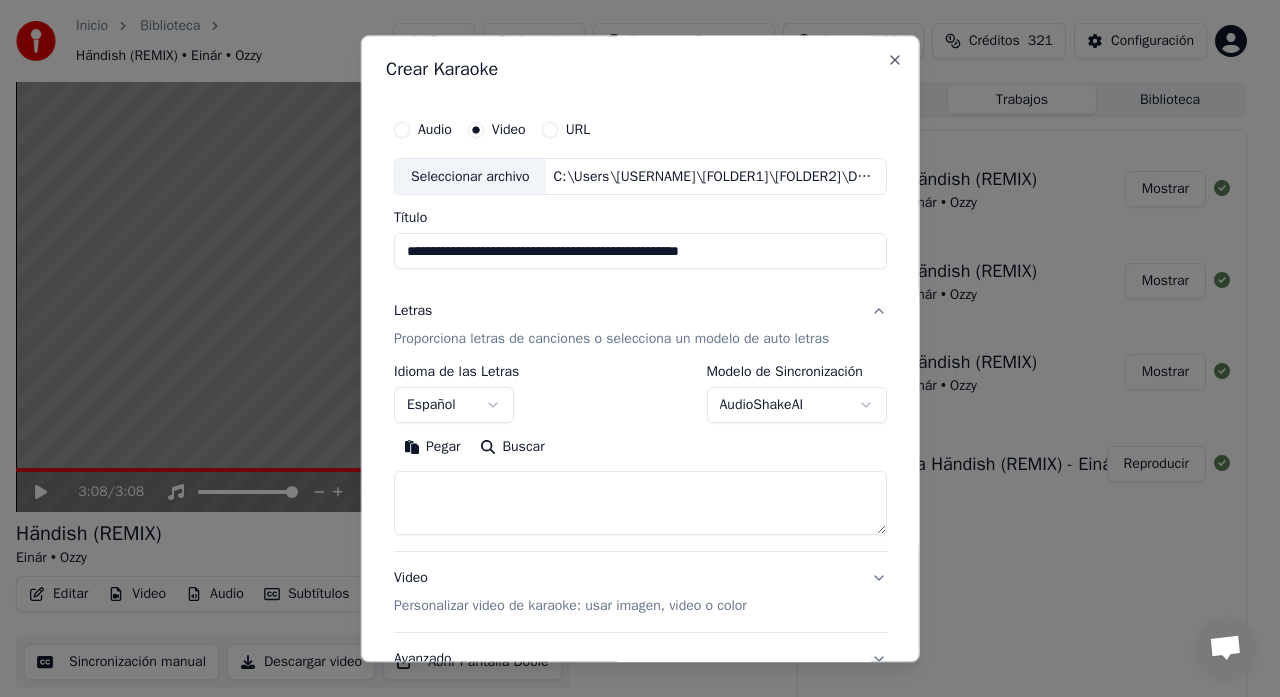 click at bounding box center [640, 504] 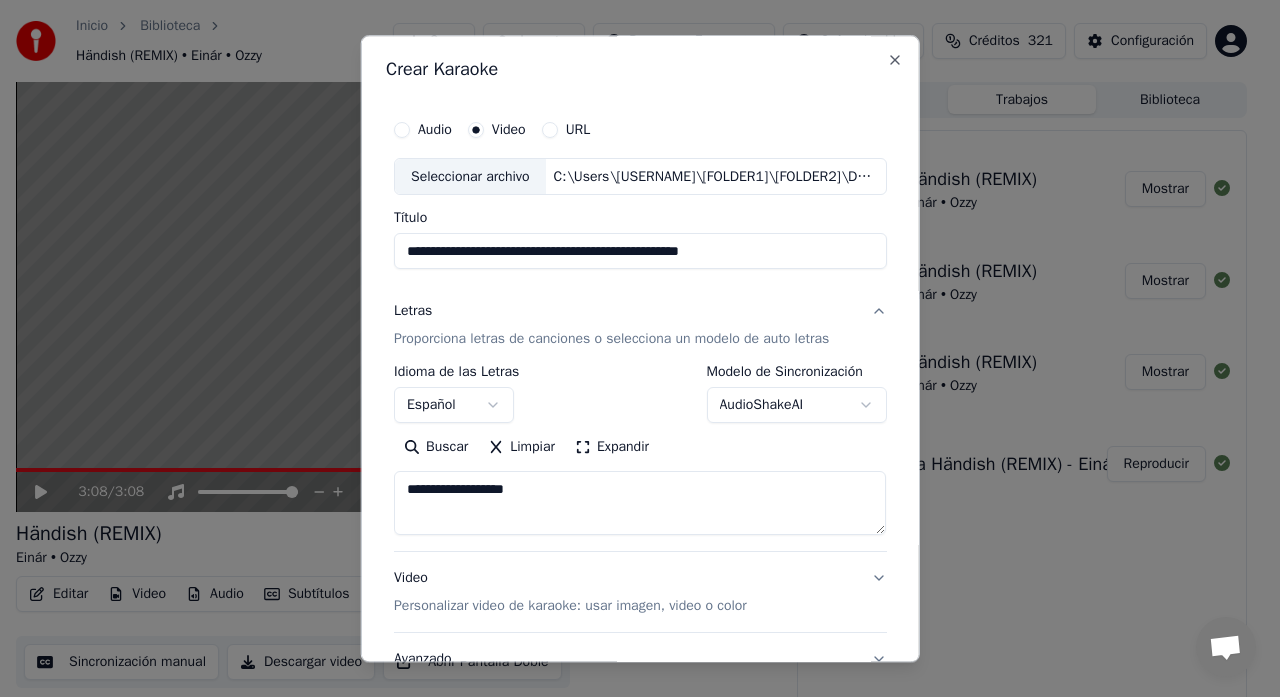 drag, startPoint x: 569, startPoint y: 496, endPoint x: 371, endPoint y: 496, distance: 198 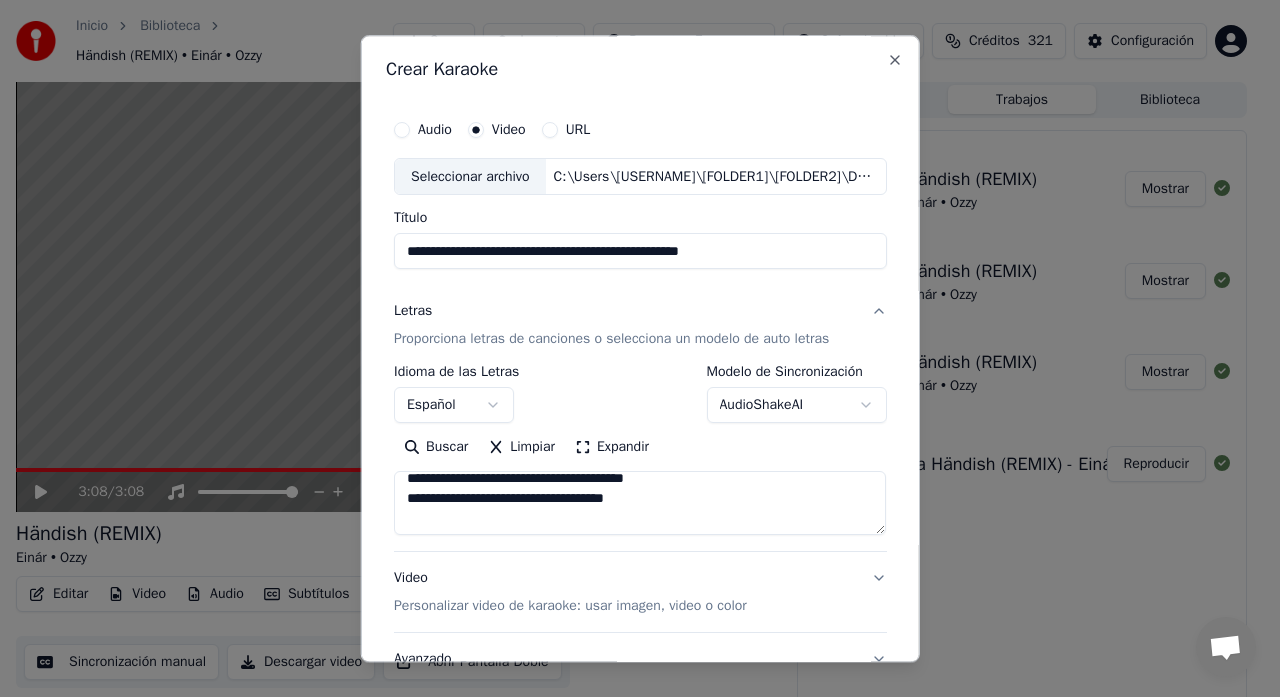 scroll, scrollTop: 0, scrollLeft: 0, axis: both 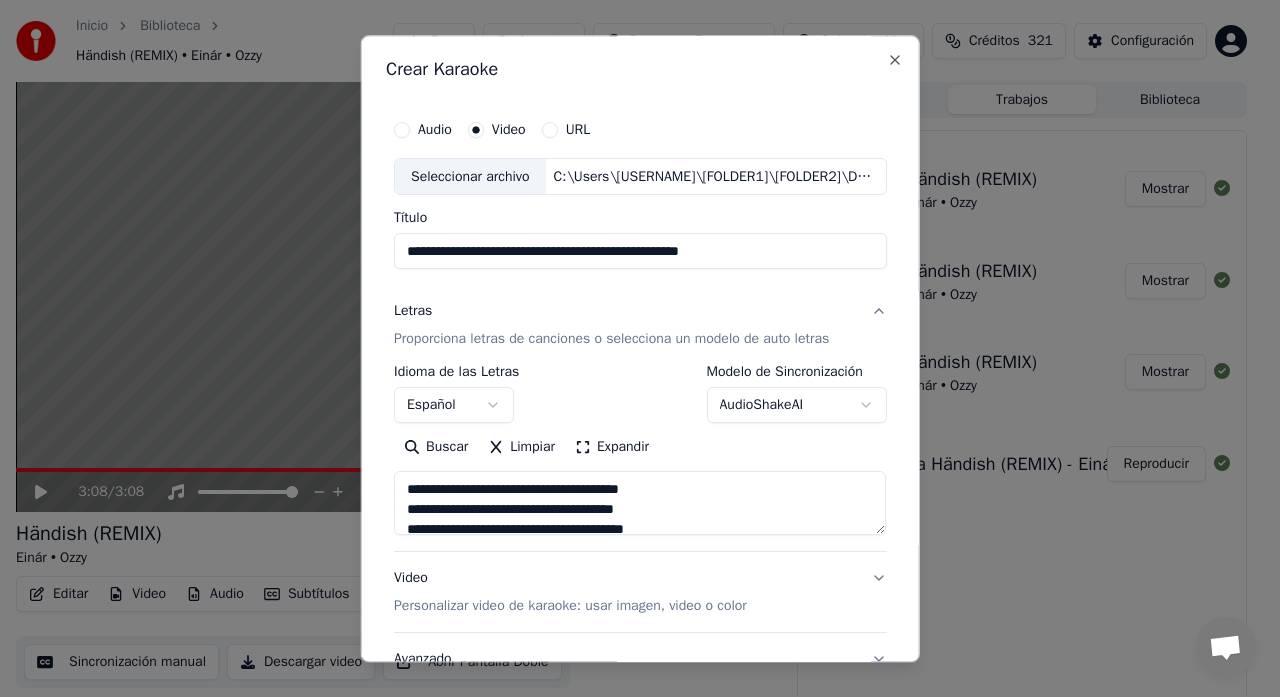 type on "**********" 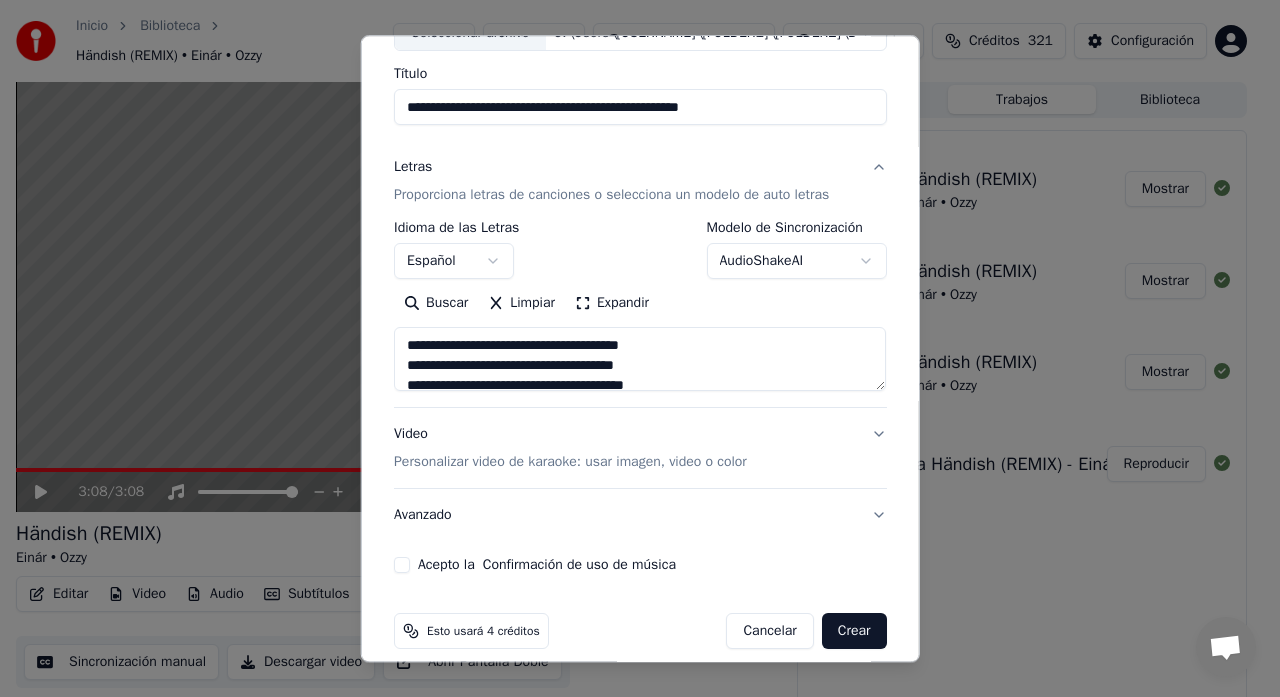 scroll, scrollTop: 164, scrollLeft: 0, axis: vertical 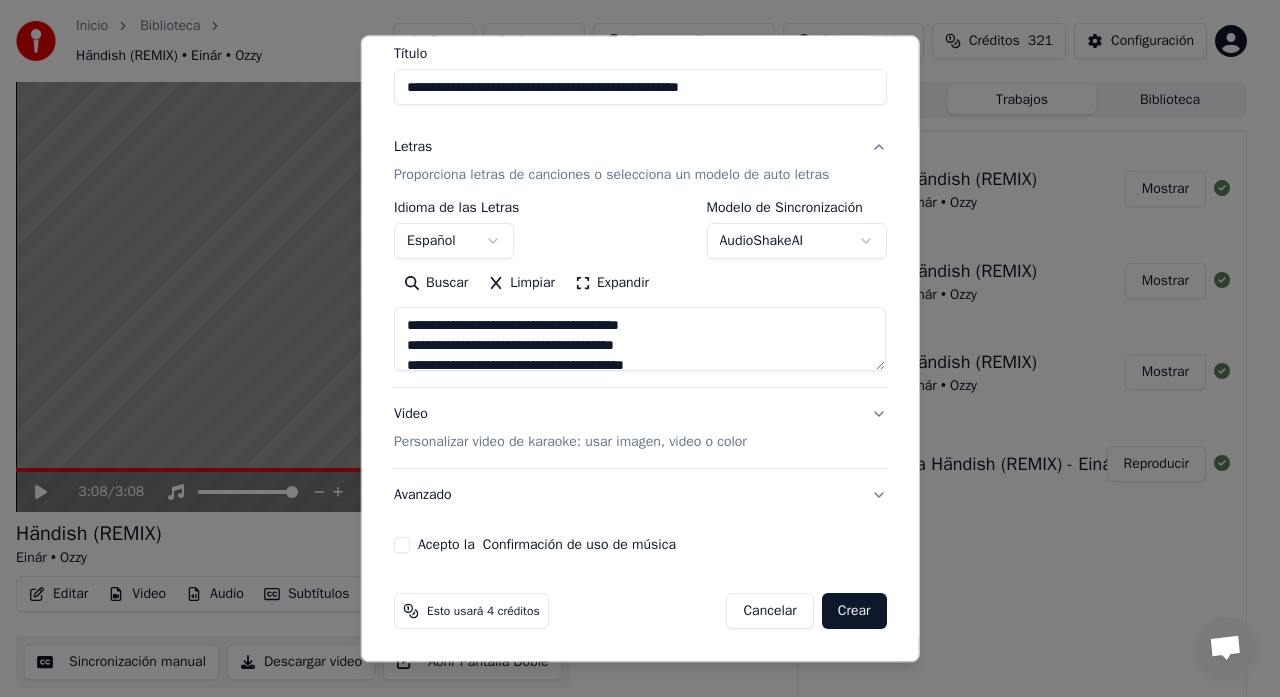 click on "Personalizar video de karaoke: usar imagen, video o color" at bounding box center (570, 443) 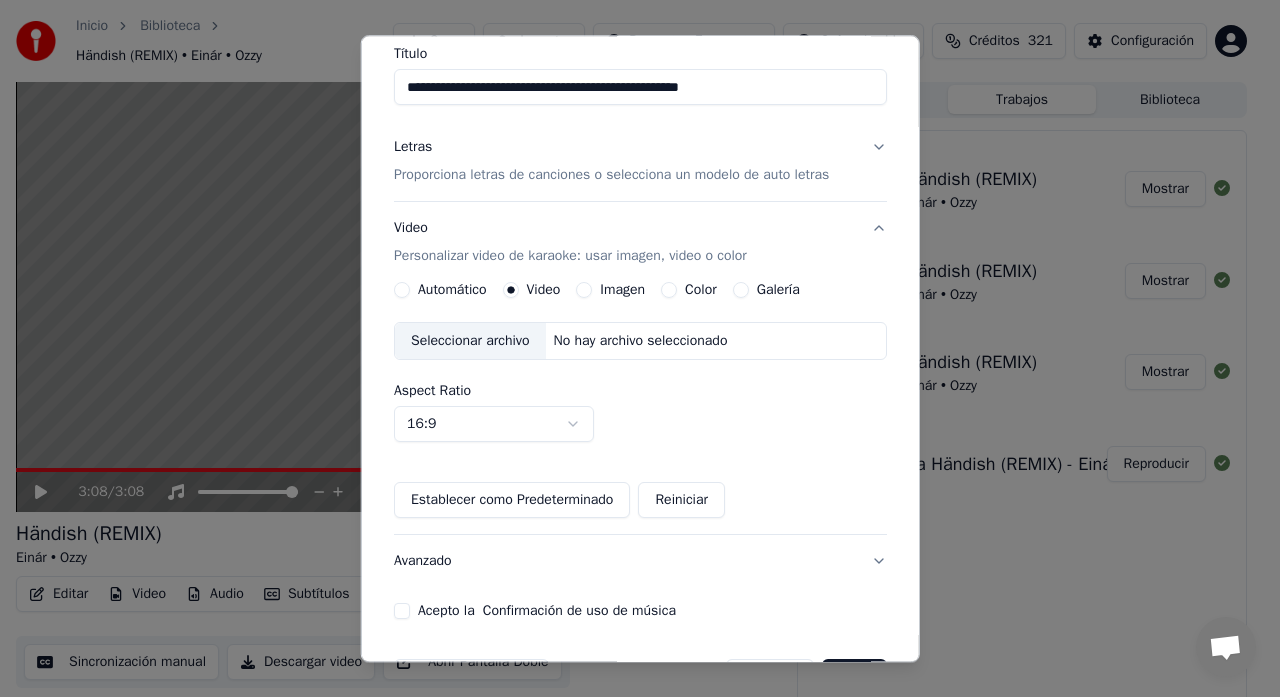 click on "Seleccionar archivo" at bounding box center [470, 342] 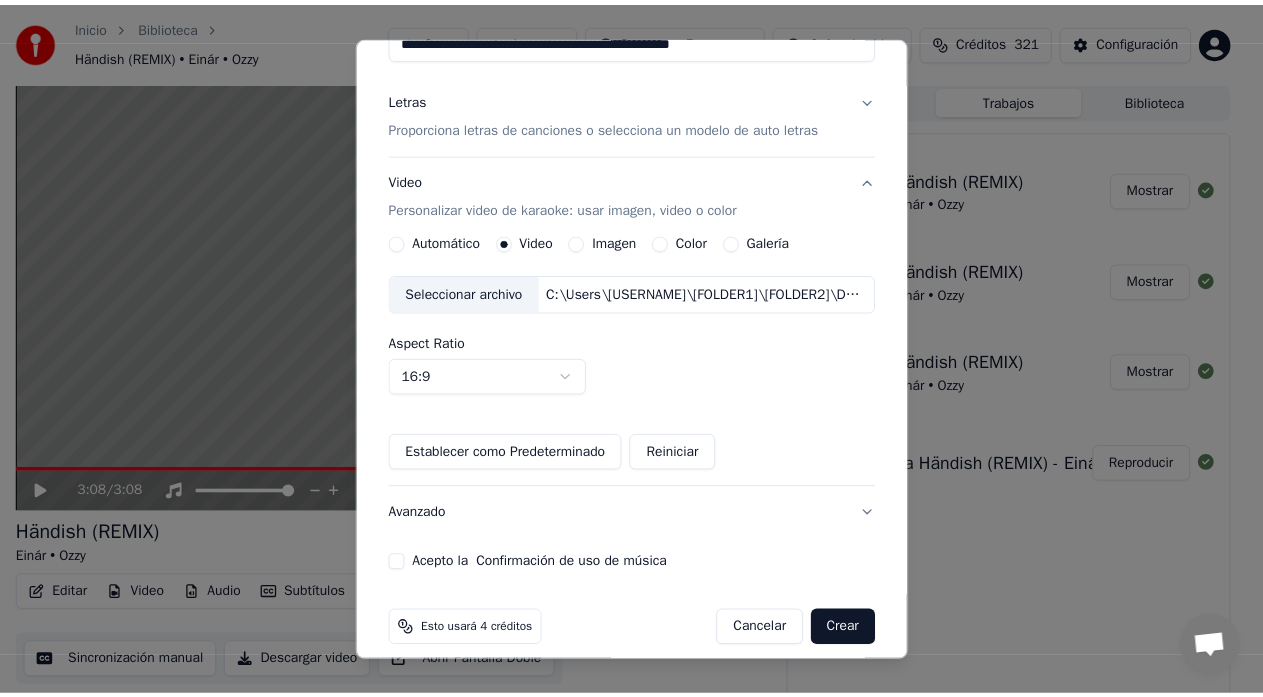 scroll, scrollTop: 230, scrollLeft: 0, axis: vertical 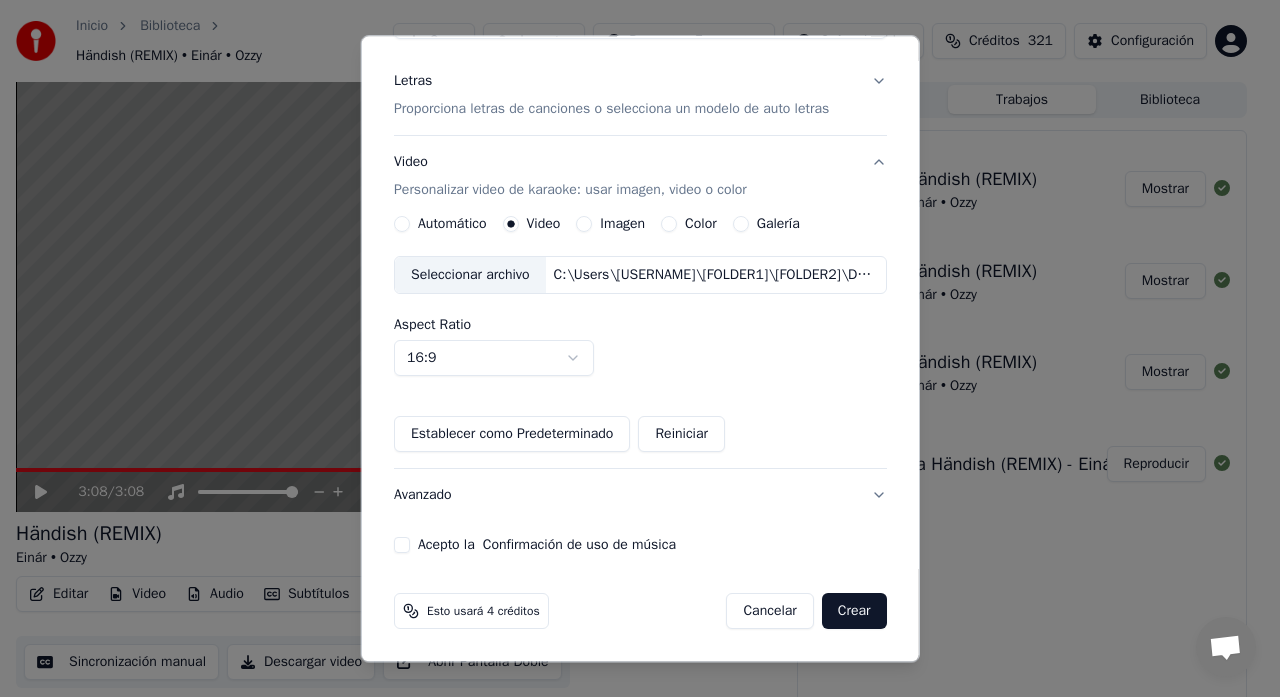 click on "Acepto la   Confirmación de uso de música" at bounding box center (402, 546) 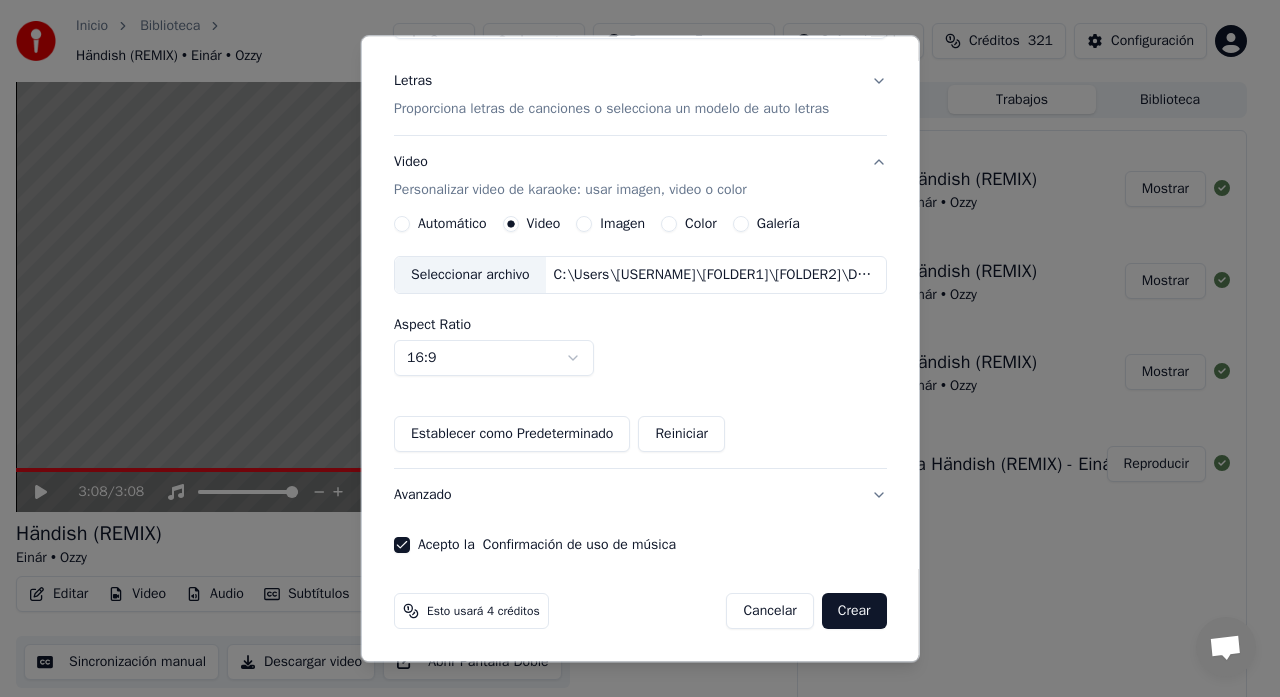 click on "Crear" at bounding box center (854, 612) 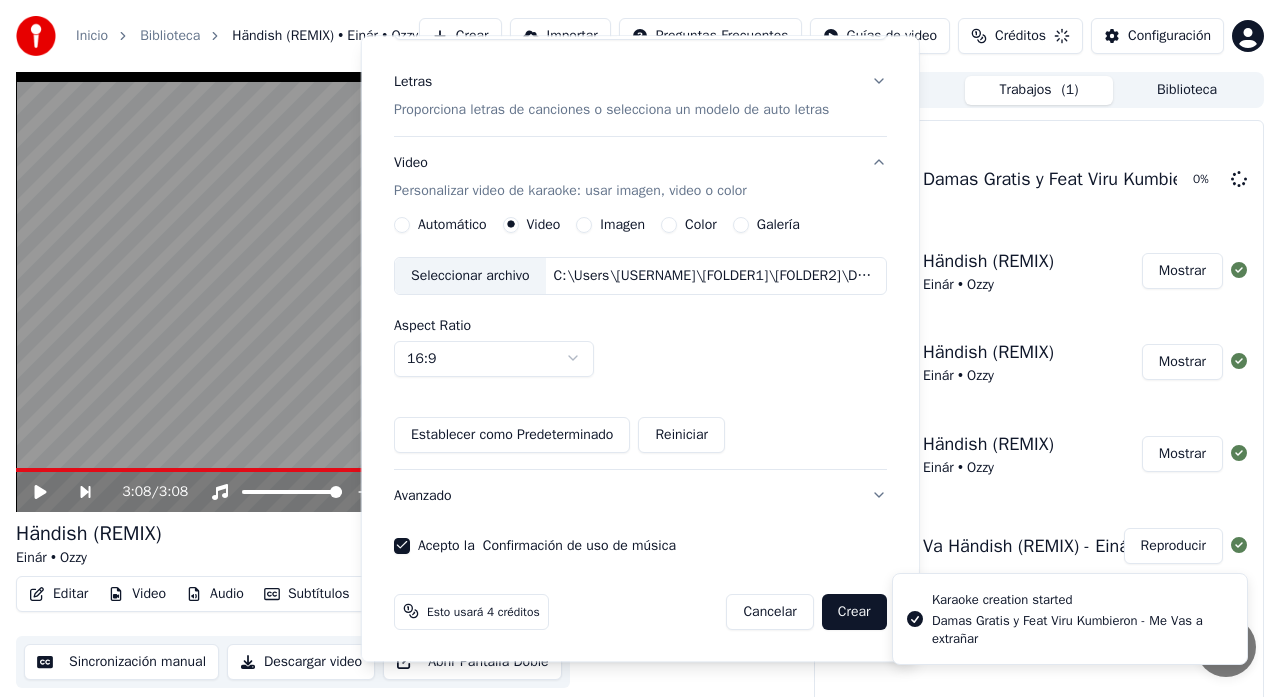 type 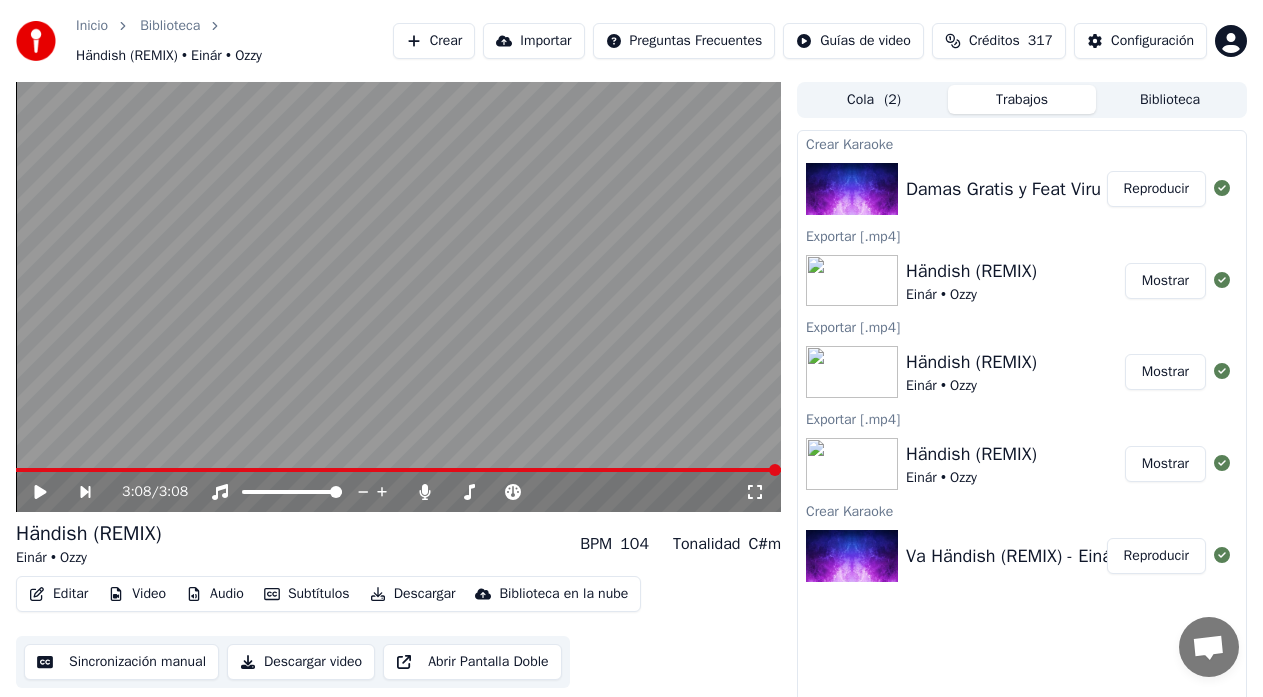click on "Reproducir" at bounding box center [1156, 189] 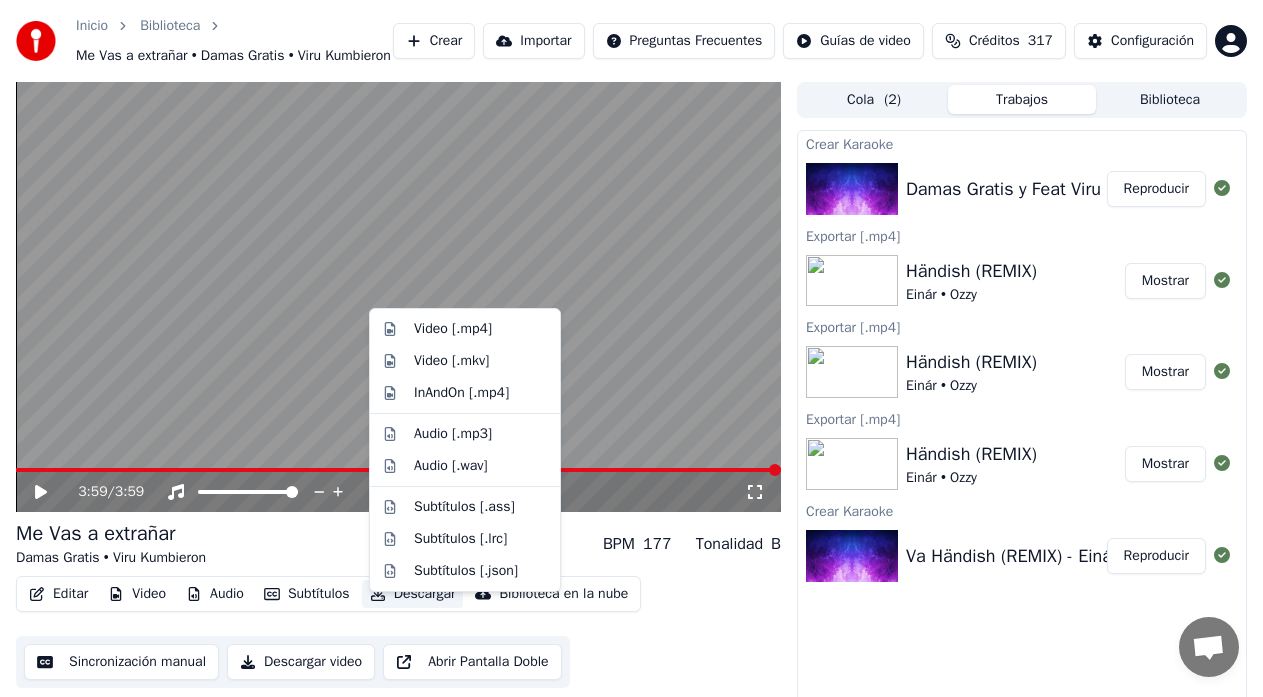 click on "Descargar" at bounding box center (413, 594) 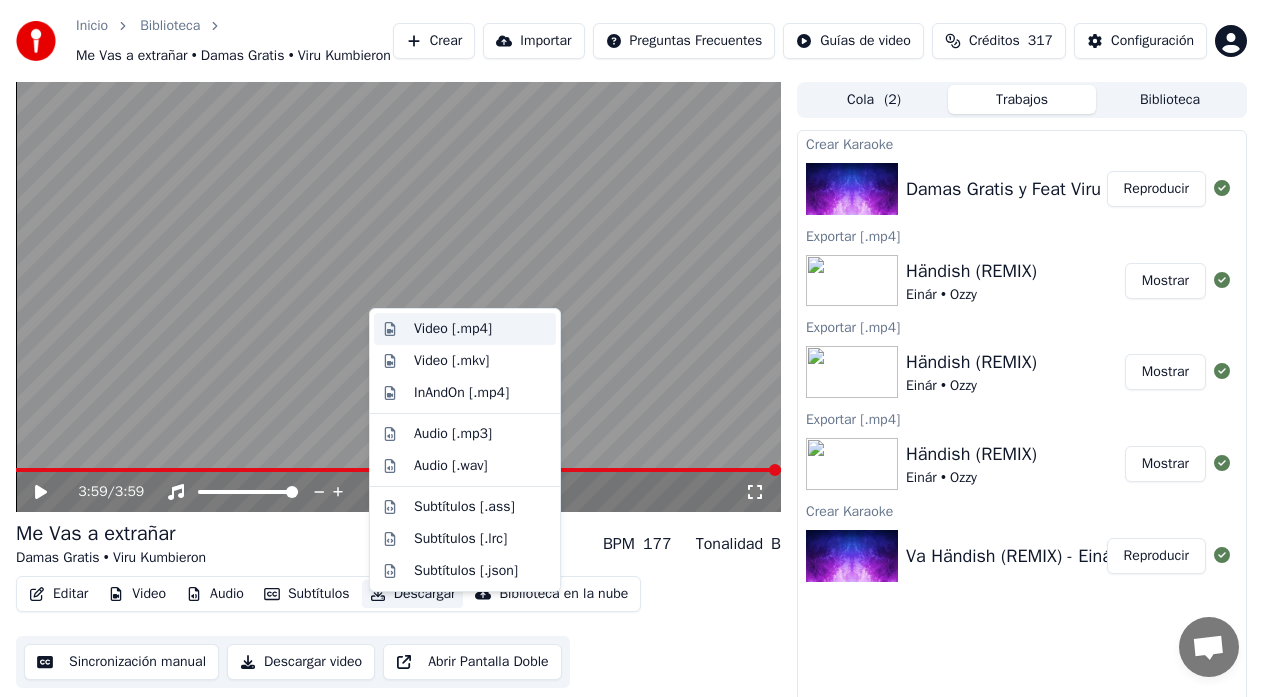 click on "Video [.mp4]" at bounding box center (453, 329) 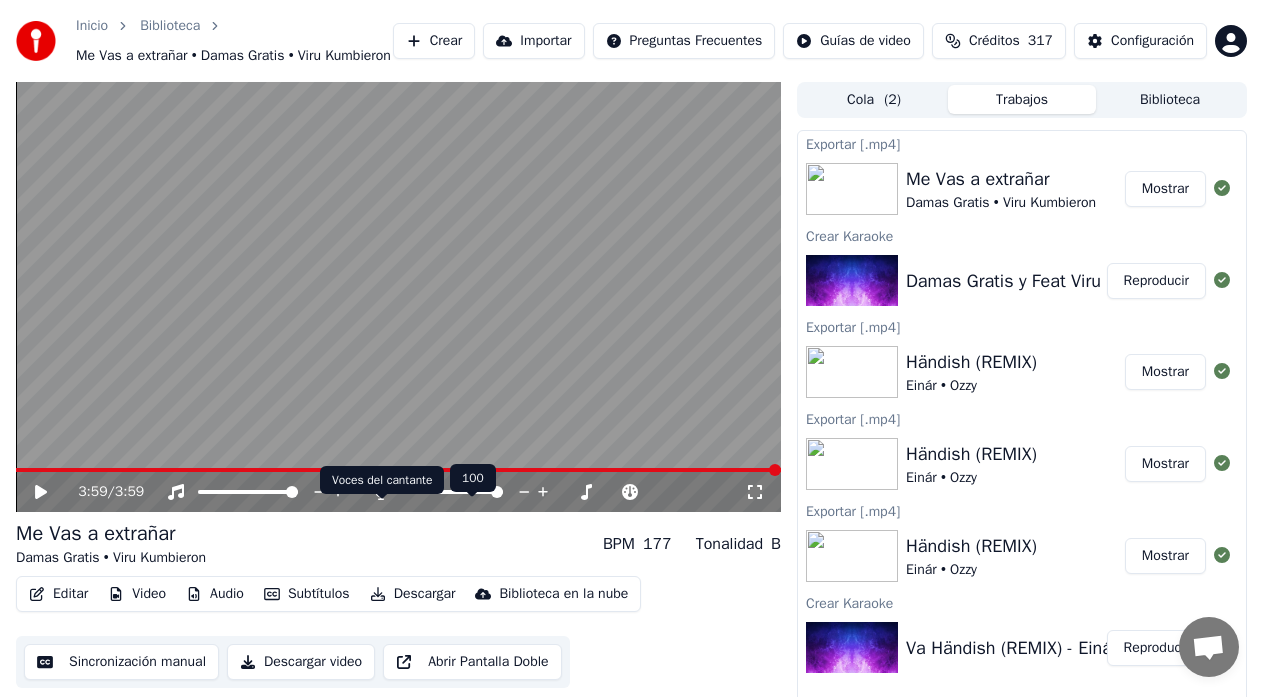 click 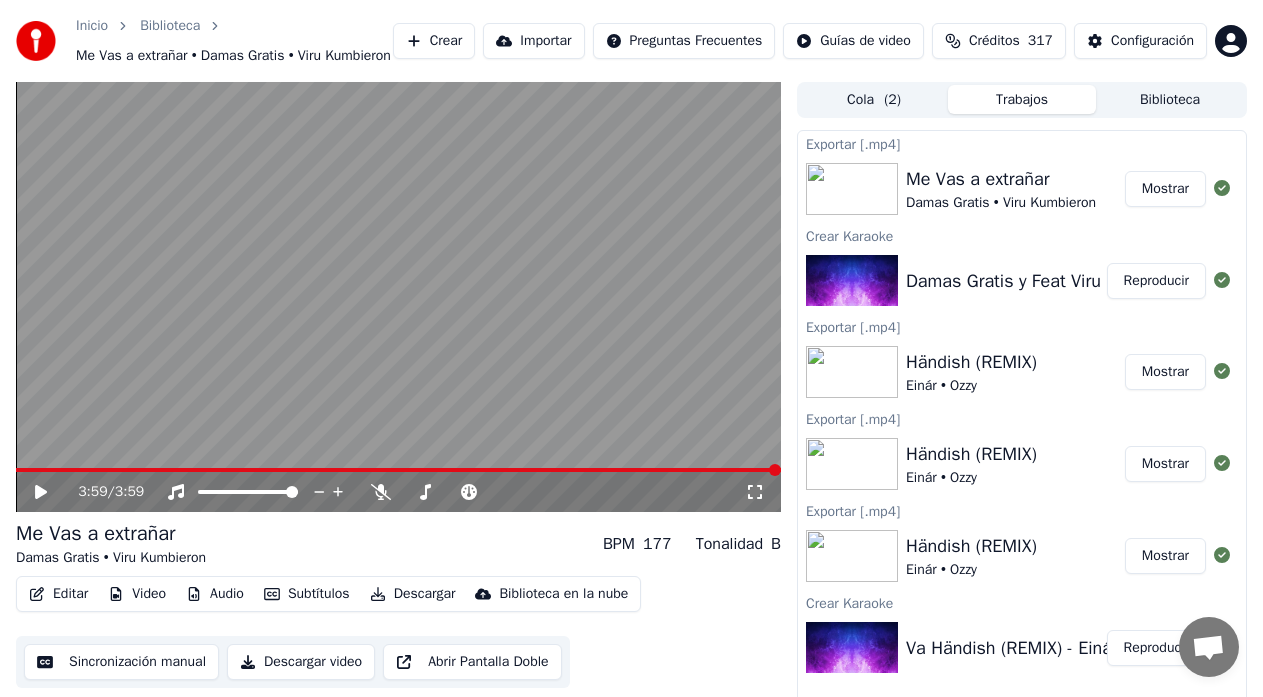 click on "Descargar" at bounding box center (413, 594) 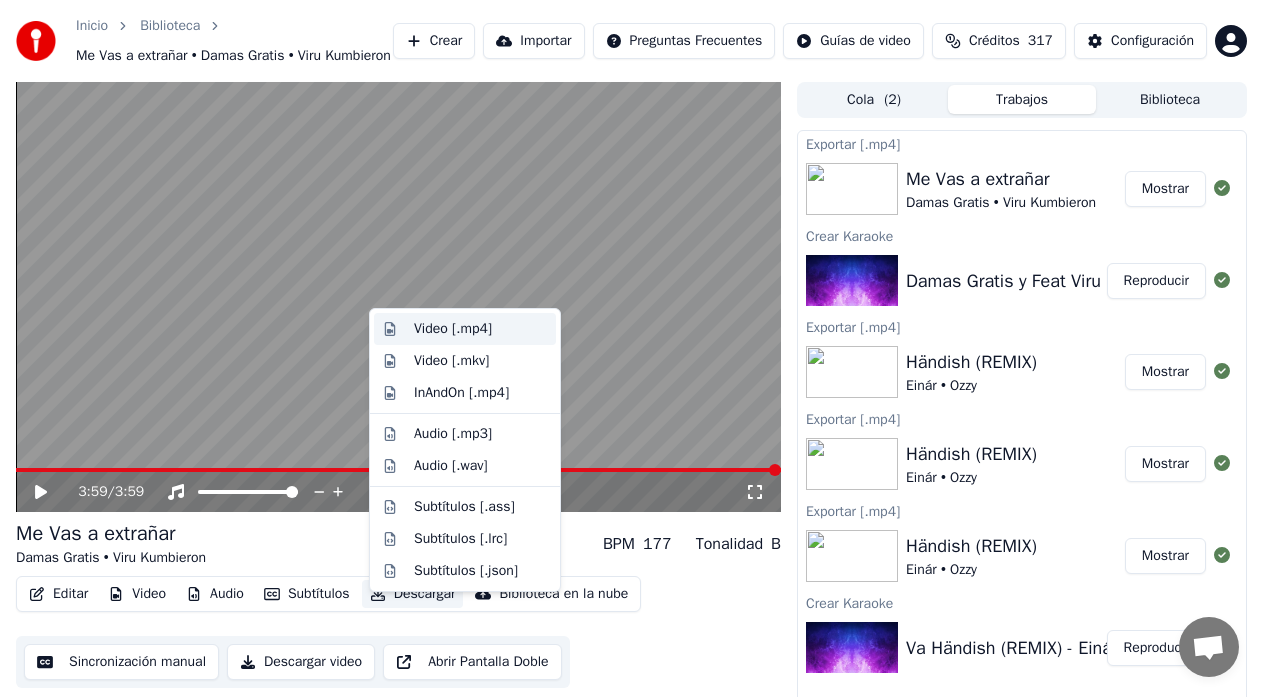 click on "Video [.mp4]" at bounding box center (453, 329) 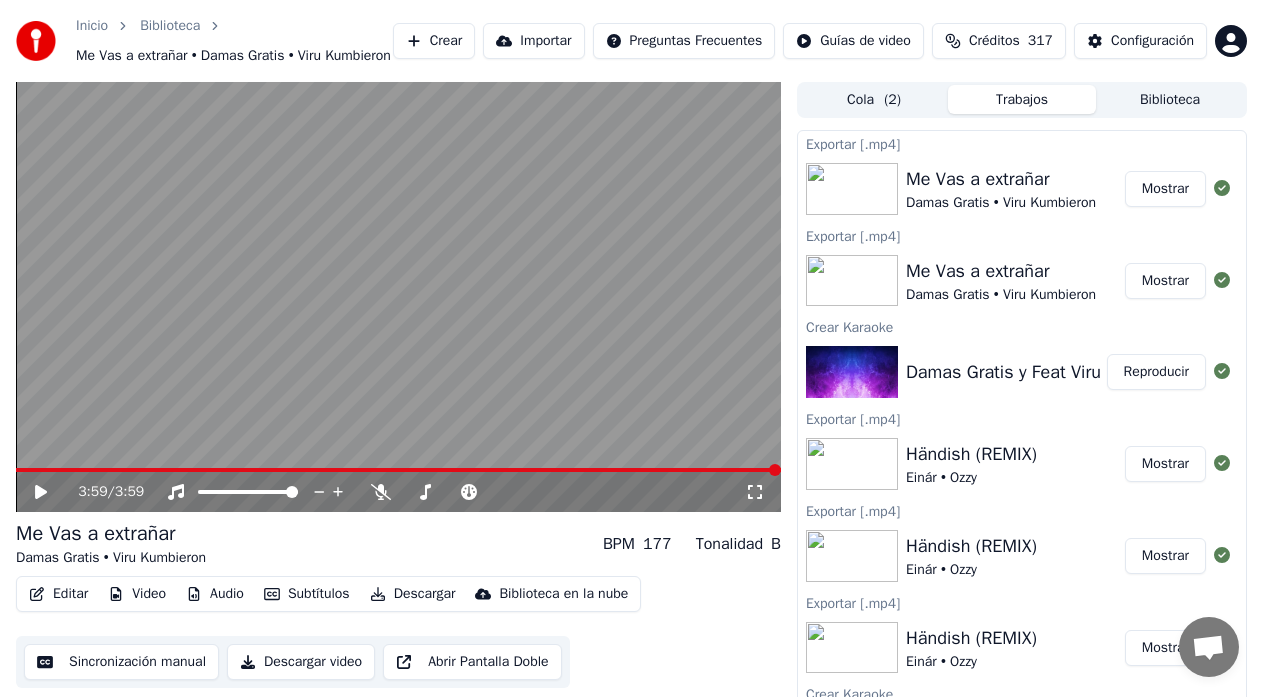 click on "Editar" at bounding box center [58, 594] 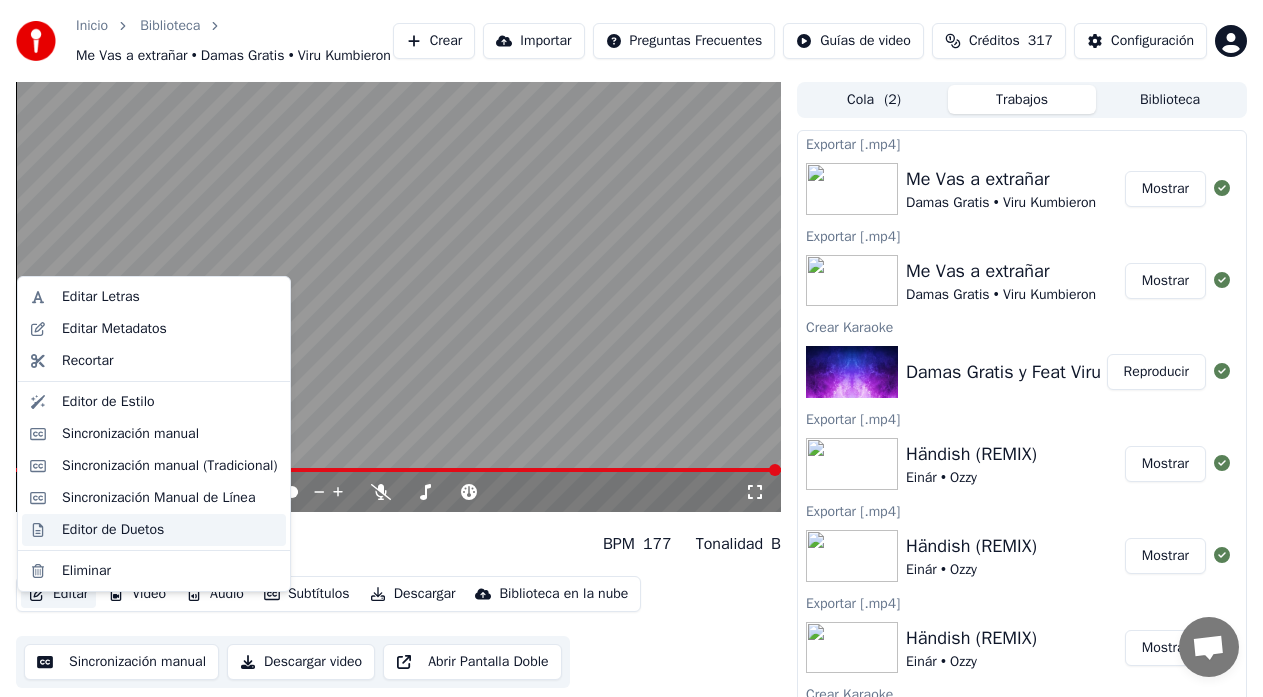 click on "Editor de Duetos" at bounding box center [113, 530] 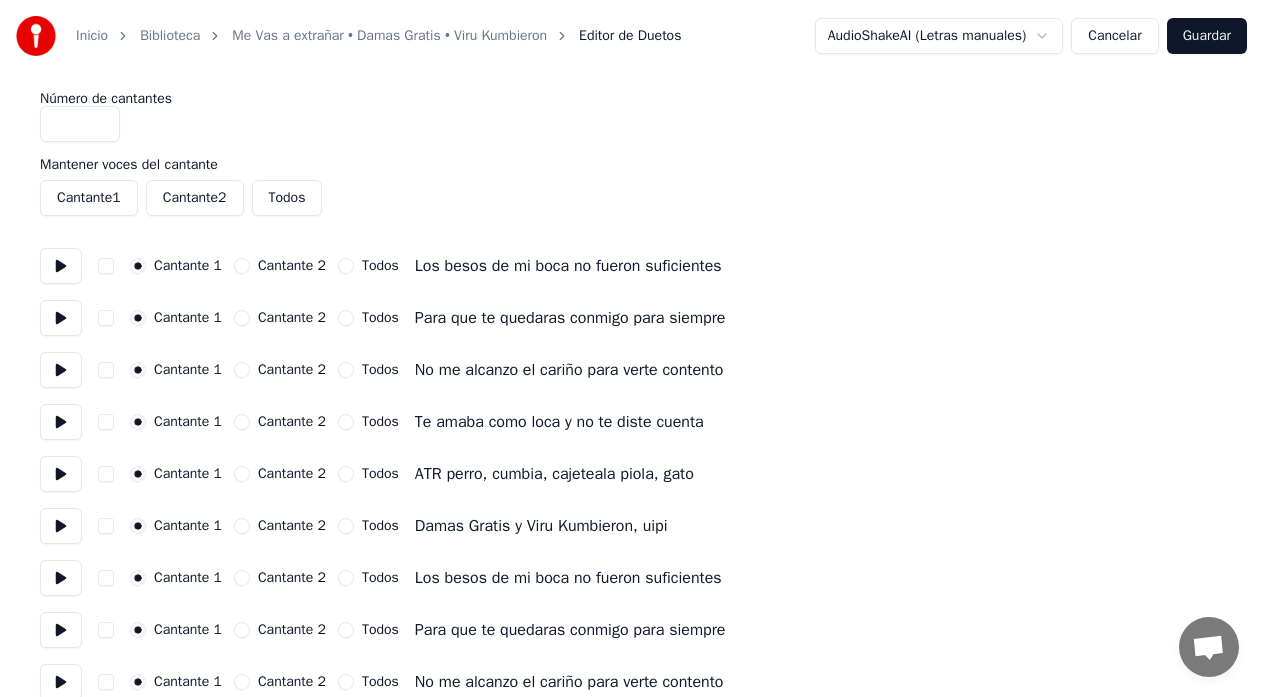 click at bounding box center [61, 266] 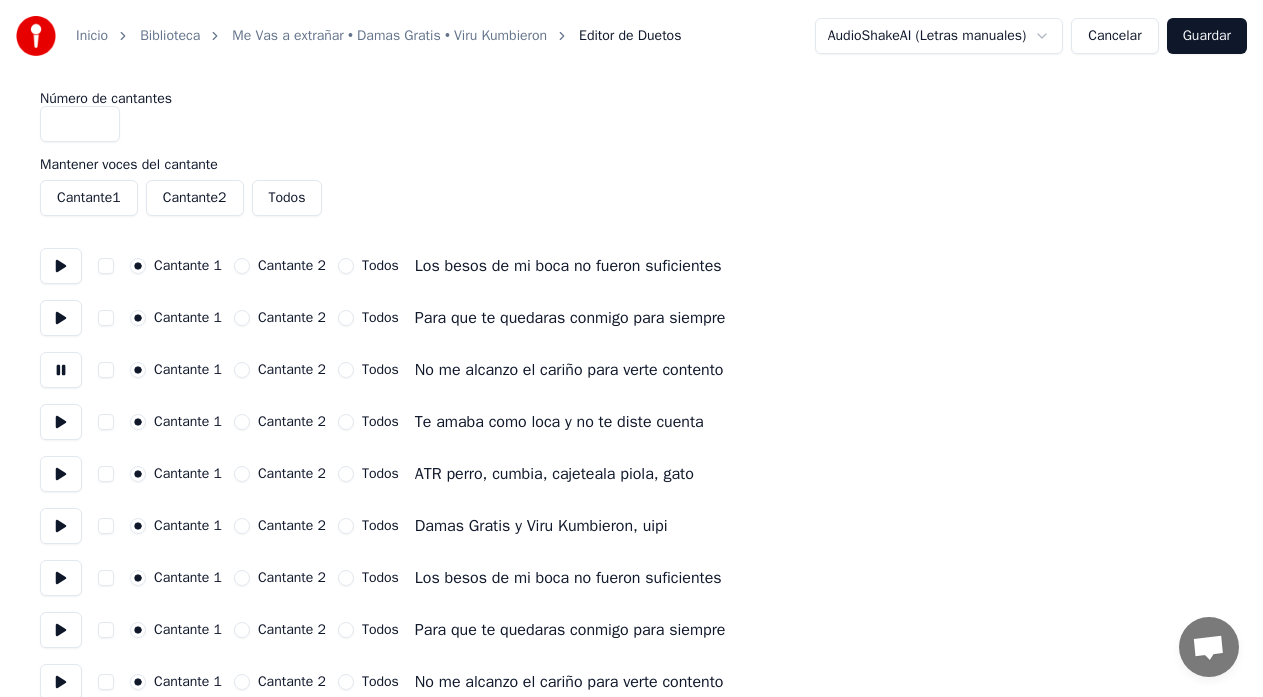 click on "Todos" at bounding box center (346, 370) 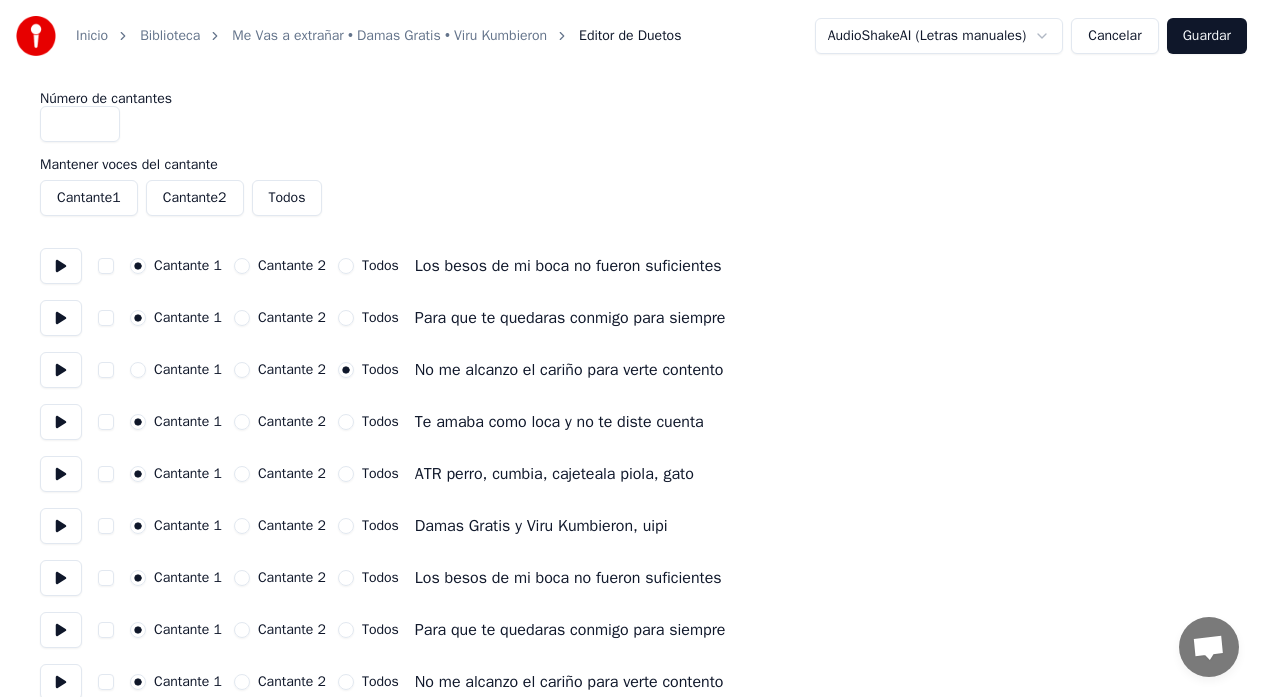 click at bounding box center [61, 422] 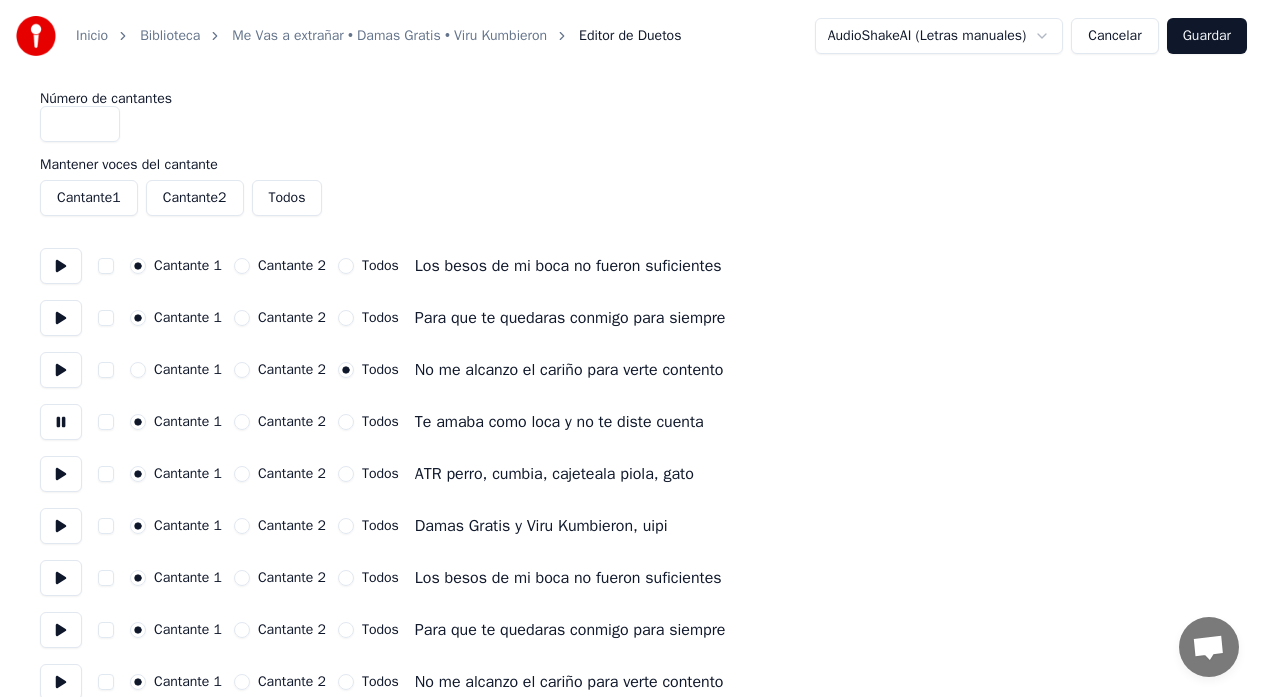 click on "Todos" at bounding box center [346, 422] 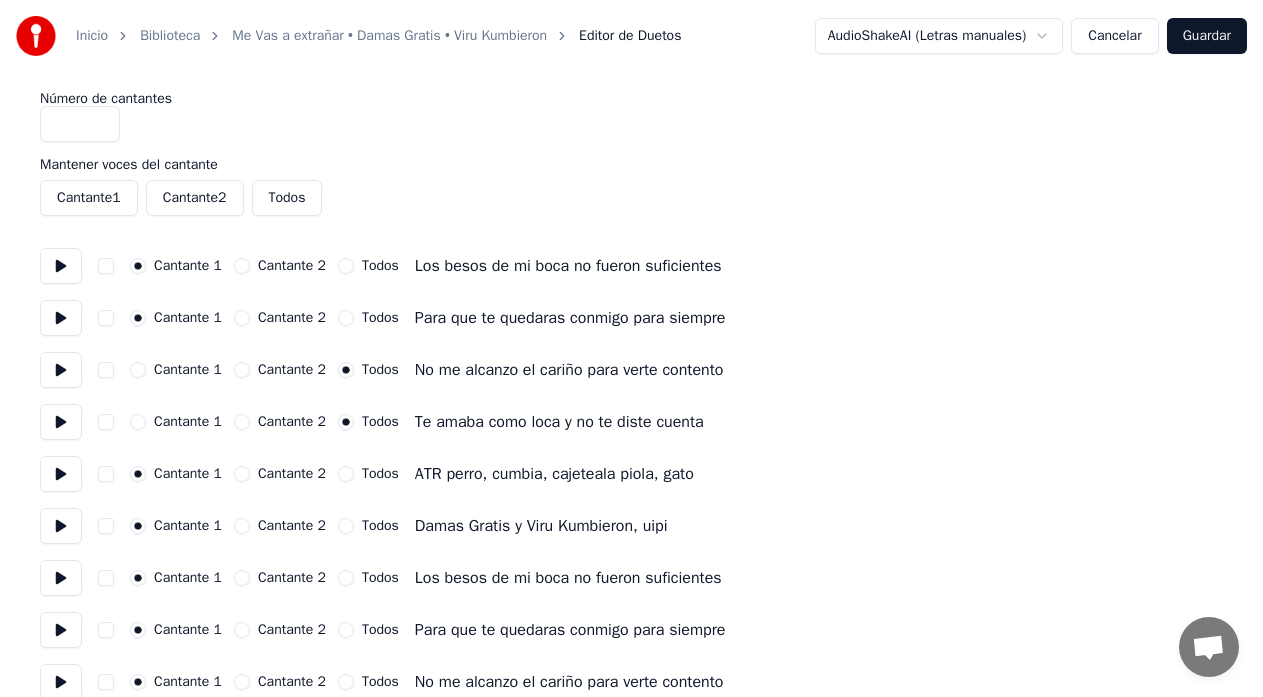 click at bounding box center [61, 474] 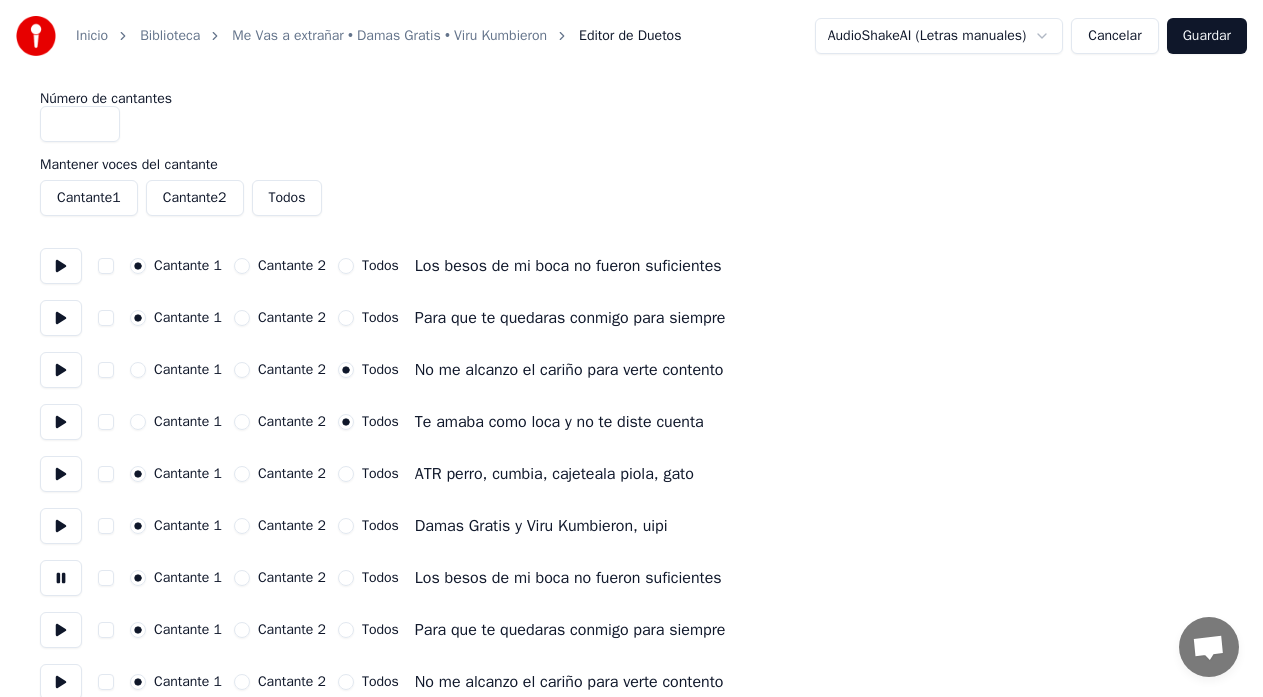 click at bounding box center (61, 630) 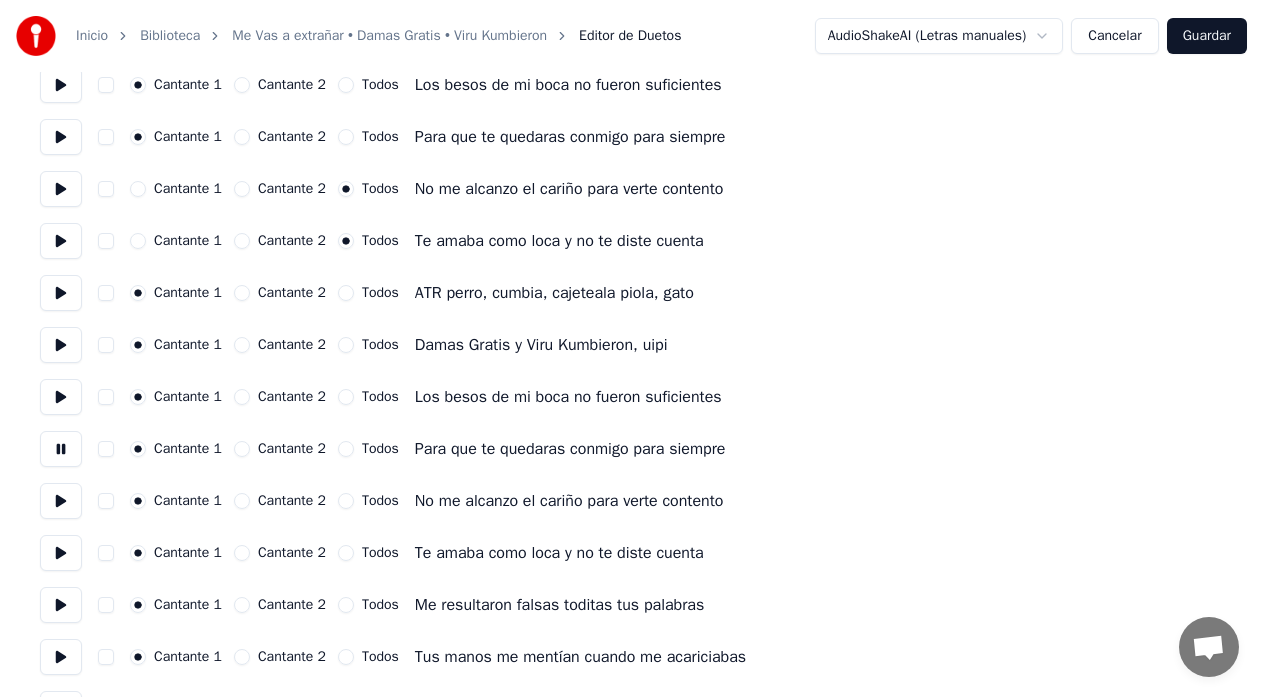scroll, scrollTop: 333, scrollLeft: 0, axis: vertical 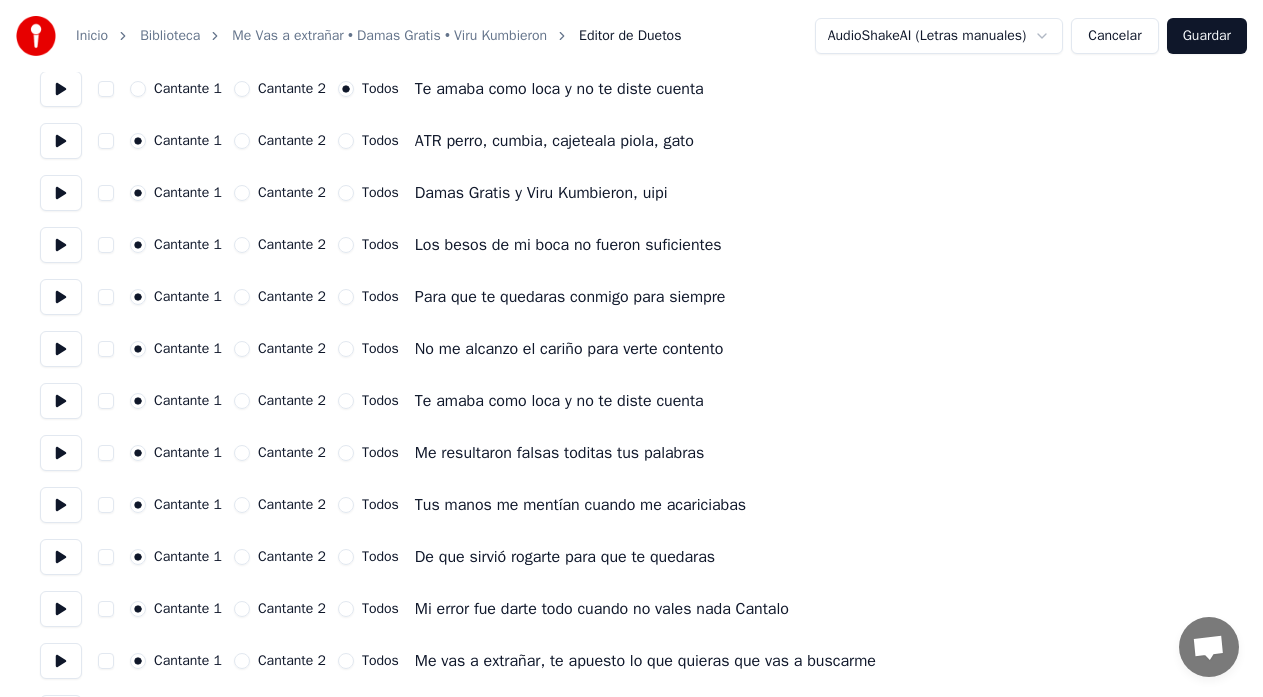 drag, startPoint x: 68, startPoint y: 350, endPoint x: 98, endPoint y: 352, distance: 30.066593 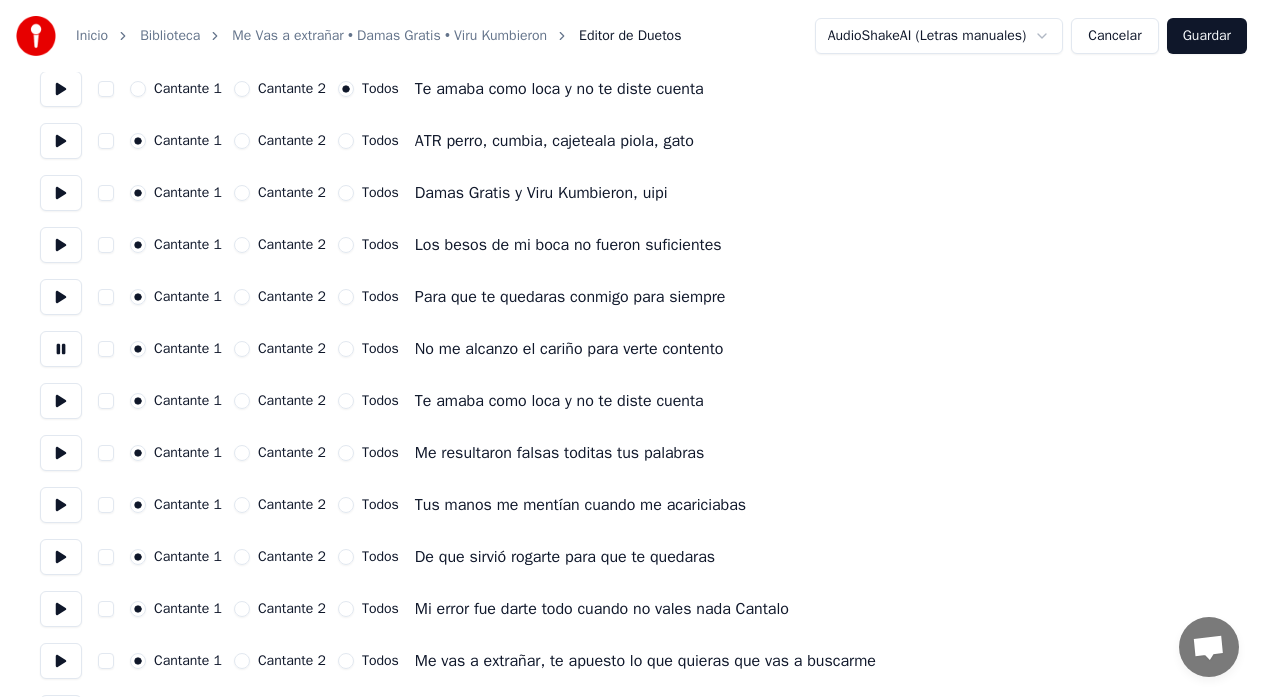 click on "Todos" at bounding box center (346, 349) 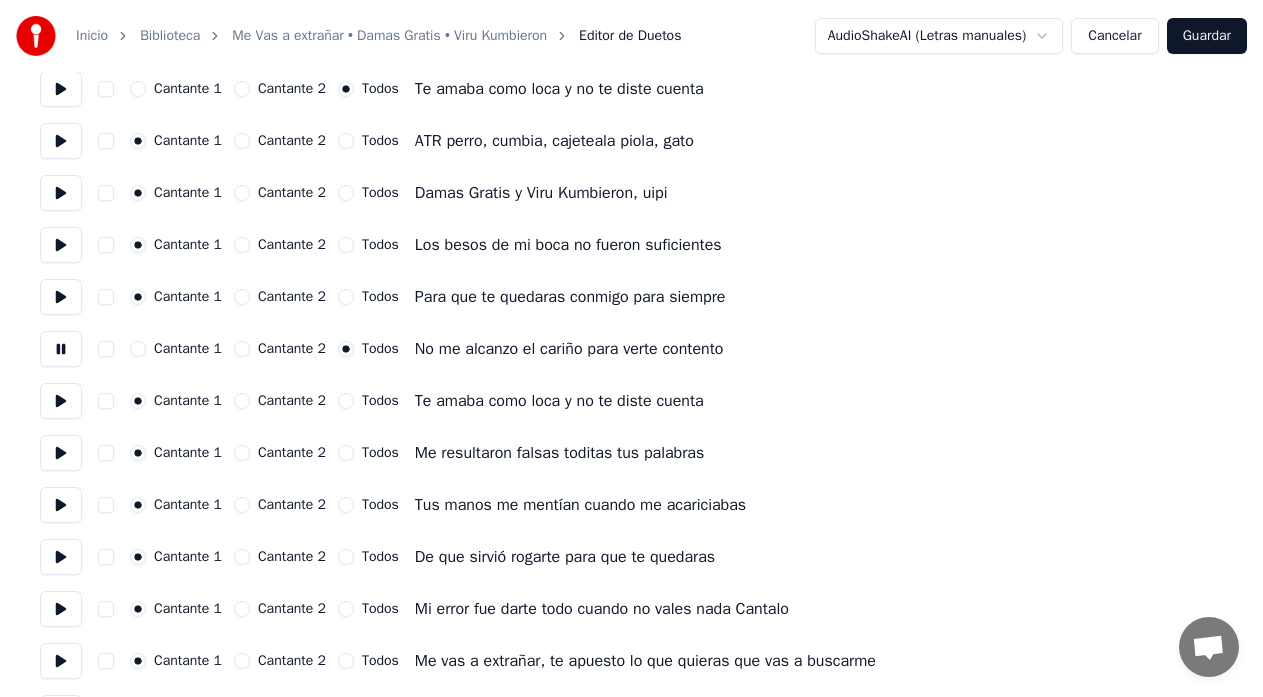 click at bounding box center (61, 401) 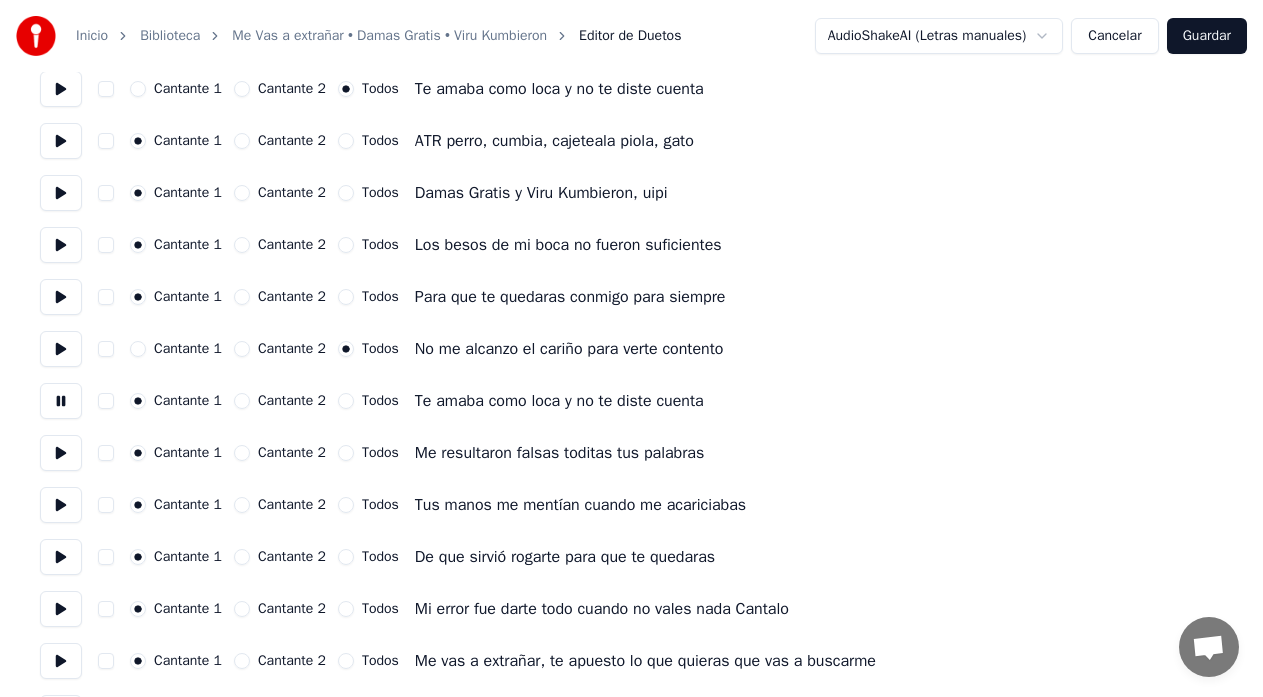 click on "Todos" at bounding box center (346, 401) 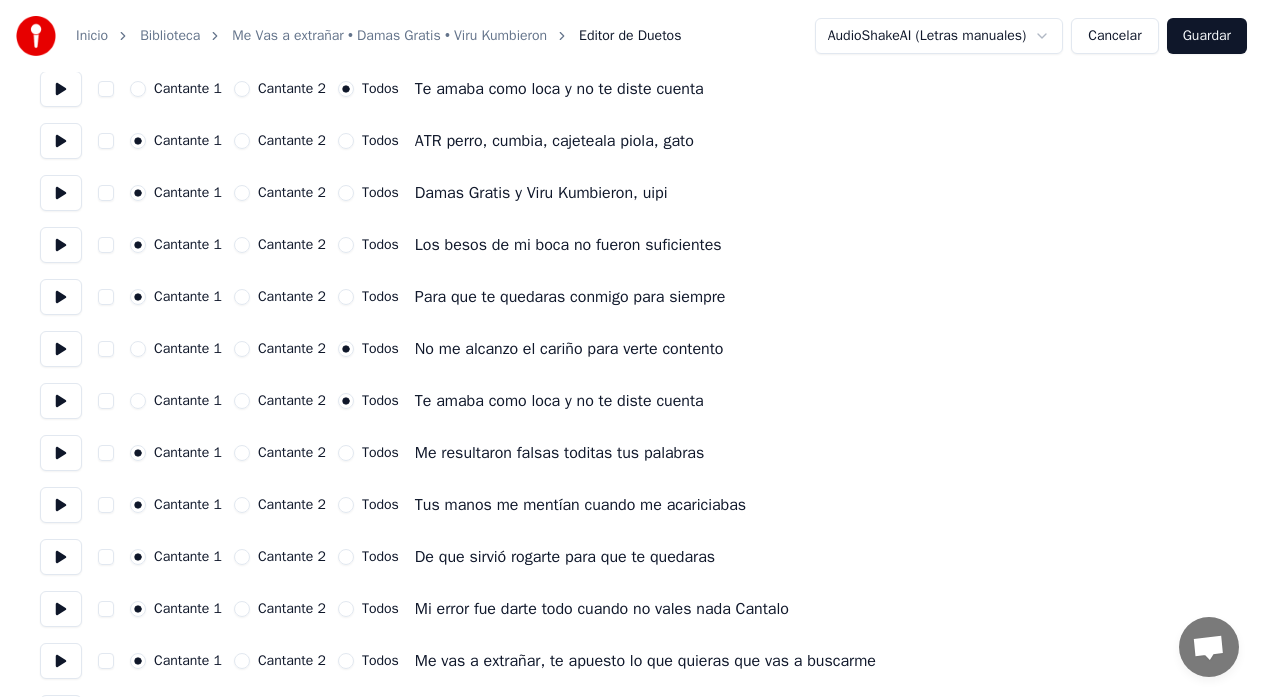 click at bounding box center (61, 453) 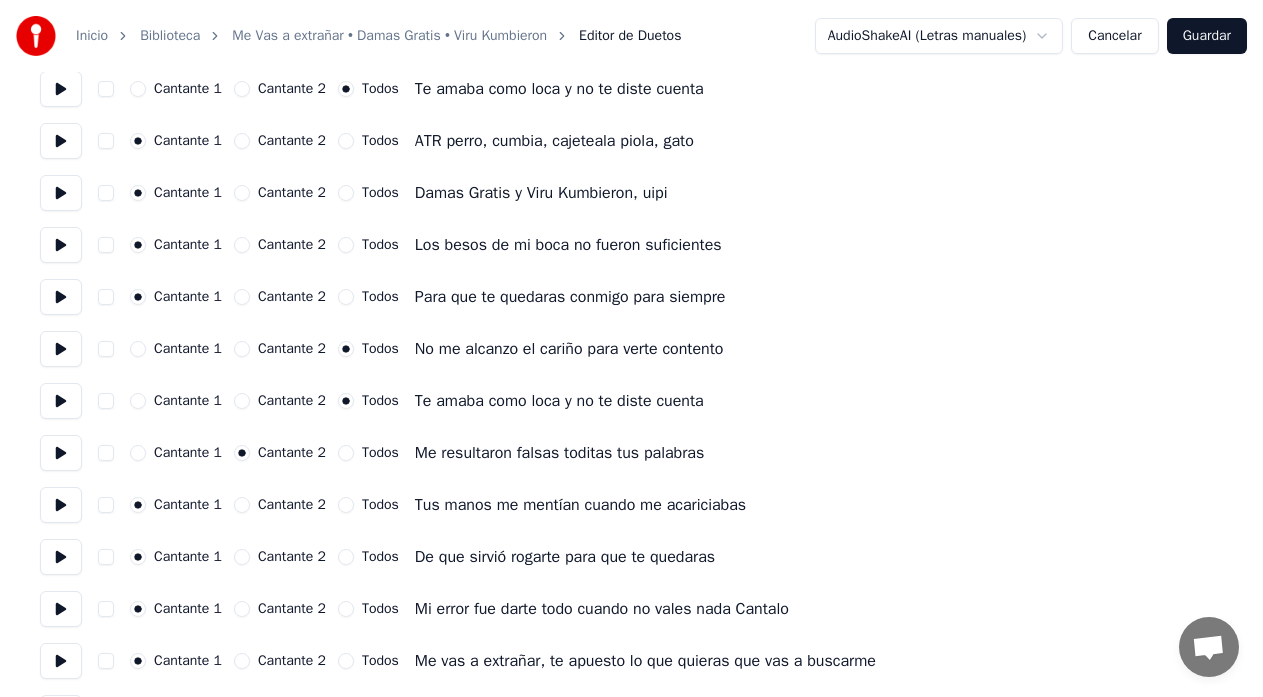 click at bounding box center [61, 453] 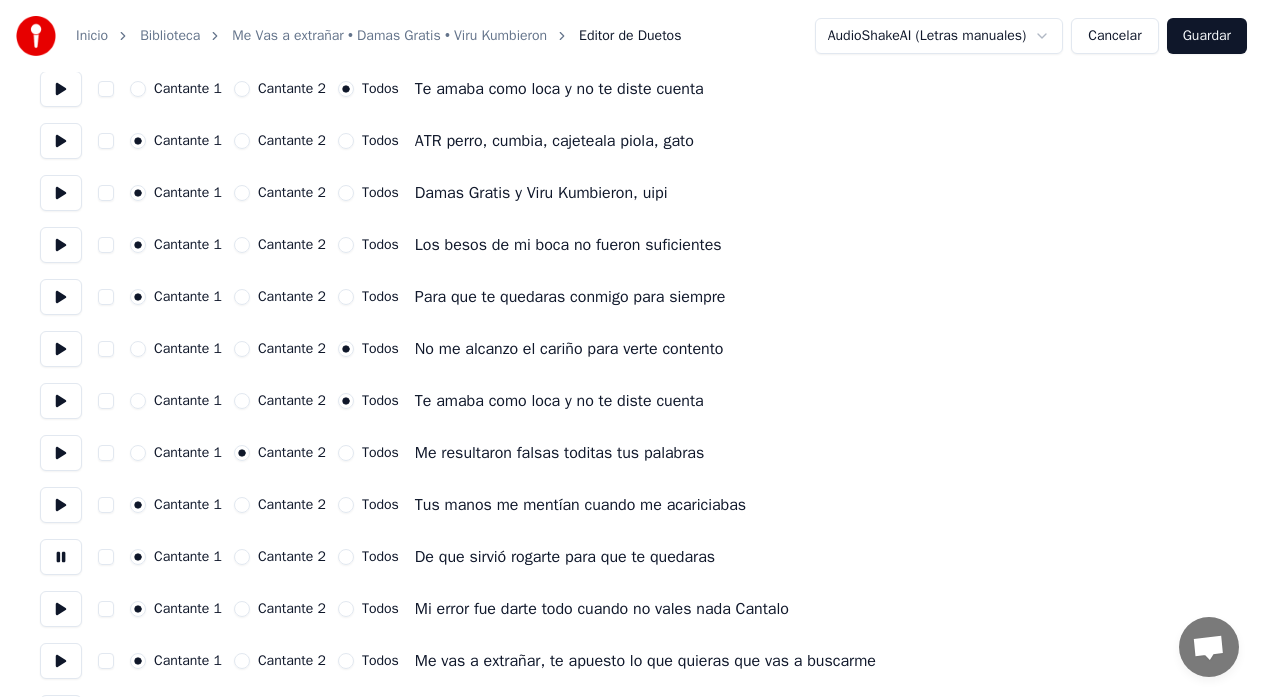 click on "Todos" at bounding box center (346, 557) 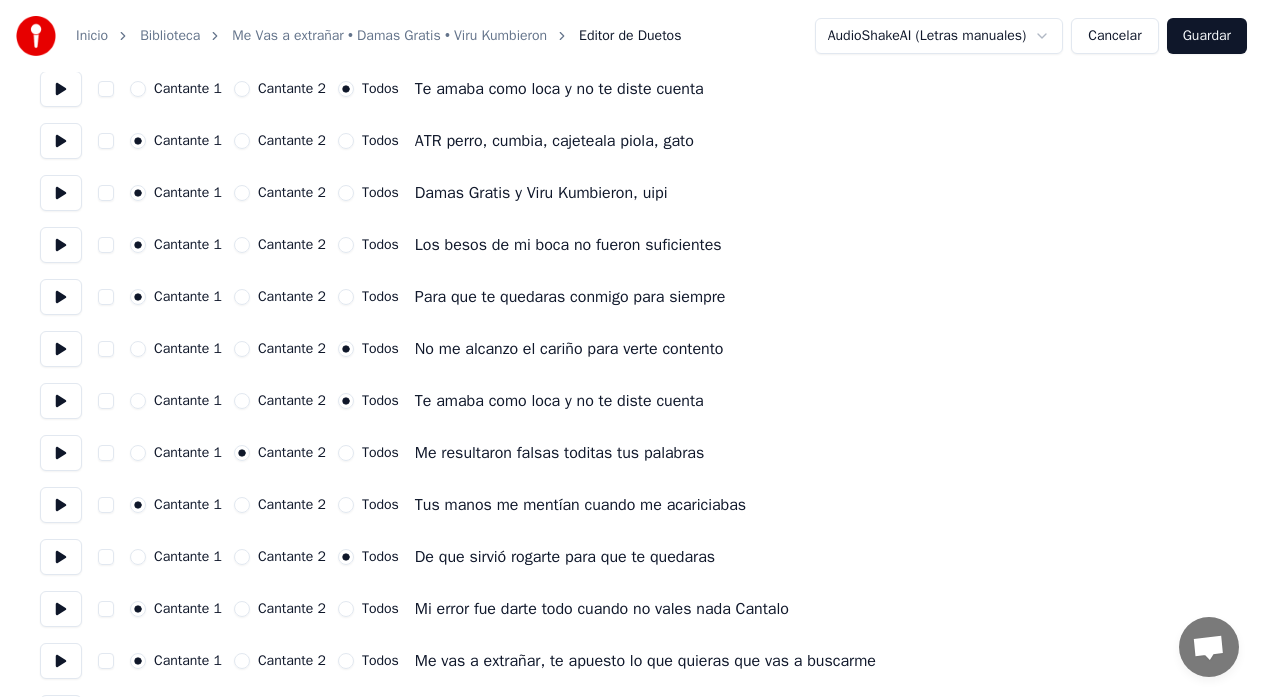 click at bounding box center [61, 609] 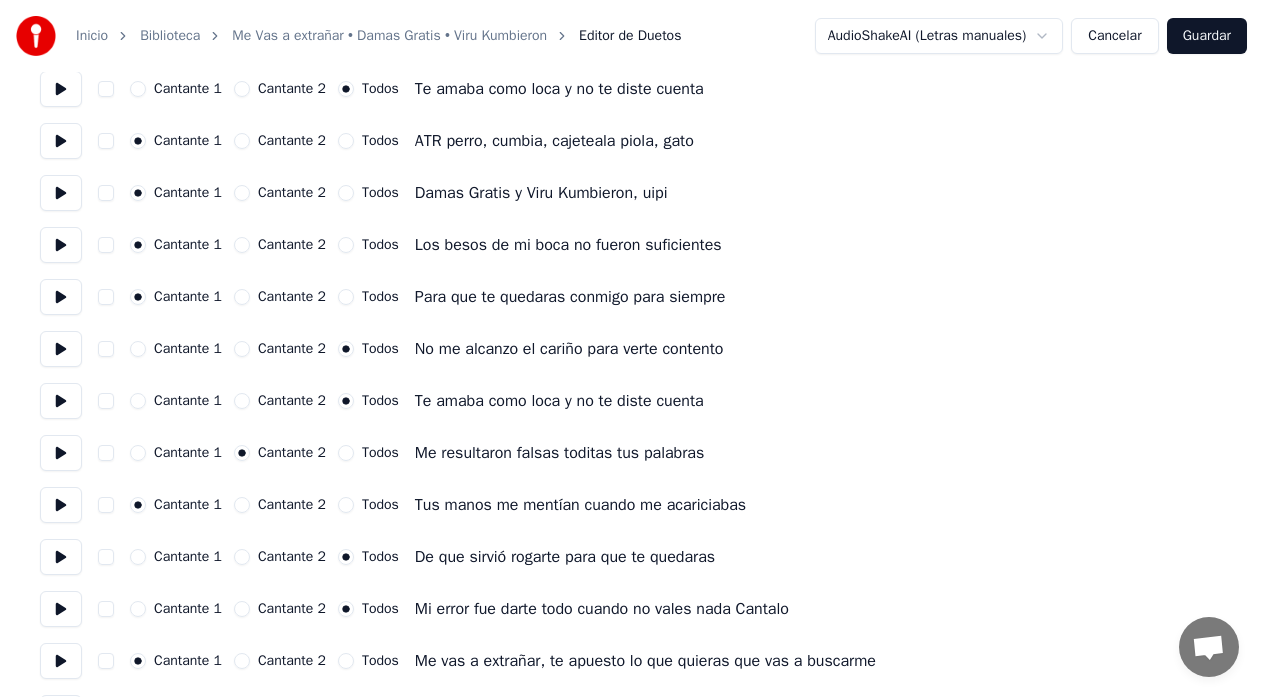 click at bounding box center (61, 661) 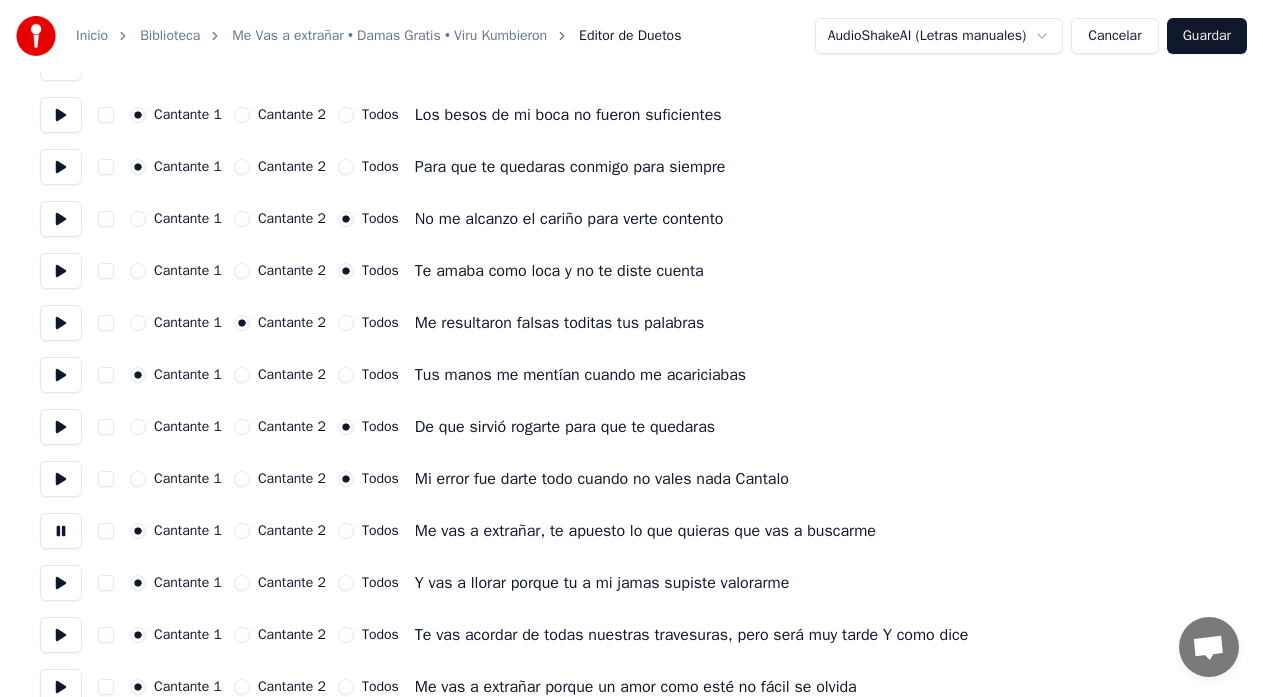 scroll, scrollTop: 467, scrollLeft: 0, axis: vertical 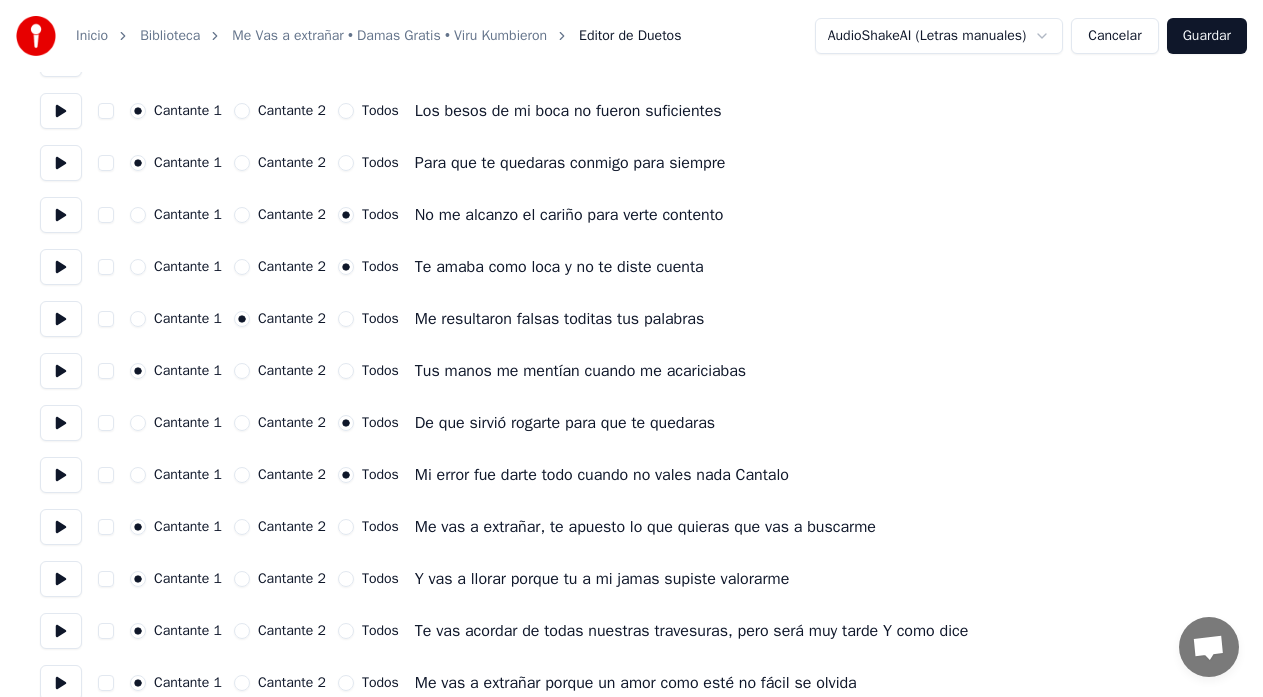 click on "Todos" at bounding box center [346, 527] 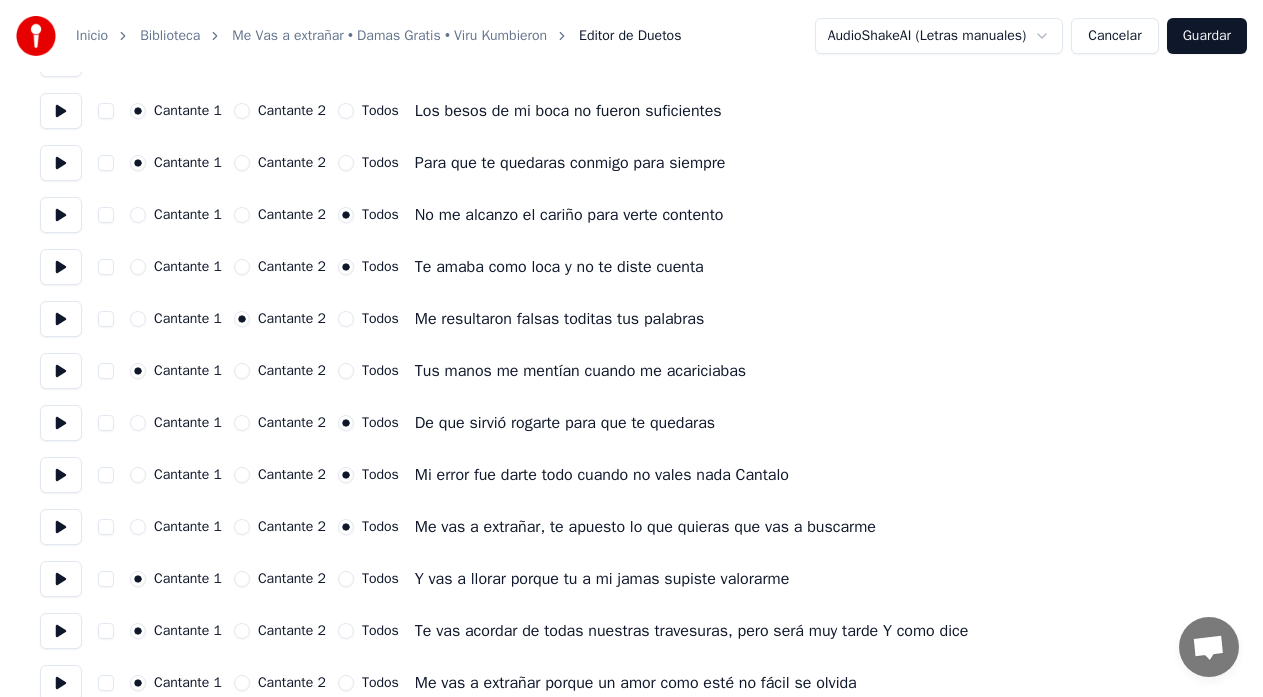 click at bounding box center [61, 579] 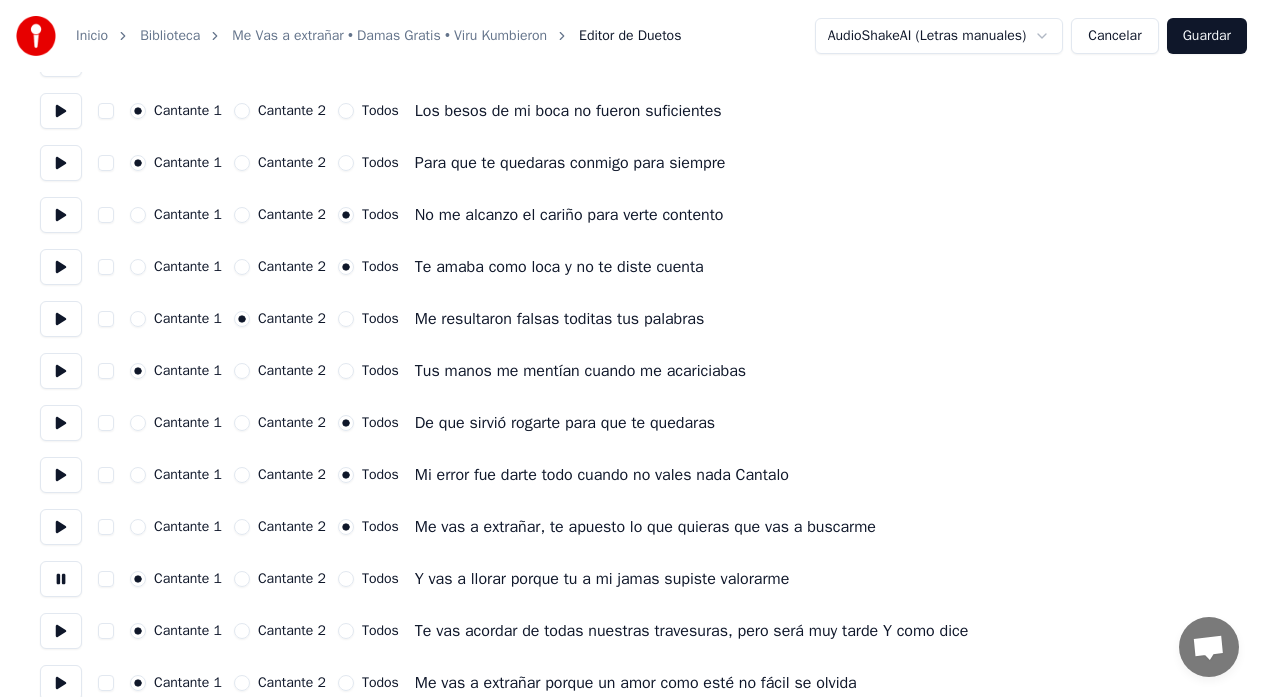 click on "Todos" at bounding box center (346, 579) 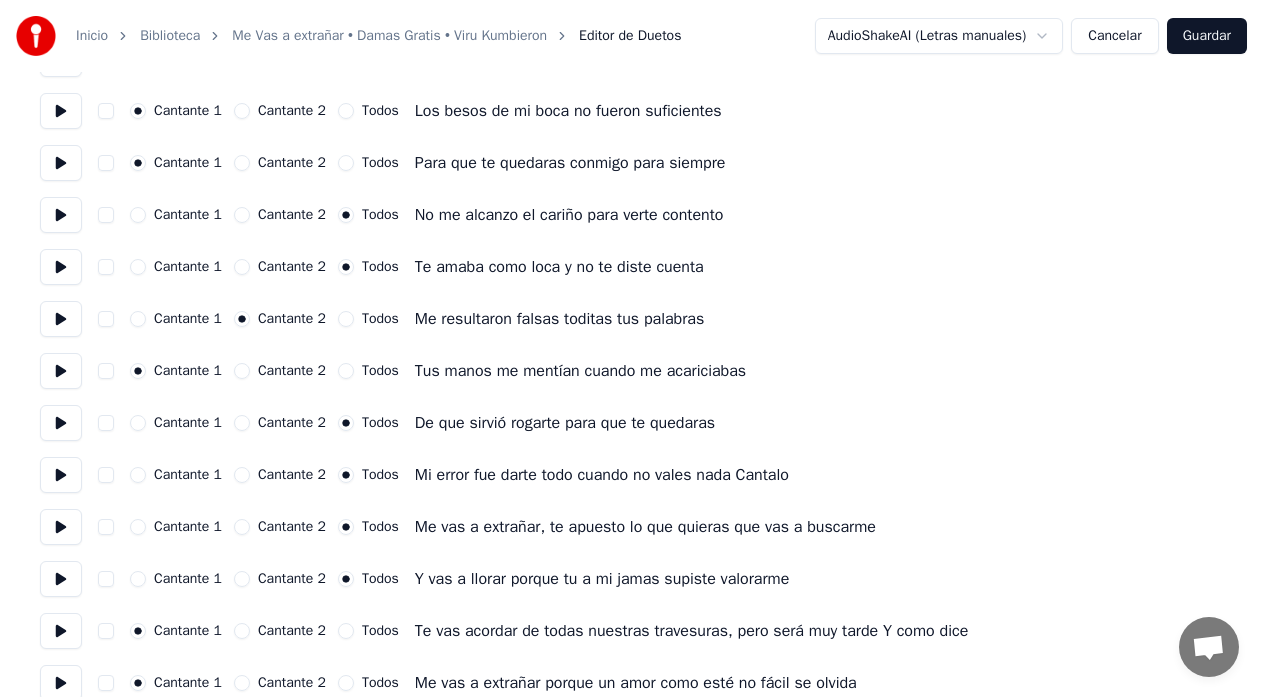 click at bounding box center (61, 631) 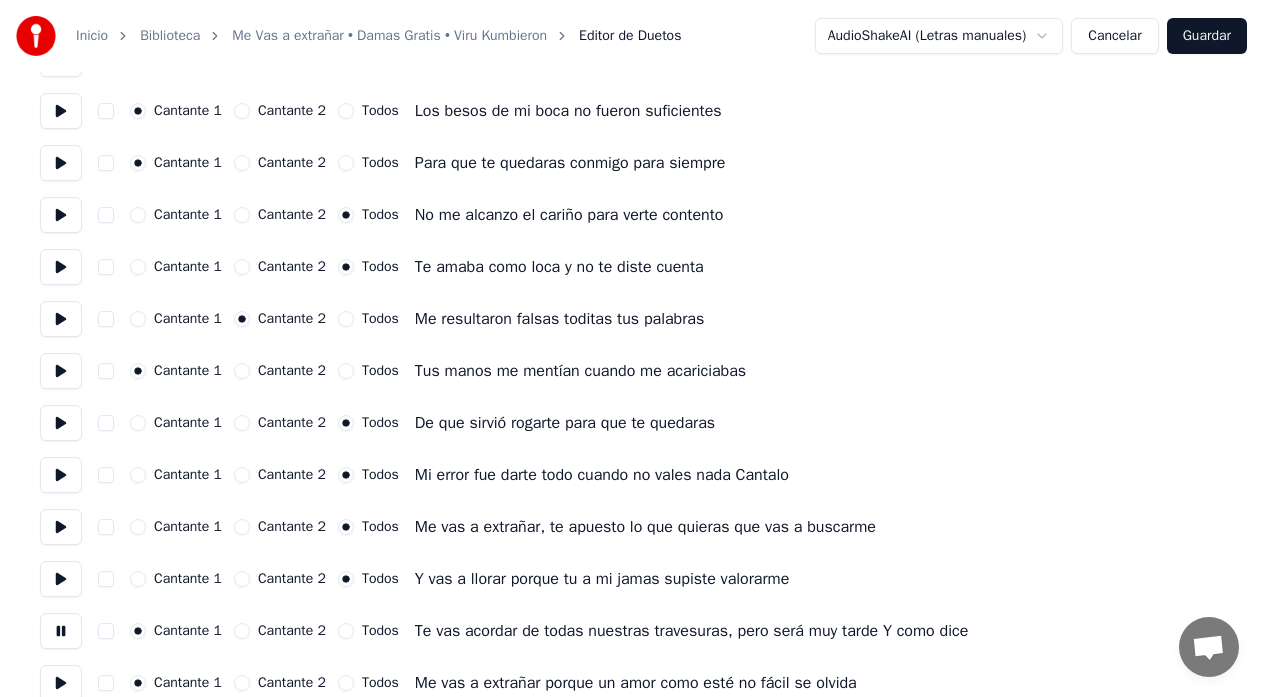 click on "Todos" at bounding box center (346, 631) 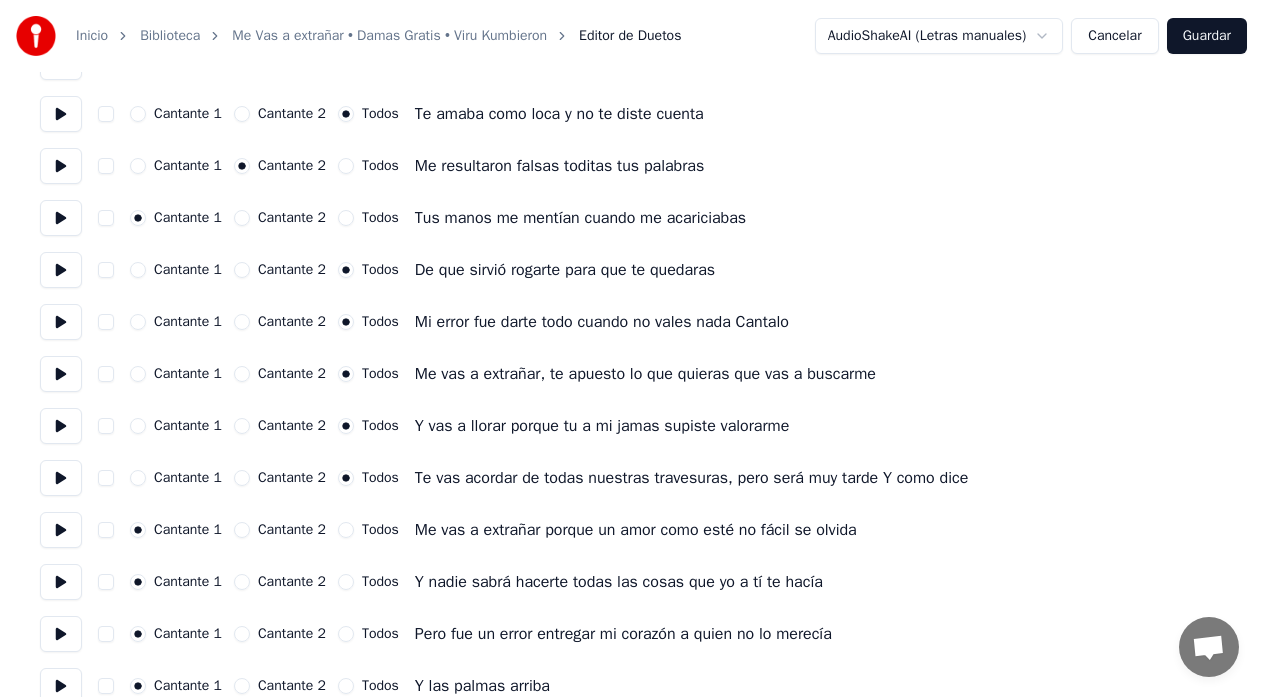 scroll, scrollTop: 667, scrollLeft: 0, axis: vertical 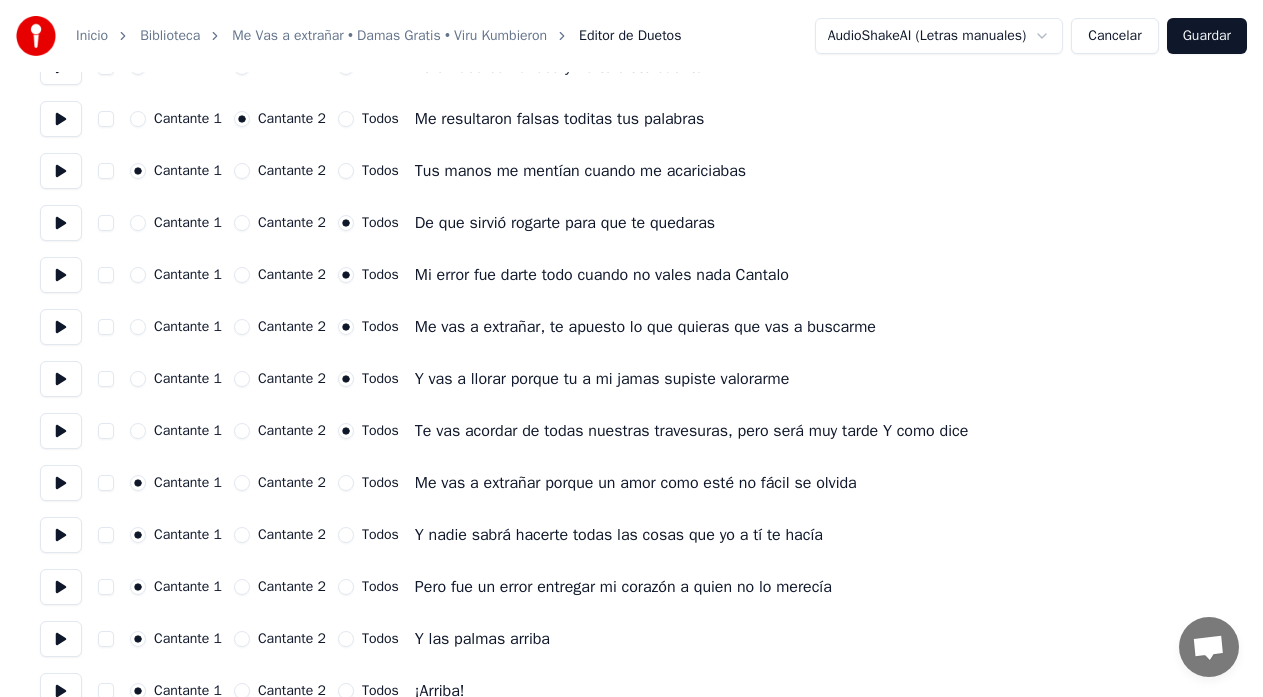 click at bounding box center (61, 483) 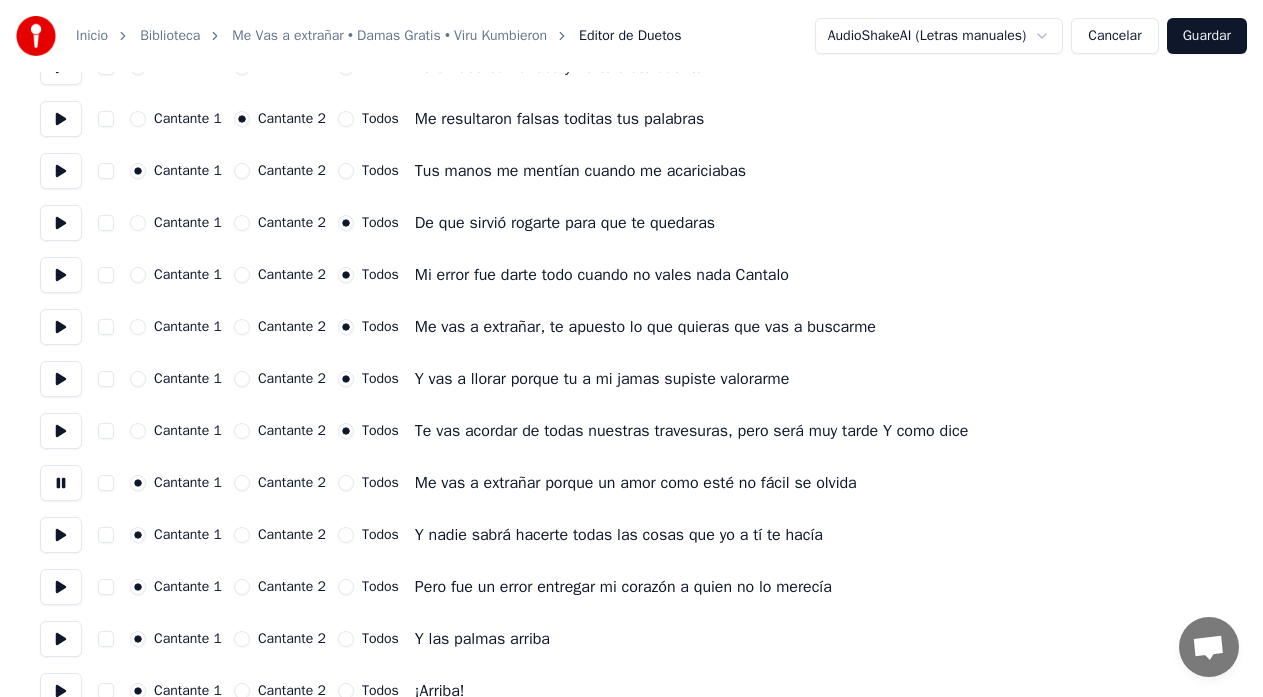 click on "Todos" at bounding box center [346, 483] 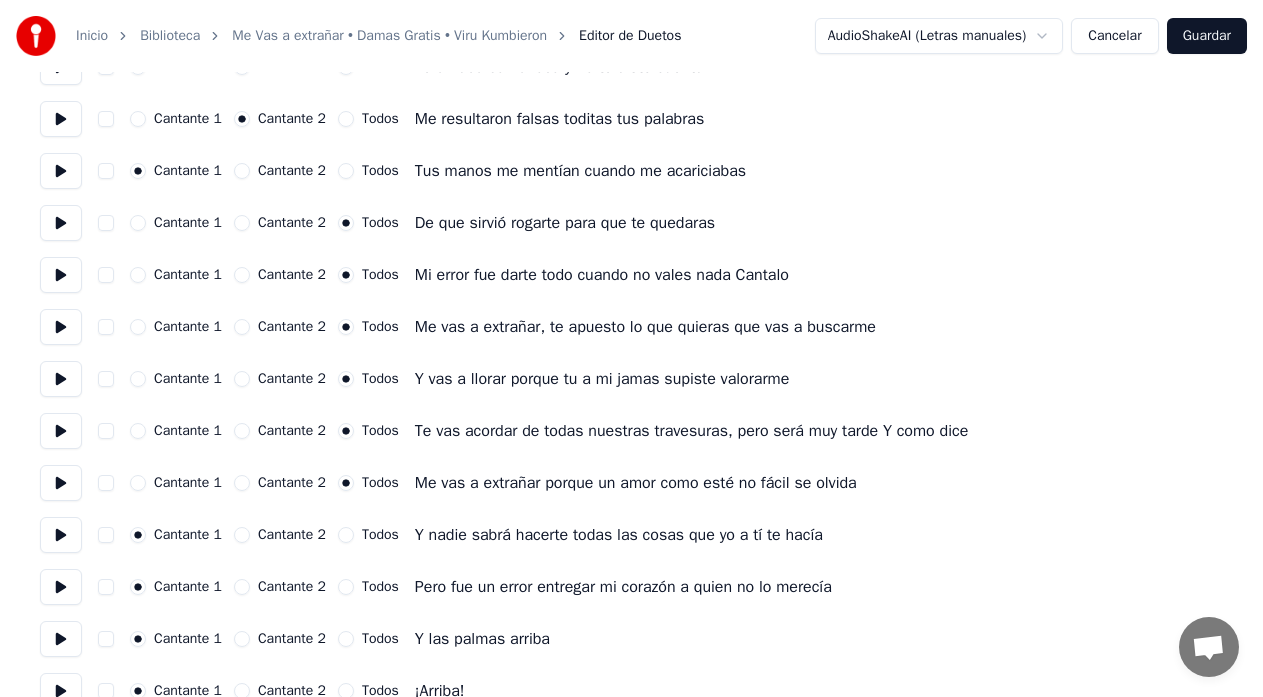 click at bounding box center [61, 535] 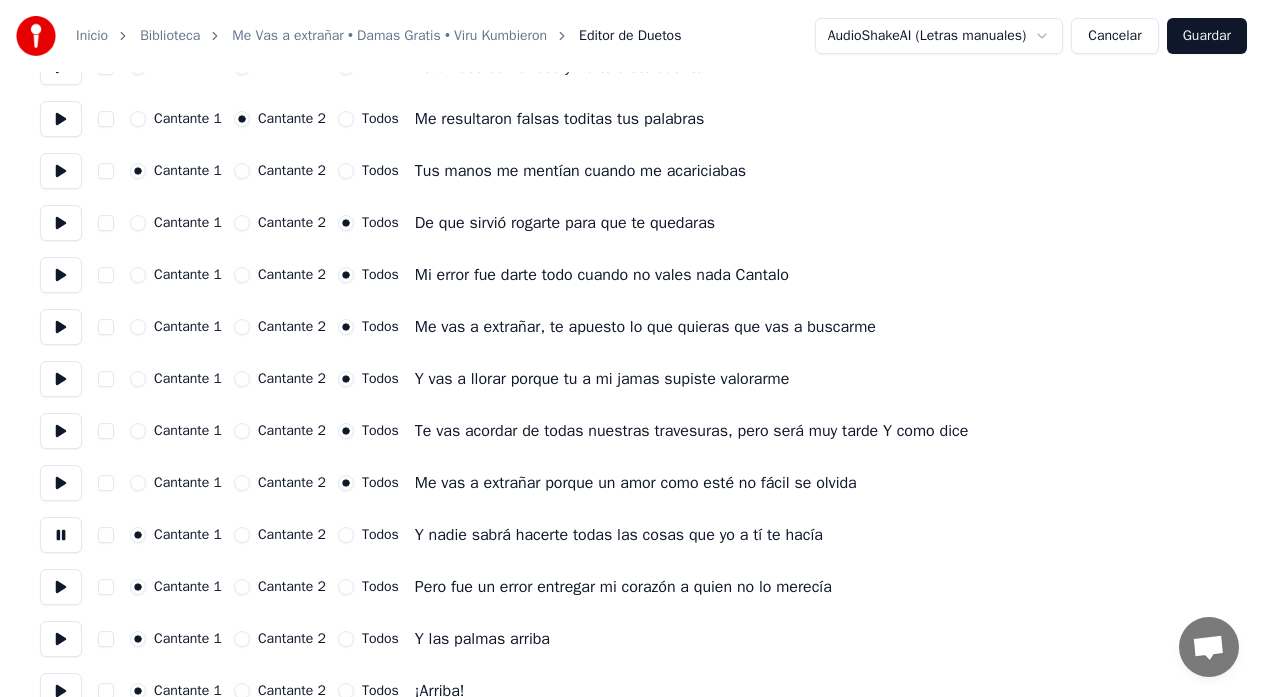 click on "Todos" at bounding box center (346, 535) 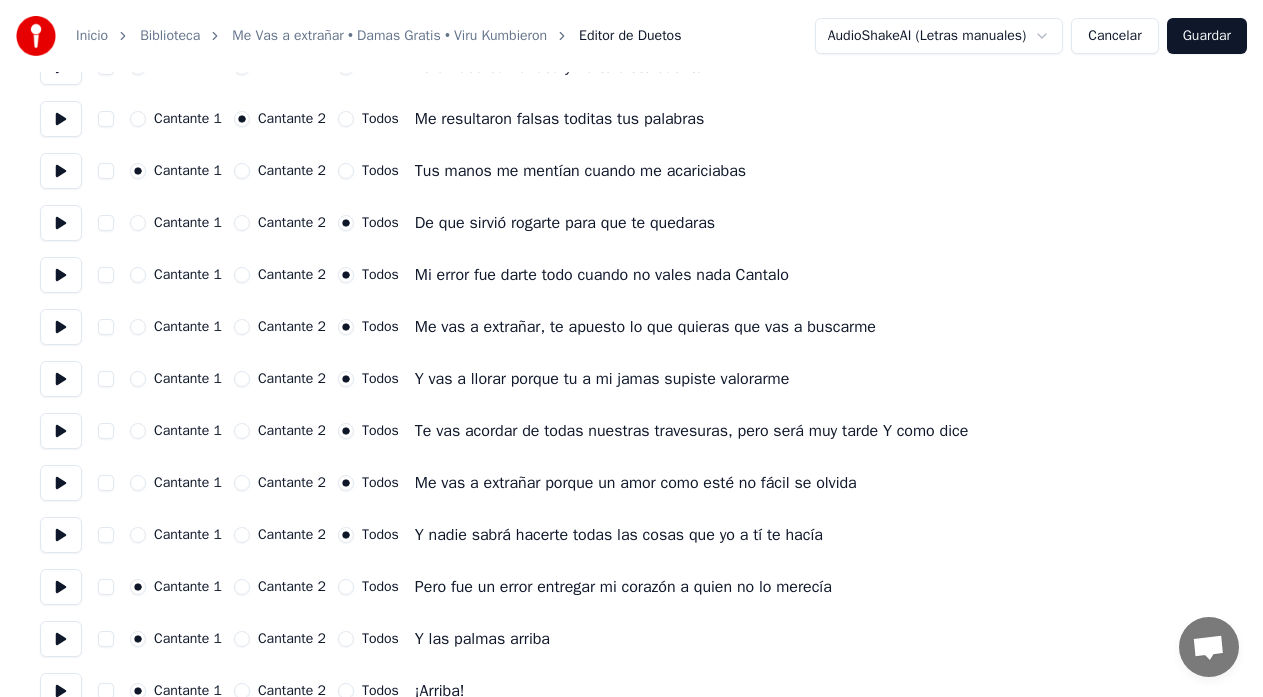 click at bounding box center [61, 587] 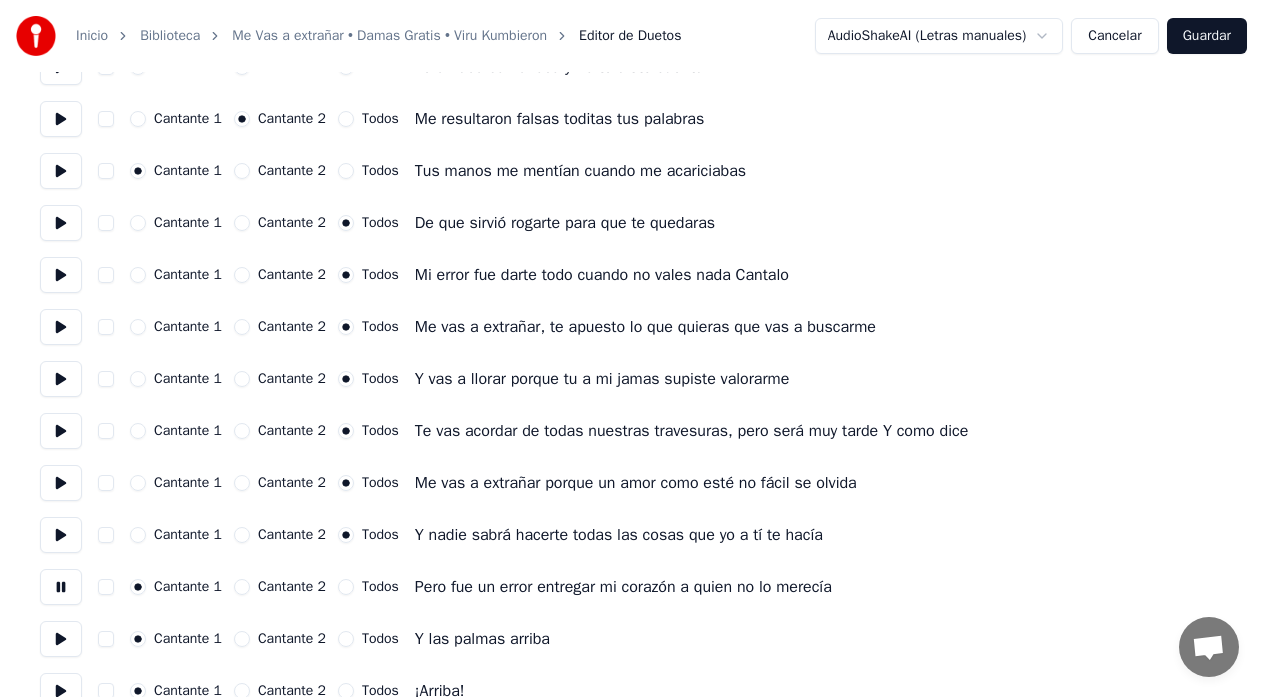 click on "Todos" at bounding box center [346, 587] 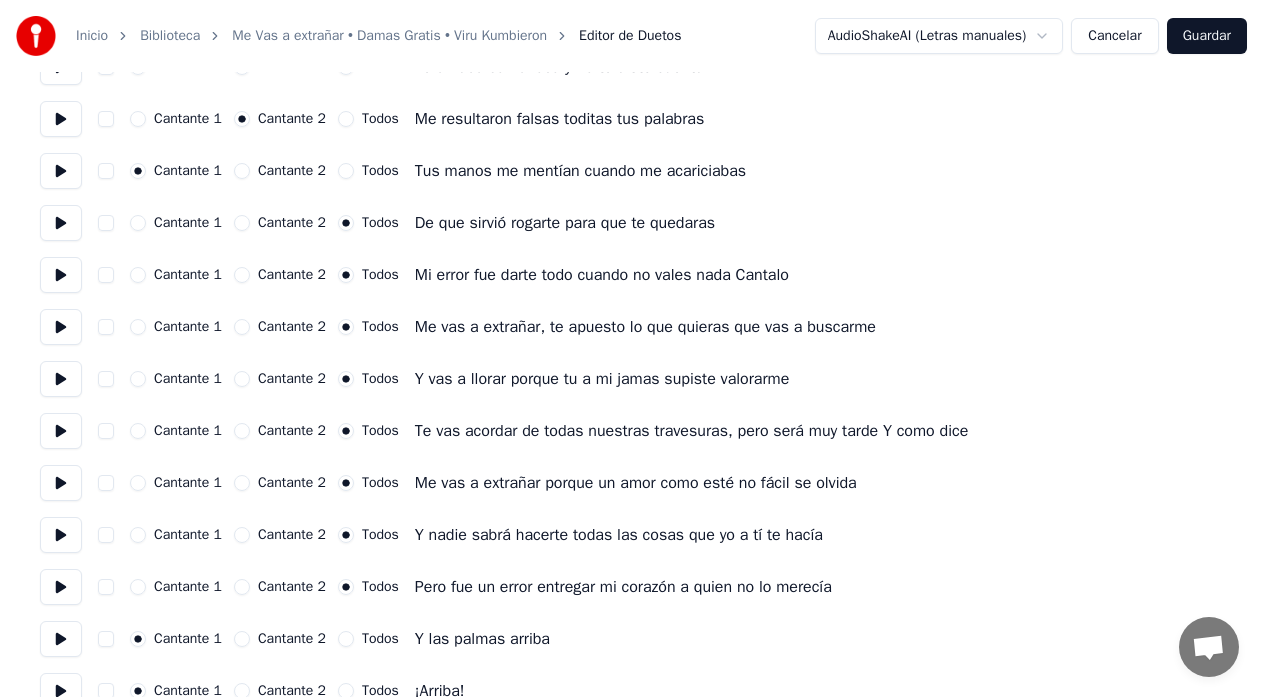 click at bounding box center [61, 639] 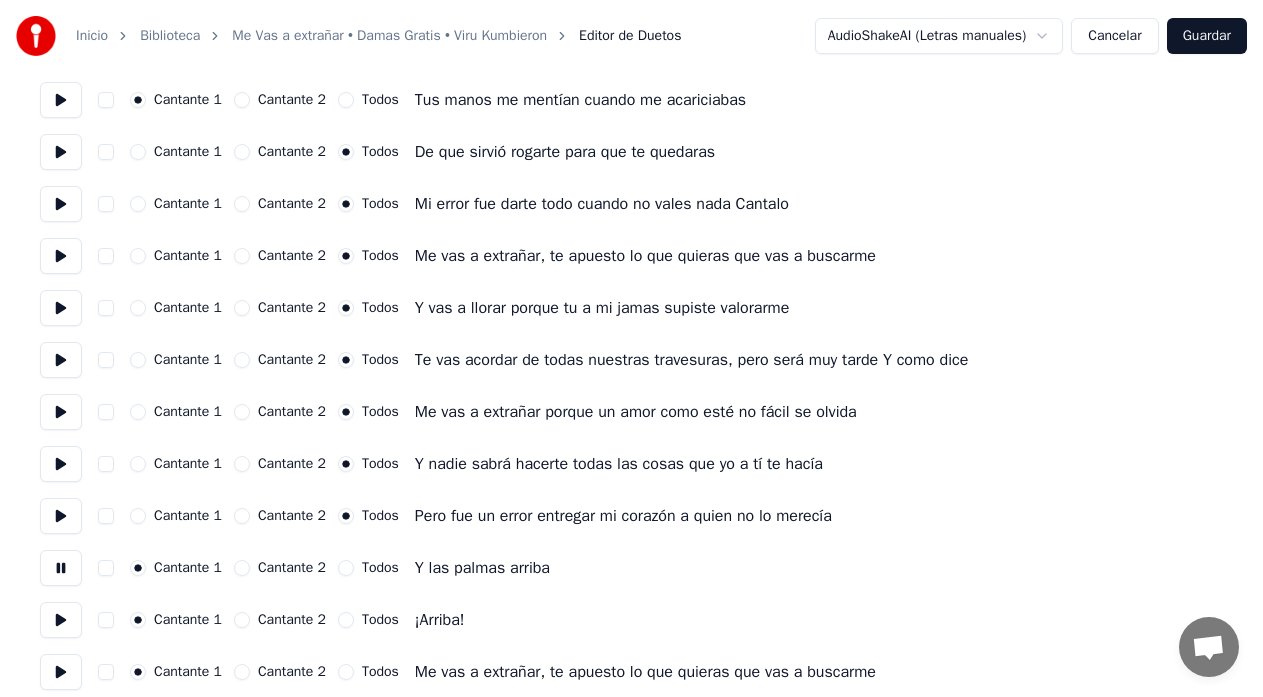 scroll, scrollTop: 800, scrollLeft: 0, axis: vertical 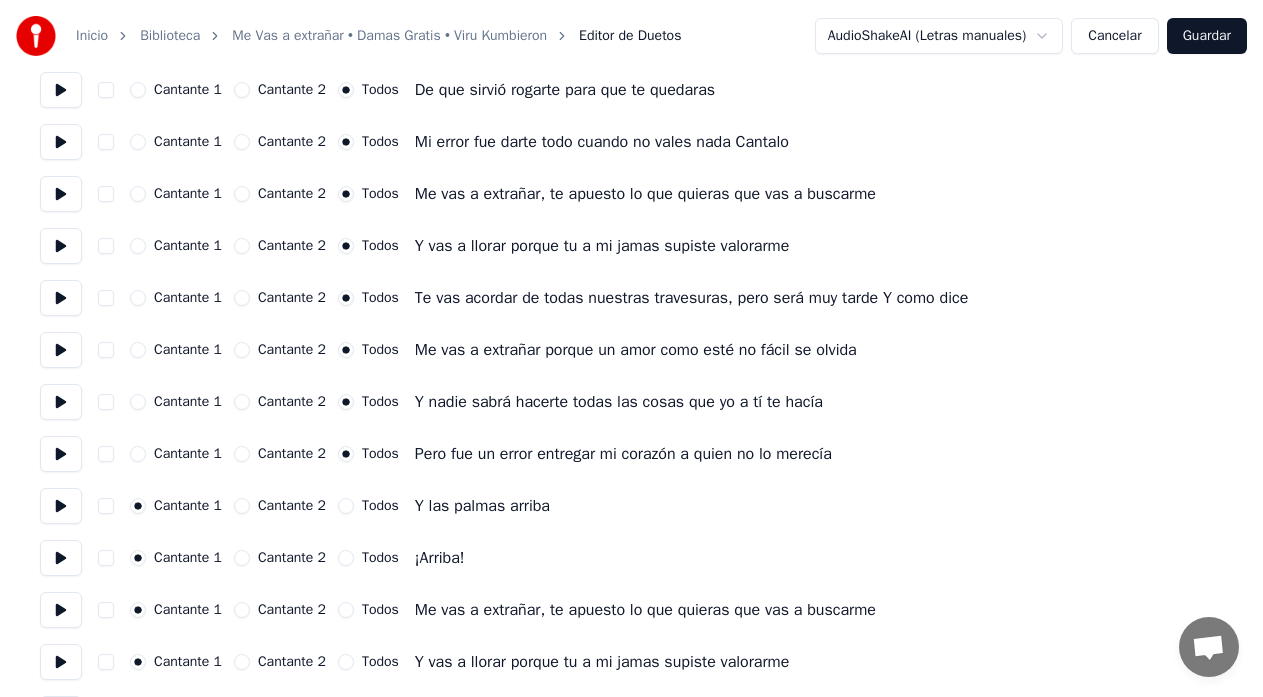 click at bounding box center [61, 558] 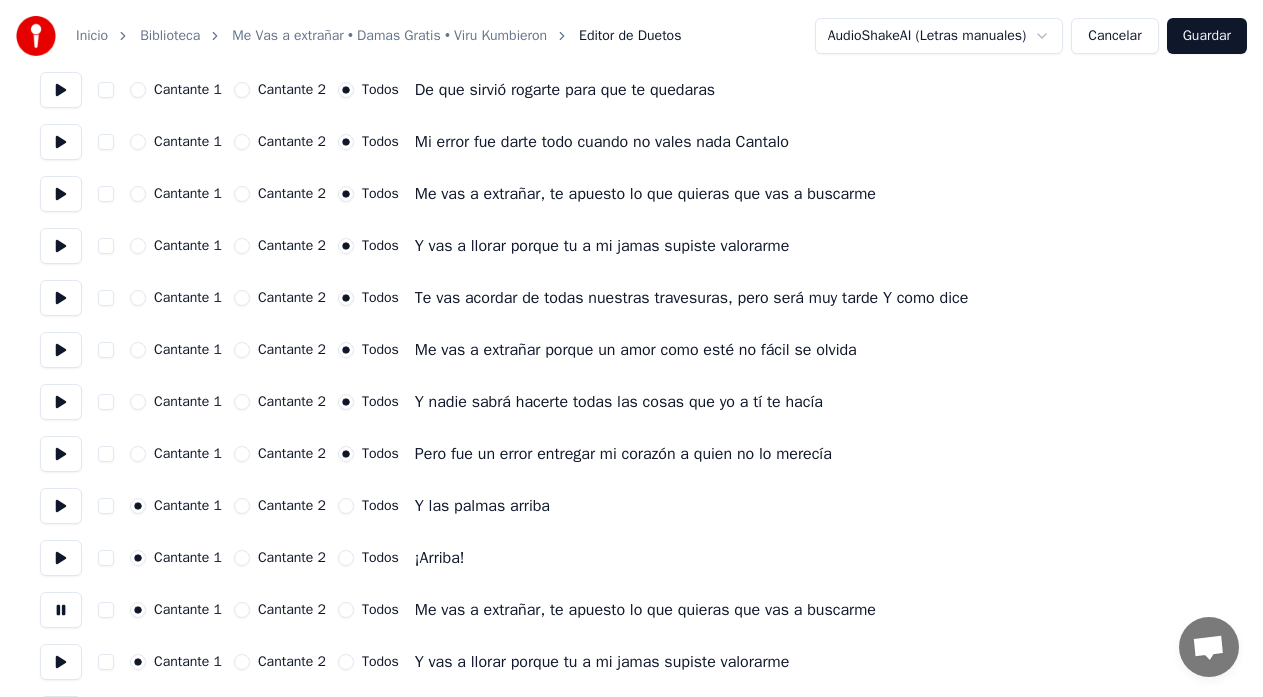 click on "Todos" at bounding box center (368, 610) 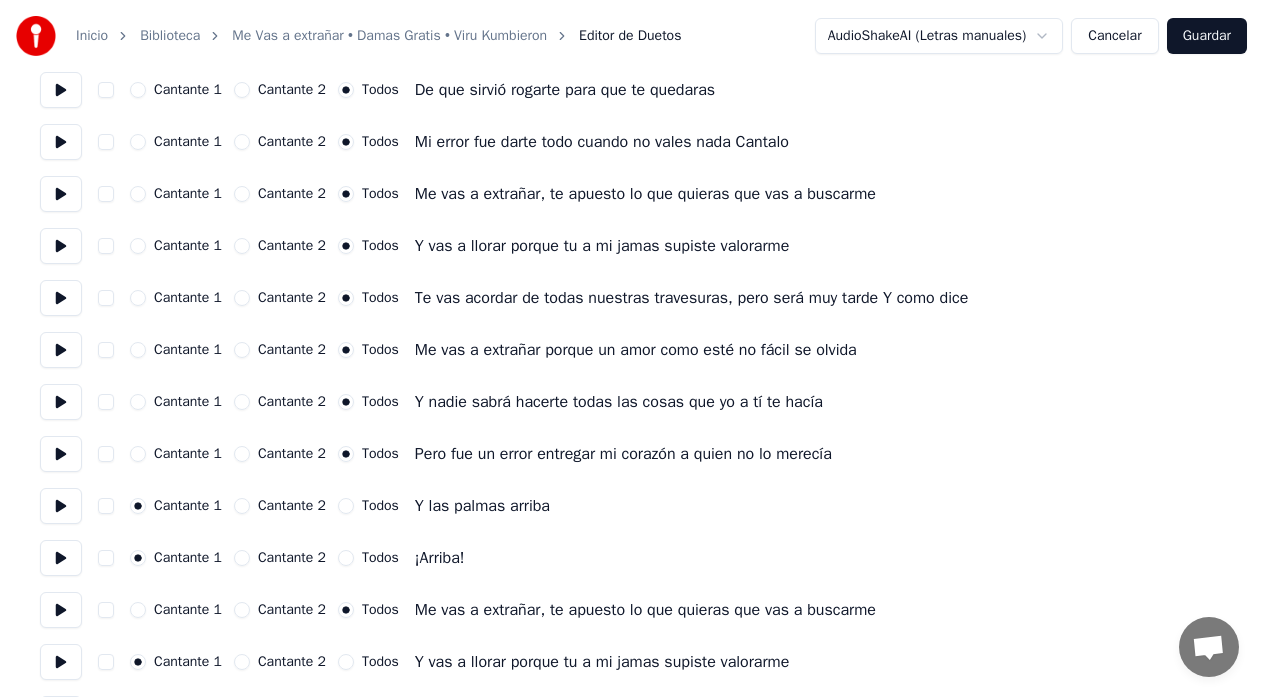 click at bounding box center [61, 662] 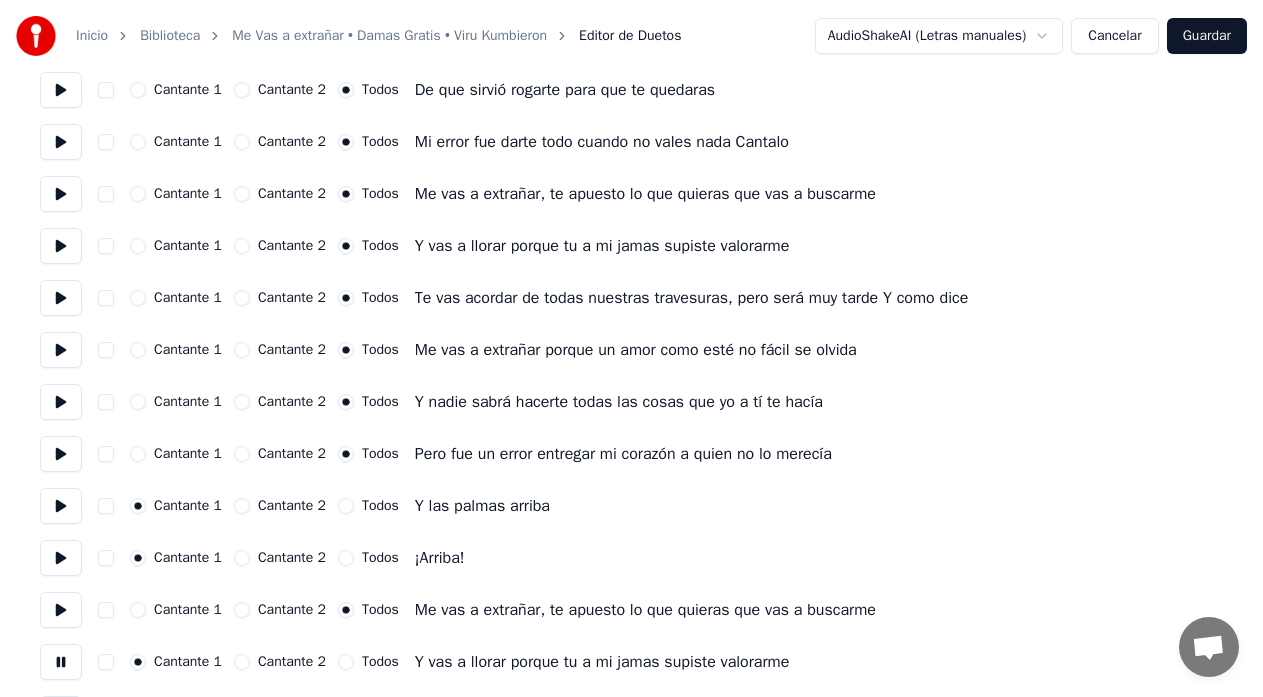 click on "Todos" at bounding box center (346, 662) 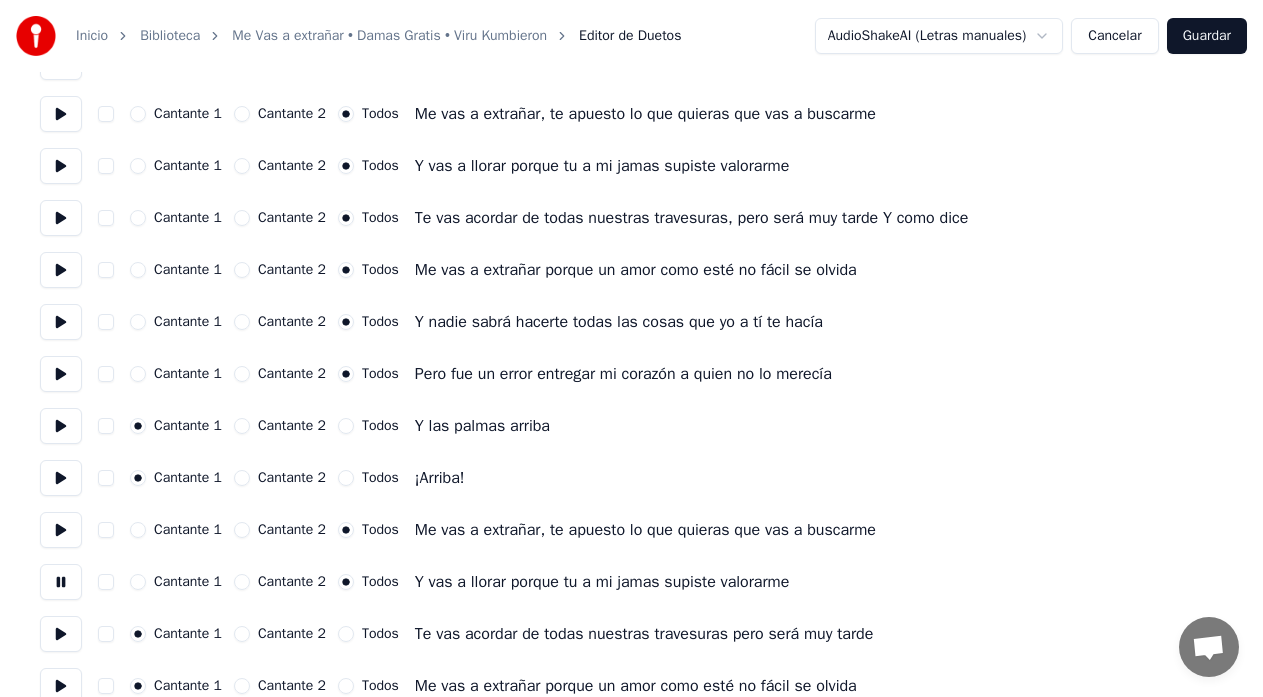 scroll, scrollTop: 1067, scrollLeft: 0, axis: vertical 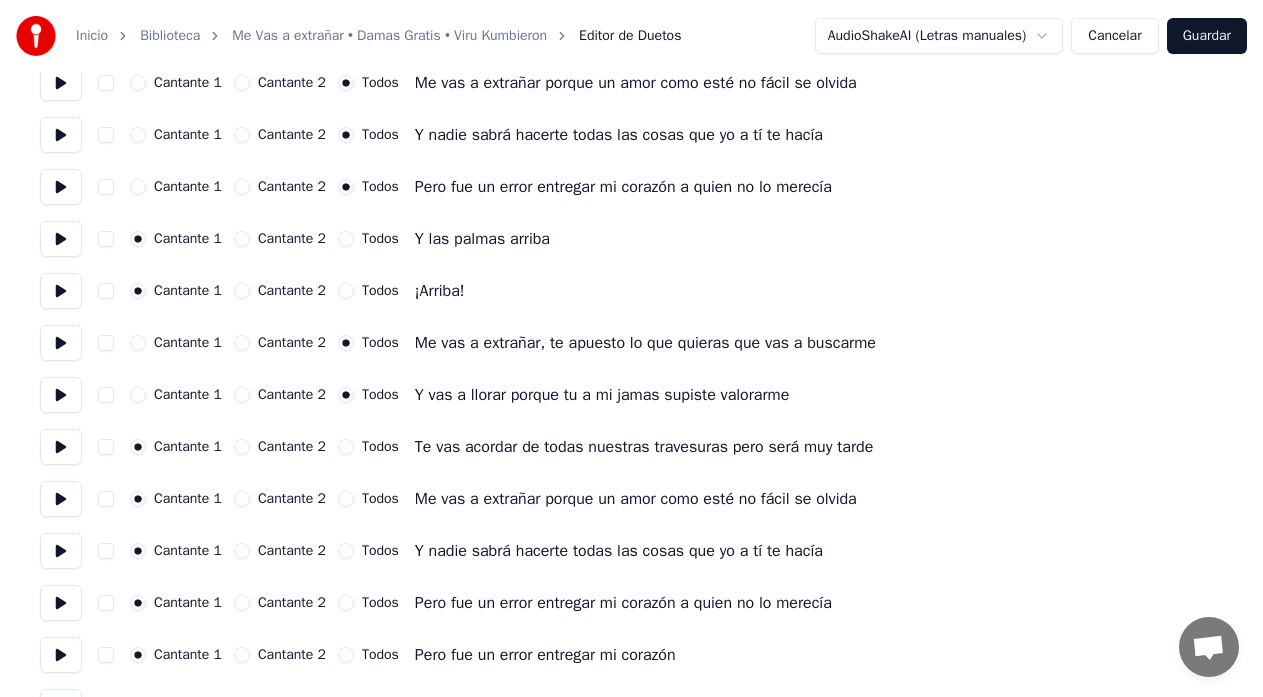 click at bounding box center [61, 447] 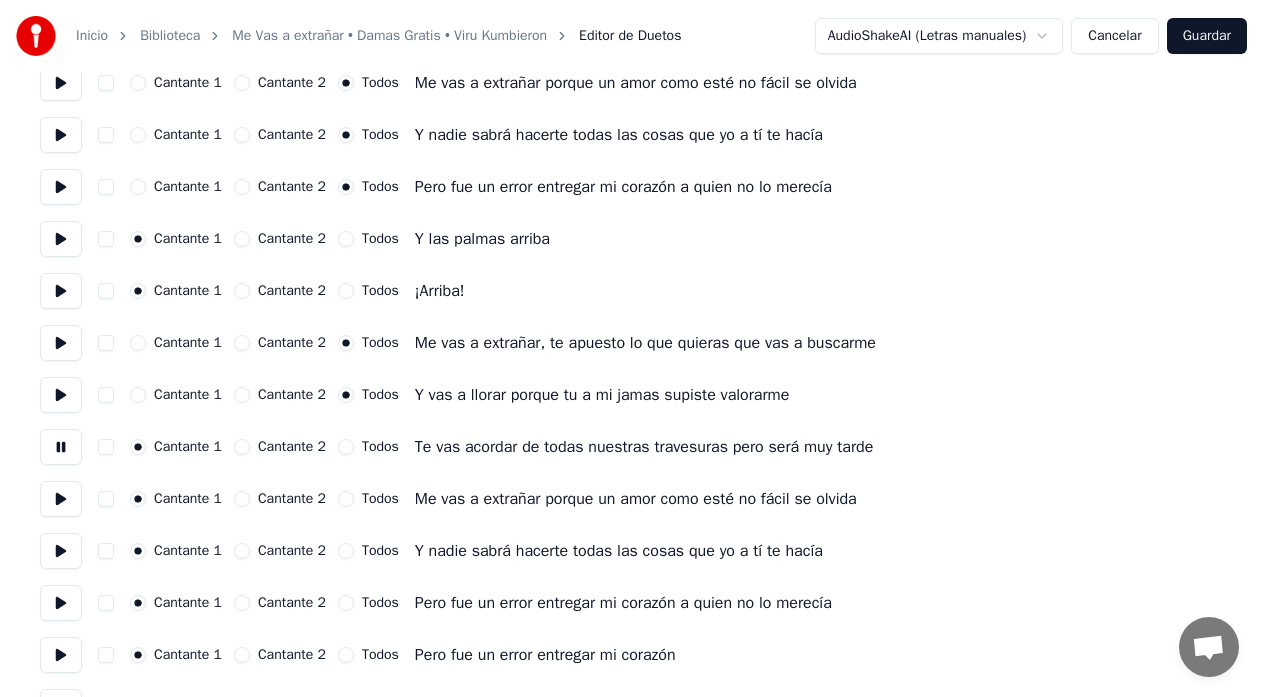 click on "Todos" at bounding box center (346, 447) 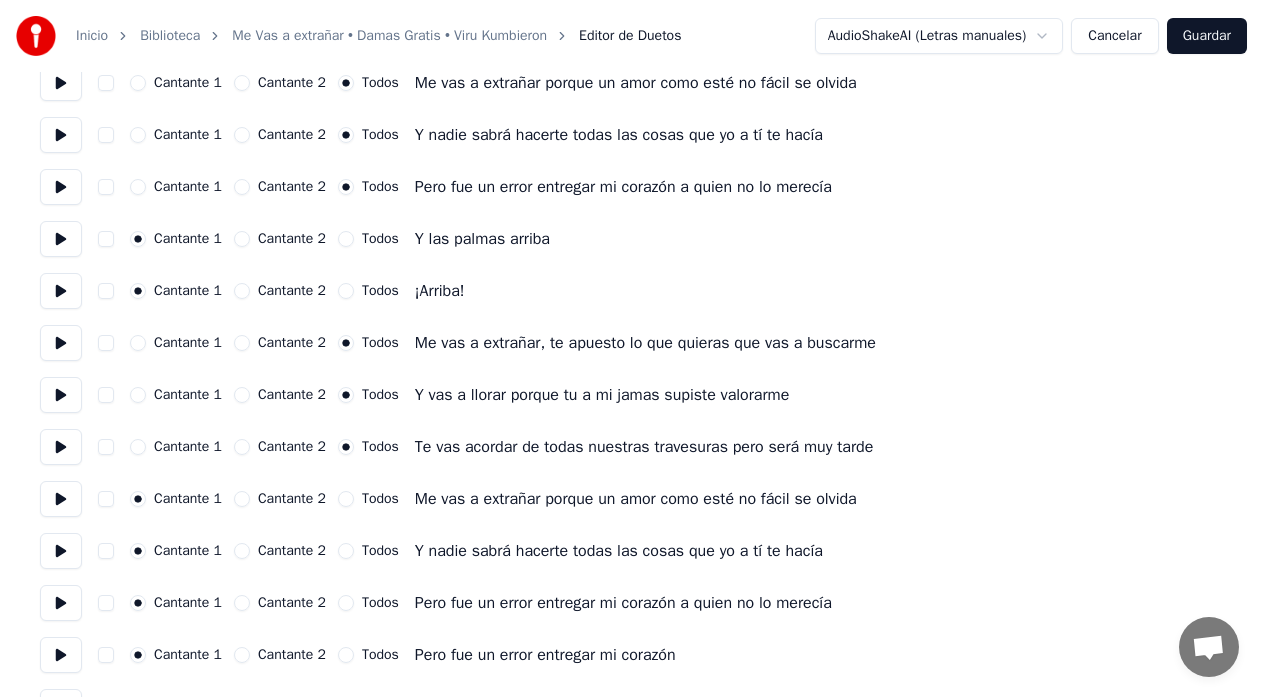click at bounding box center [61, 499] 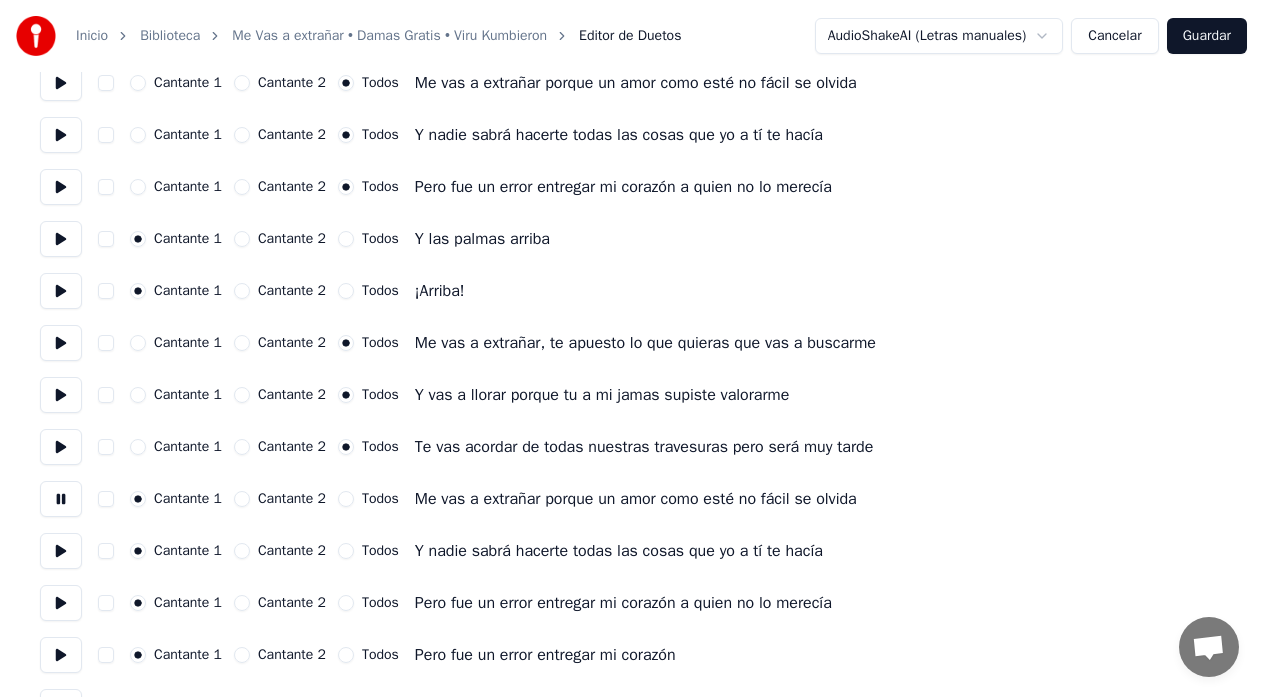 click on "Todos" at bounding box center (346, 499) 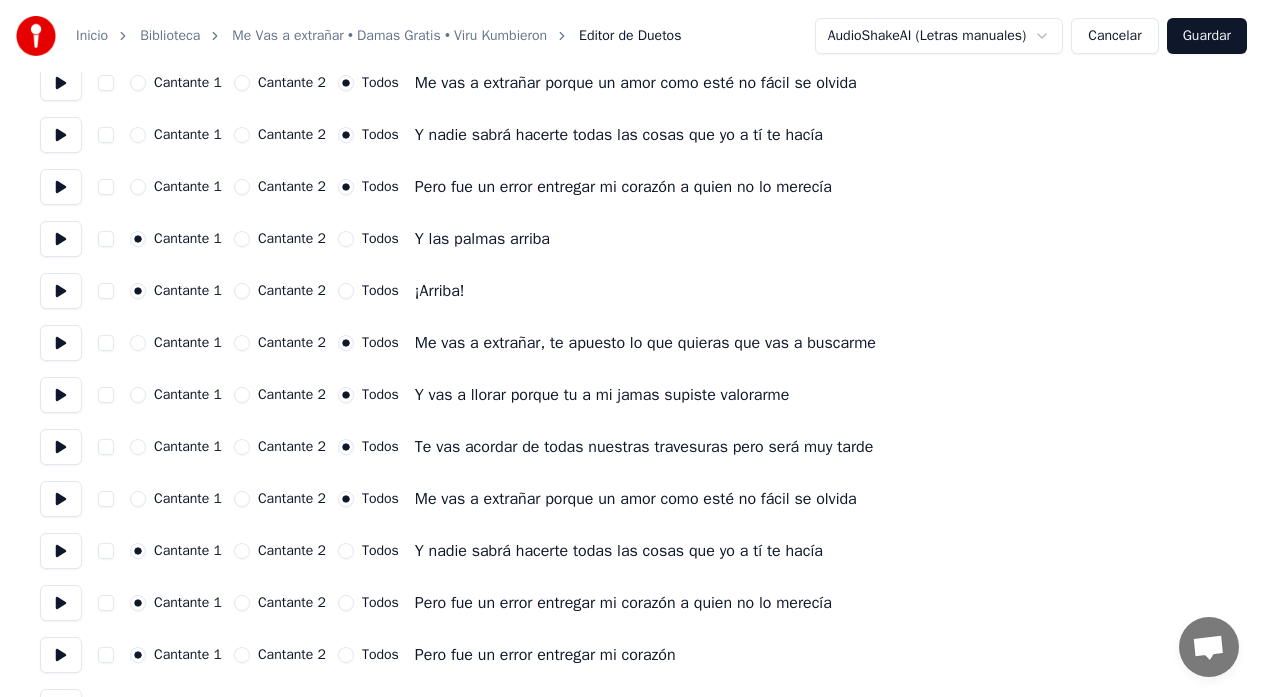 click at bounding box center [61, 551] 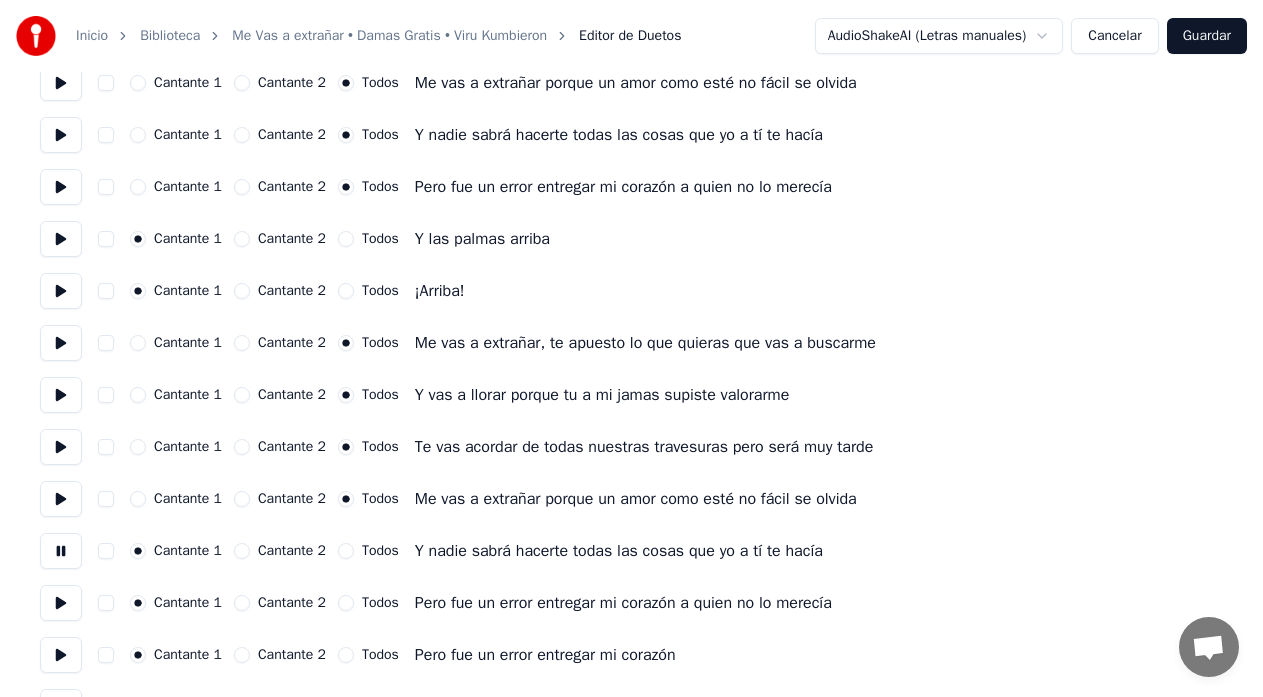 click on "Todos" at bounding box center (346, 551) 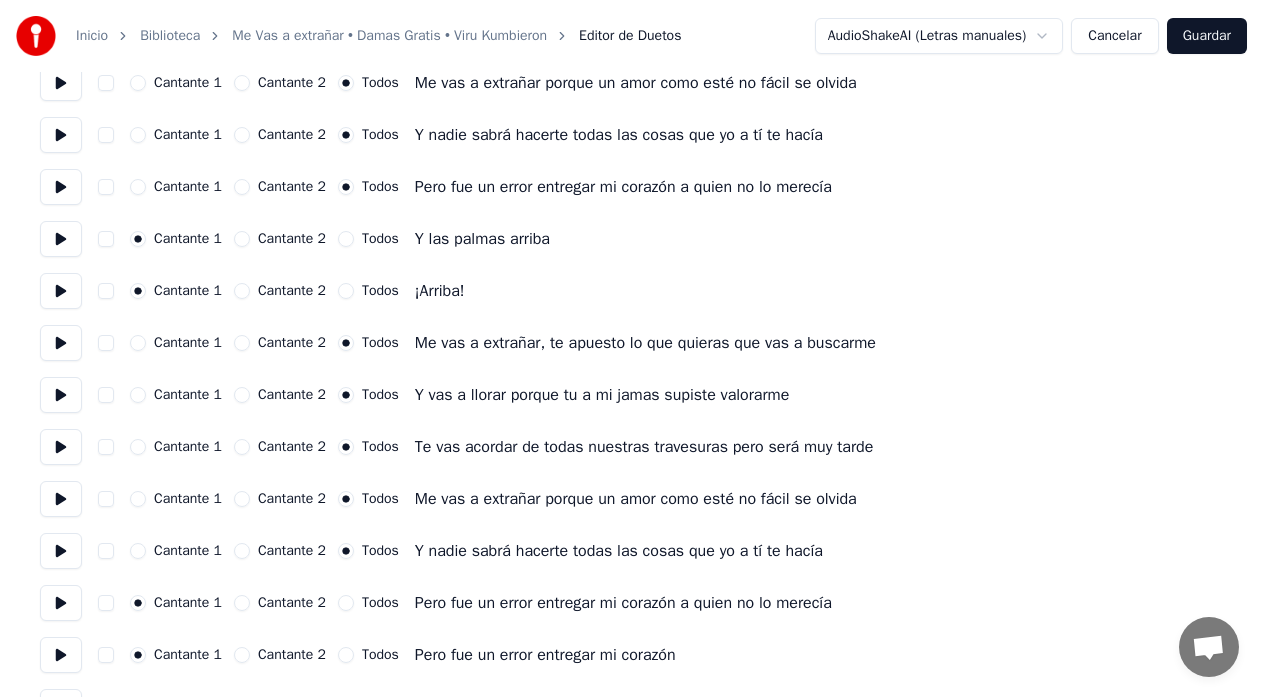click at bounding box center (61, 603) 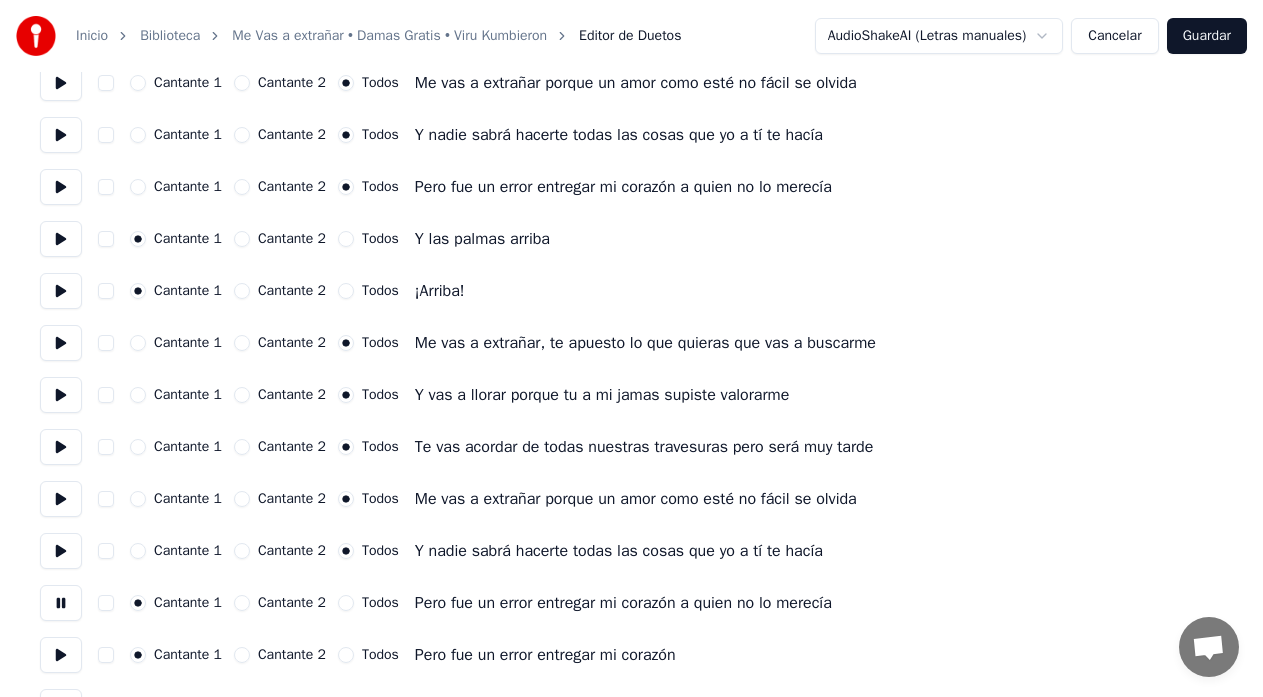 click on "Todos" at bounding box center (346, 603) 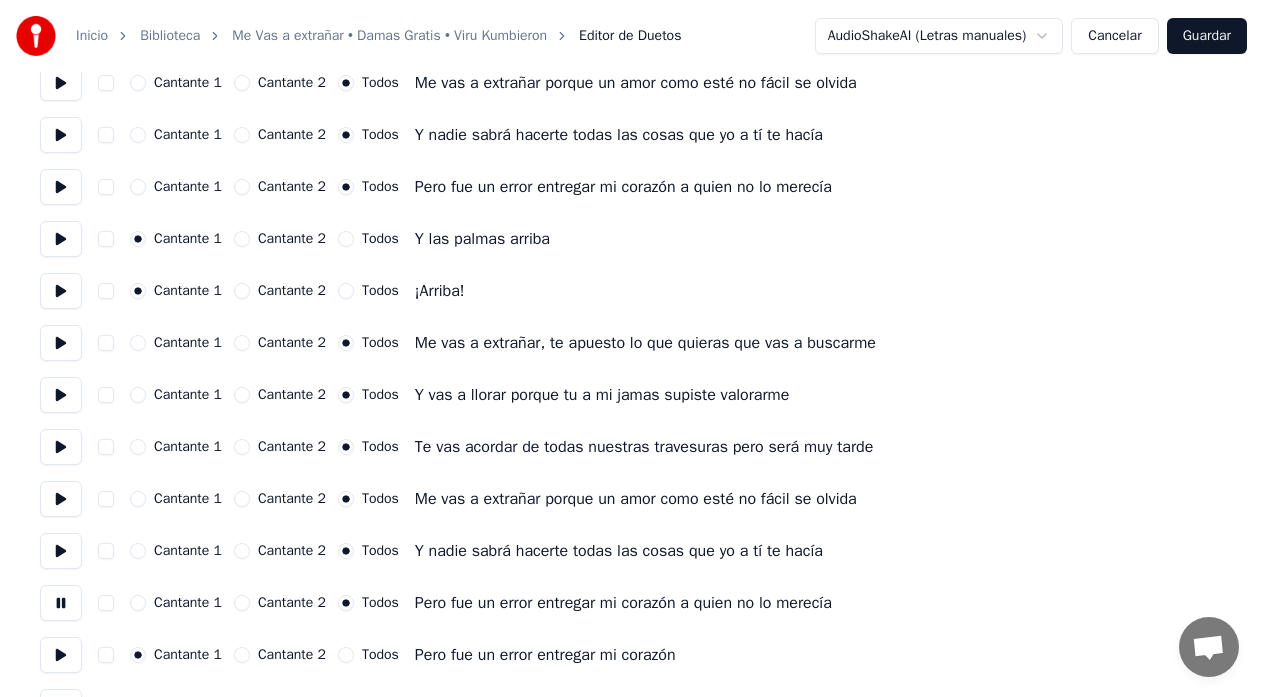 click at bounding box center (61, 655) 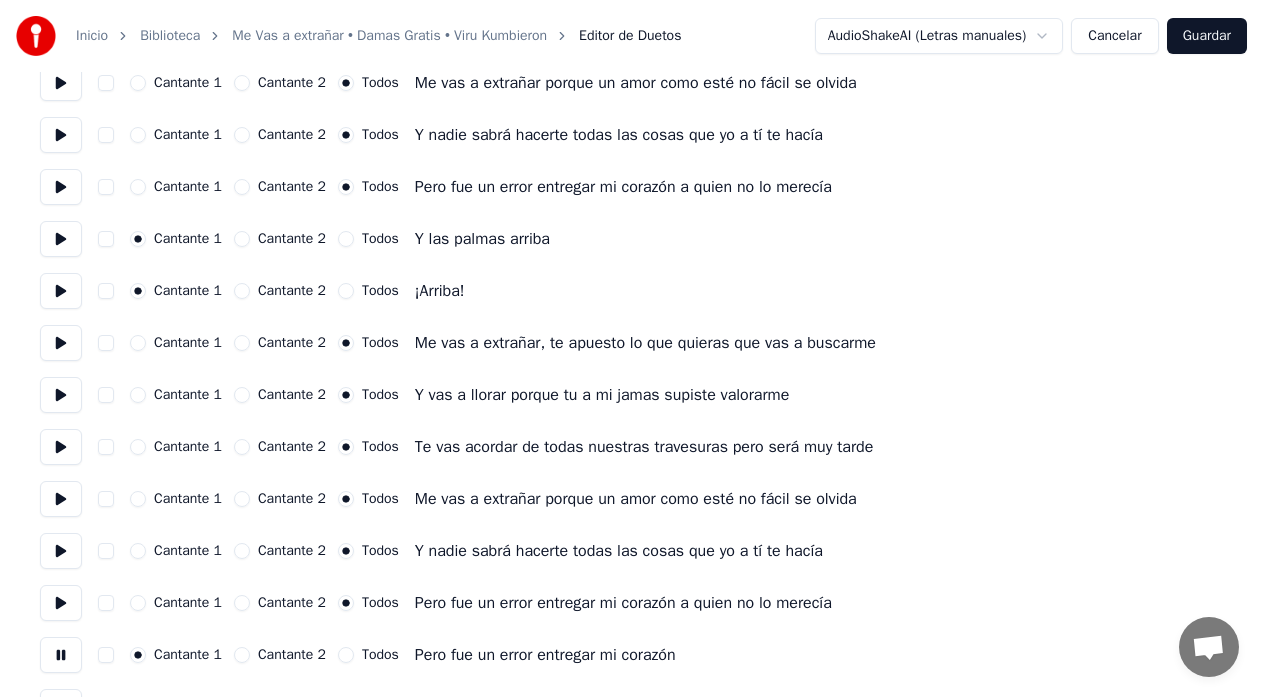 click on "Cantante 1 Cantante 2 Todos" at bounding box center (264, 655) 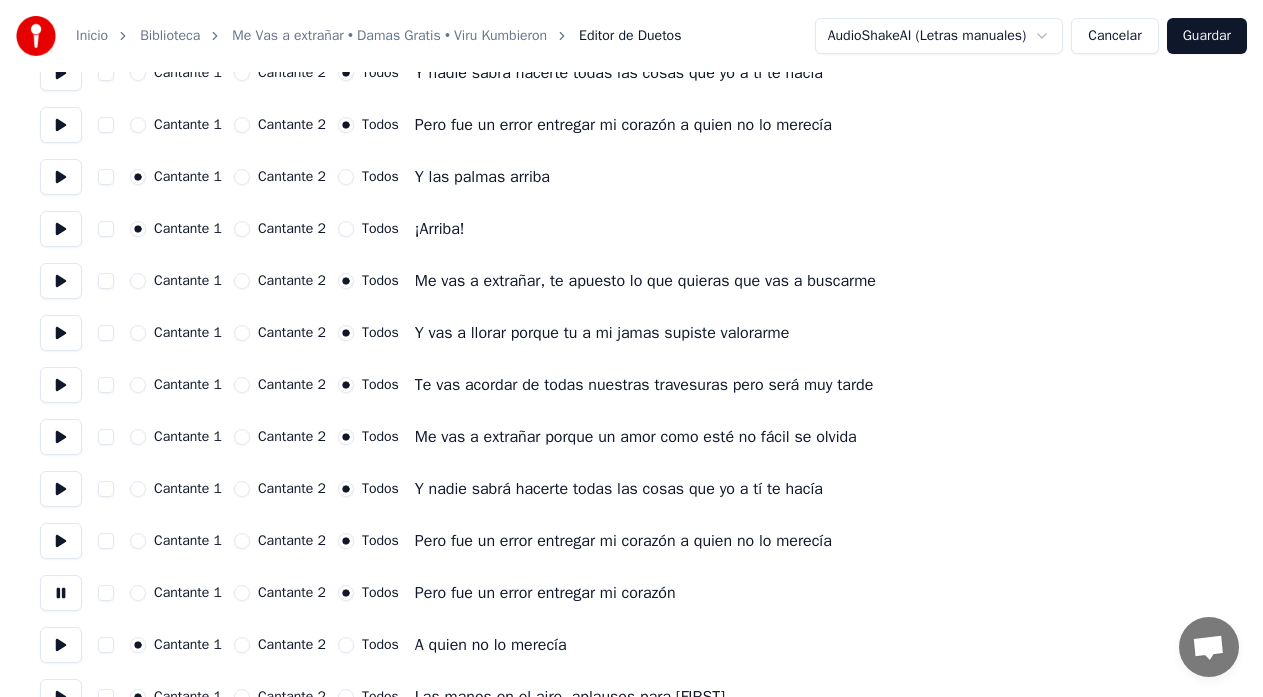 scroll, scrollTop: 1219, scrollLeft: 0, axis: vertical 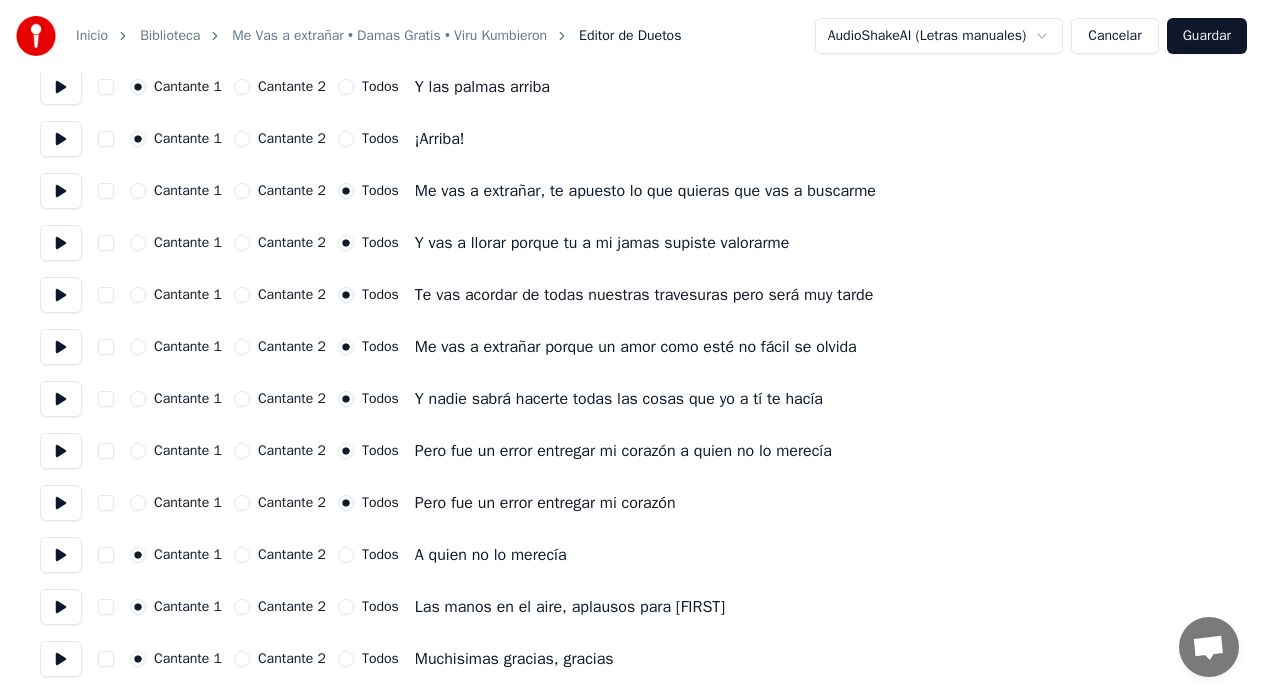 click at bounding box center (61, 555) 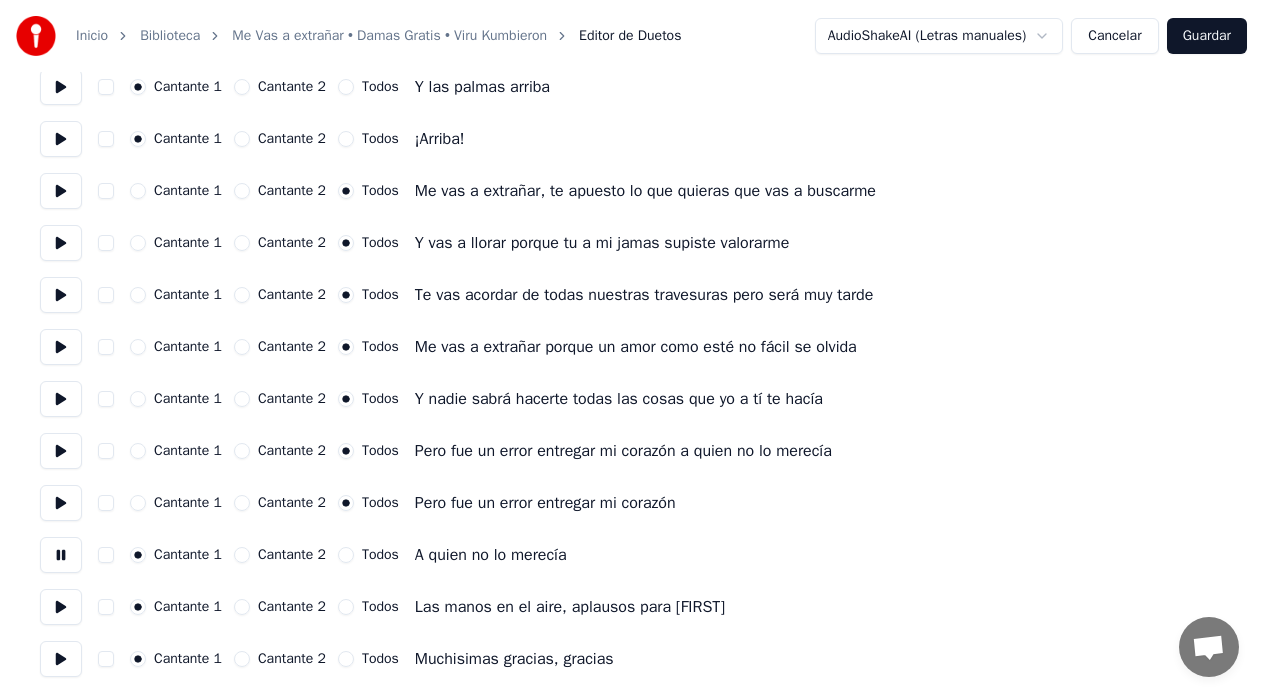 click on "Todos" at bounding box center [346, 555] 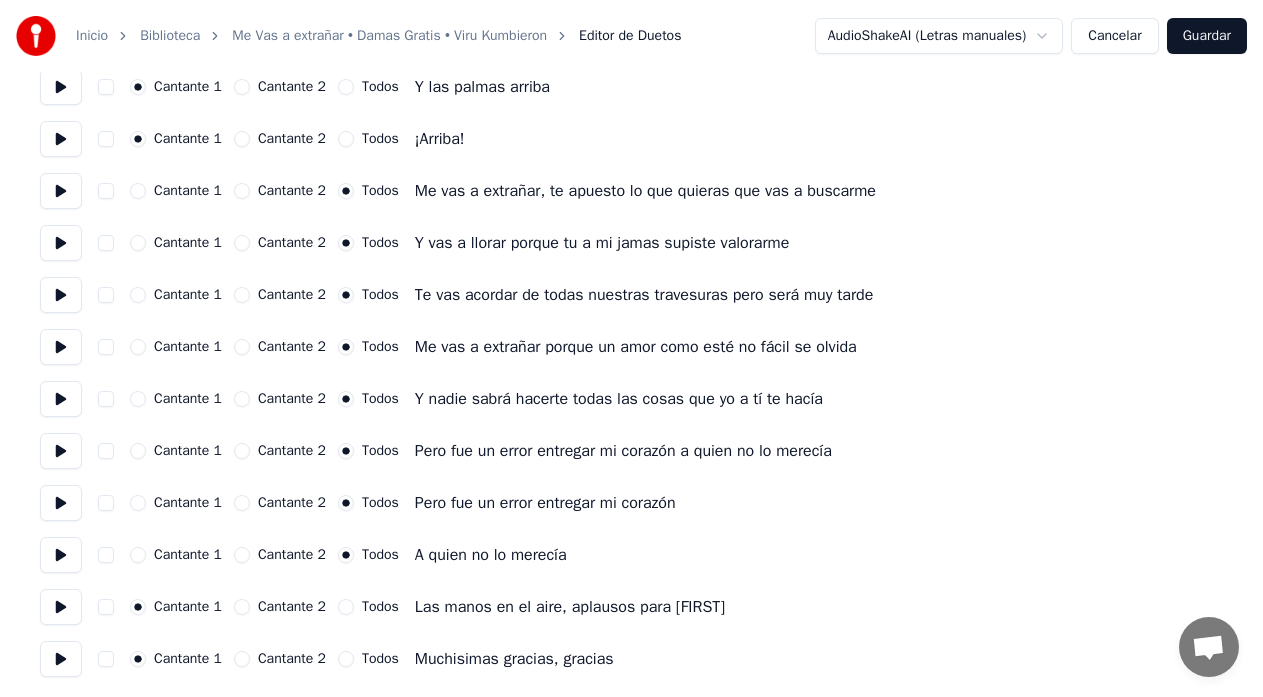 click at bounding box center [61, 607] 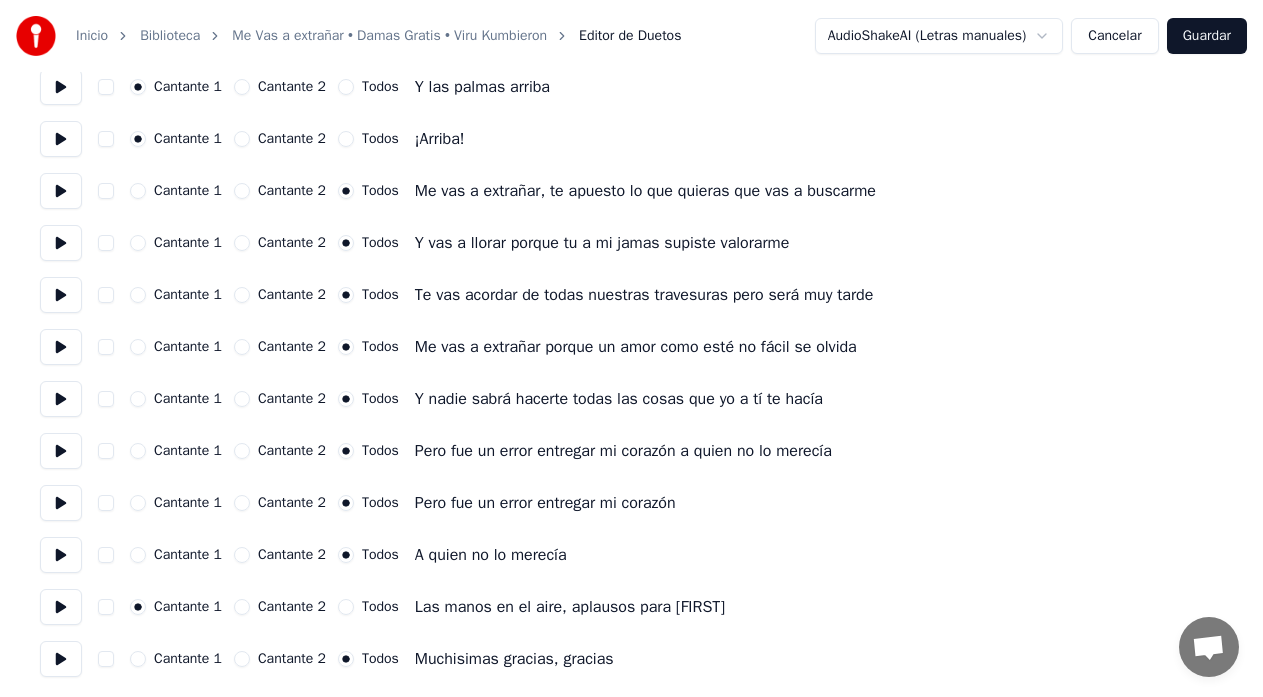 click on "Guardar" at bounding box center [1207, 36] 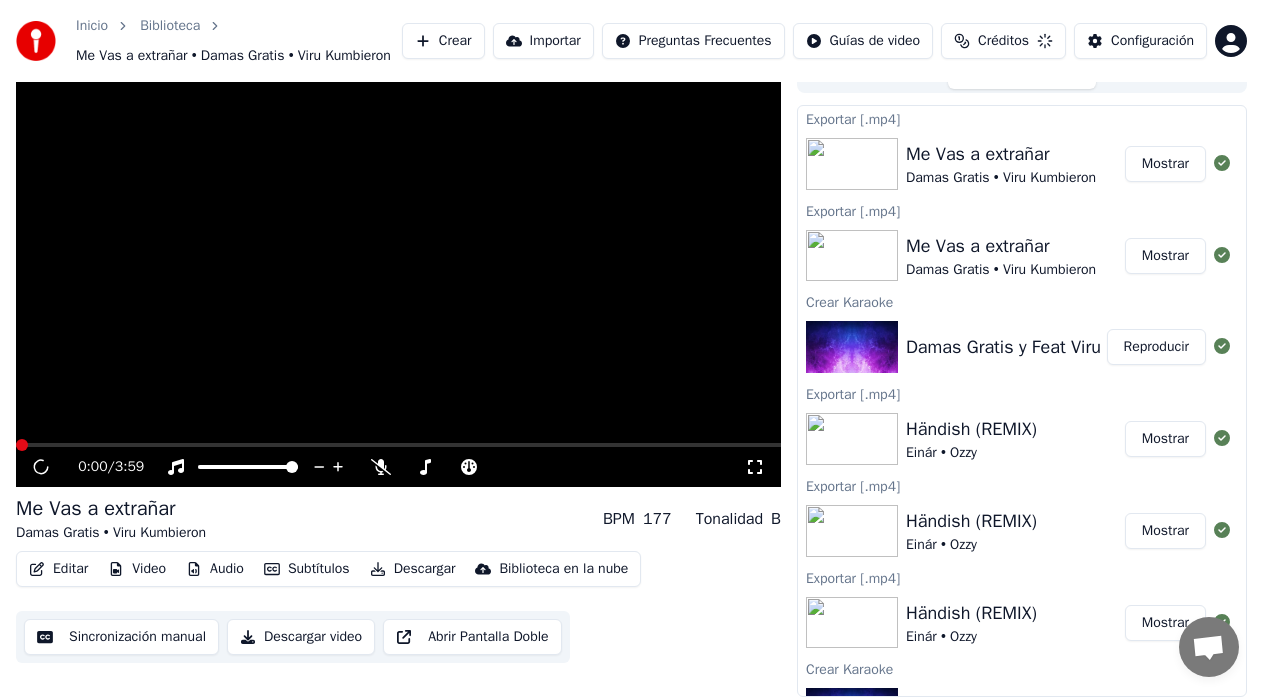 scroll, scrollTop: 45, scrollLeft: 0, axis: vertical 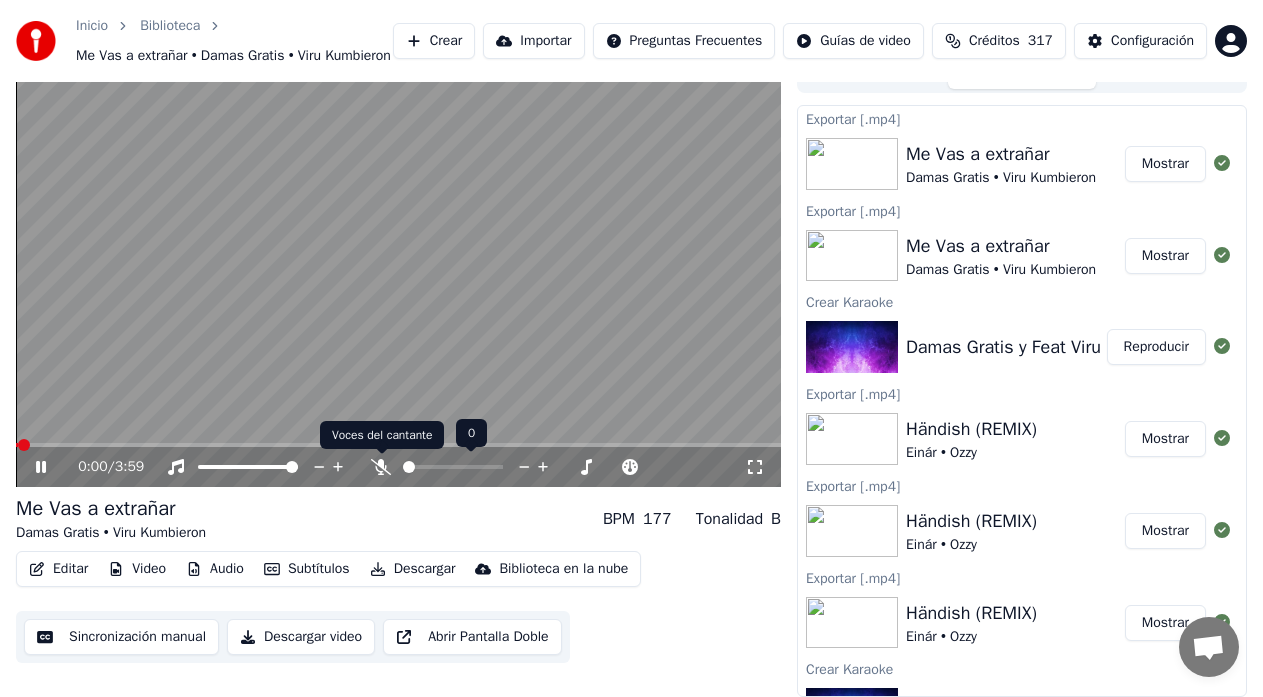 click at bounding box center [461, 467] 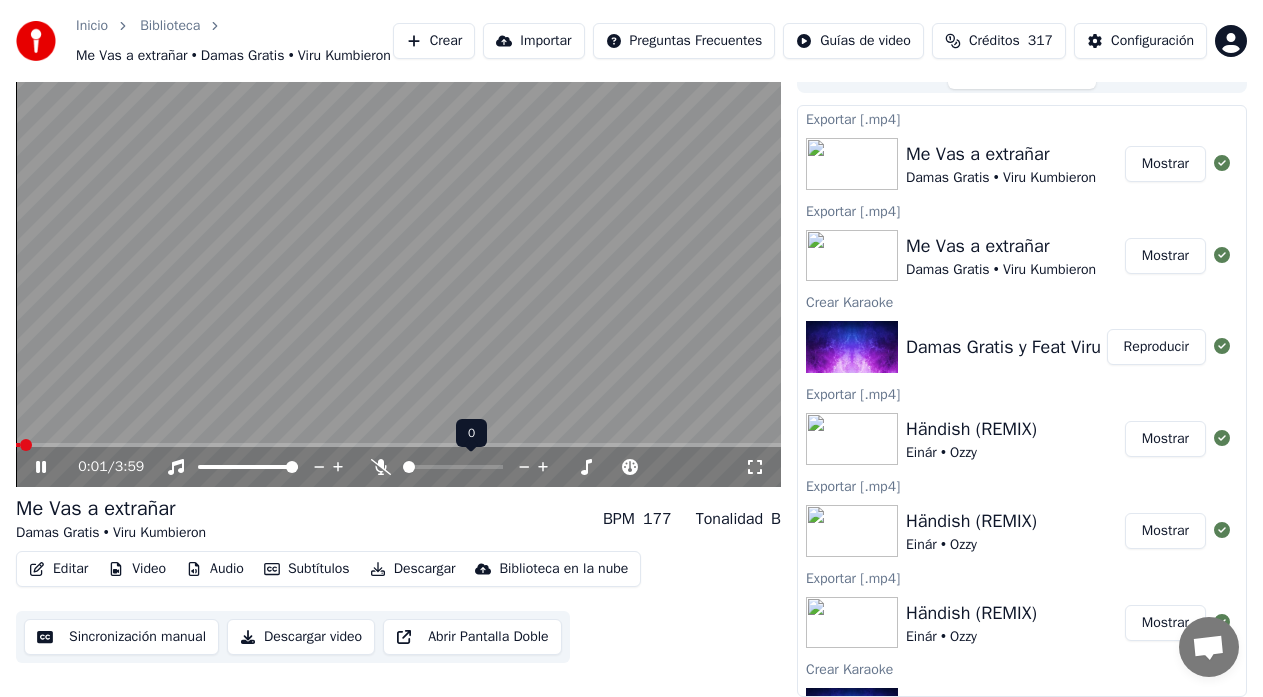 click 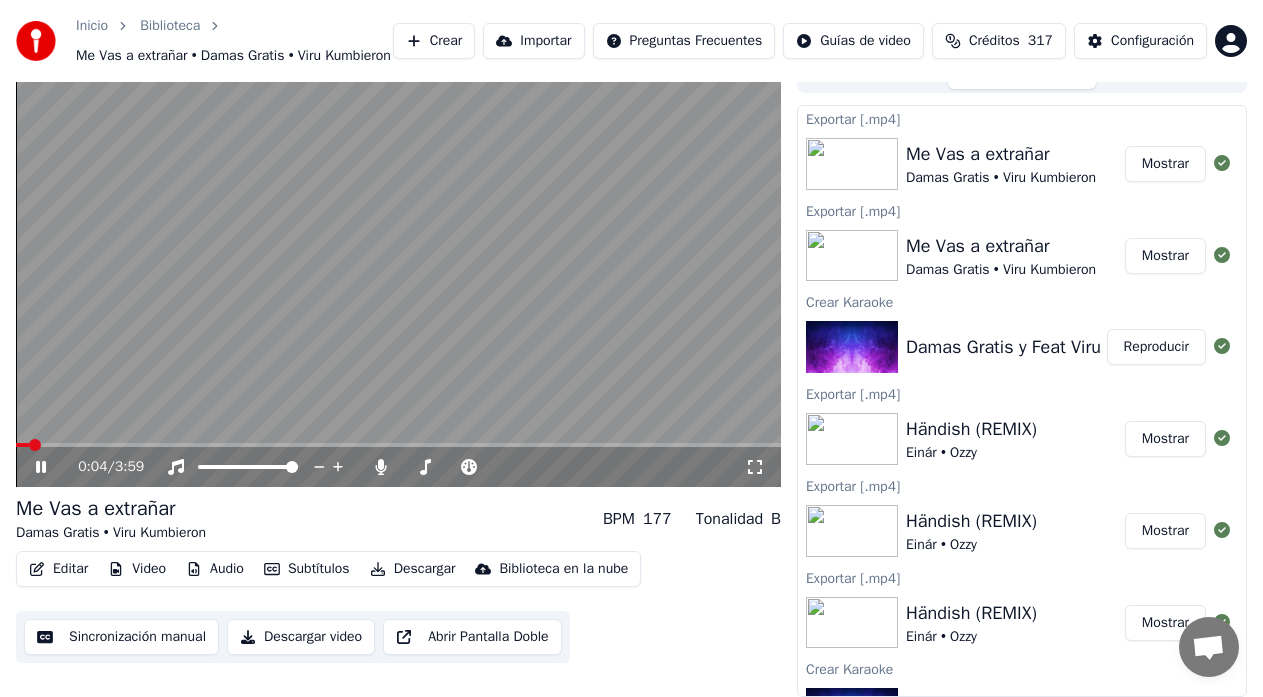 click 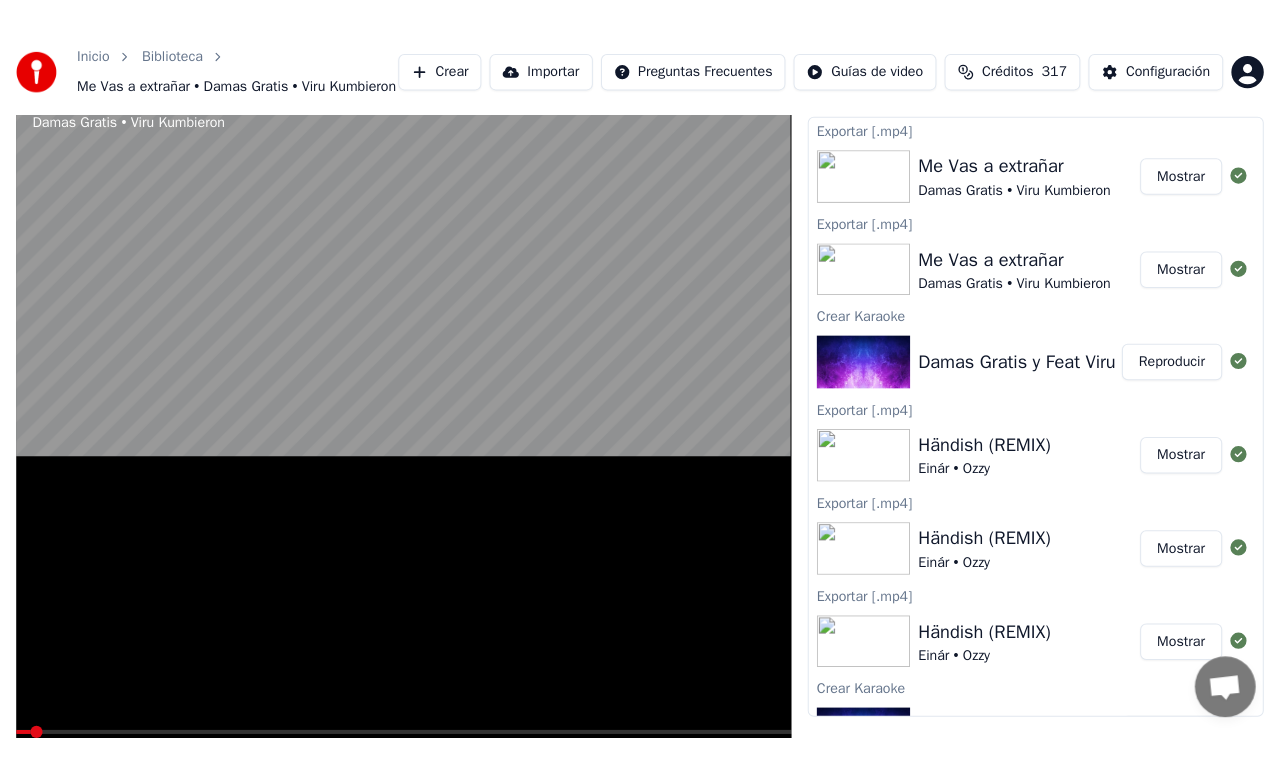 scroll, scrollTop: 15, scrollLeft: 0, axis: vertical 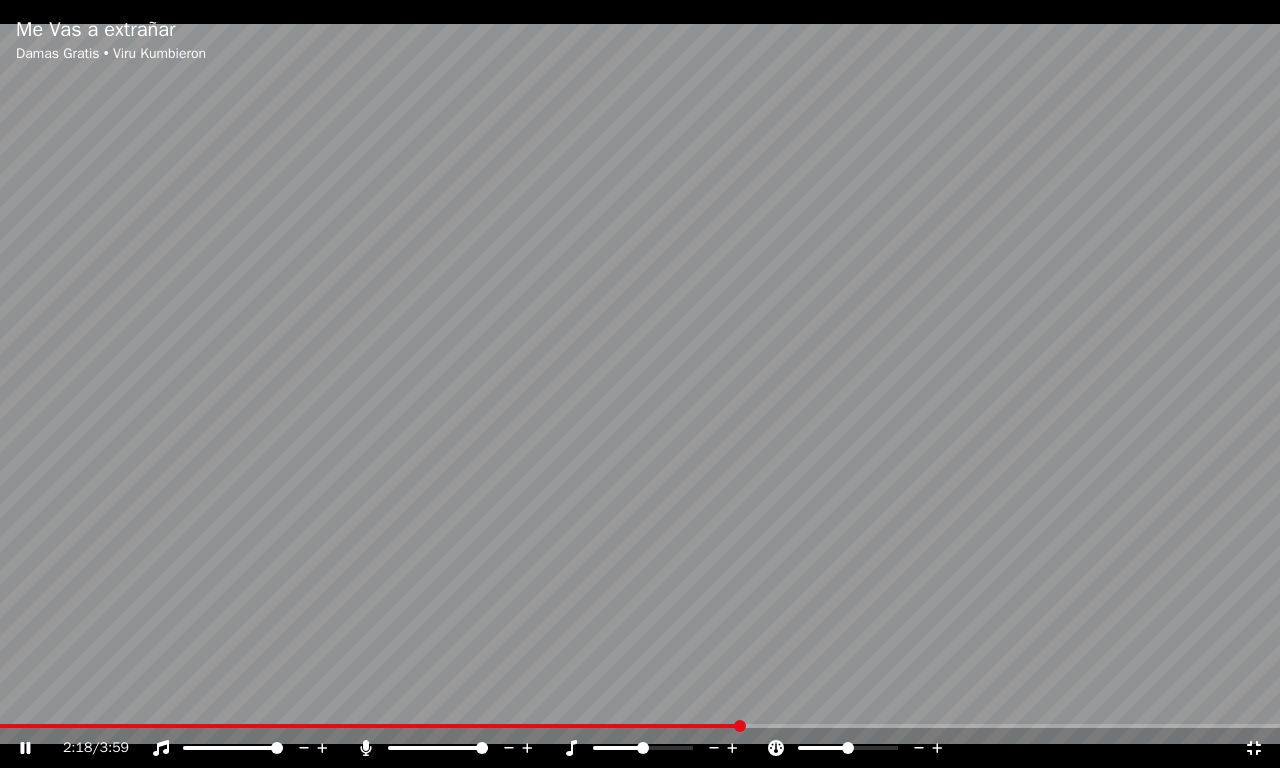 click 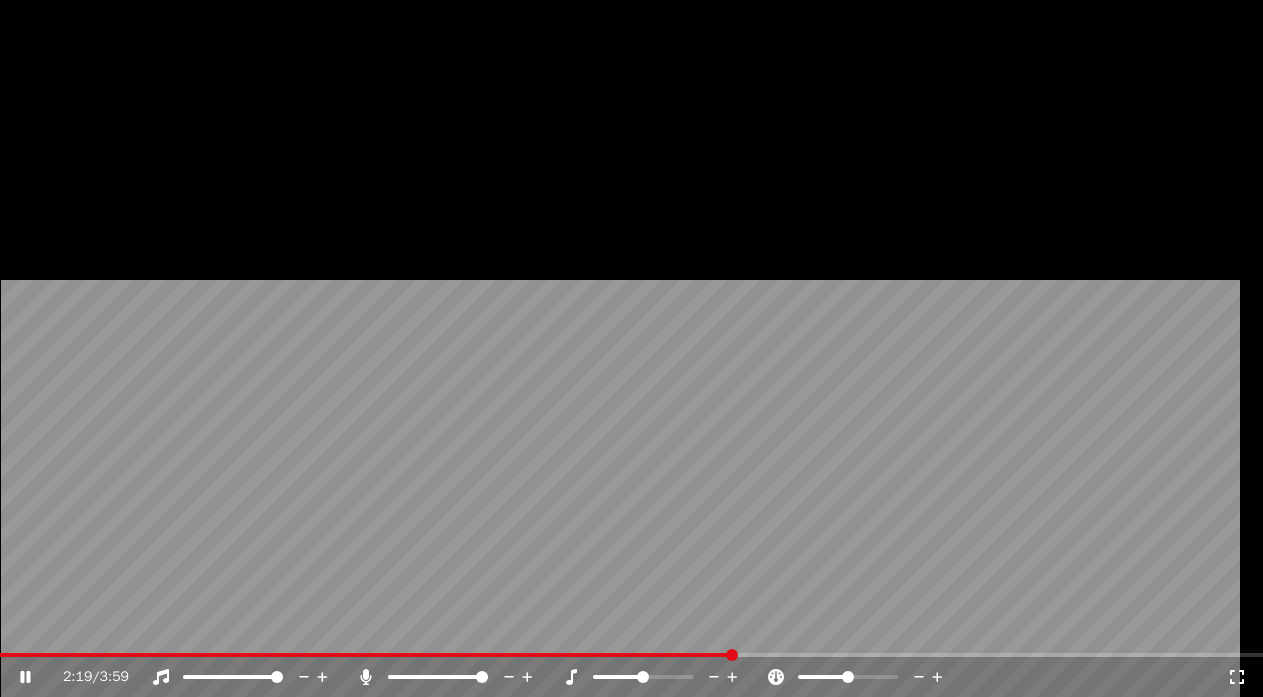 scroll, scrollTop: 45, scrollLeft: 0, axis: vertical 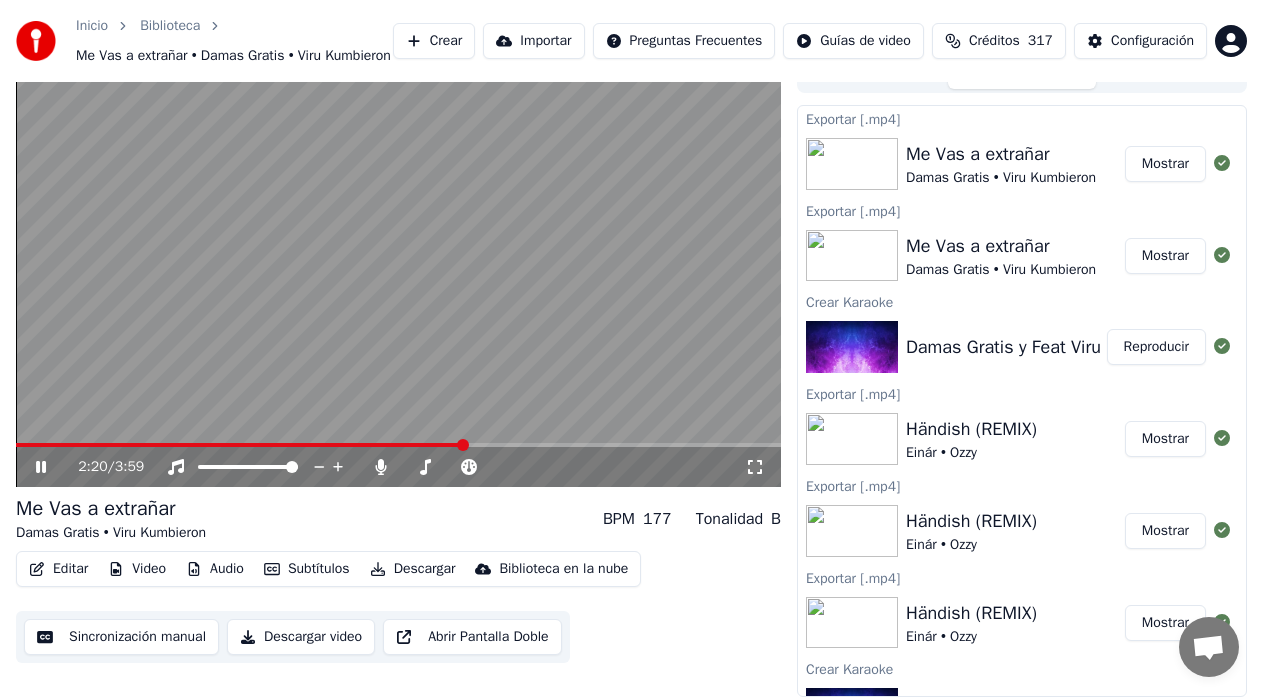 click on "Sincronización manual" at bounding box center [121, 637] 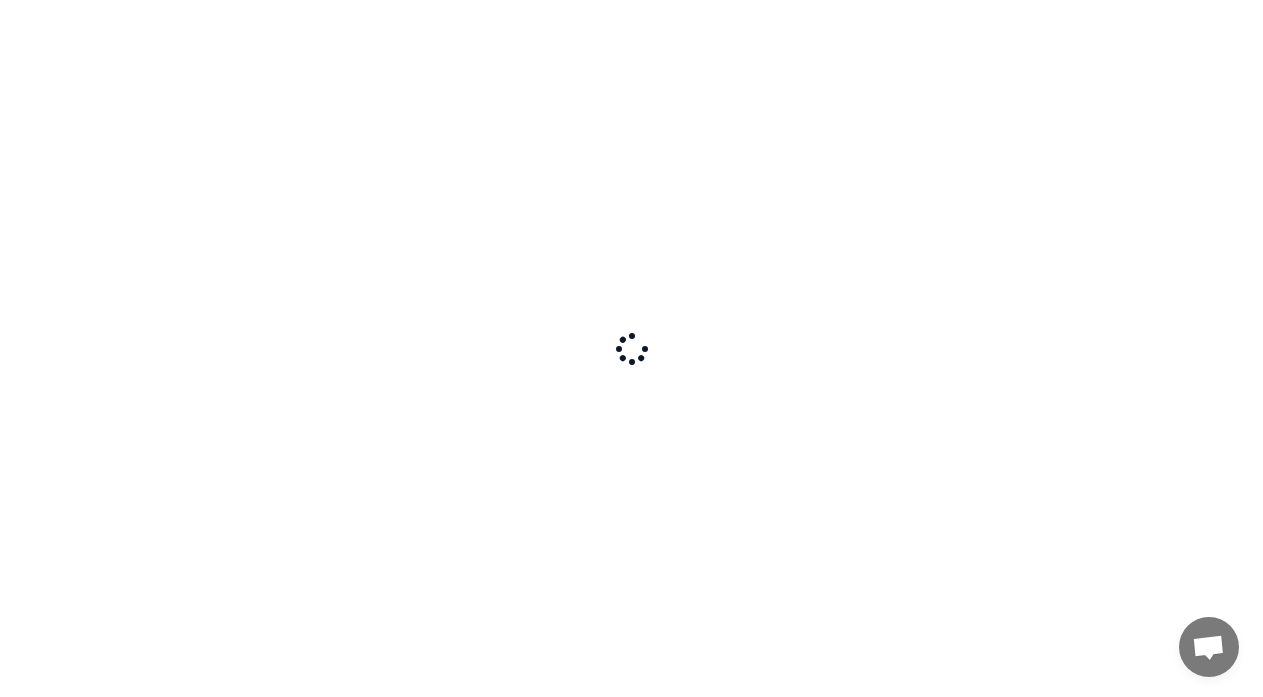 scroll, scrollTop: 0, scrollLeft: 0, axis: both 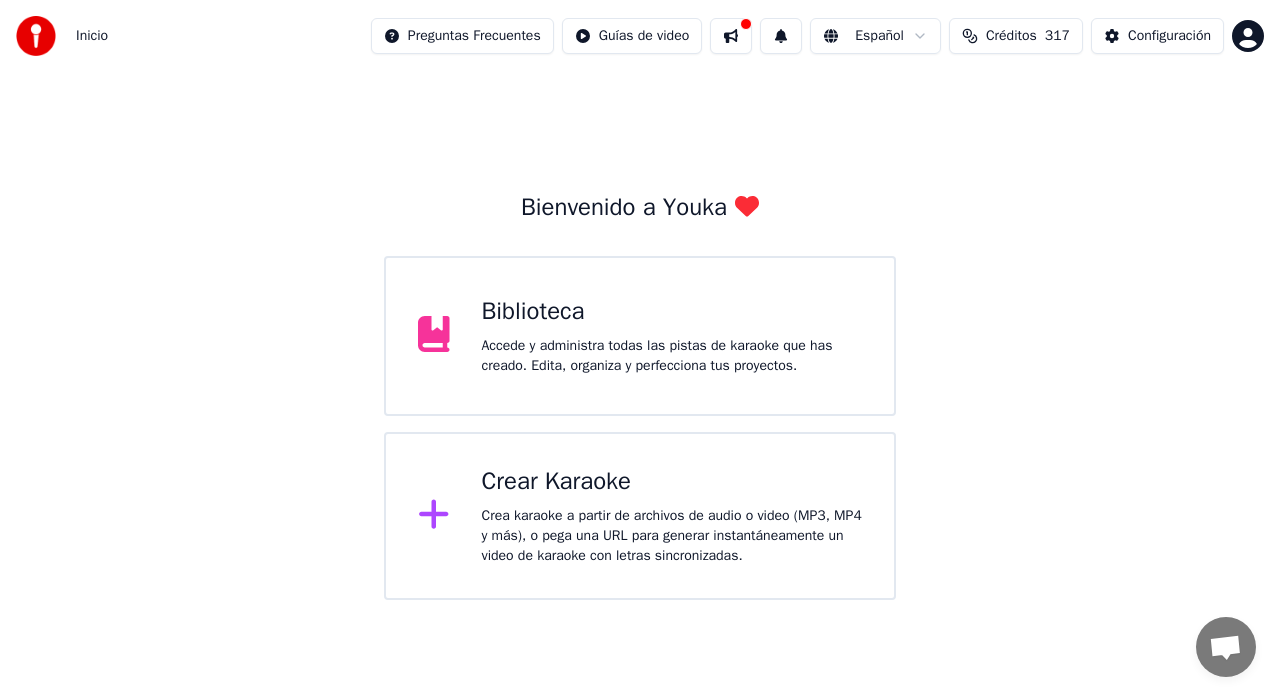 click on "Accede y administra todas las pistas de karaoke que has creado. Edita, organiza y perfecciona tus proyectos." at bounding box center [672, 356] 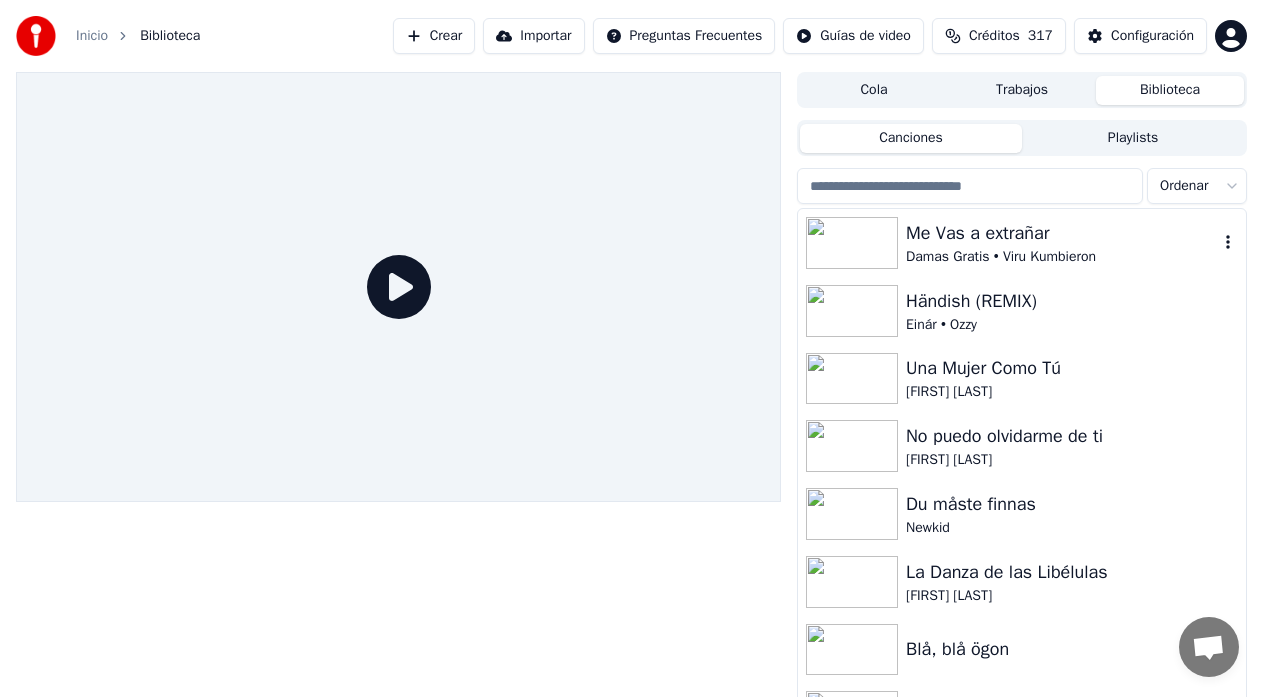 click on "Me Vas a extrañar" at bounding box center [1062, 233] 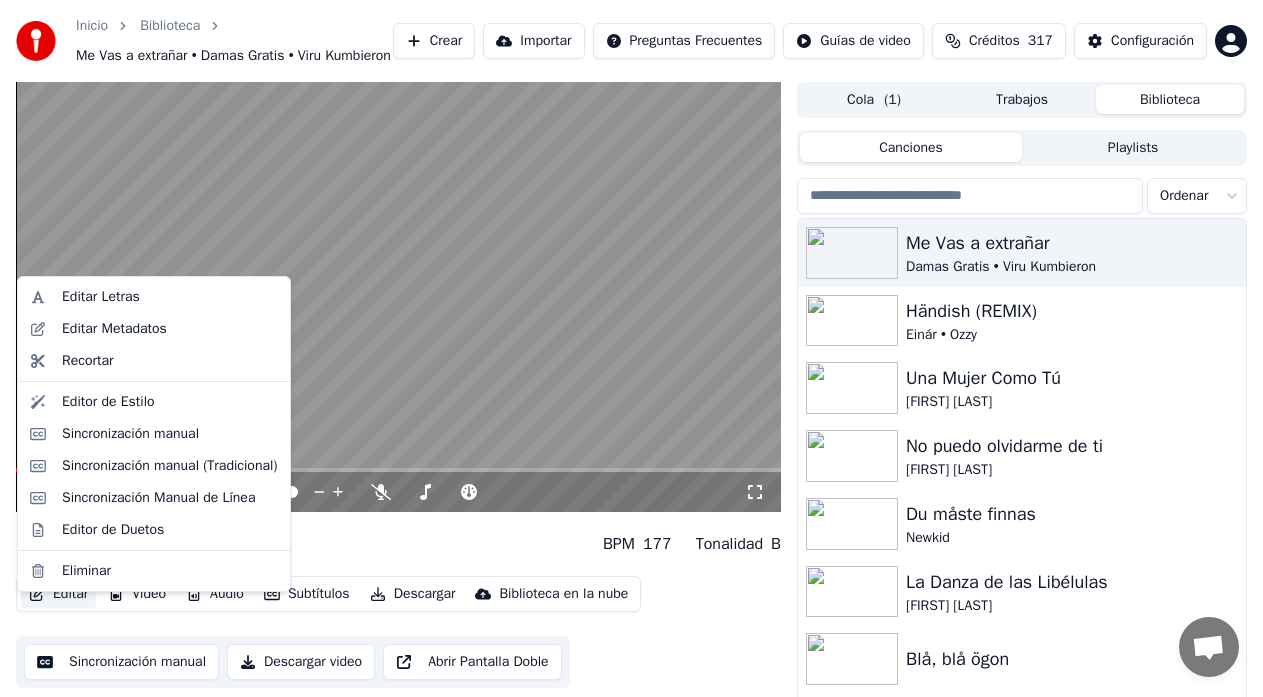 click on "Editar" at bounding box center (58, 594) 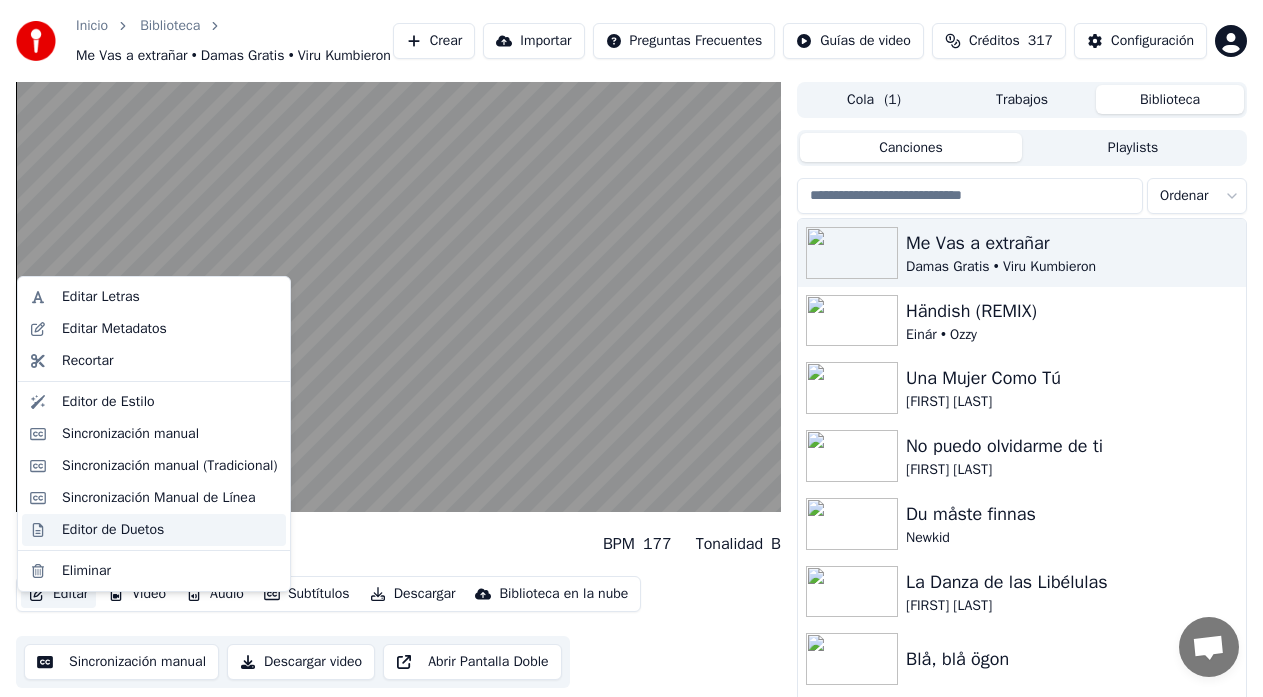 click on "Editor de Duetos" at bounding box center [113, 530] 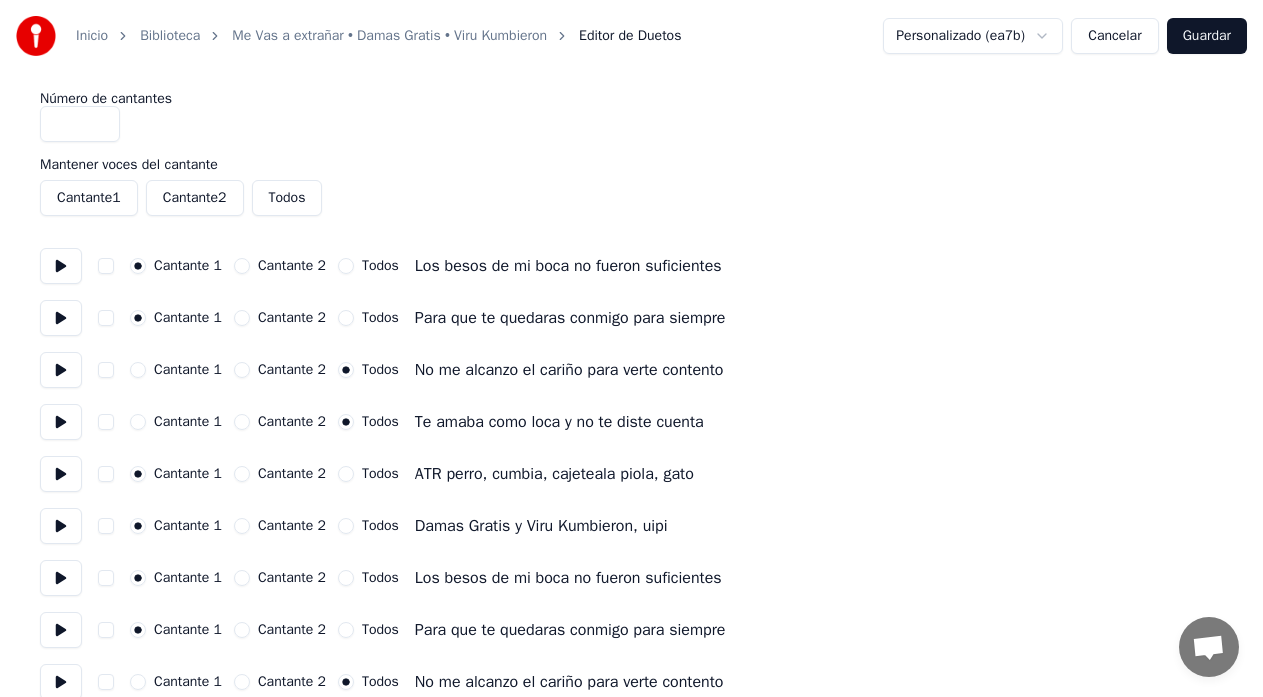 click on "Guardar" at bounding box center (1207, 36) 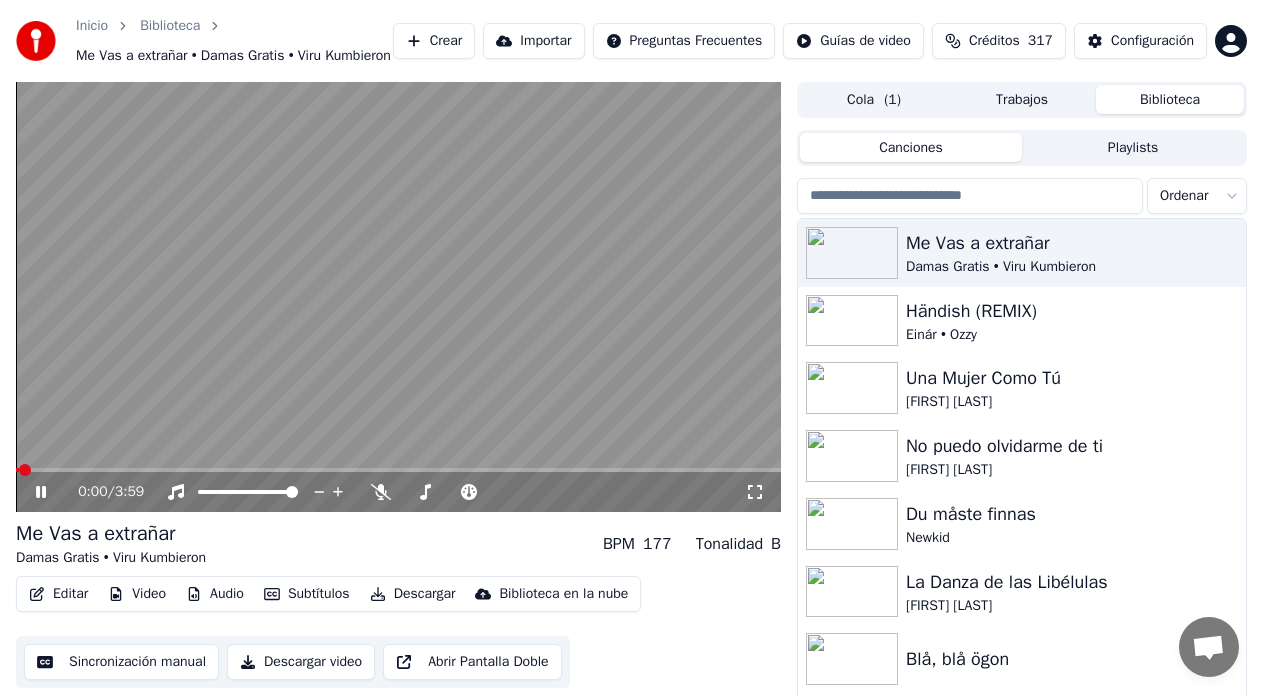 click on "Editar" at bounding box center (58, 594) 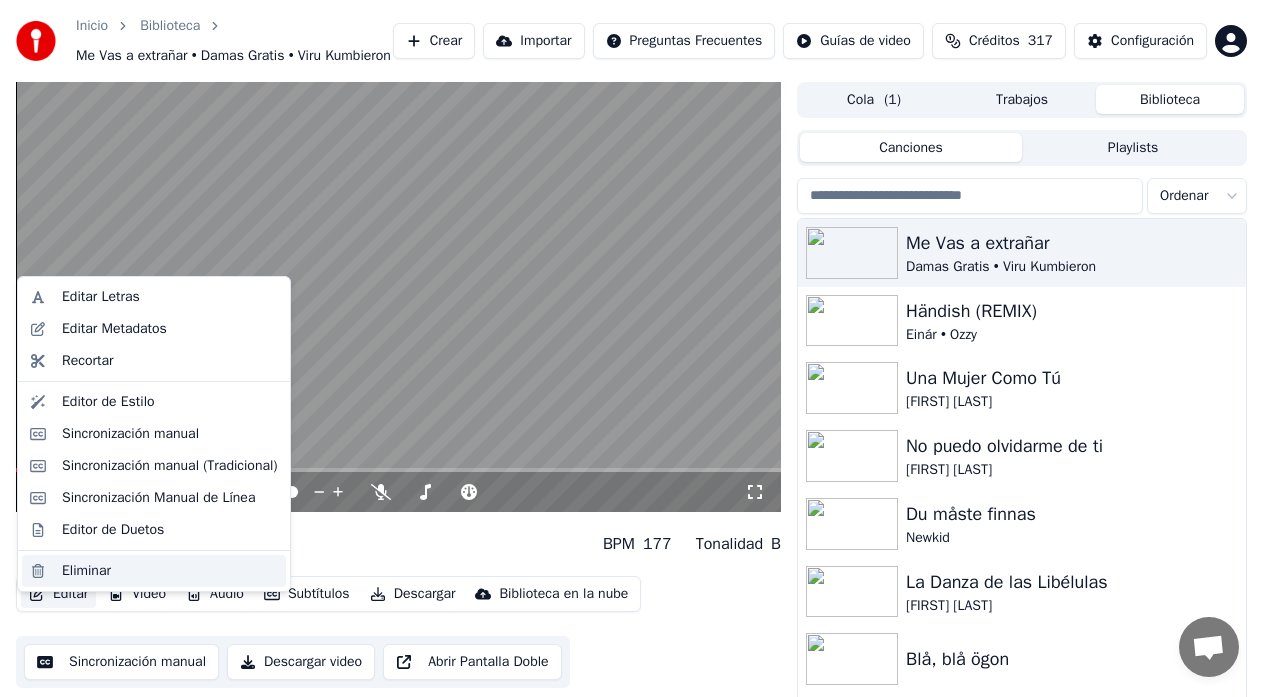 click on "Eliminar" at bounding box center [86, 571] 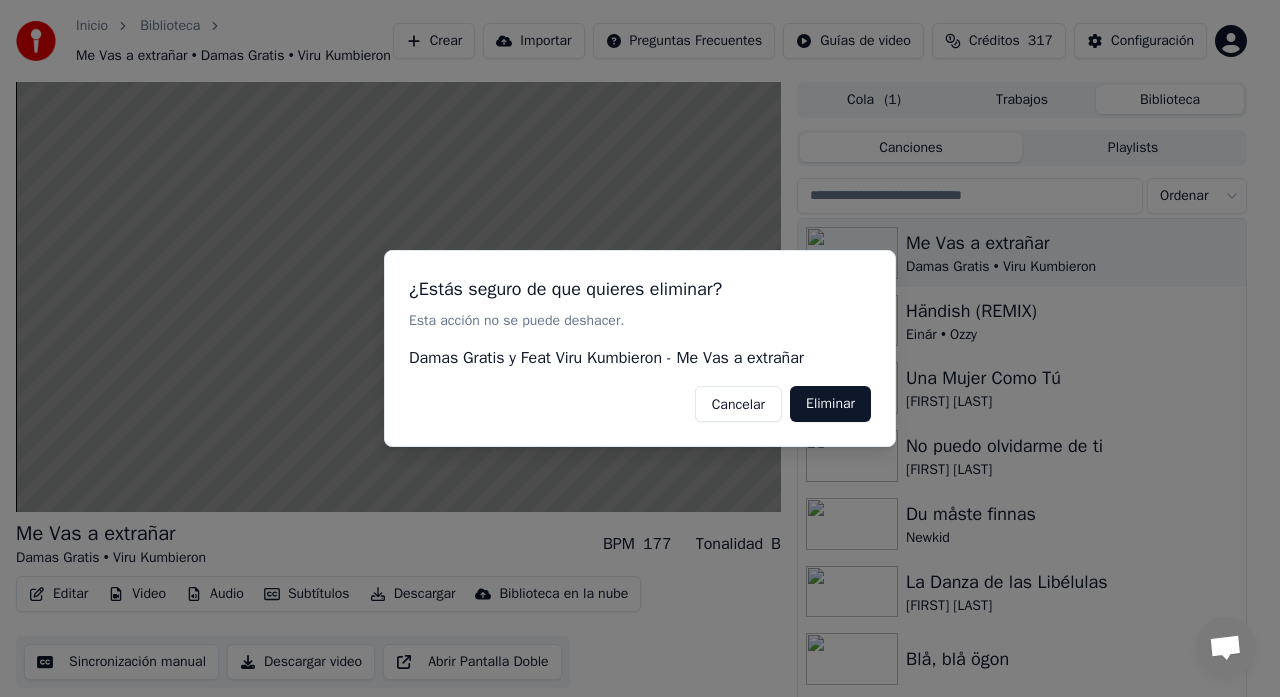 click on "Cancelar" at bounding box center [738, 404] 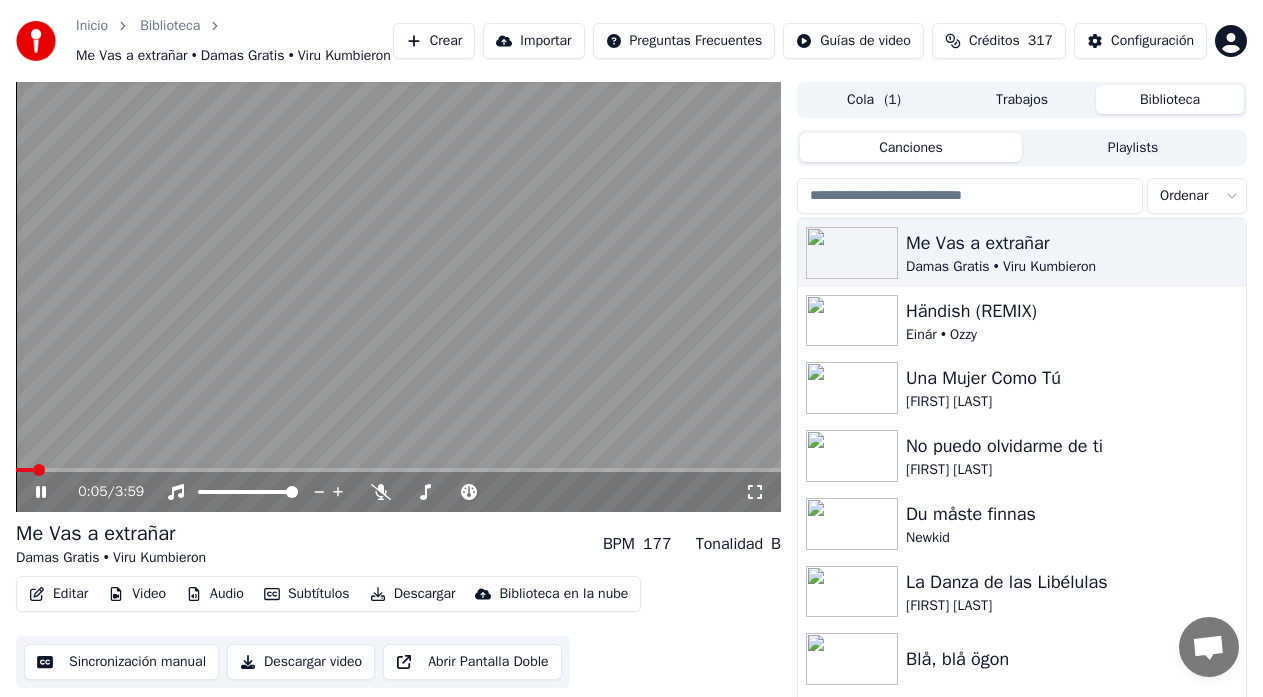 click on "Editar" at bounding box center [58, 594] 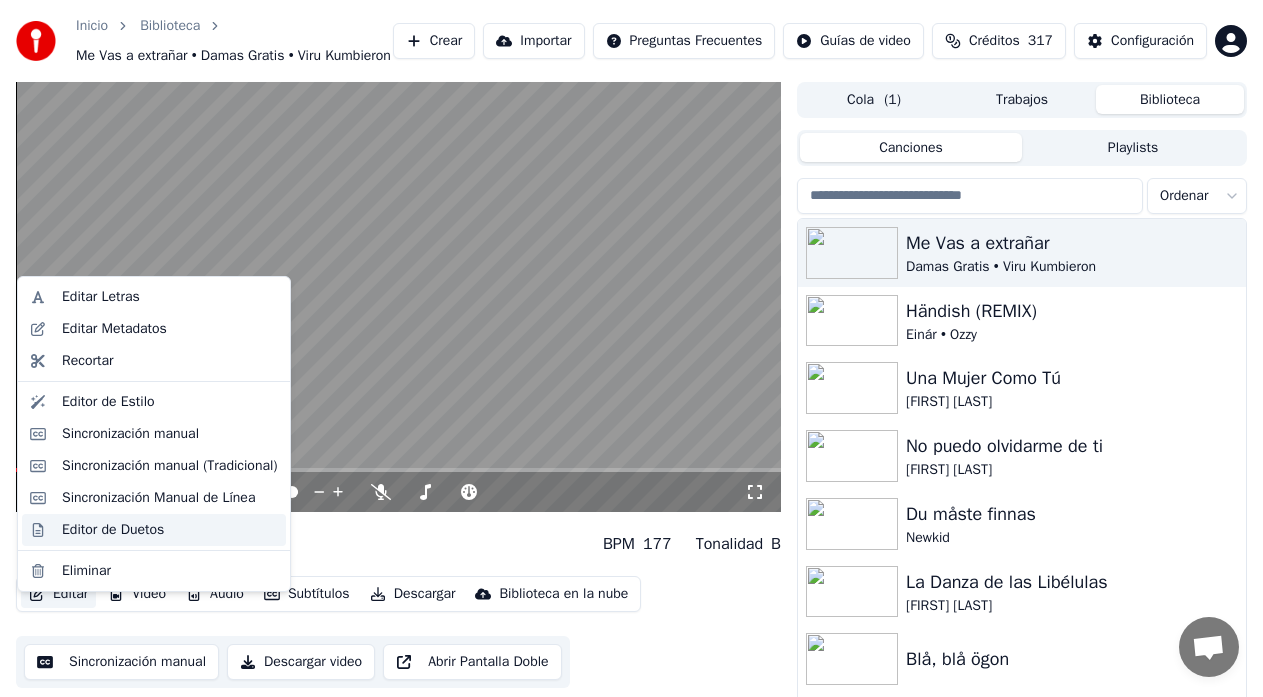 click on "Editor de Duetos" at bounding box center [113, 530] 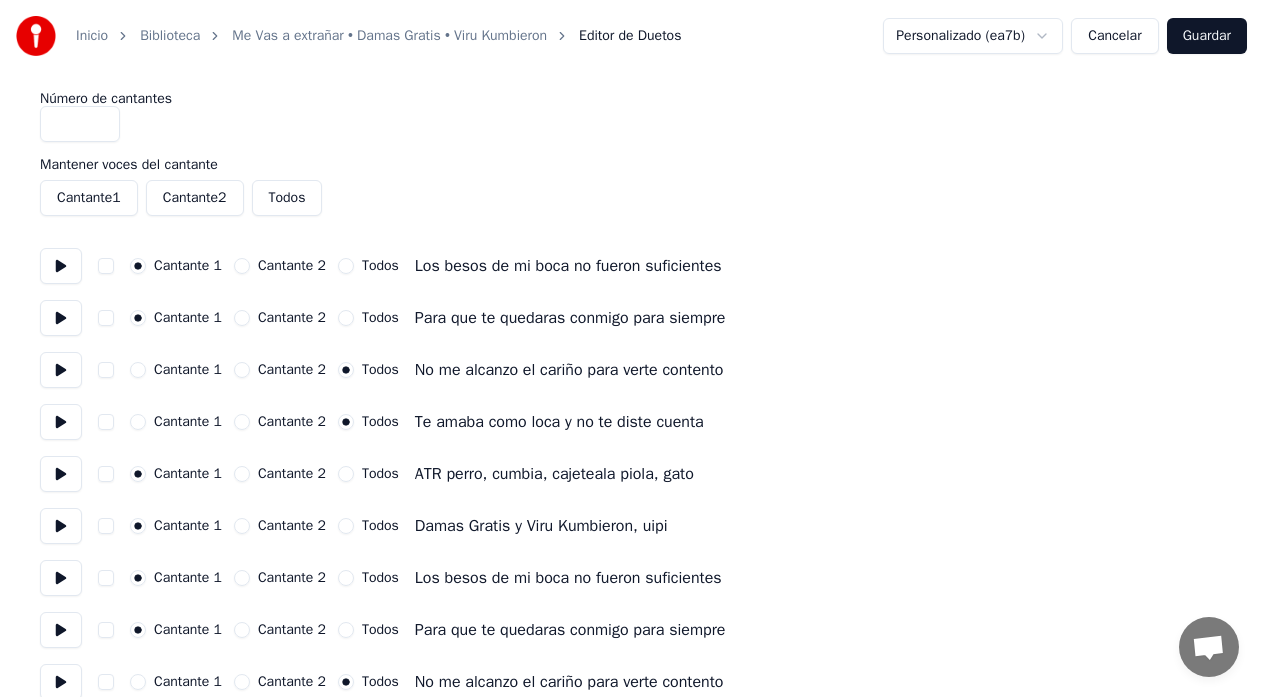 click on "Cantante 2" at bounding box center (242, 370) 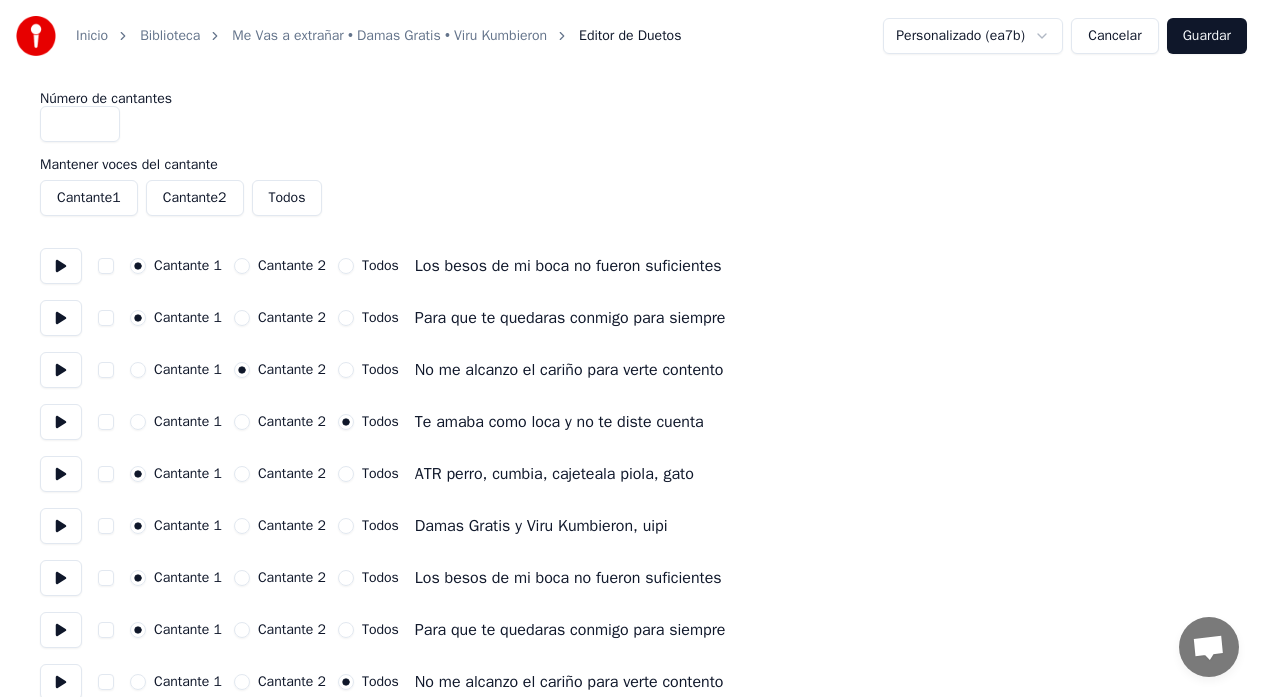 click on "Cantante 2" at bounding box center [242, 422] 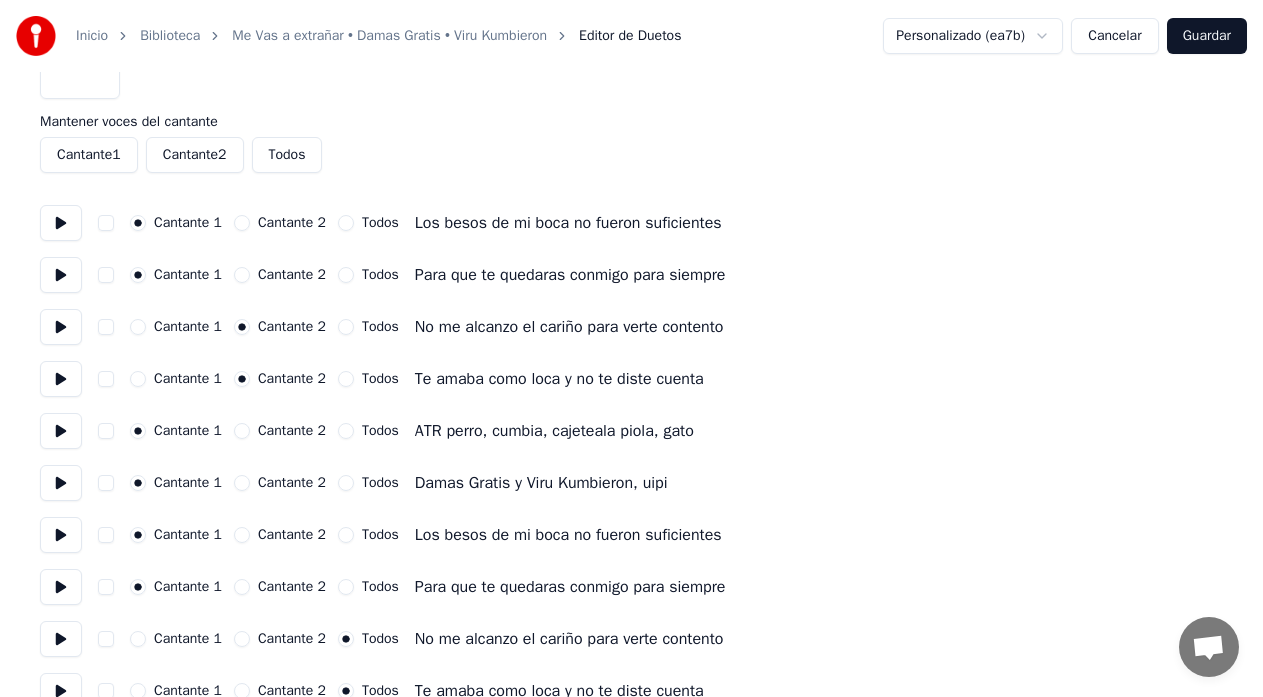 scroll, scrollTop: 67, scrollLeft: 0, axis: vertical 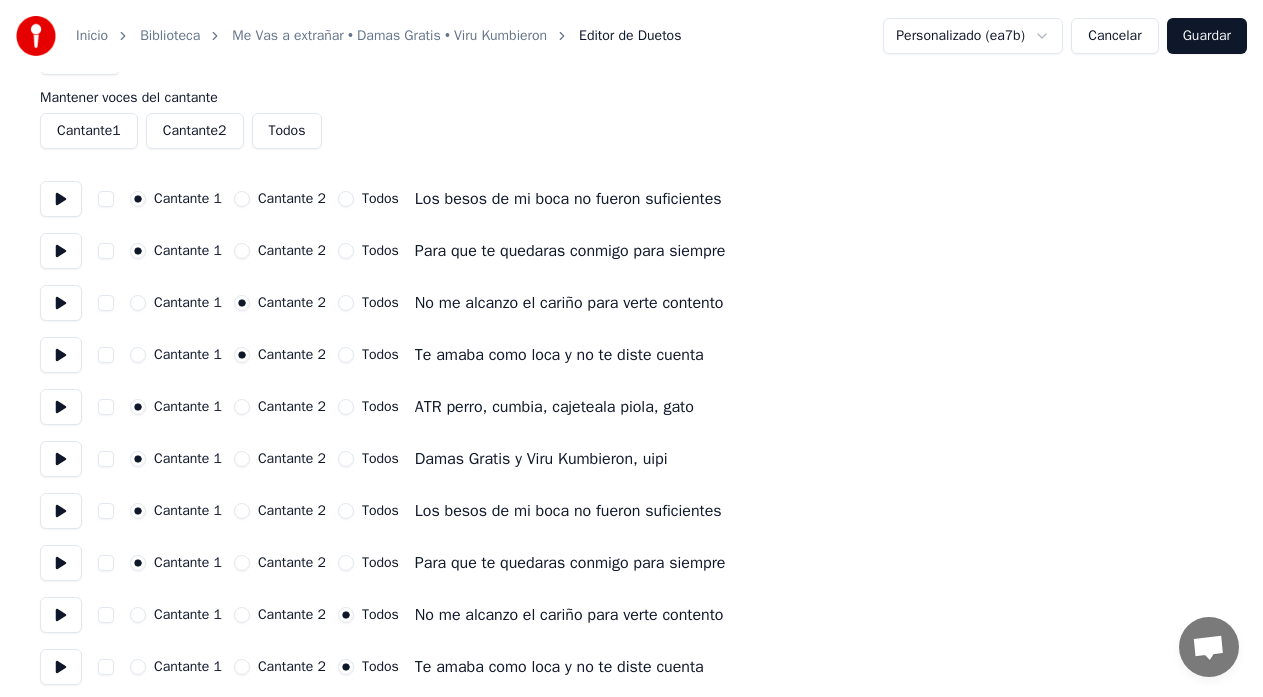 click on "Cantante 2" at bounding box center [242, 615] 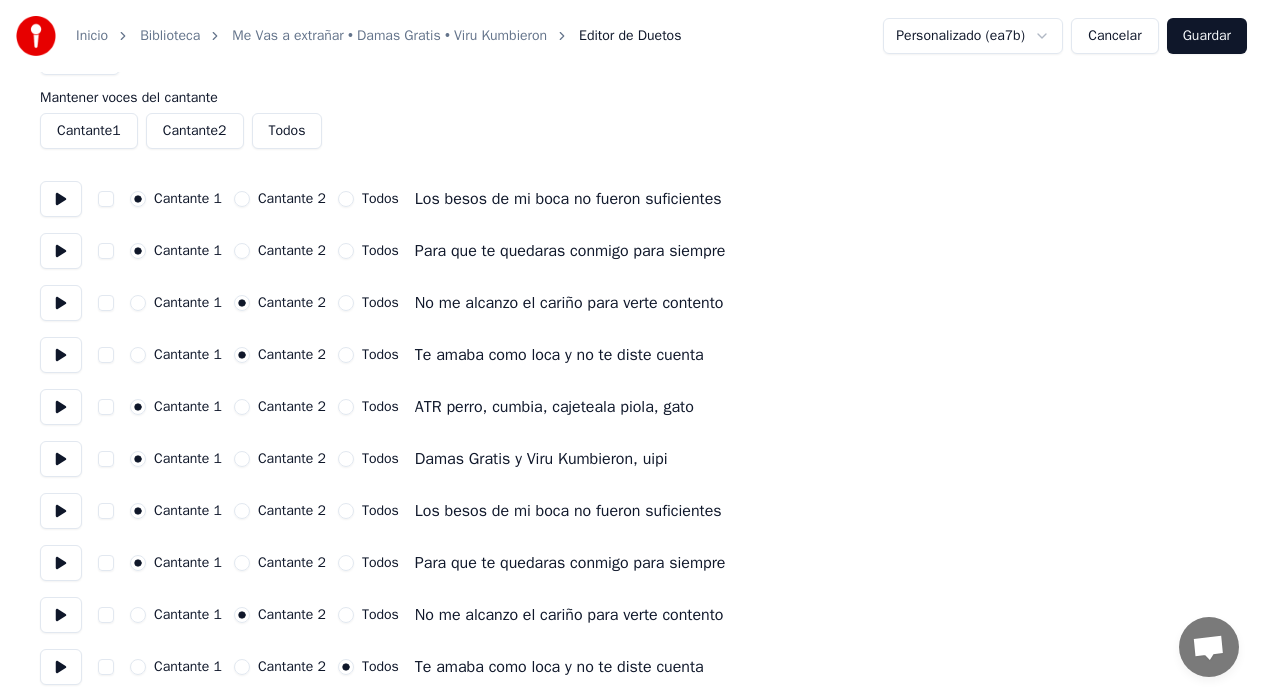 click on "Cantante 2" at bounding box center (242, 667) 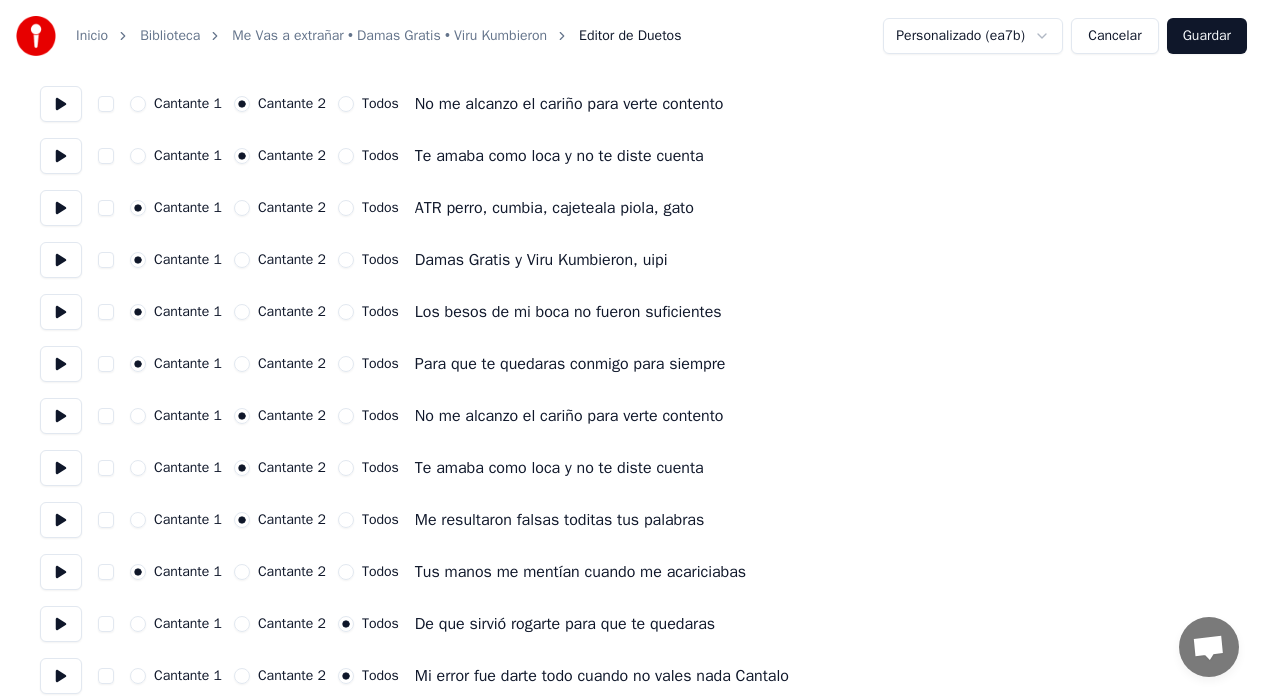 scroll, scrollTop: 267, scrollLeft: 0, axis: vertical 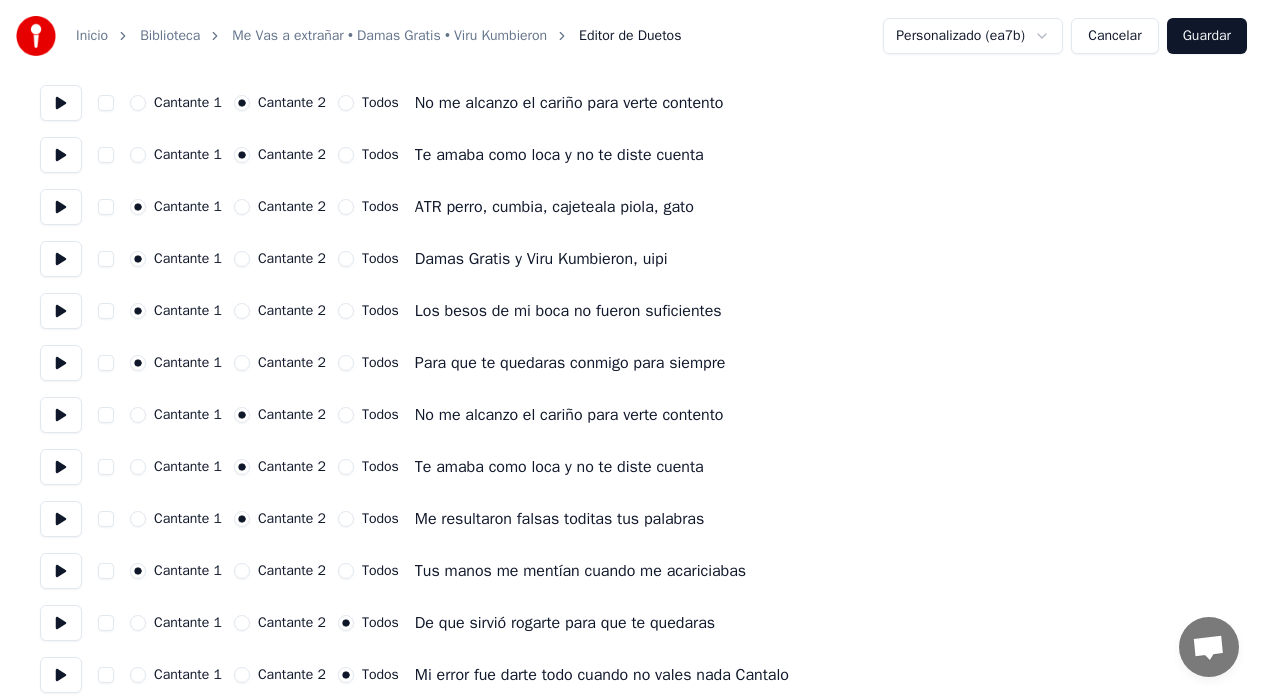 click on "Cantante 2" at bounding box center [242, 623] 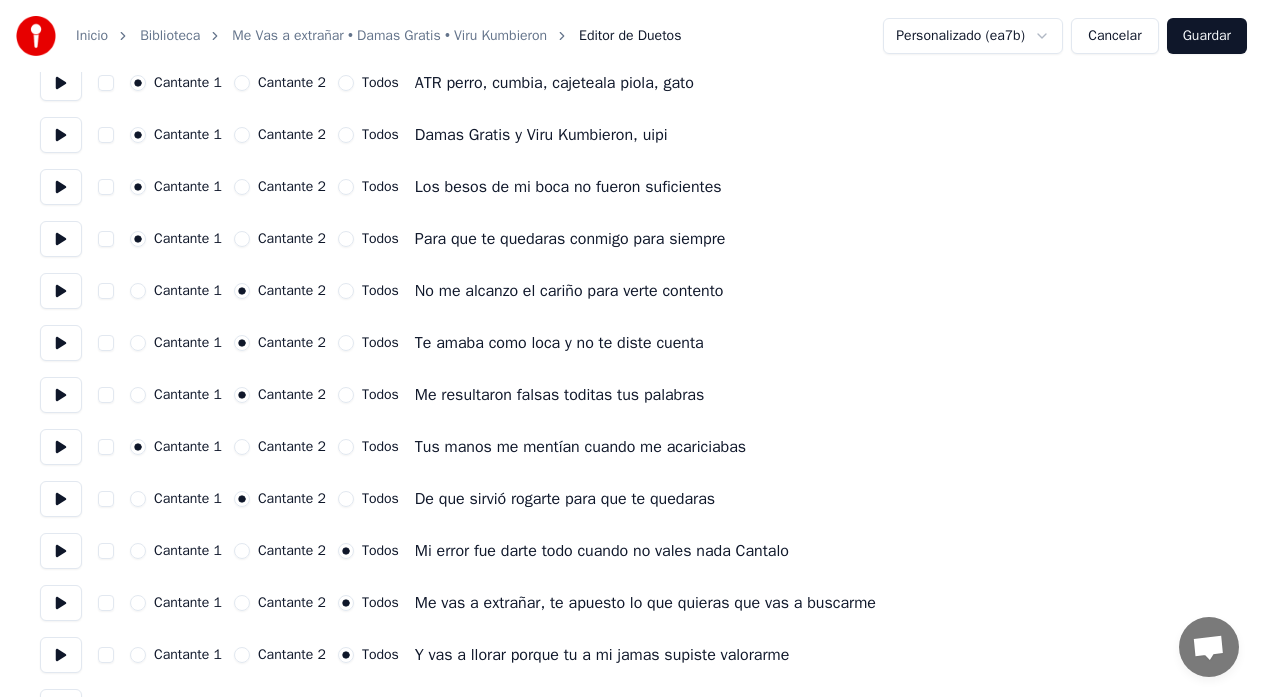 scroll, scrollTop: 400, scrollLeft: 0, axis: vertical 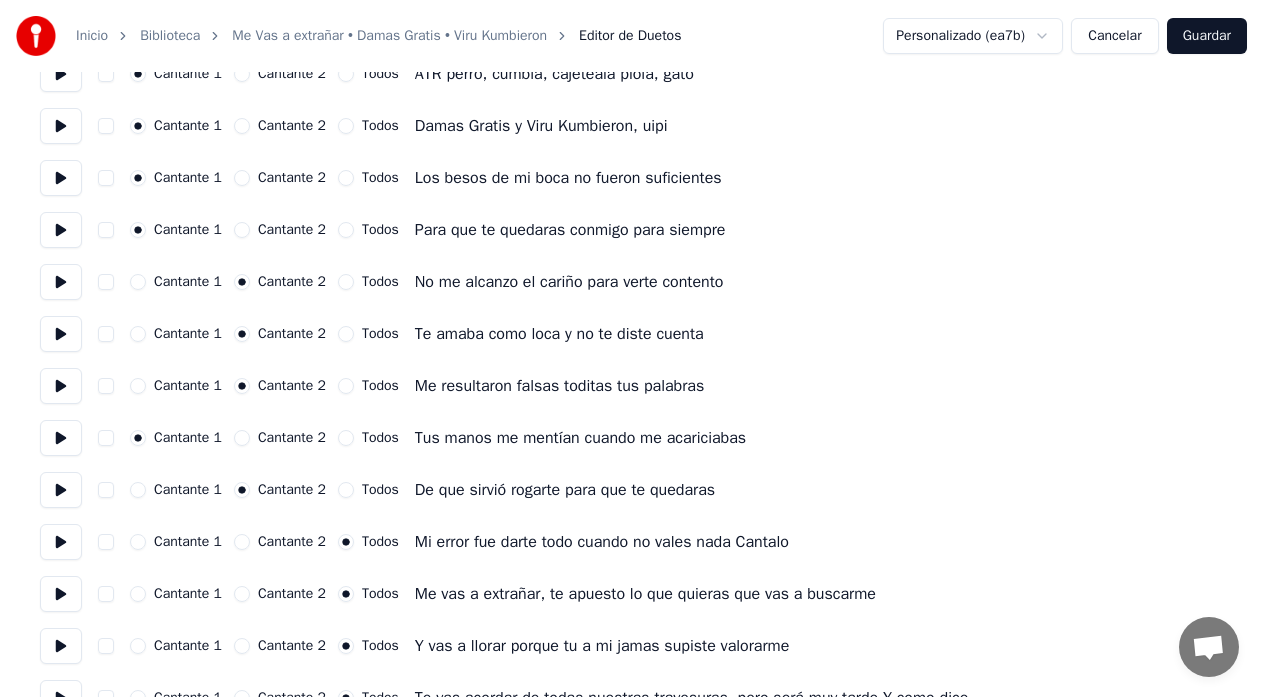 click on "Cantante 2" at bounding box center (242, 542) 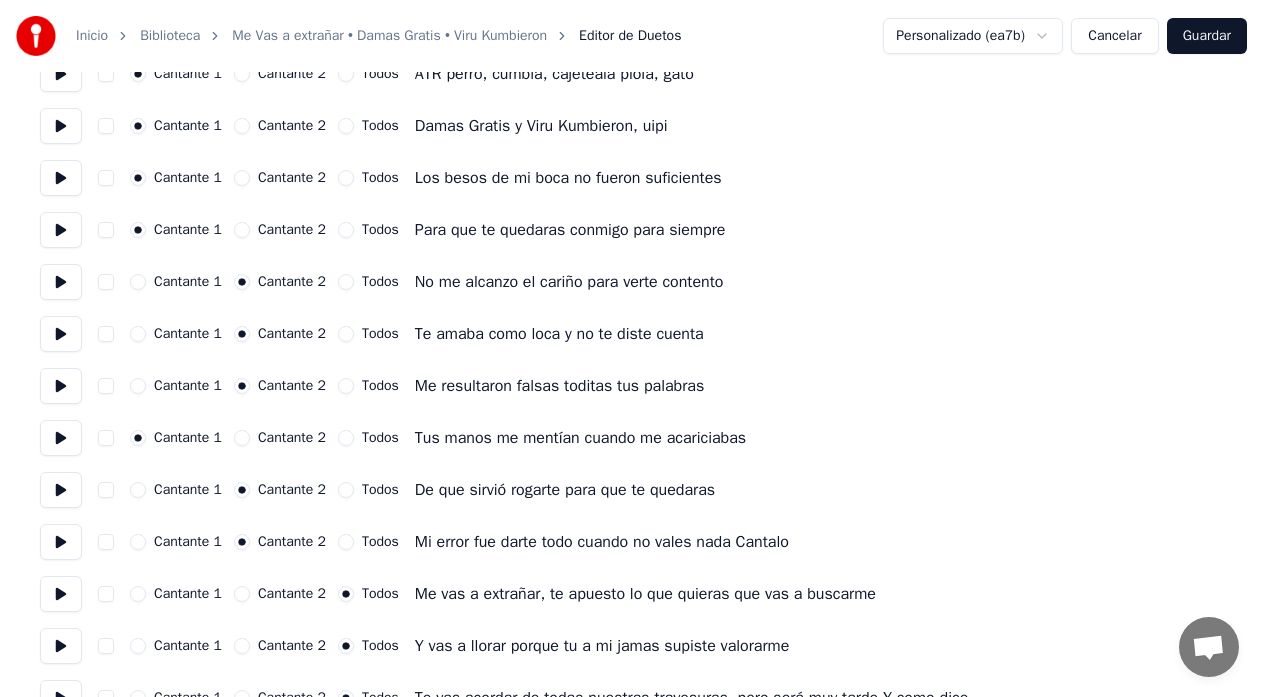 click on "Cantante 2" at bounding box center [242, 594] 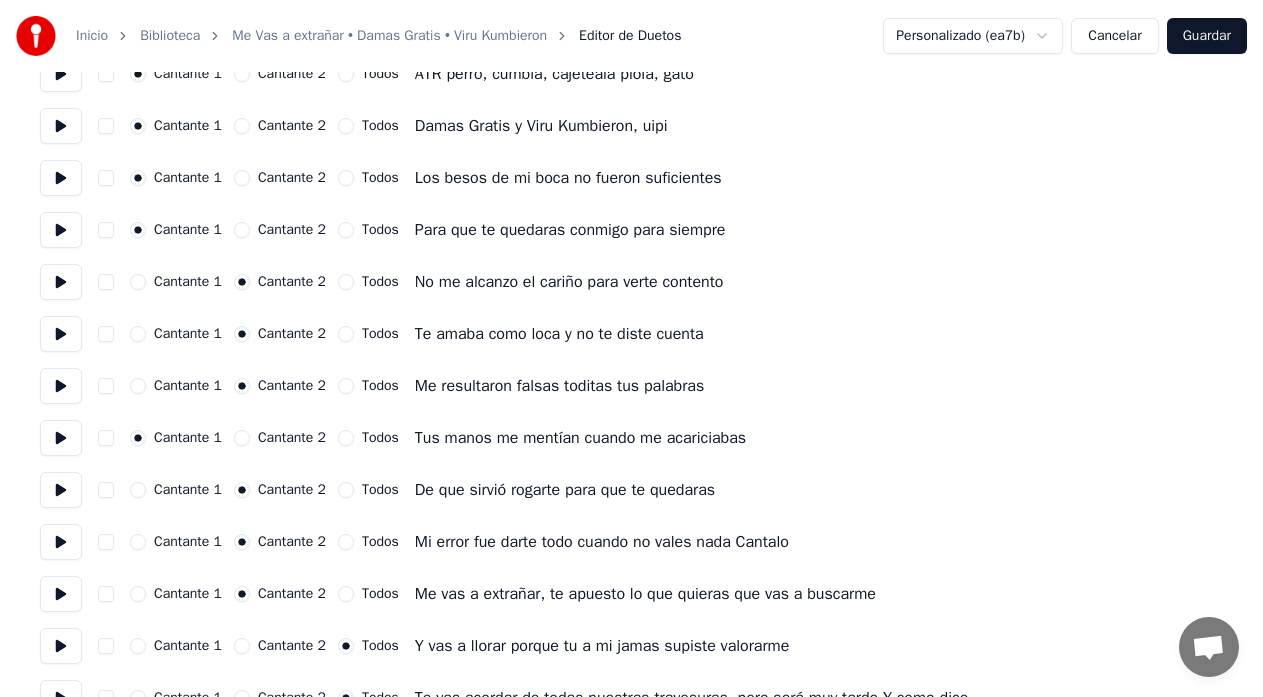 click on "Cantante 2" at bounding box center [242, 646] 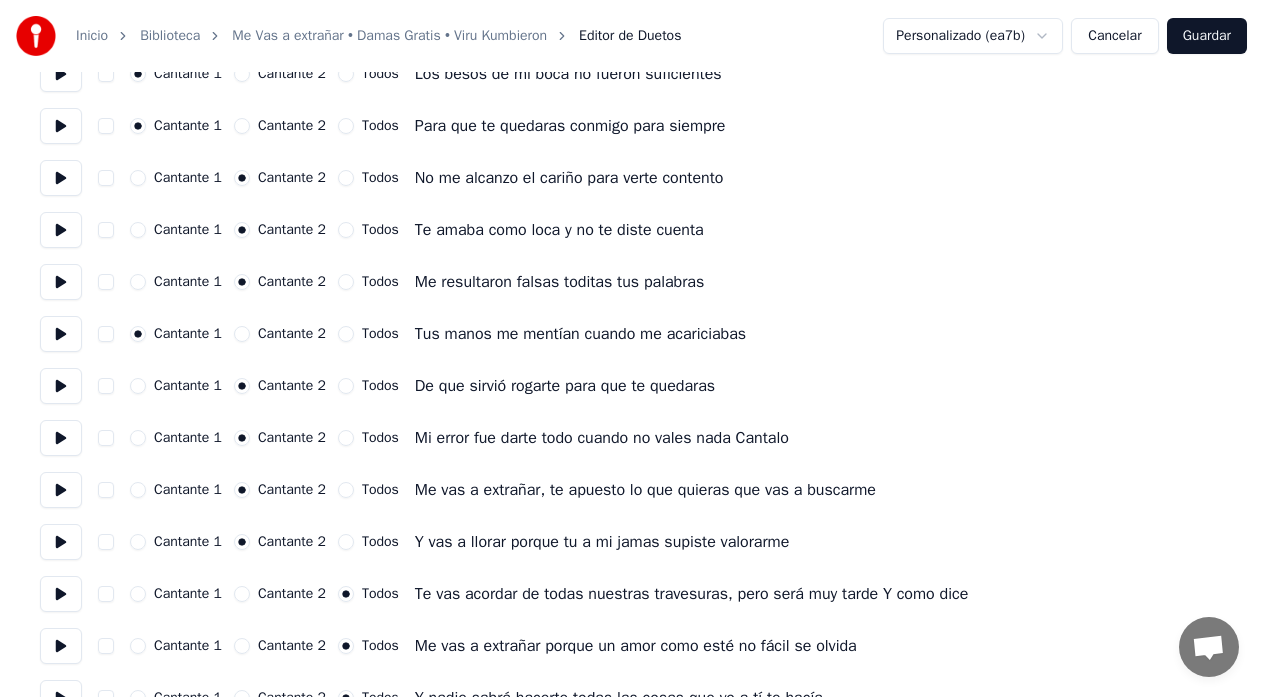 scroll, scrollTop: 667, scrollLeft: 0, axis: vertical 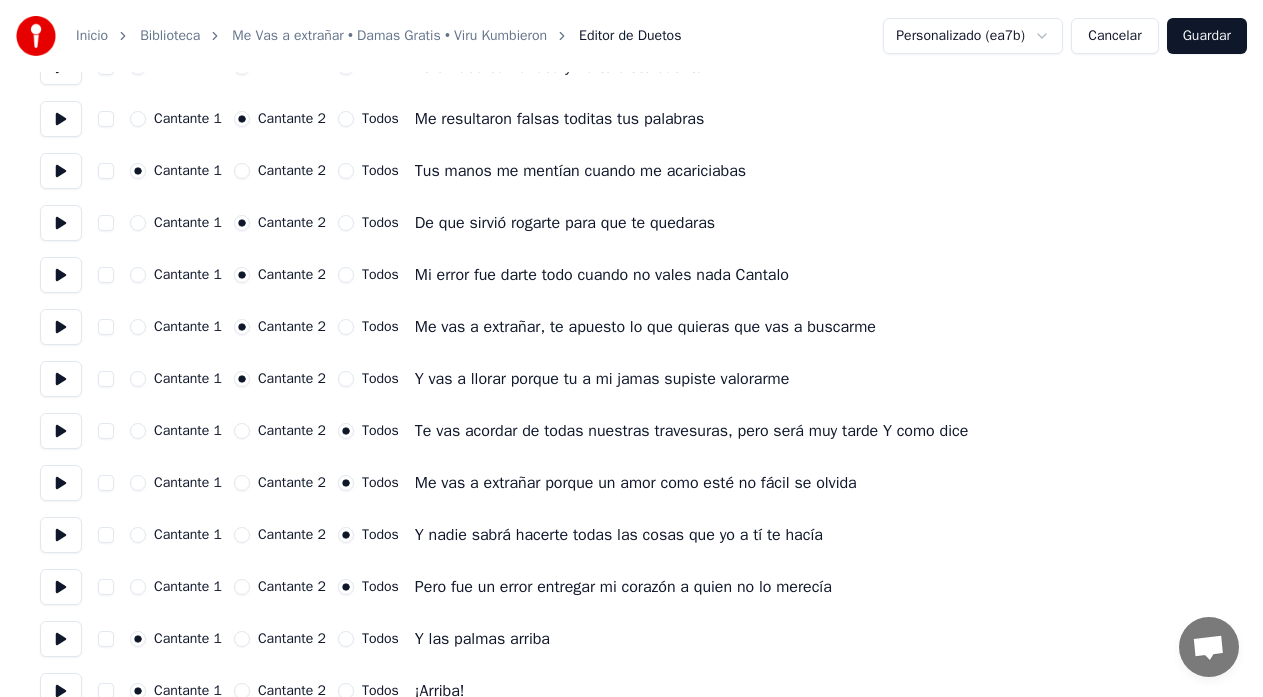 click on "Cantante 2" at bounding box center [242, 431] 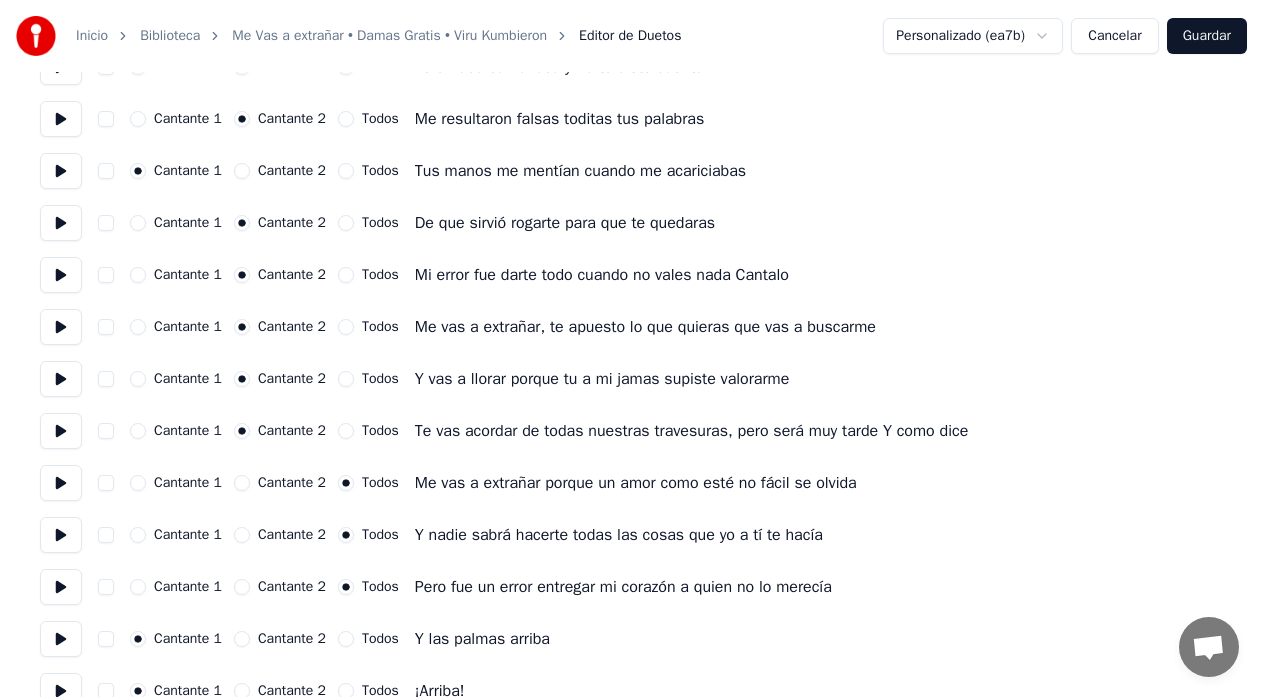 click on "Cantante 2" at bounding box center [242, 483] 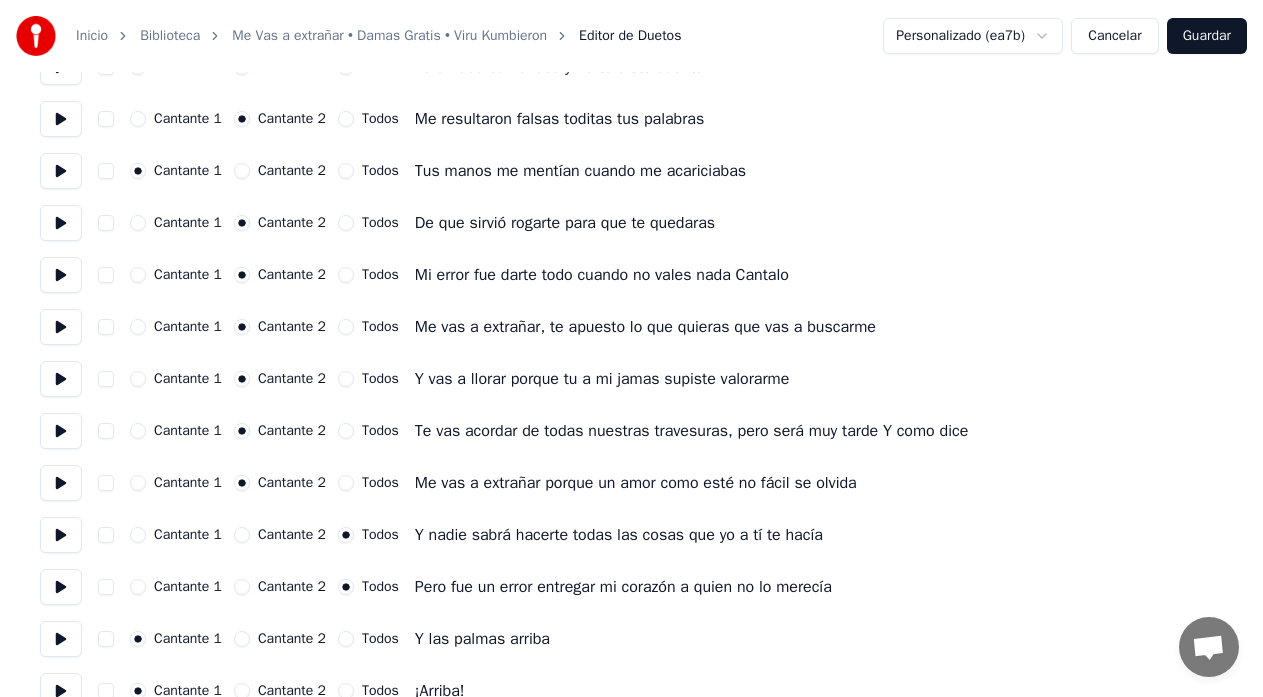 click on "Cantante 2" at bounding box center [242, 535] 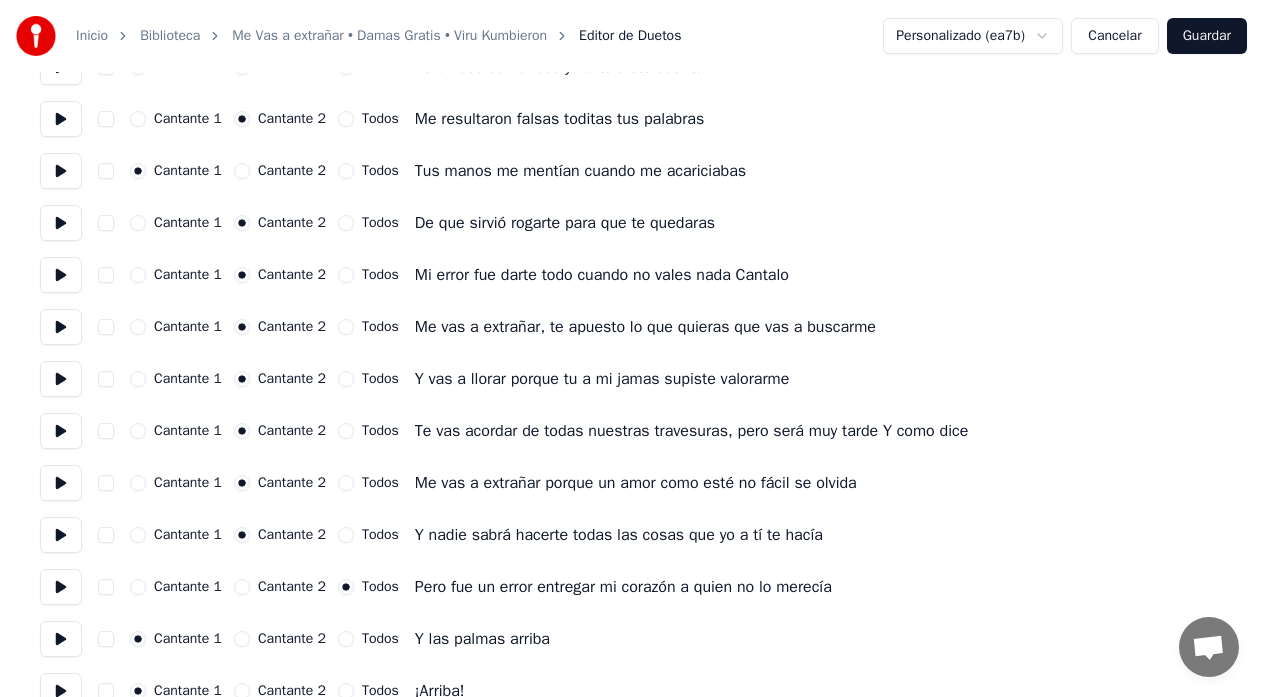 click on "Cantante 2" at bounding box center (242, 587) 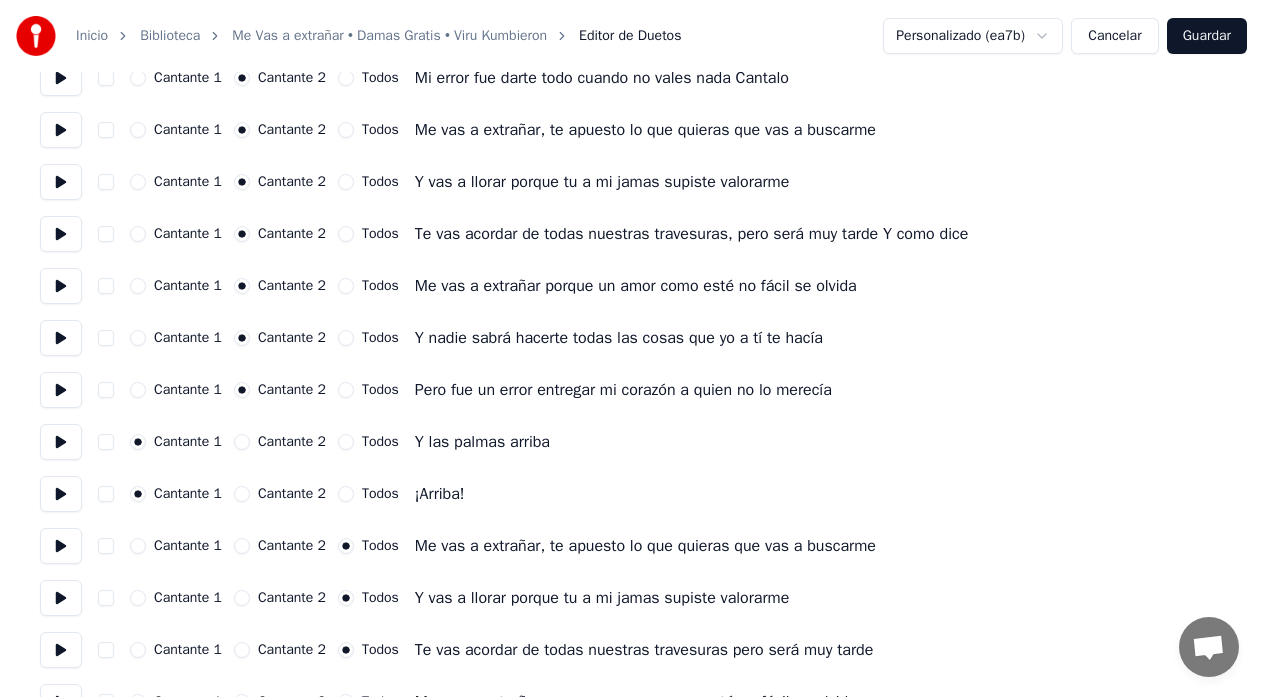 scroll, scrollTop: 867, scrollLeft: 0, axis: vertical 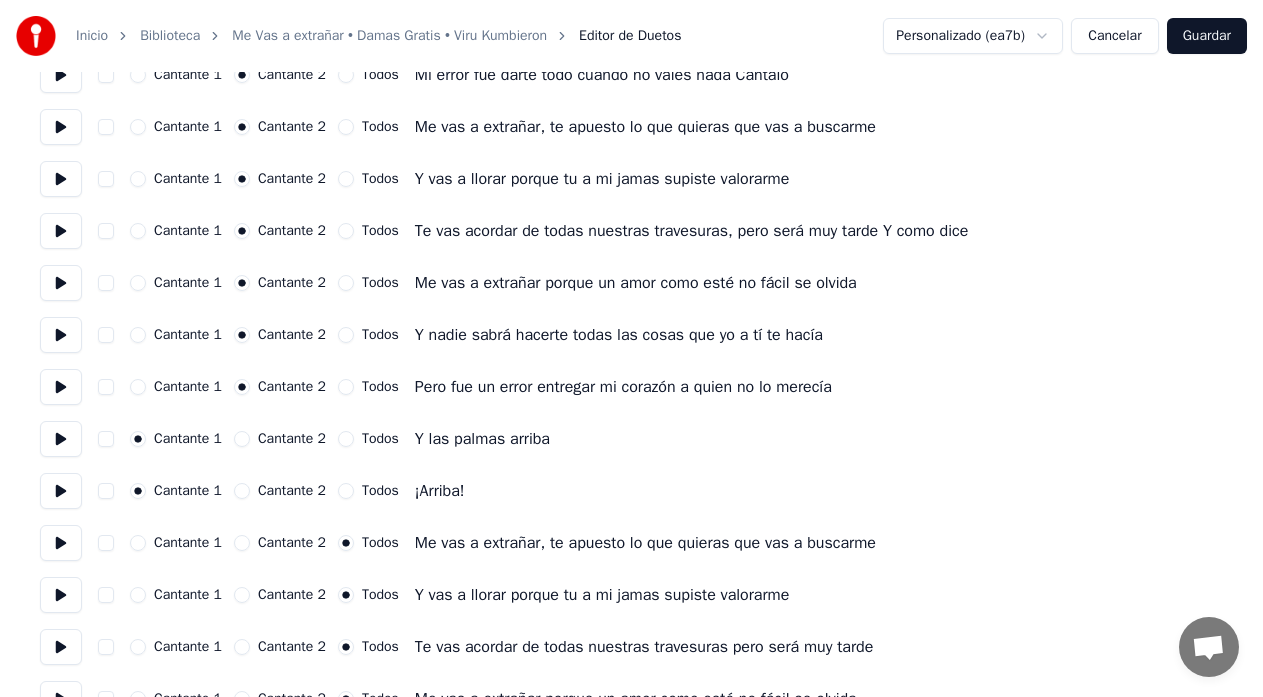 click on "Cantante 2" at bounding box center (242, 543) 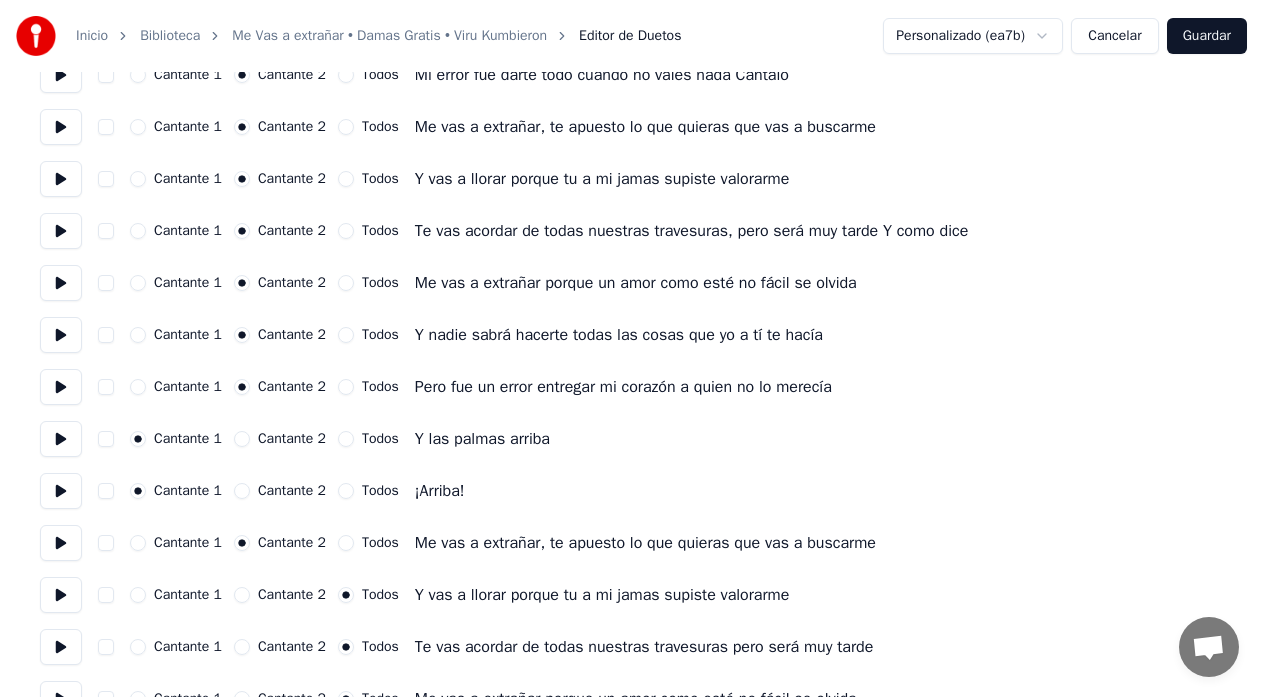 click on "Cantante 2" at bounding box center (242, 595) 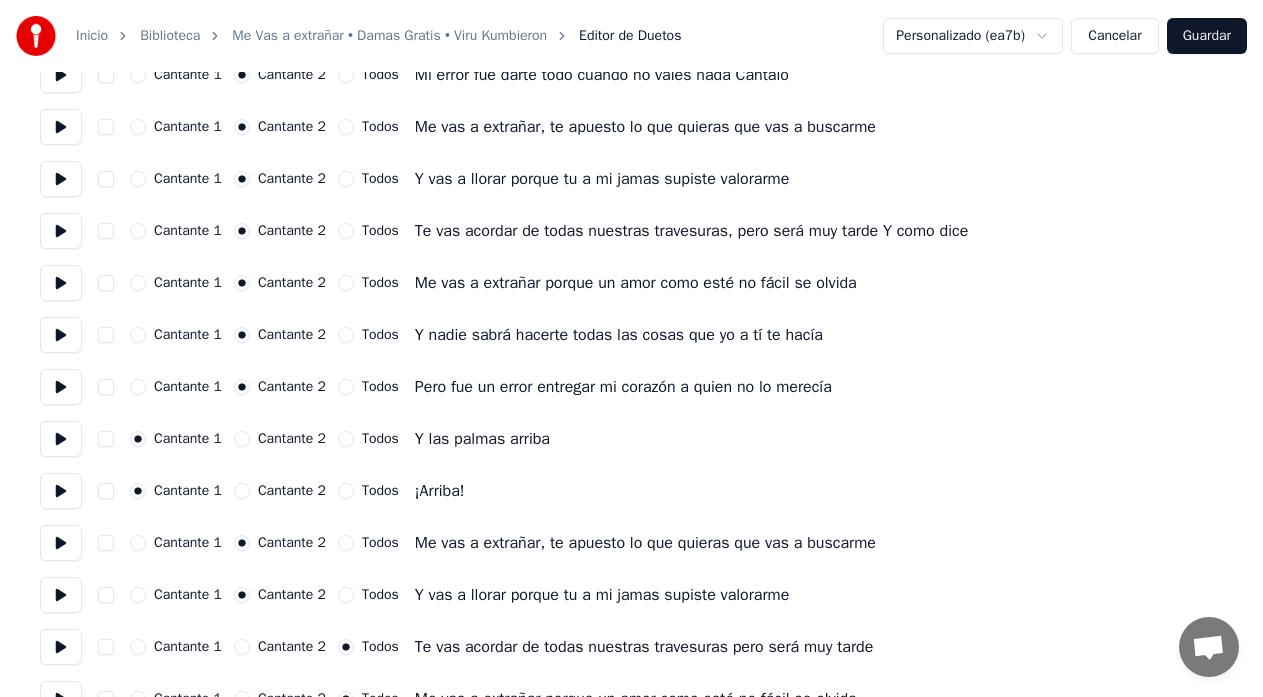 click on "Cantante 2" at bounding box center [242, 647] 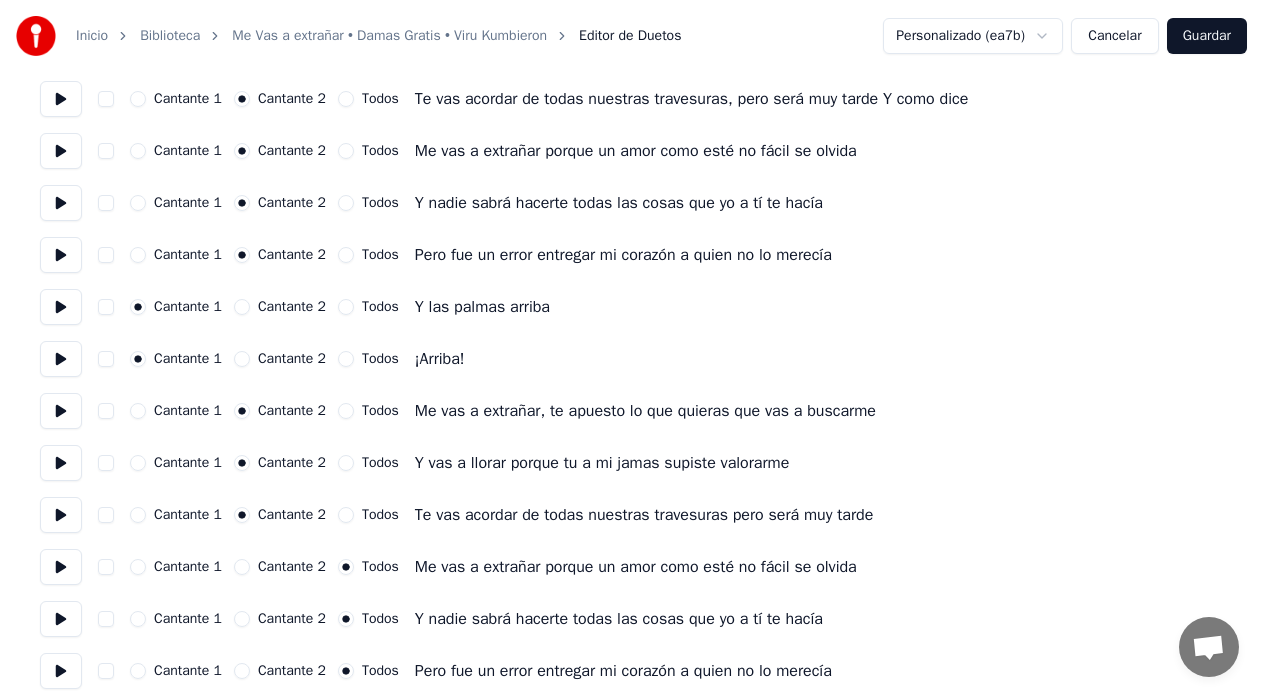 scroll, scrollTop: 1000, scrollLeft: 0, axis: vertical 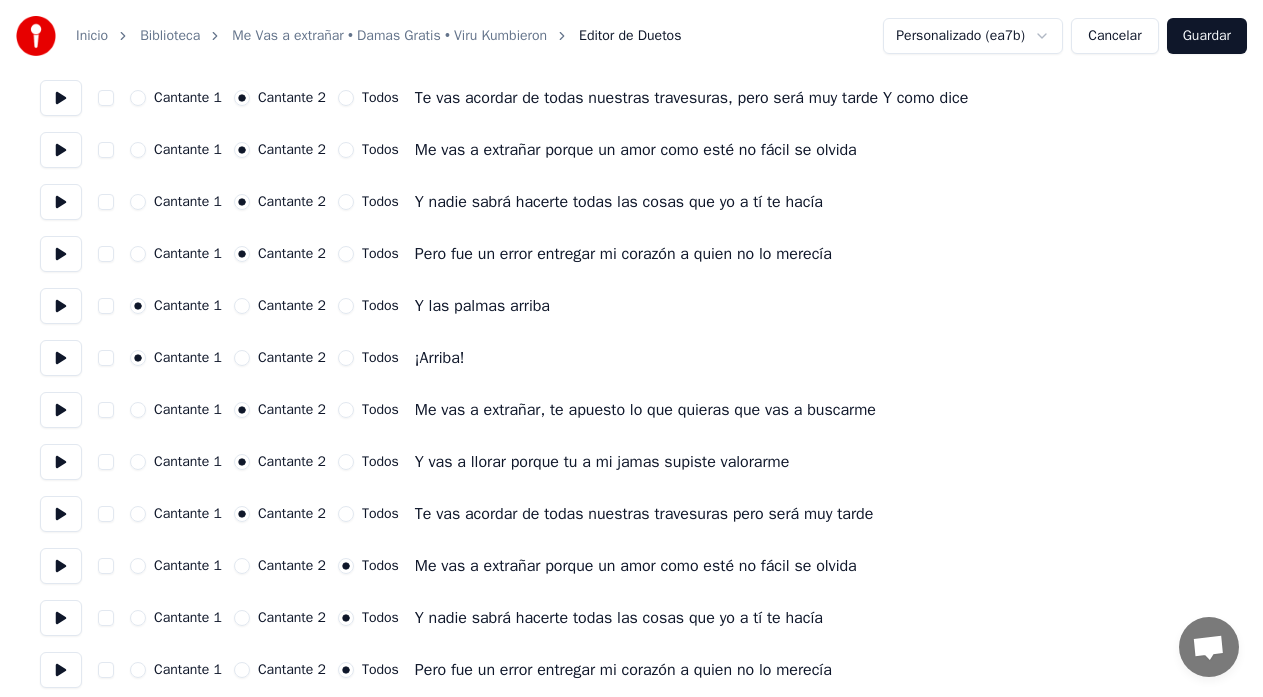 drag, startPoint x: 240, startPoint y: 568, endPoint x: 241, endPoint y: 579, distance: 11.045361 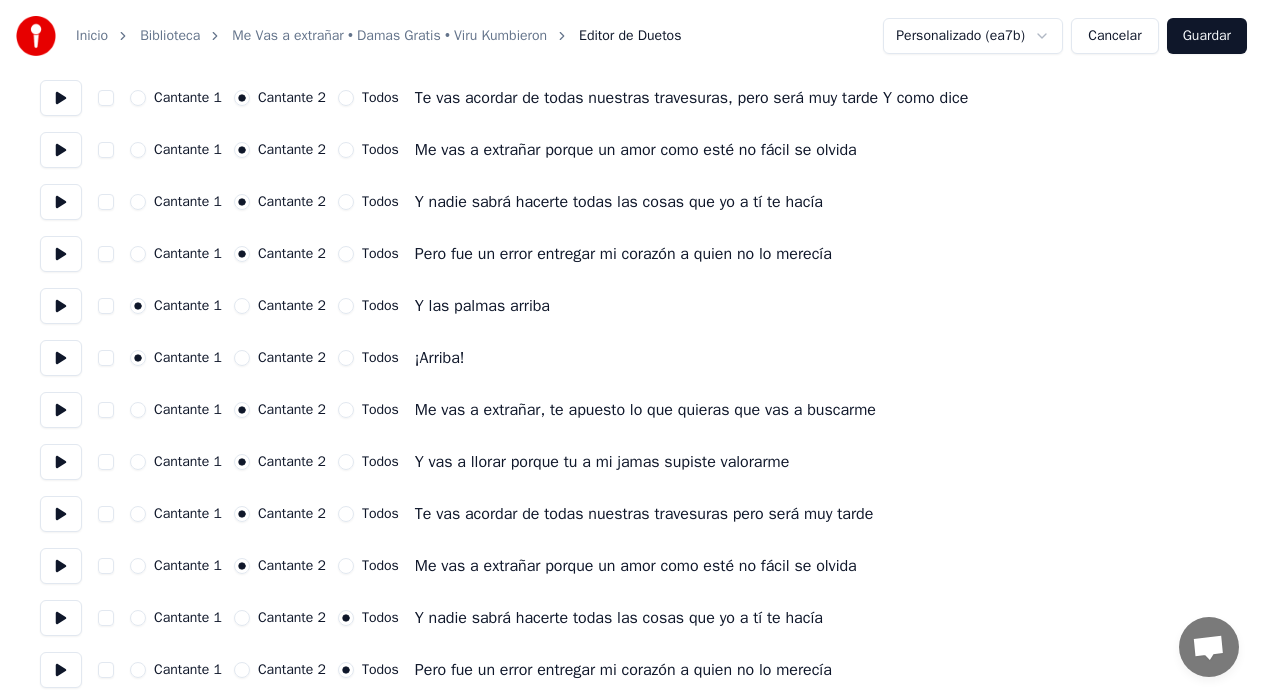 click on "Cantante 2" at bounding box center (242, 618) 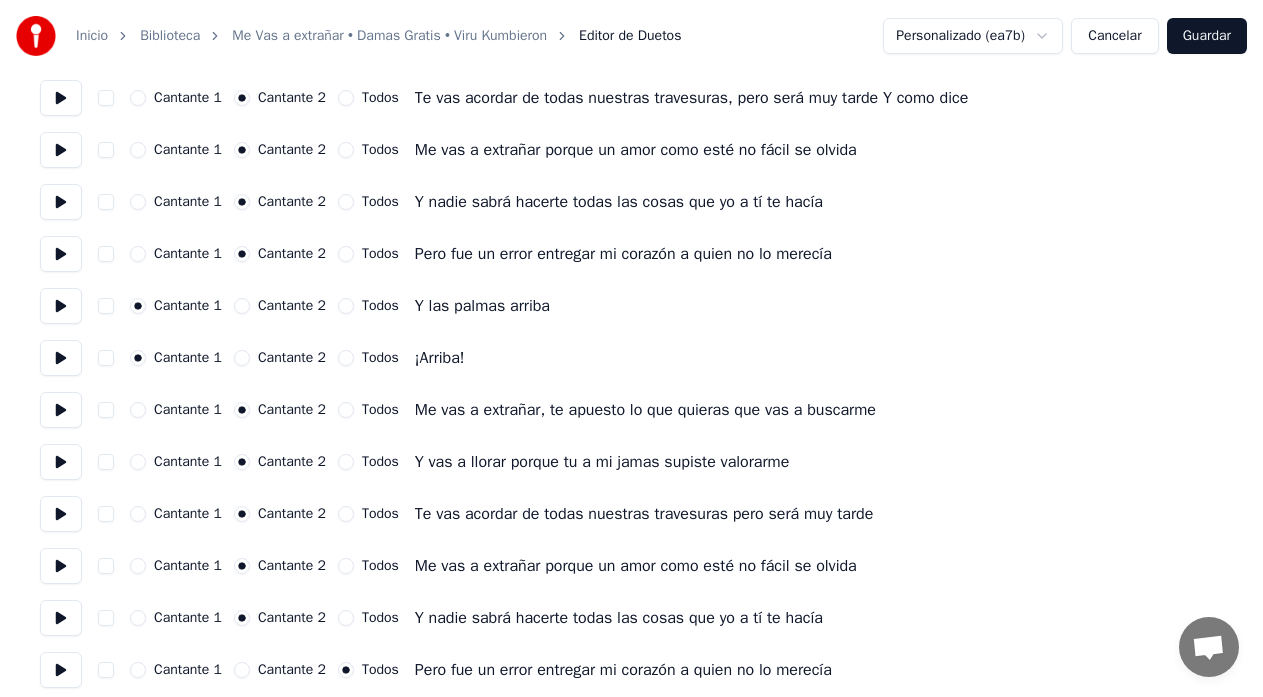click on "Cantante 2" at bounding box center (242, 670) 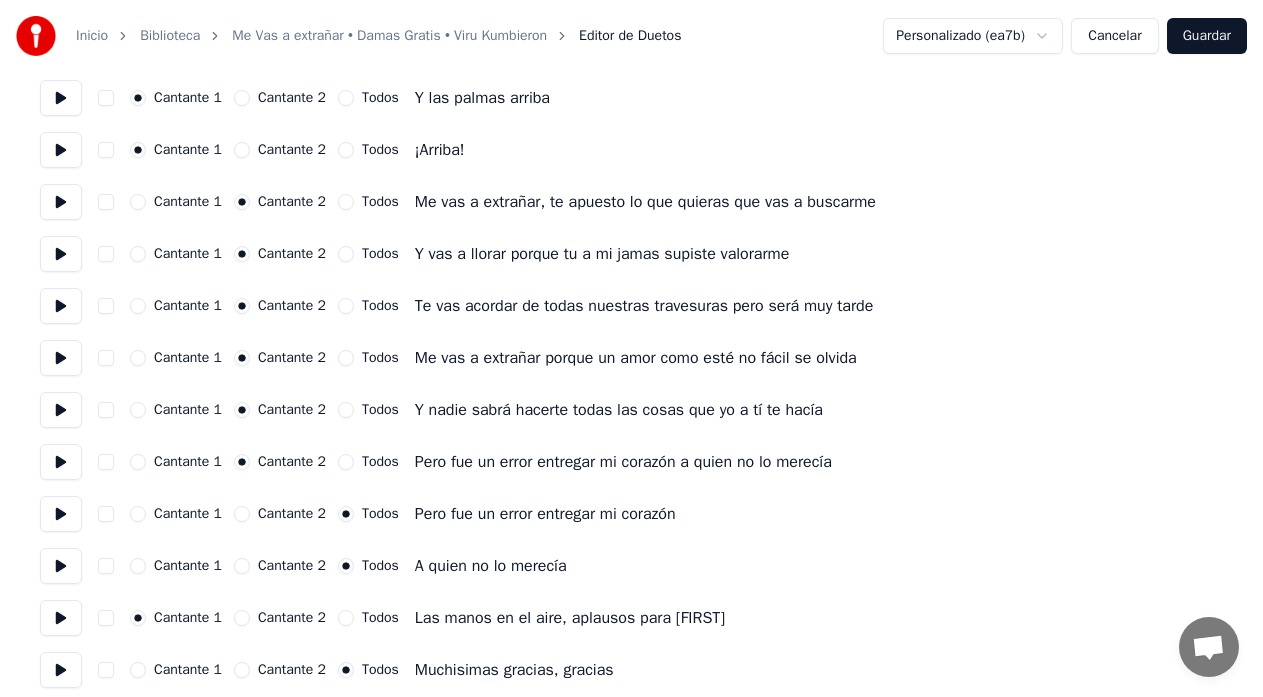 scroll, scrollTop: 1219, scrollLeft: 0, axis: vertical 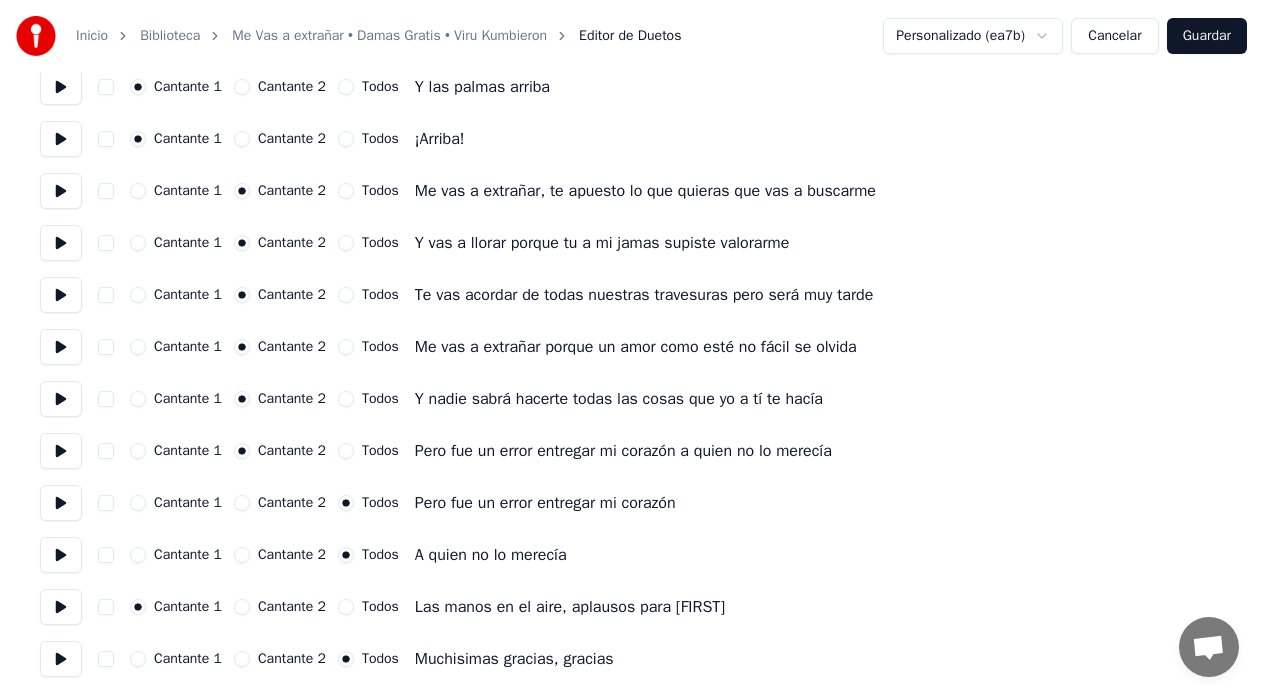 click on "Cantante 2" at bounding box center (242, 503) 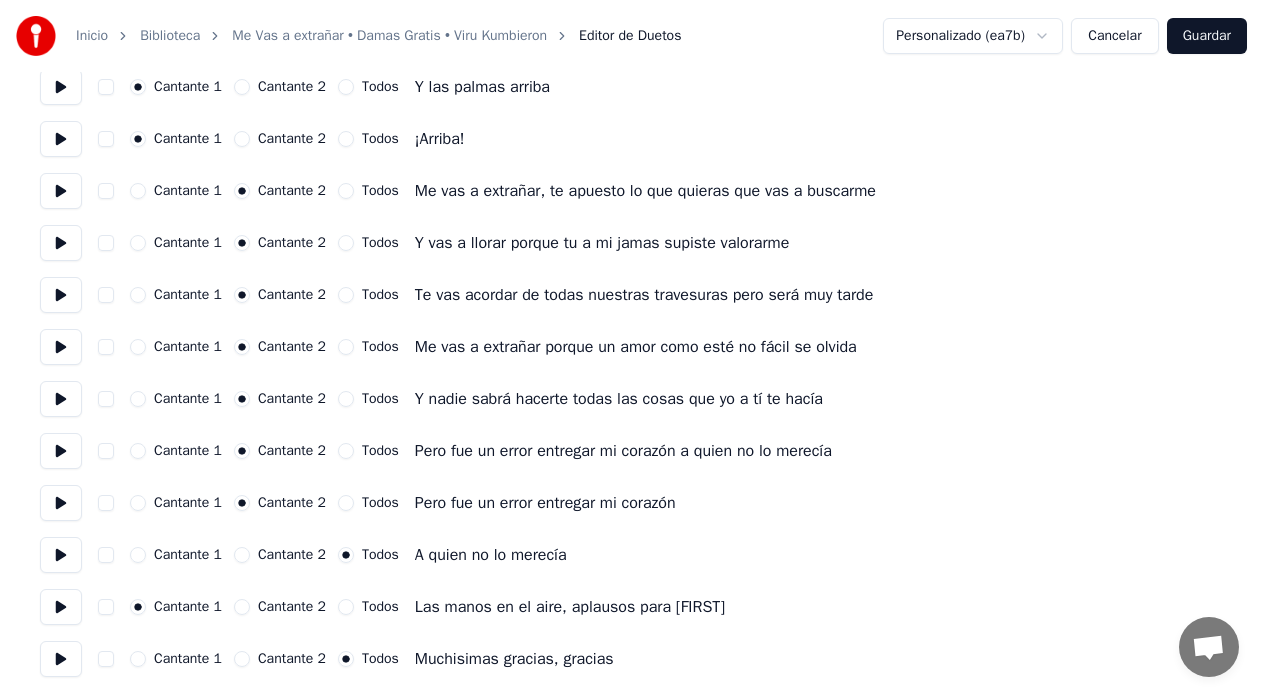click on "Cantante 2" at bounding box center (242, 555) 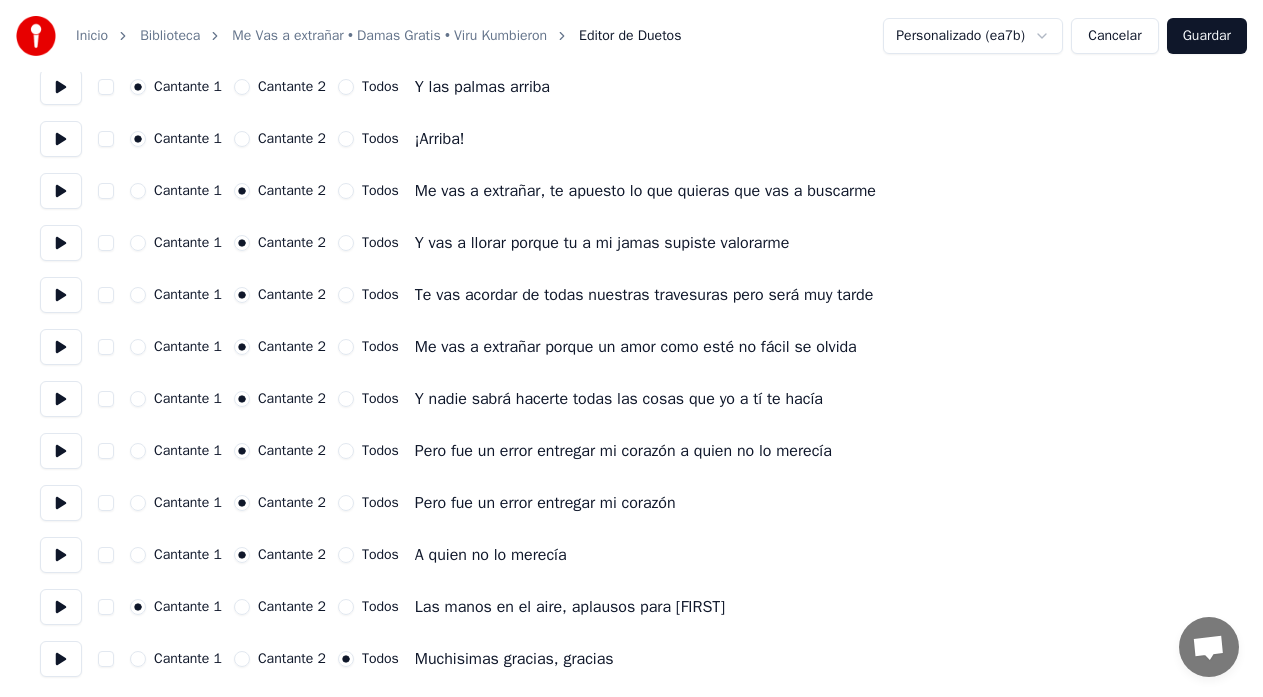click on "Cantante 2" at bounding box center [242, 659] 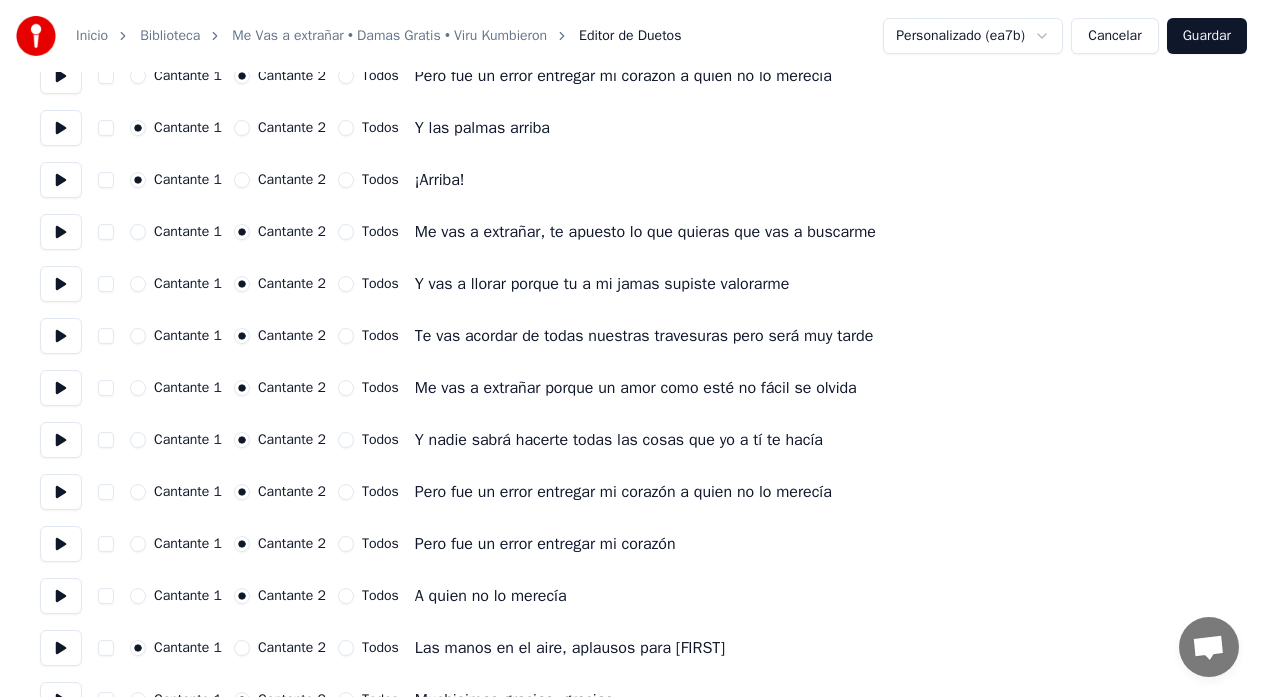 scroll, scrollTop: 1219, scrollLeft: 0, axis: vertical 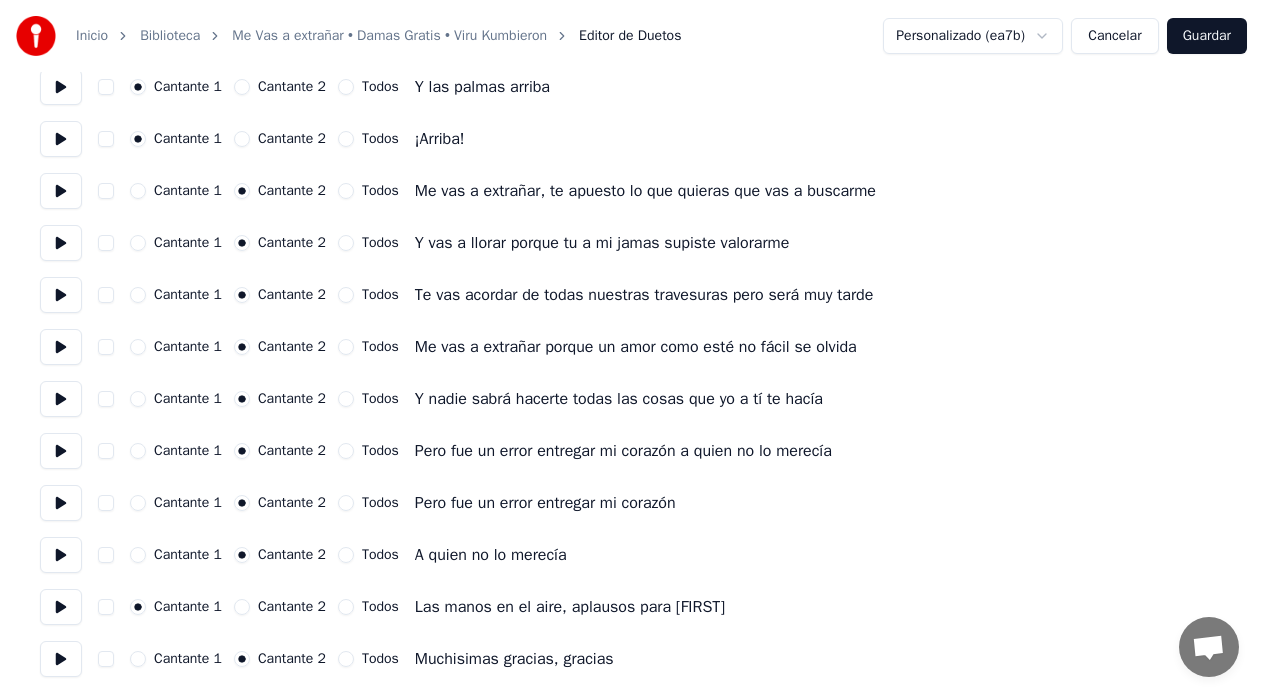 click on "Guardar" at bounding box center [1207, 36] 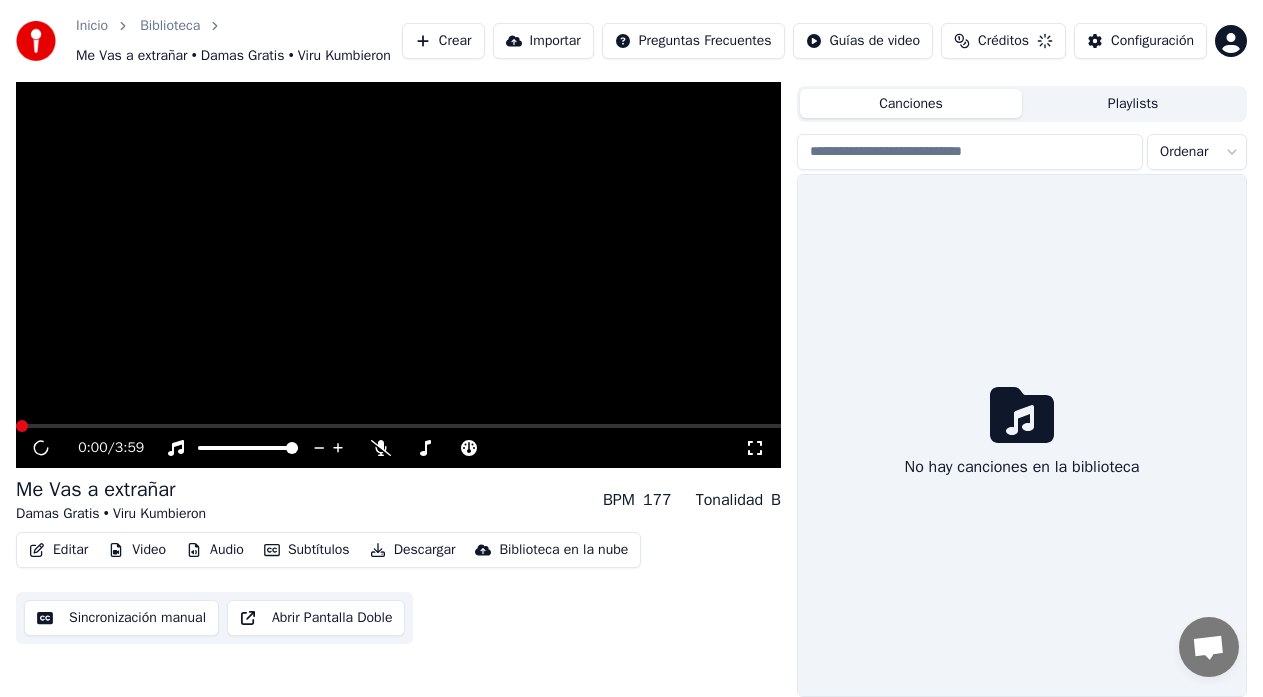 scroll, scrollTop: 64, scrollLeft: 0, axis: vertical 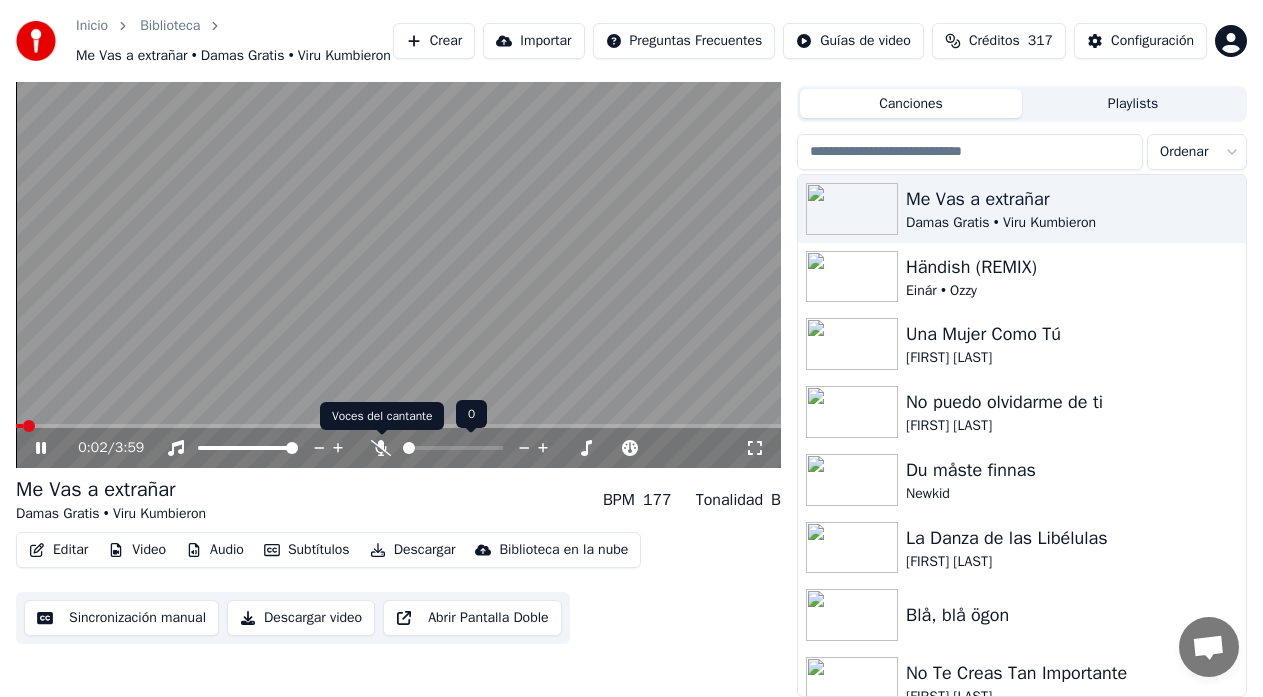 click 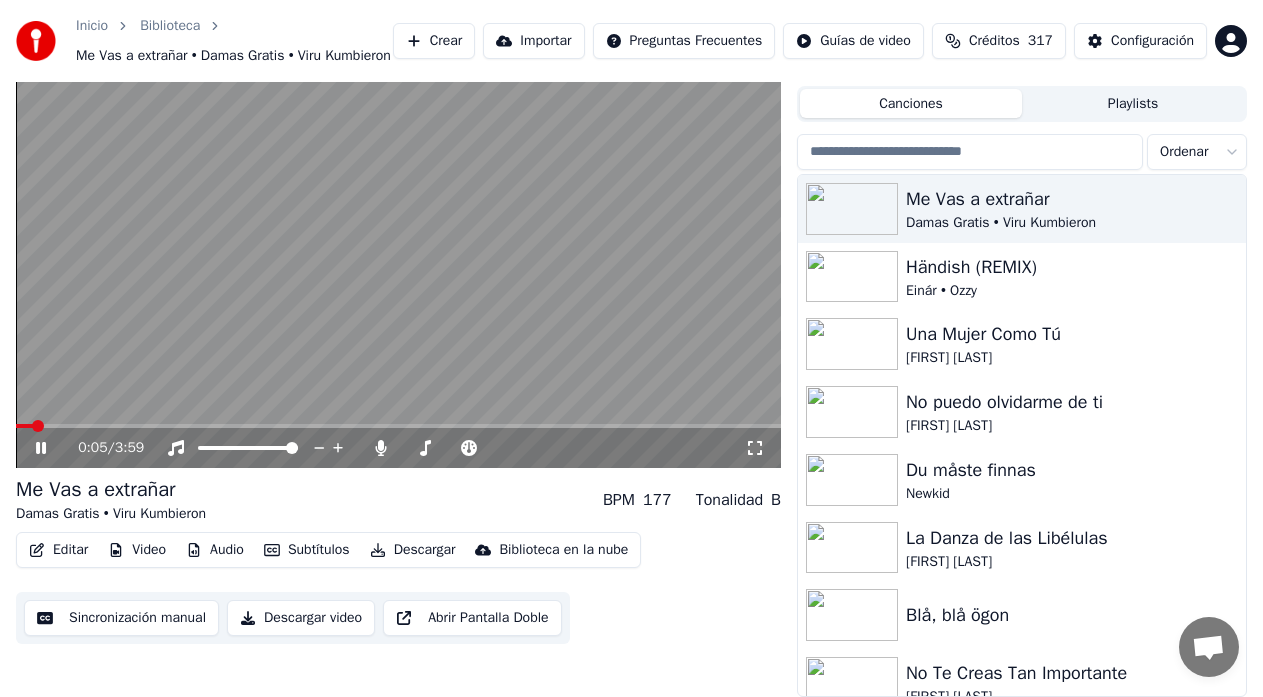 click 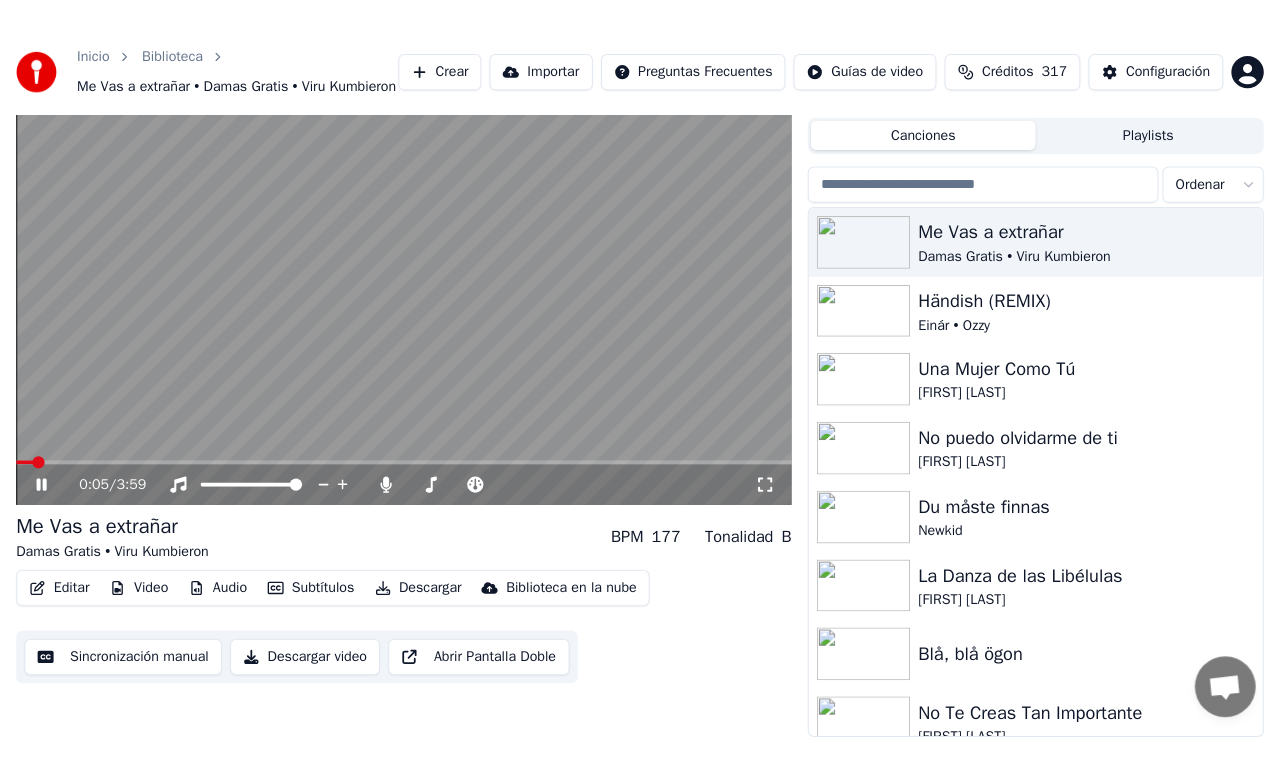 scroll, scrollTop: 26, scrollLeft: 0, axis: vertical 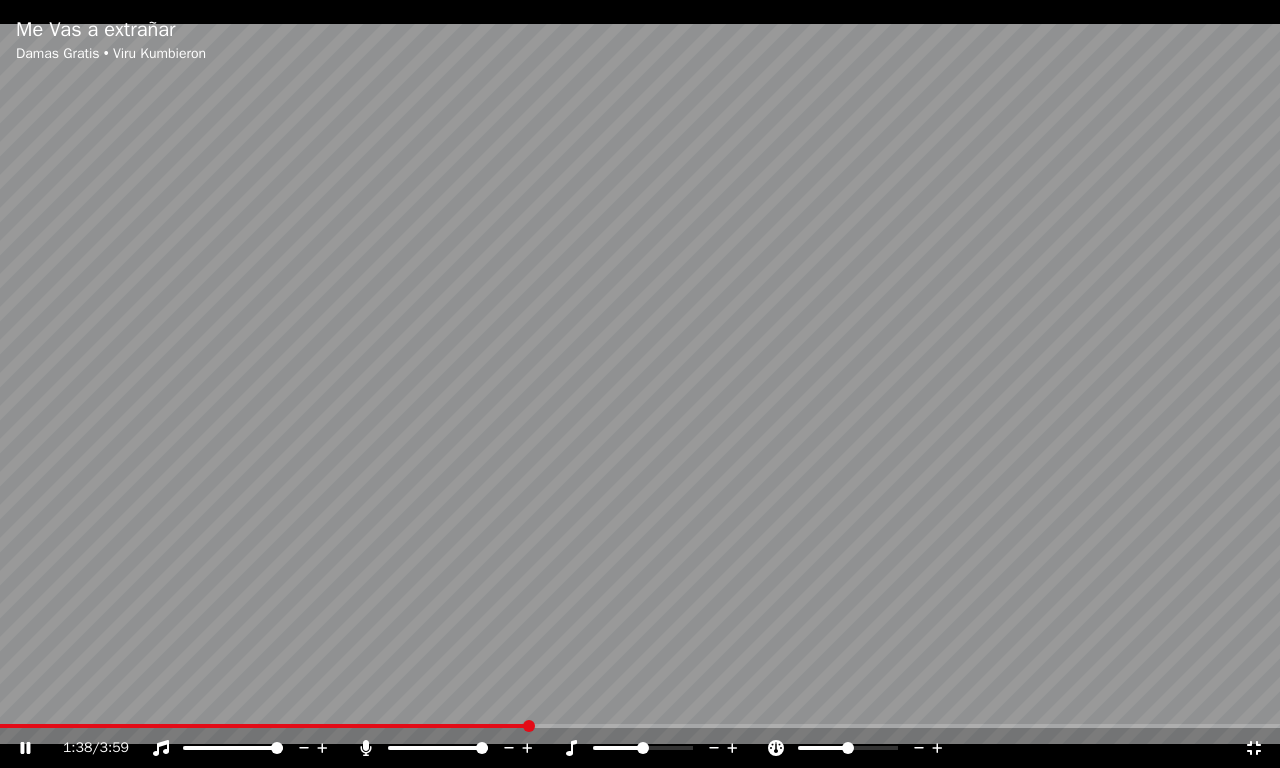 click 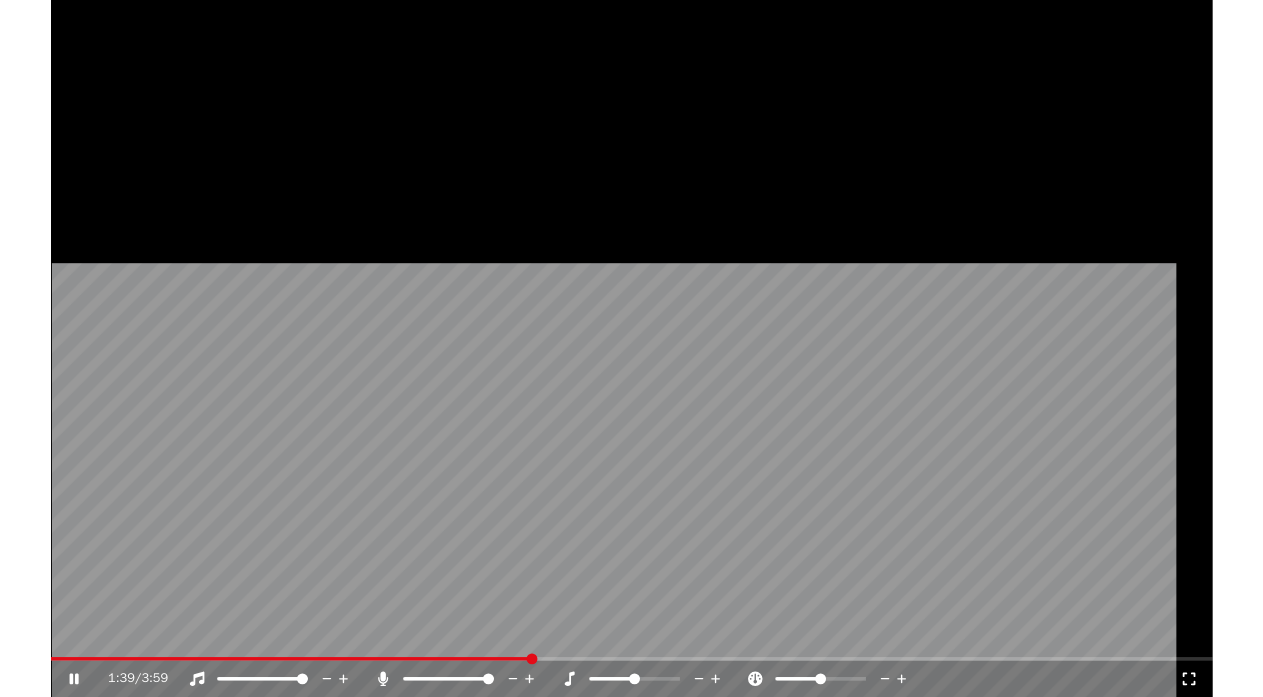 scroll, scrollTop: 64, scrollLeft: 0, axis: vertical 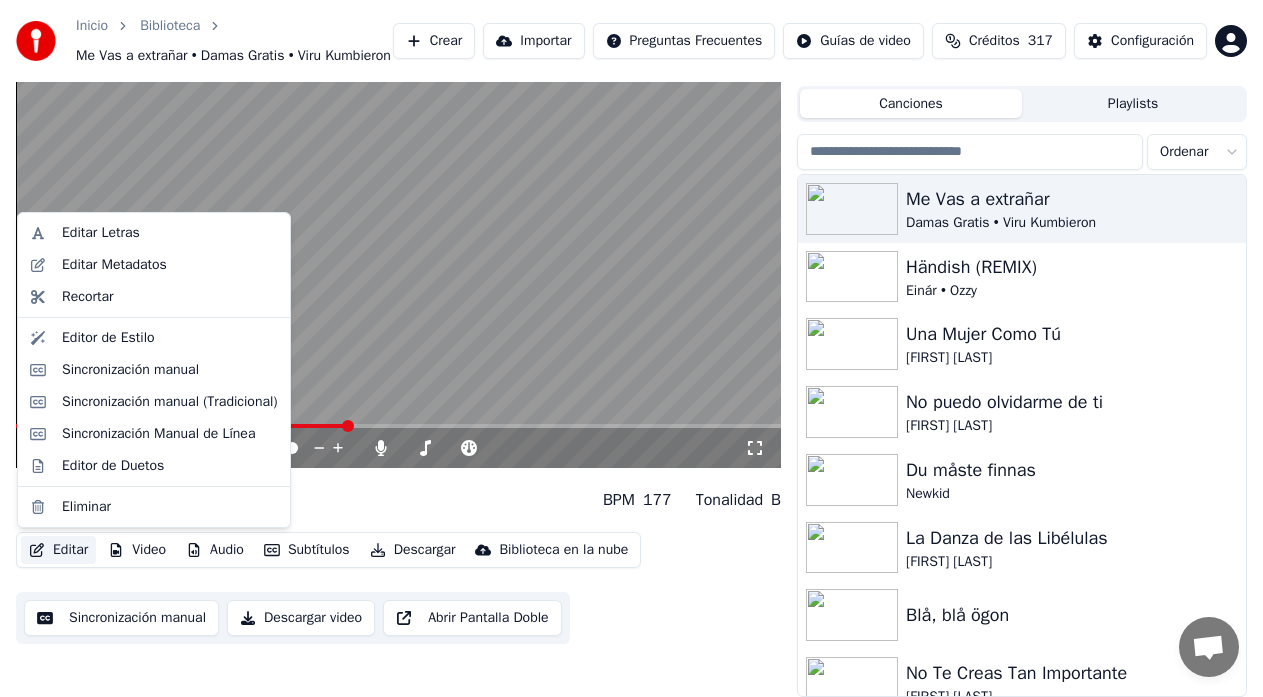 click on "Editar" at bounding box center [58, 550] 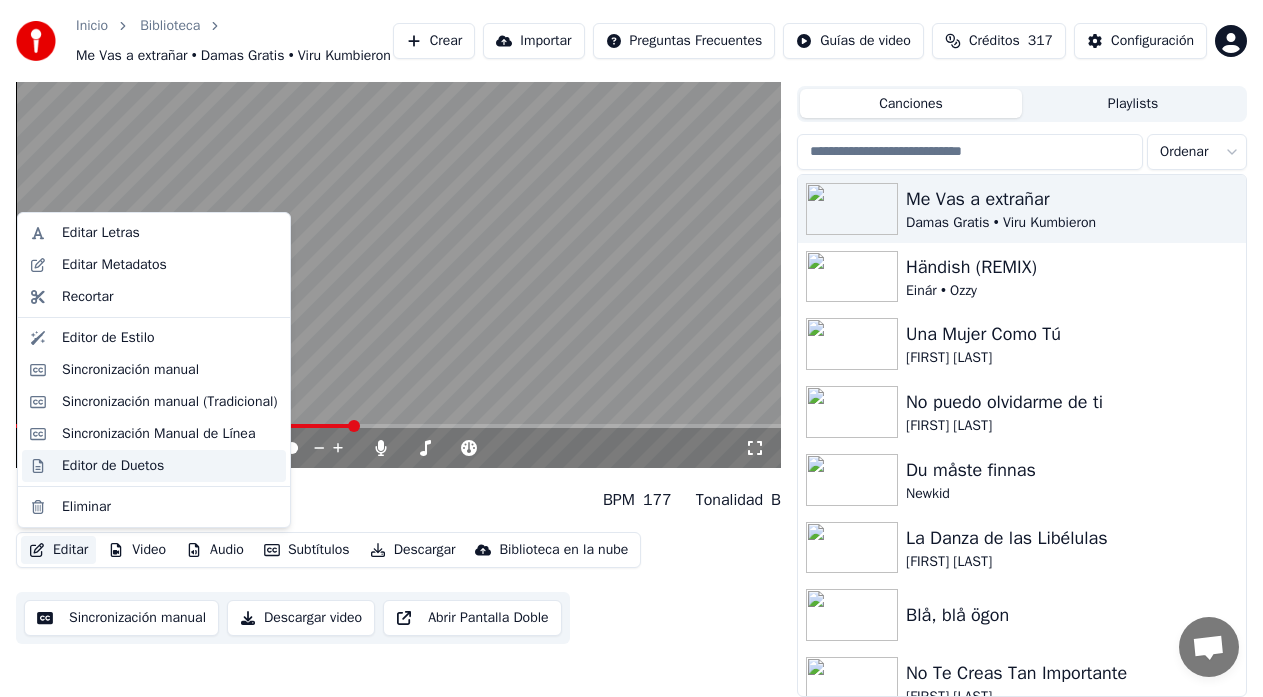 click on "Editor de Duetos" at bounding box center [113, 466] 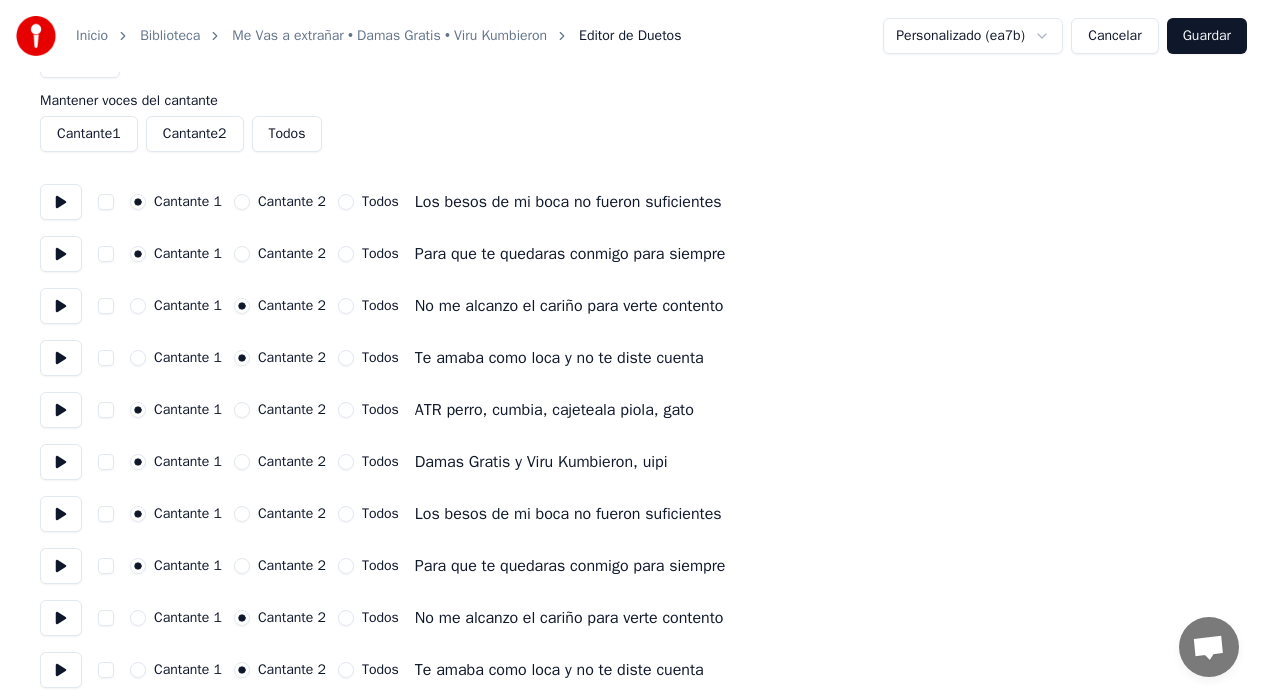 scroll, scrollTop: 0, scrollLeft: 0, axis: both 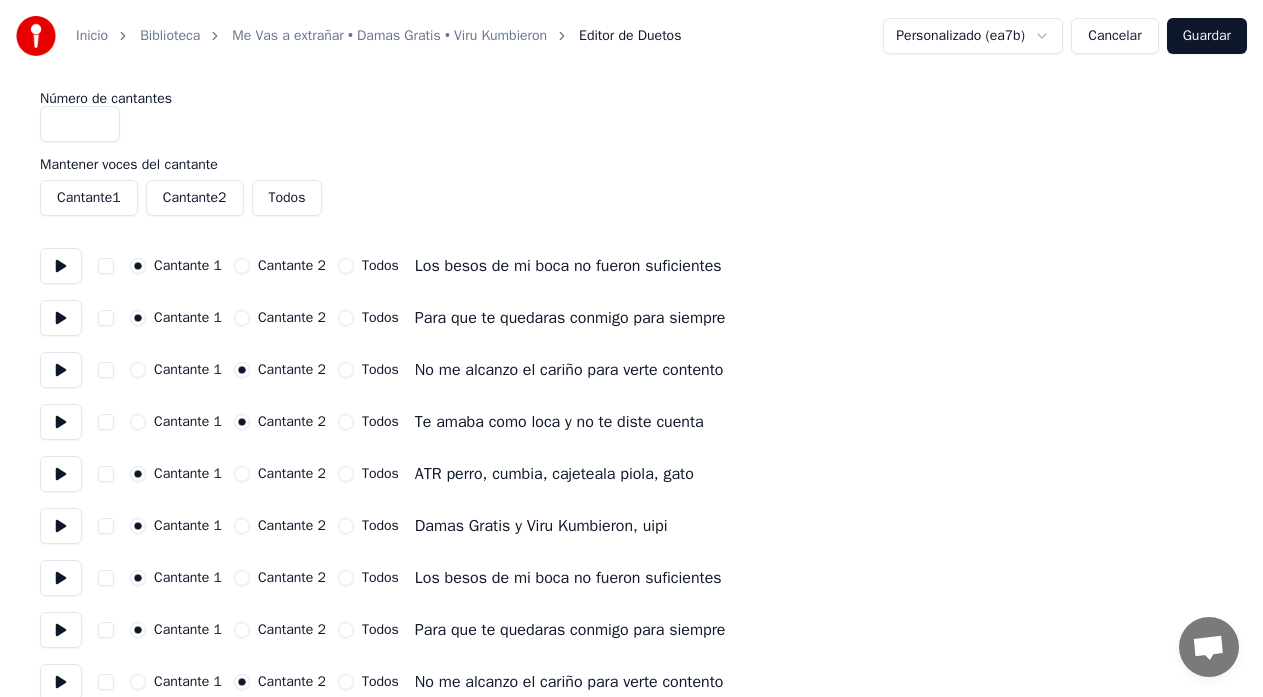 click at bounding box center [61, 474] 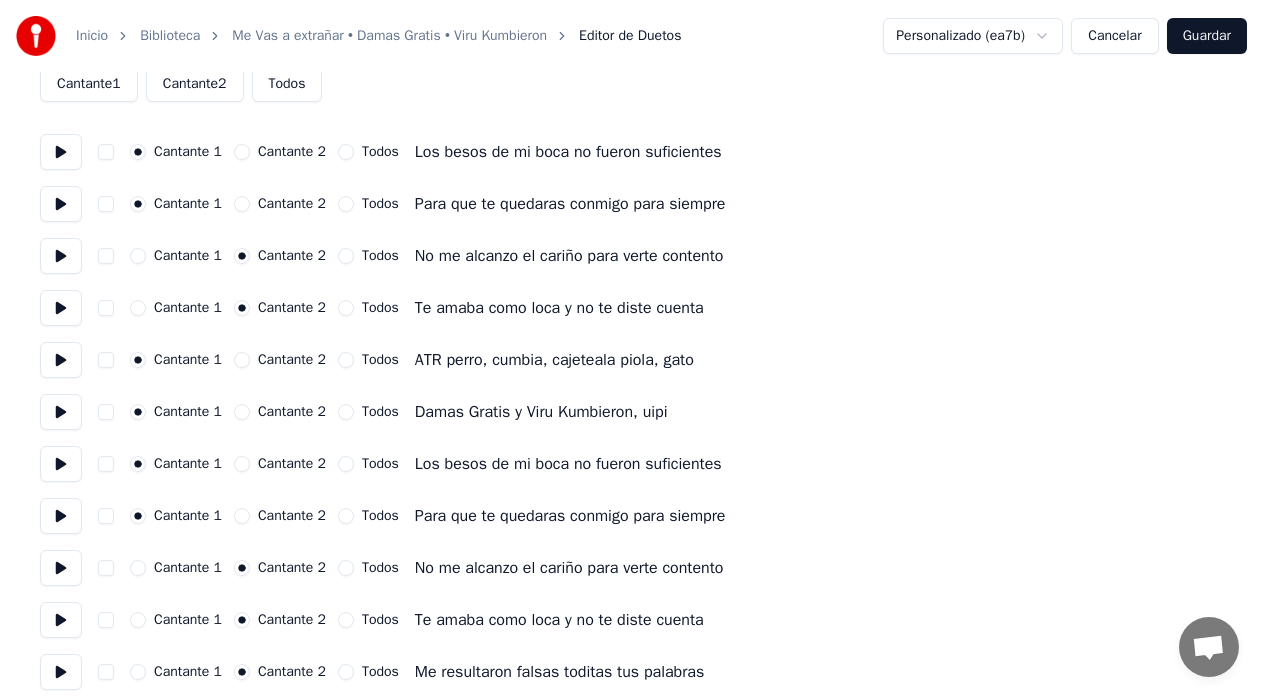 scroll, scrollTop: 133, scrollLeft: 0, axis: vertical 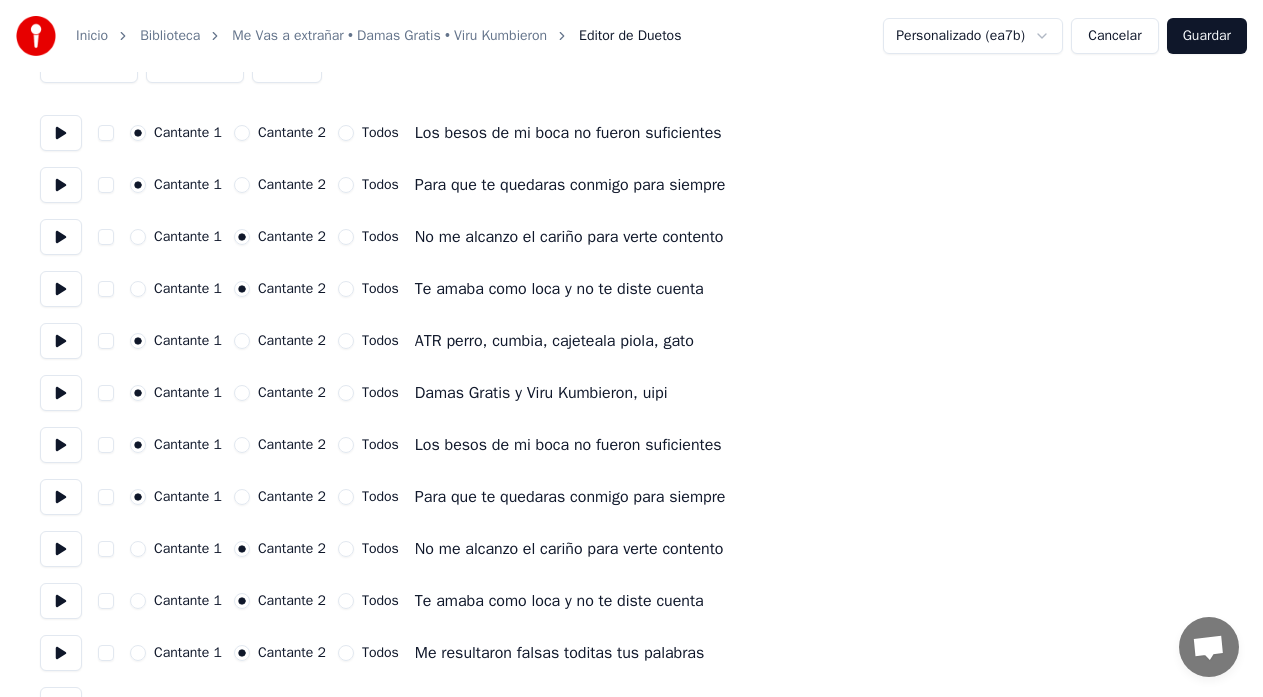 click at bounding box center [61, 549] 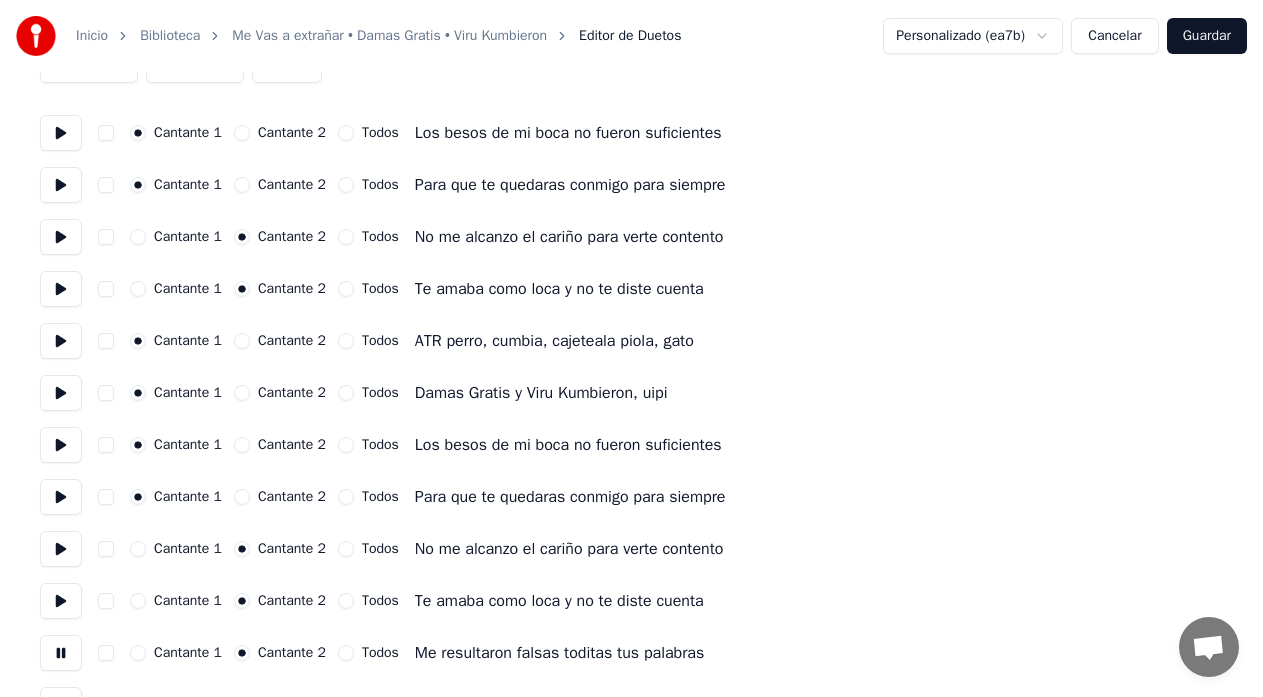 click at bounding box center (61, 549) 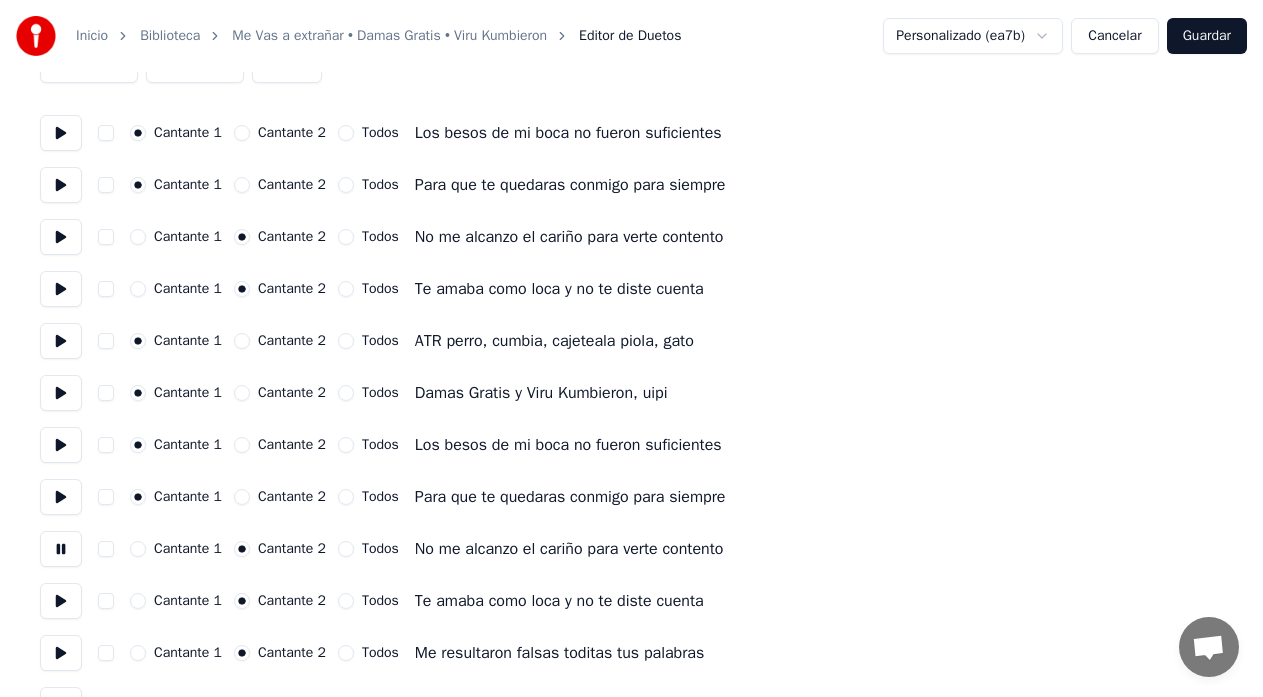click at bounding box center [61, 601] 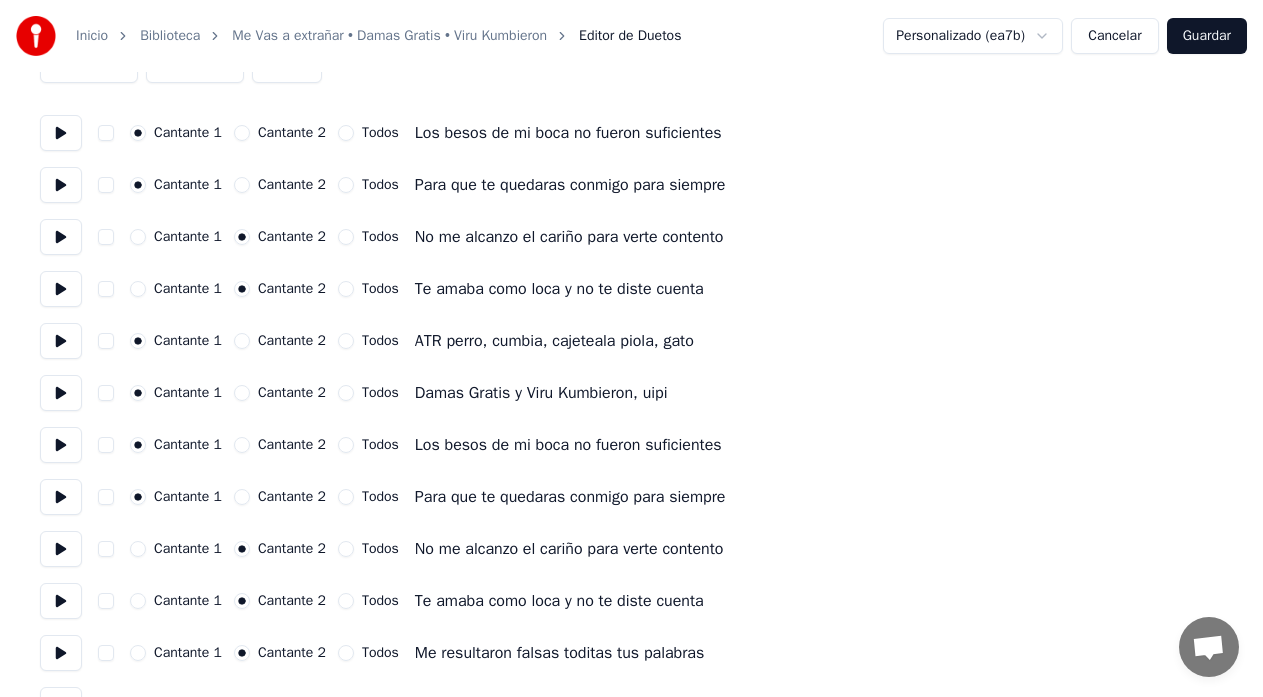 click at bounding box center [61, 653] 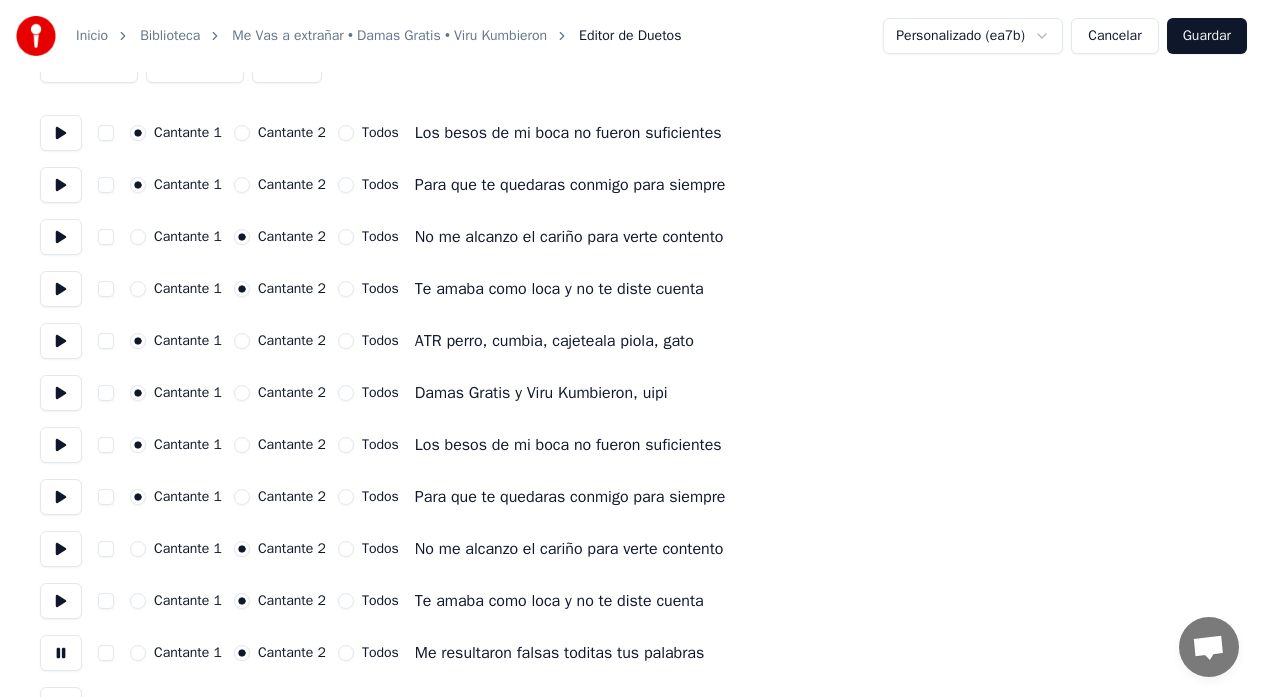 click on "Cantante 1" at bounding box center [138, 653] 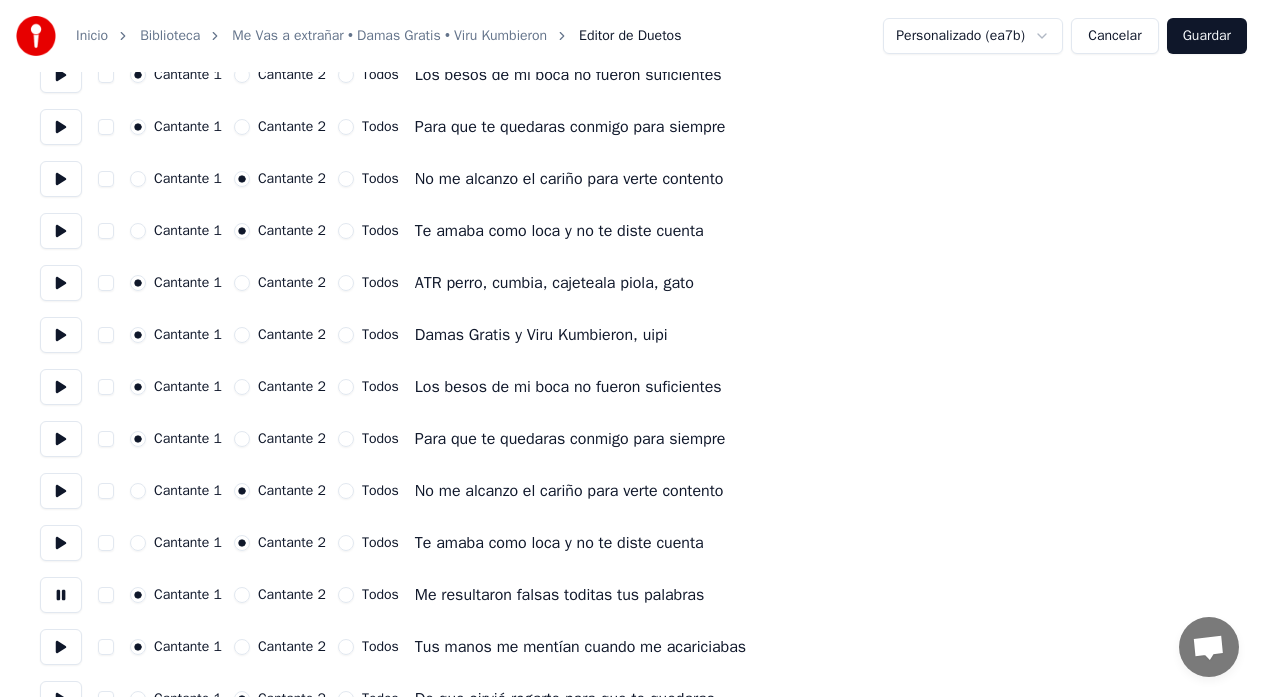 scroll, scrollTop: 333, scrollLeft: 0, axis: vertical 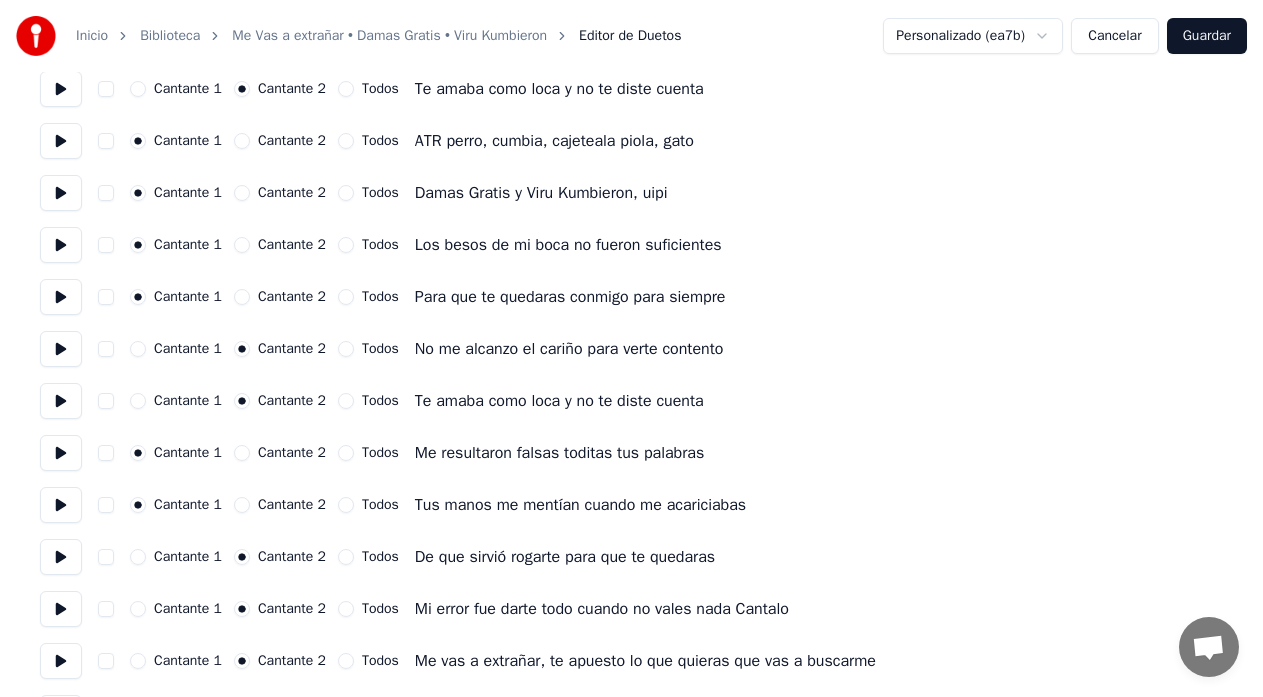 click at bounding box center [61, 505] 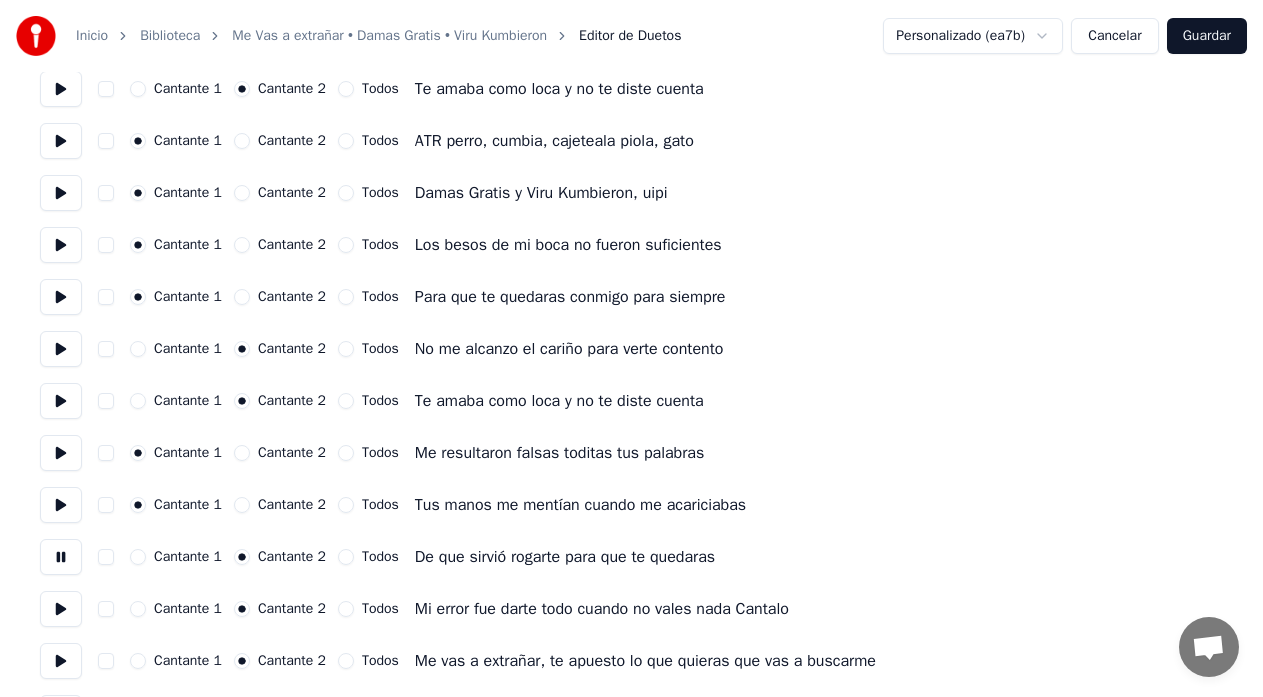 click at bounding box center [61, 609] 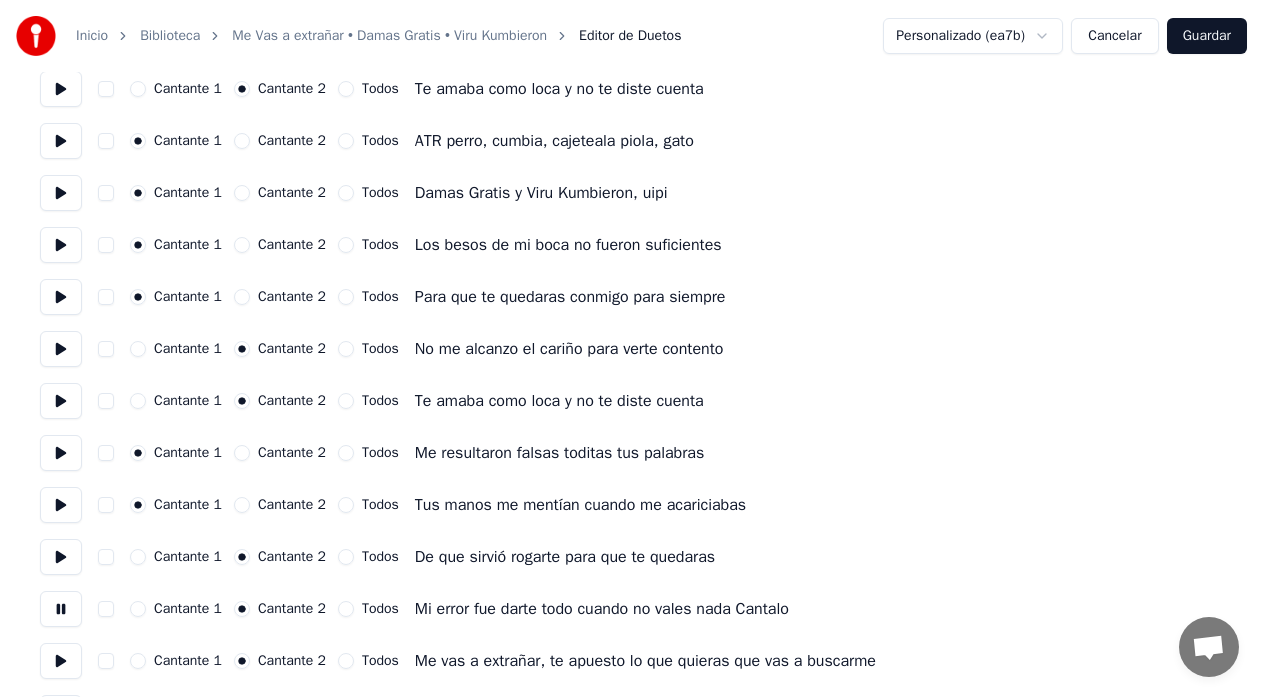 click at bounding box center (61, 661) 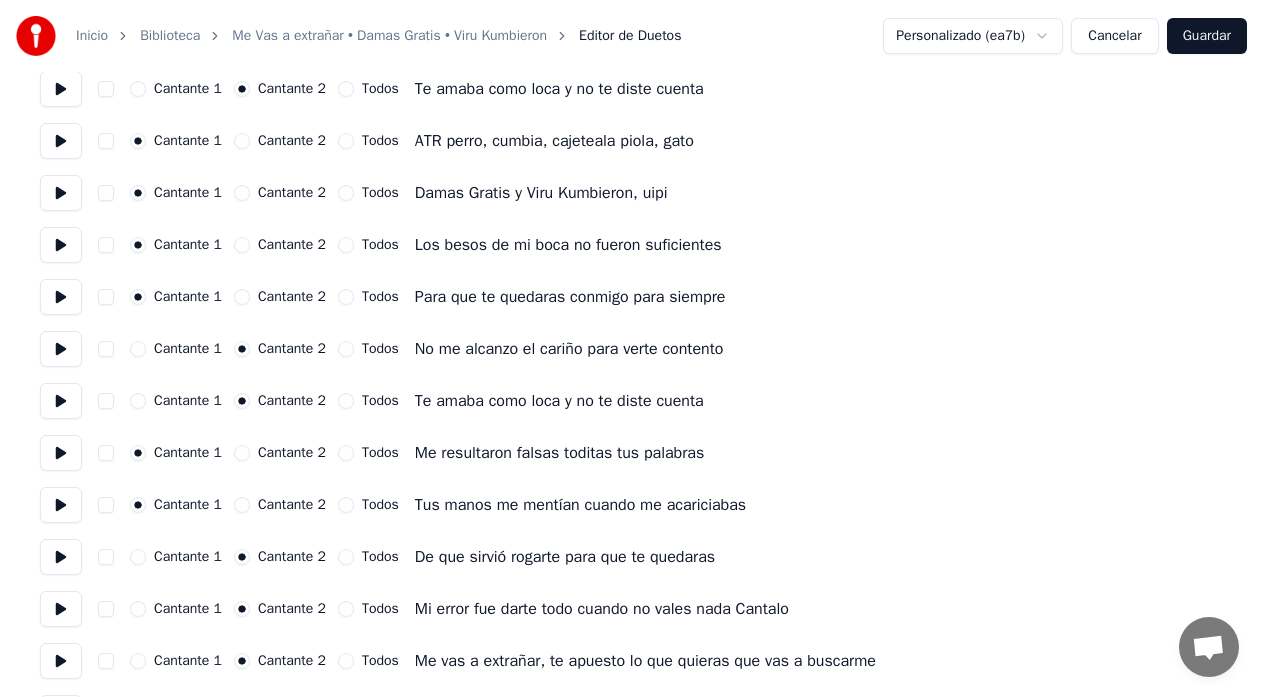 click on "Todos" at bounding box center [346, 661] 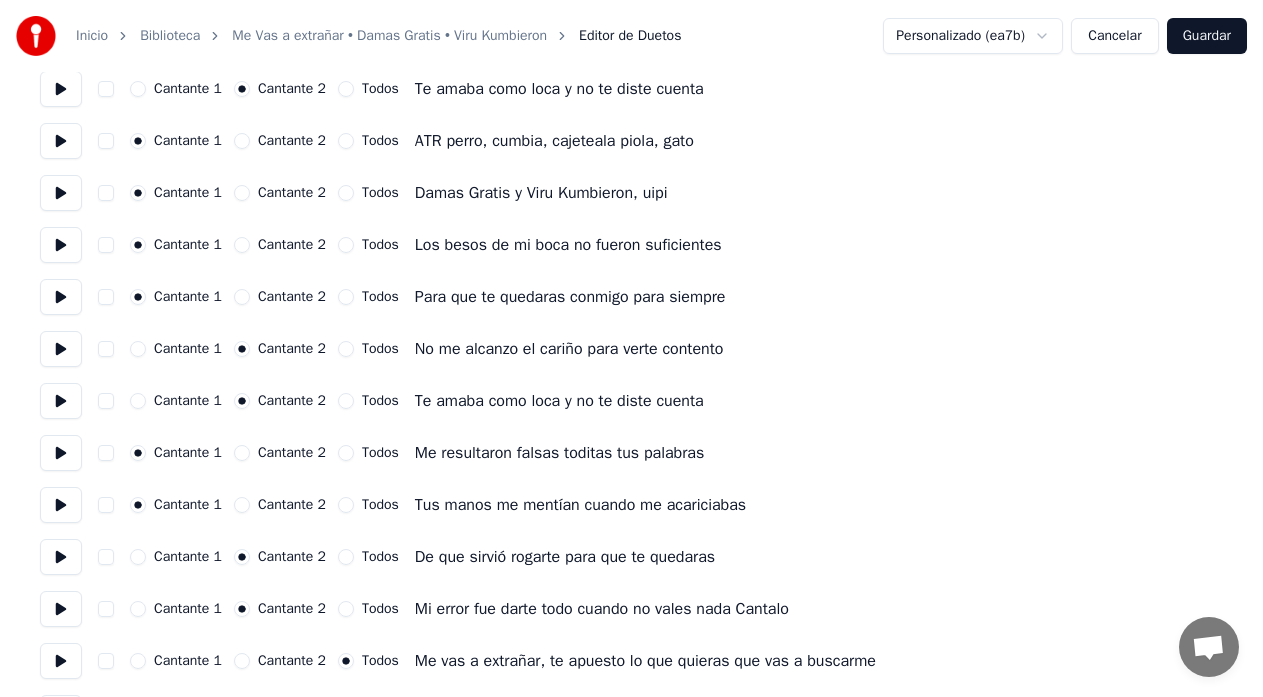 click at bounding box center (61, 661) 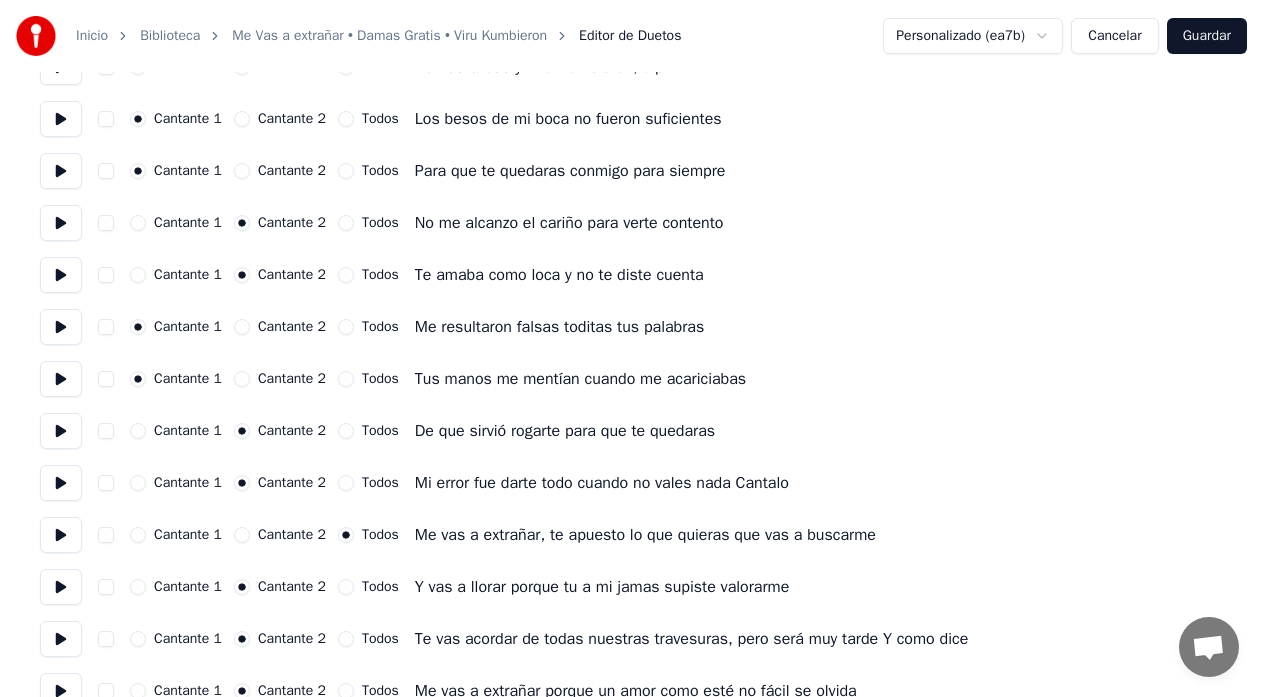 scroll, scrollTop: 467, scrollLeft: 0, axis: vertical 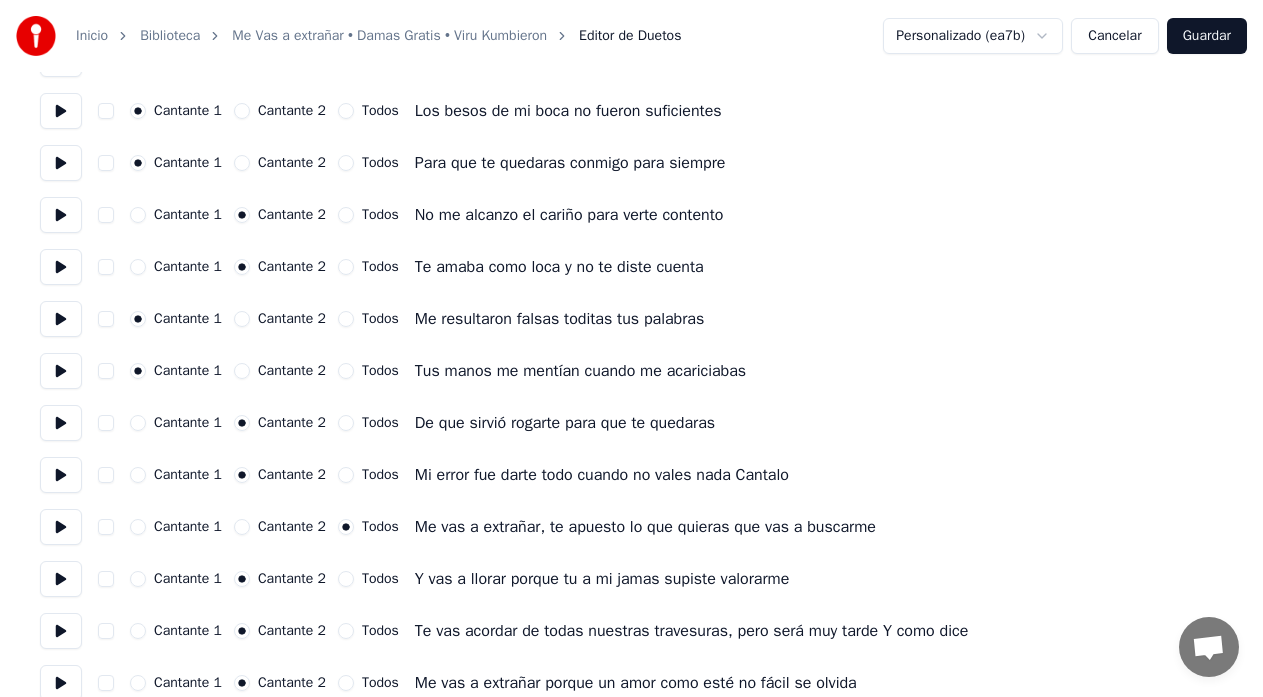 click at bounding box center [61, 579] 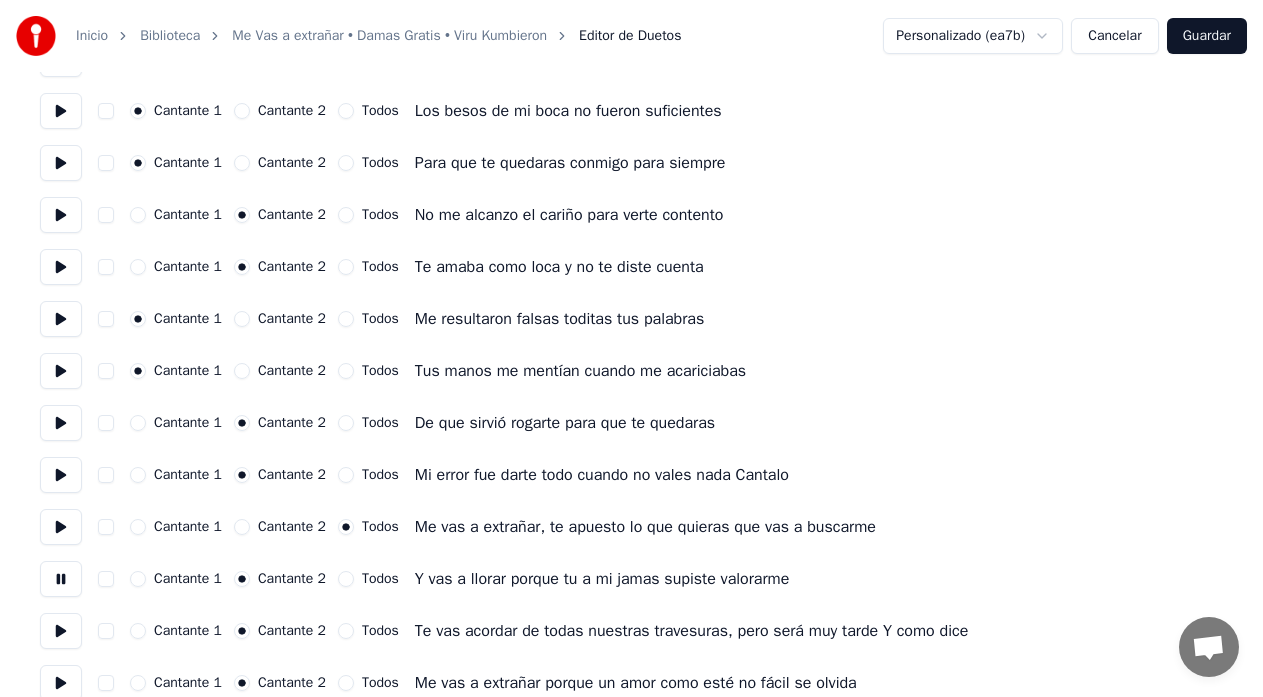 click on "Todos" at bounding box center (346, 579) 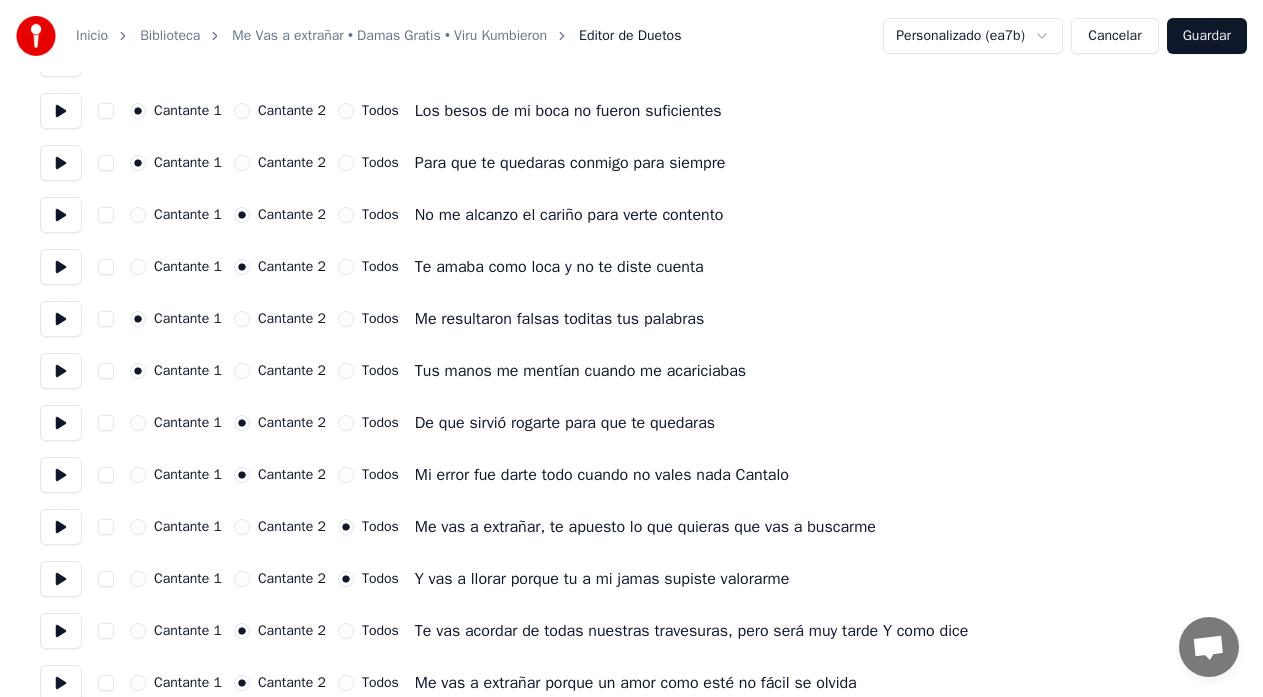 click at bounding box center (61, 631) 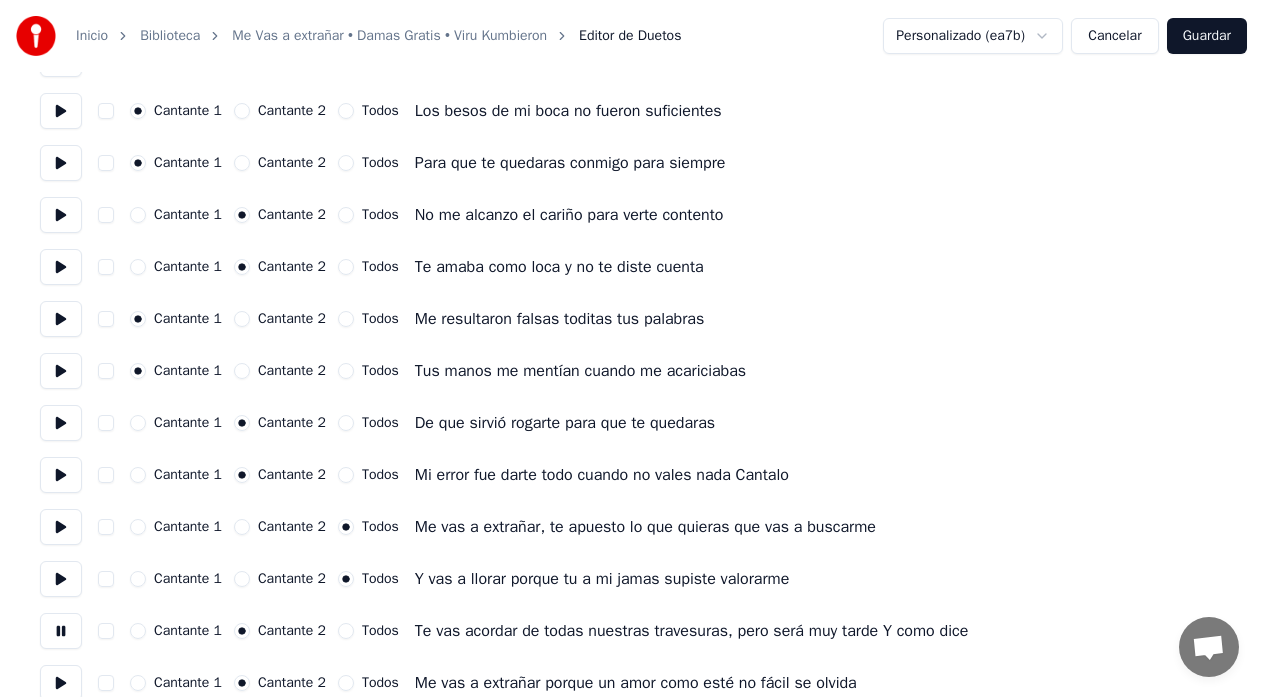 click on "Todos" at bounding box center [346, 631] 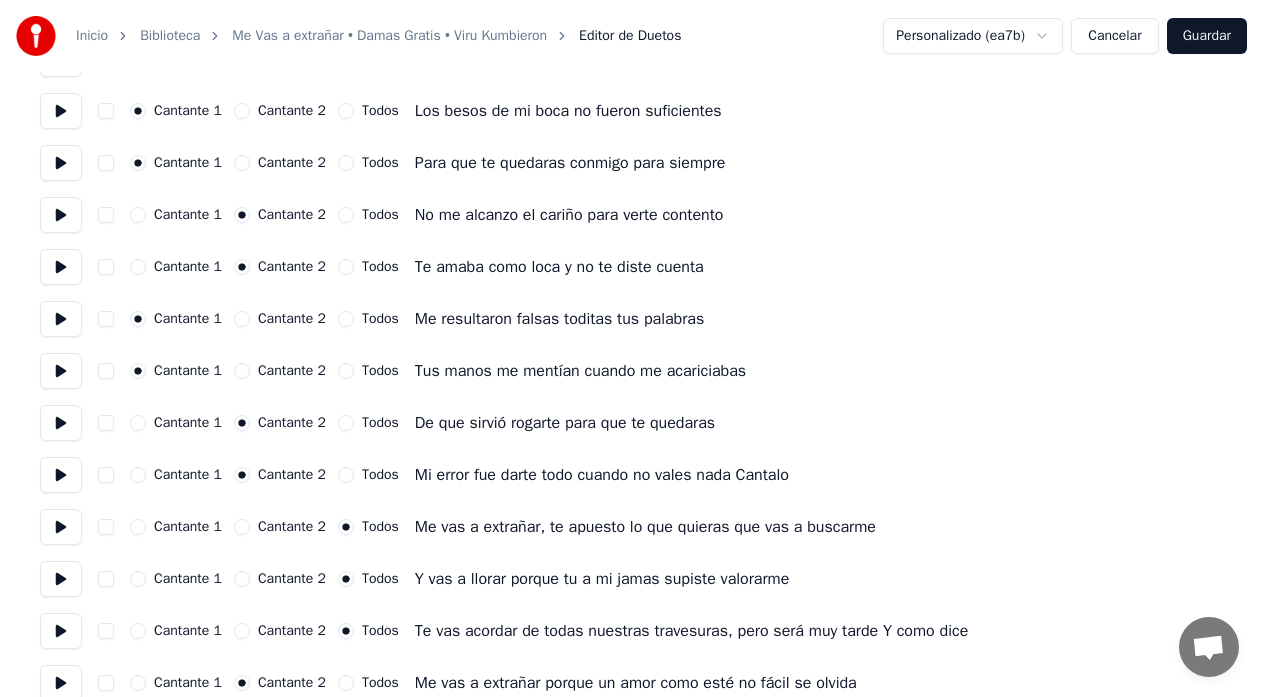 click at bounding box center (61, 631) 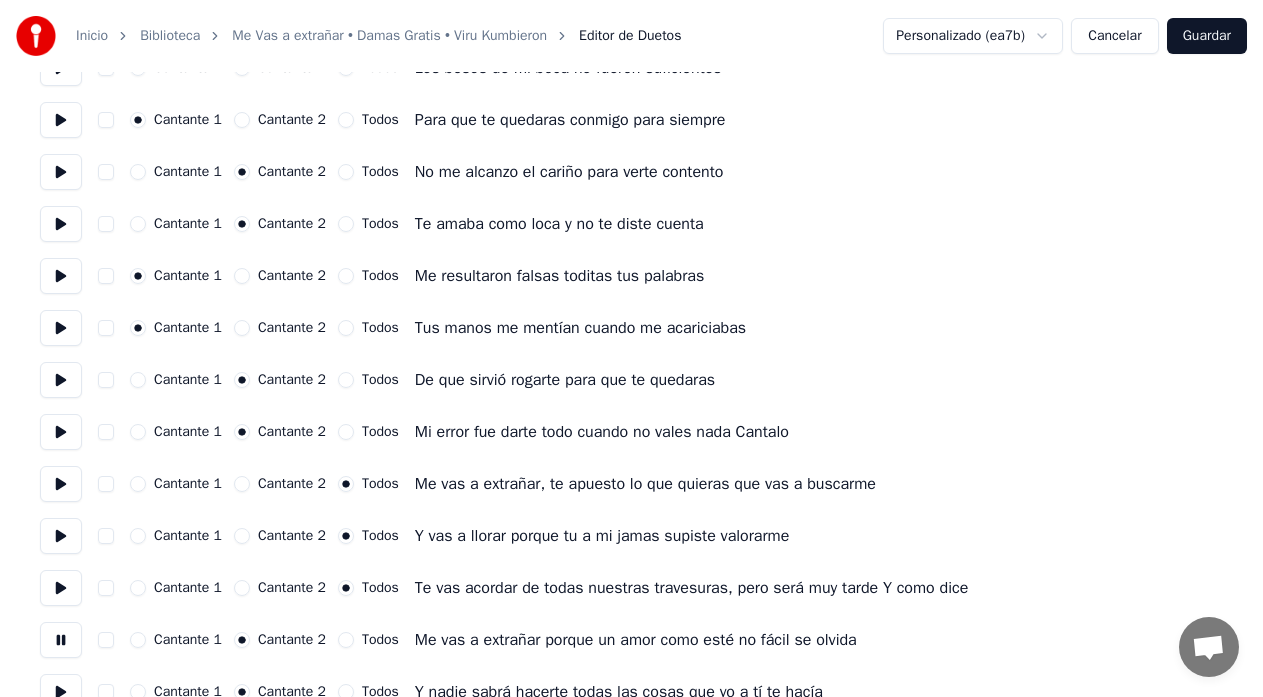 scroll, scrollTop: 533, scrollLeft: 0, axis: vertical 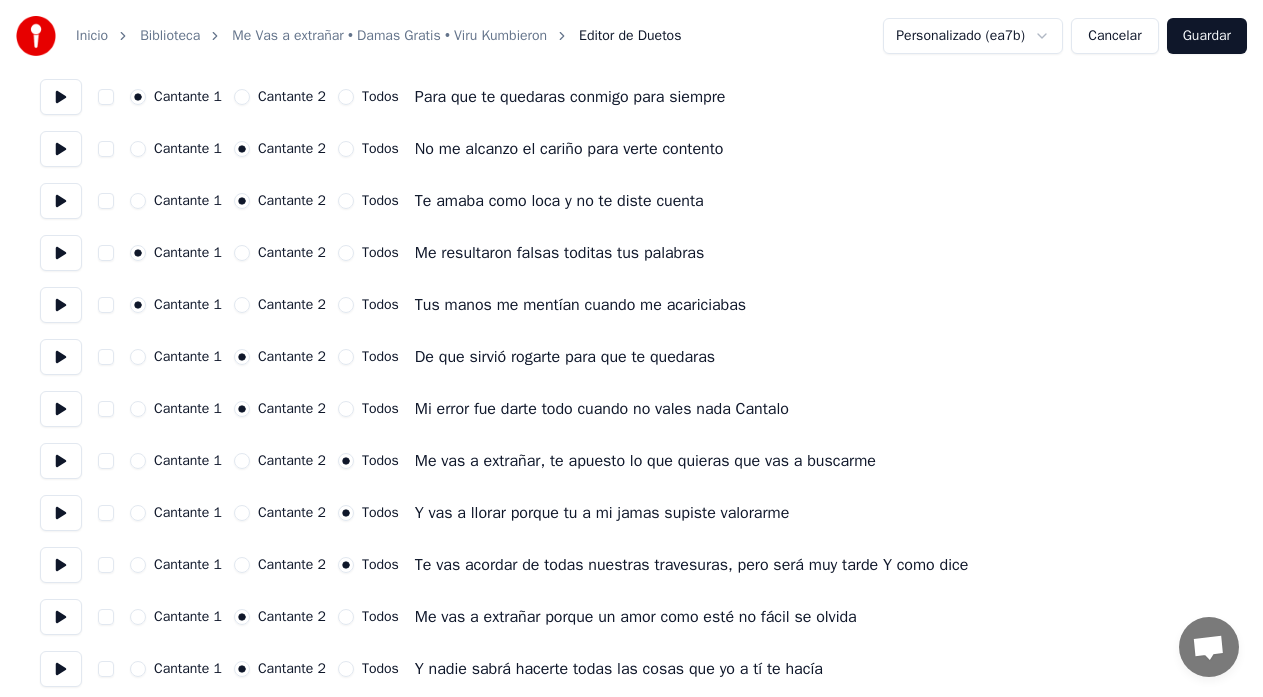 click at bounding box center [61, 669] 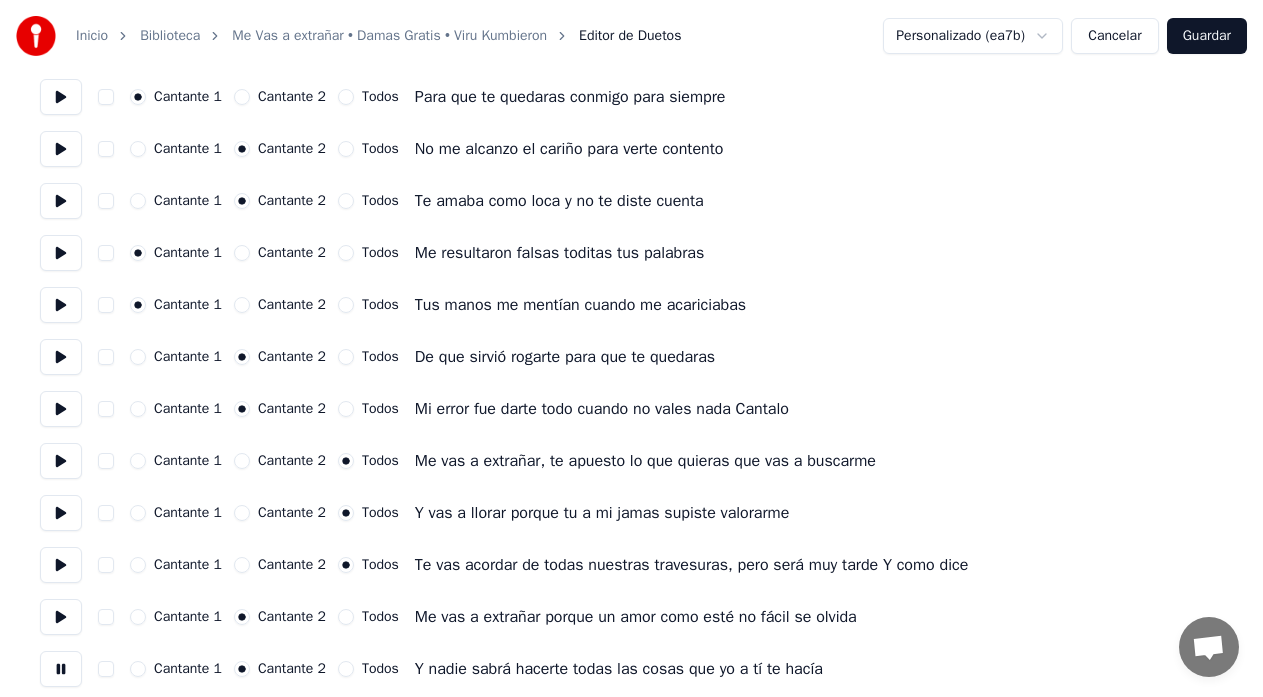 click on "Guardar" at bounding box center [1207, 36] 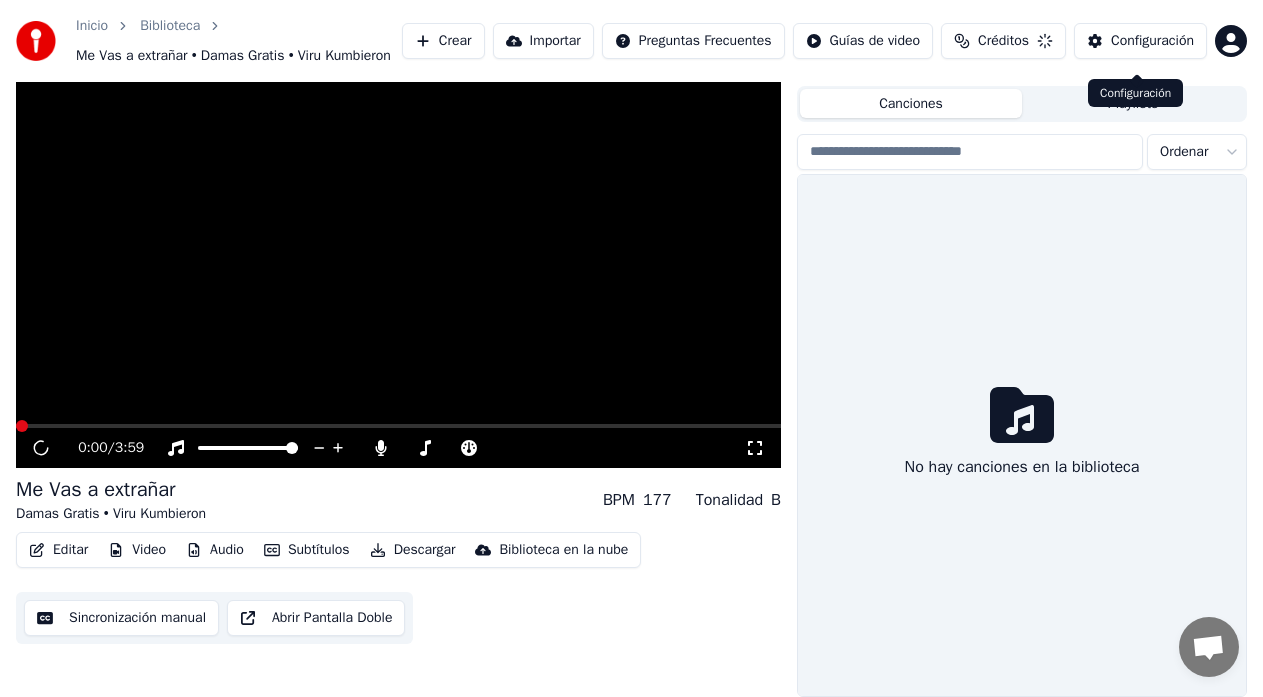 scroll, scrollTop: 64, scrollLeft: 0, axis: vertical 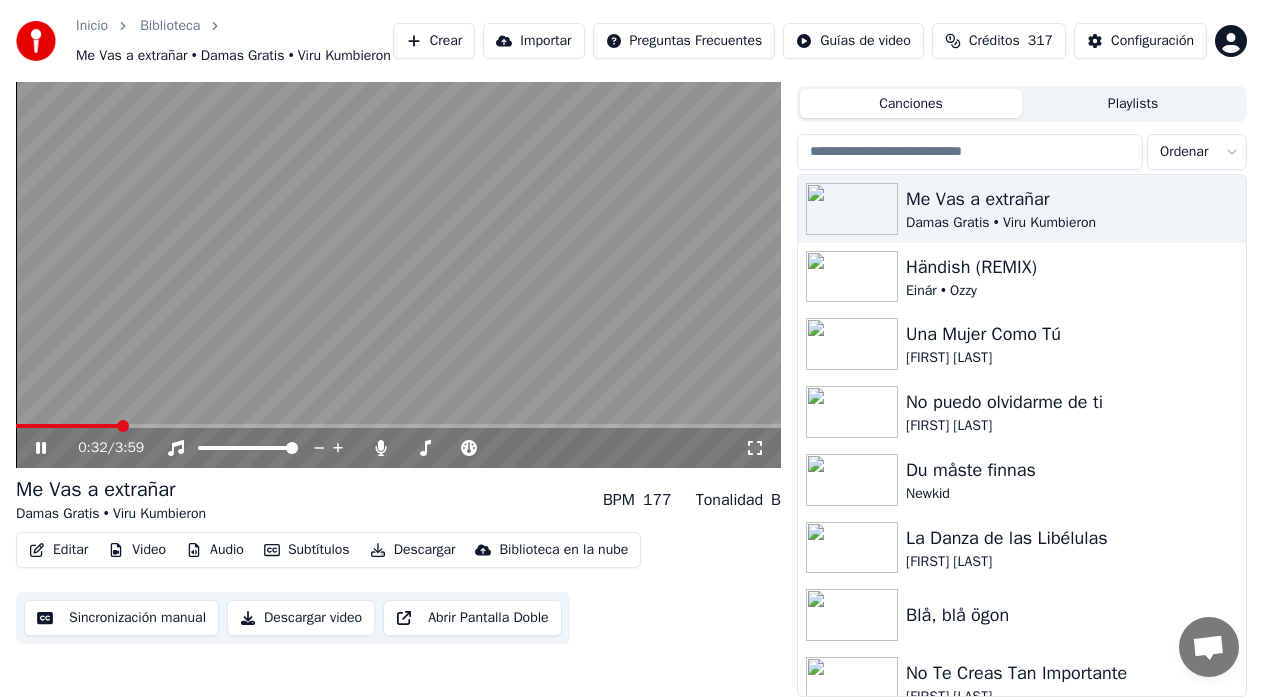 click 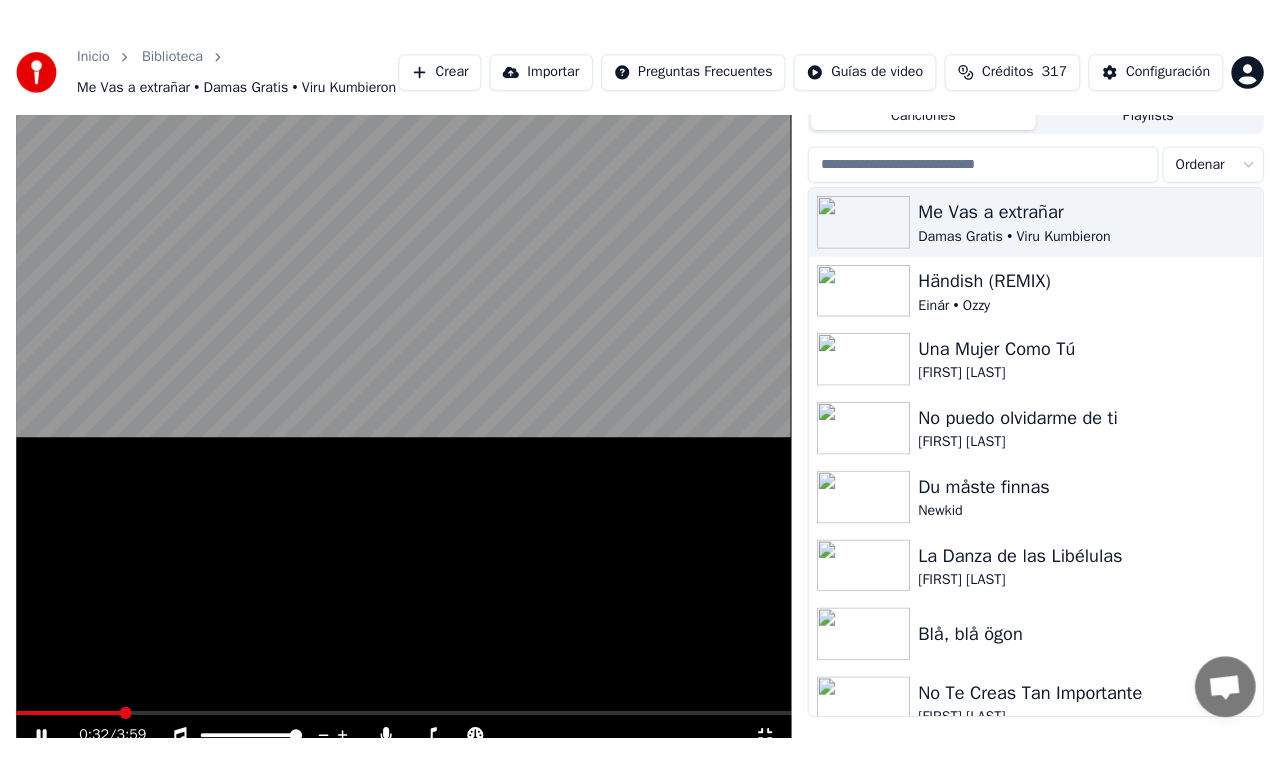 scroll, scrollTop: 26, scrollLeft: 0, axis: vertical 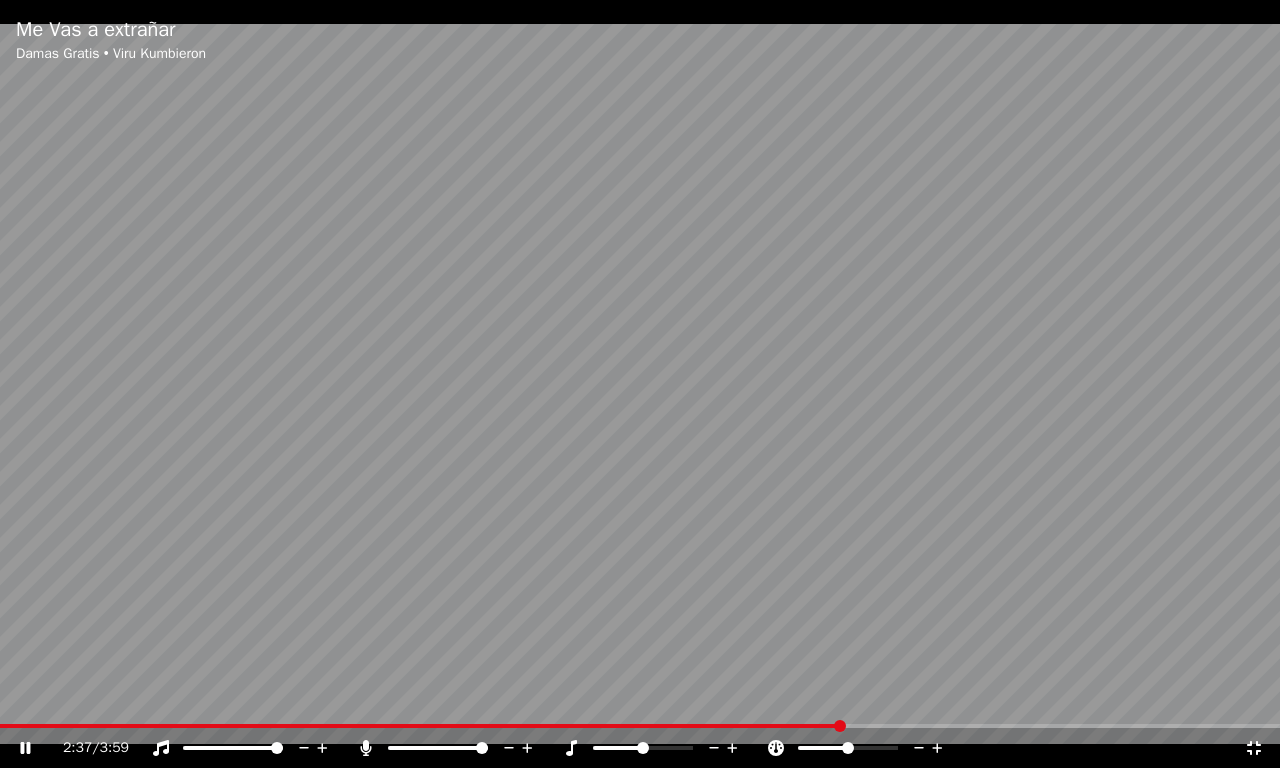 click 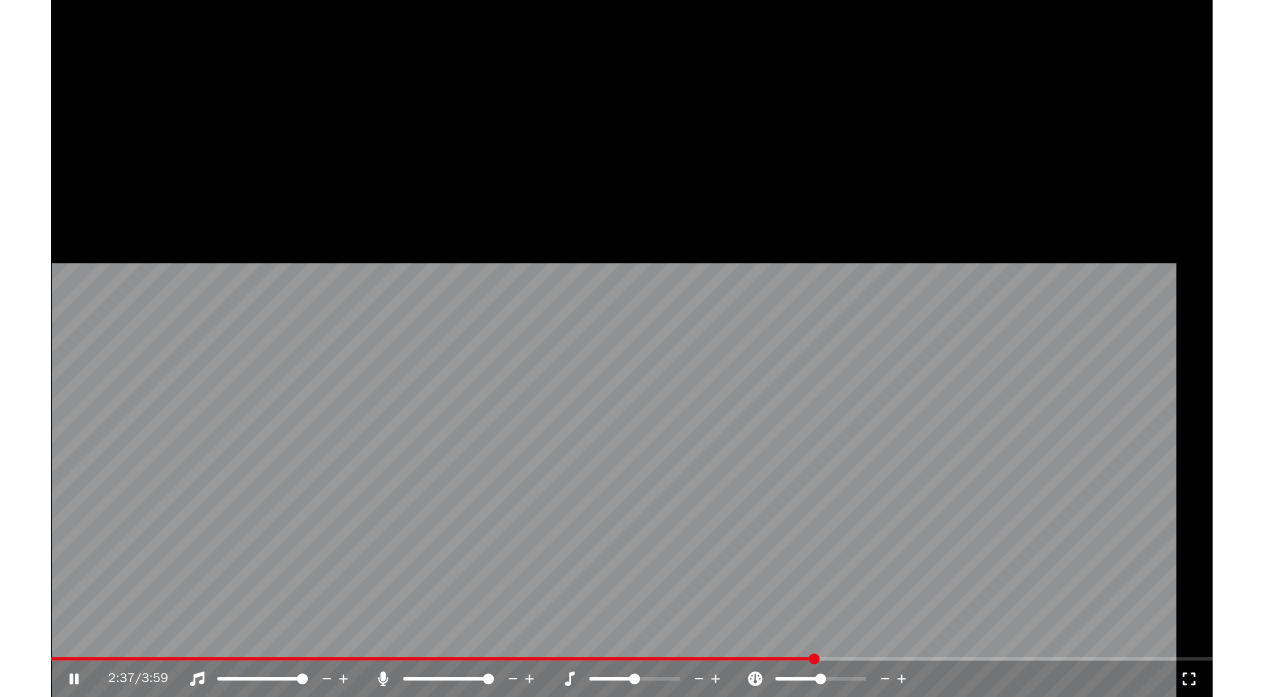 scroll, scrollTop: 64, scrollLeft: 0, axis: vertical 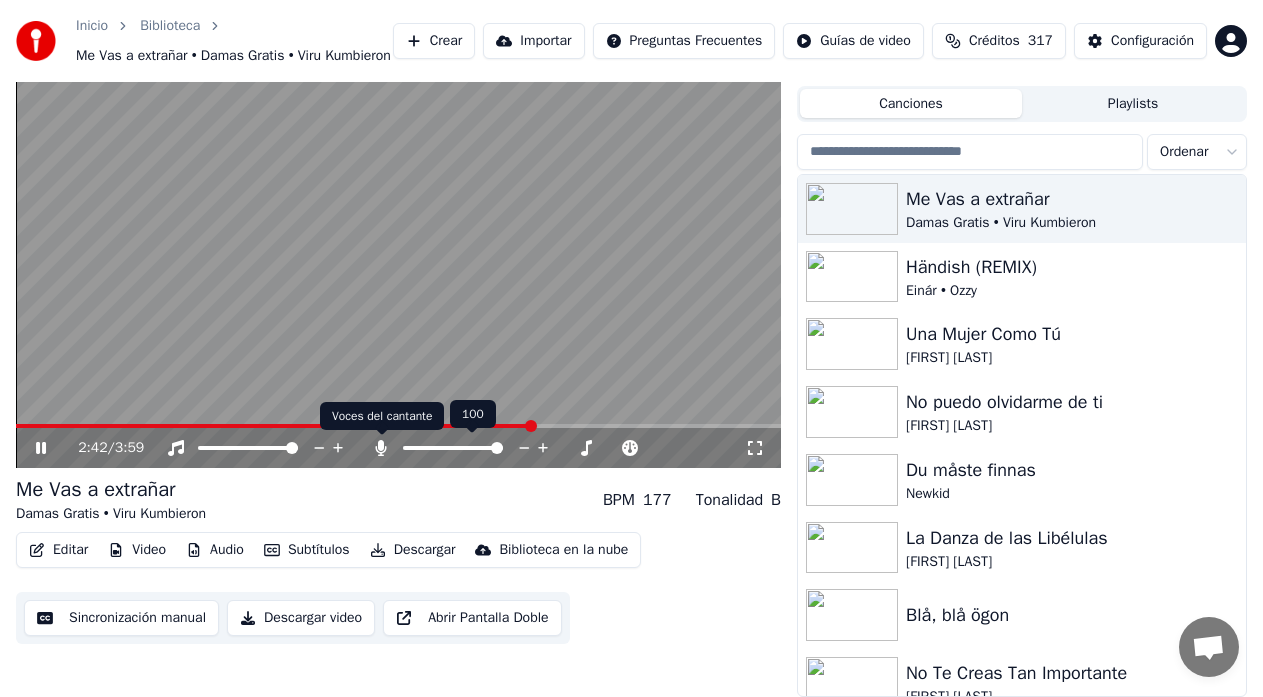 click on "Voces del cantante Voces del cantante" at bounding box center [382, 416] 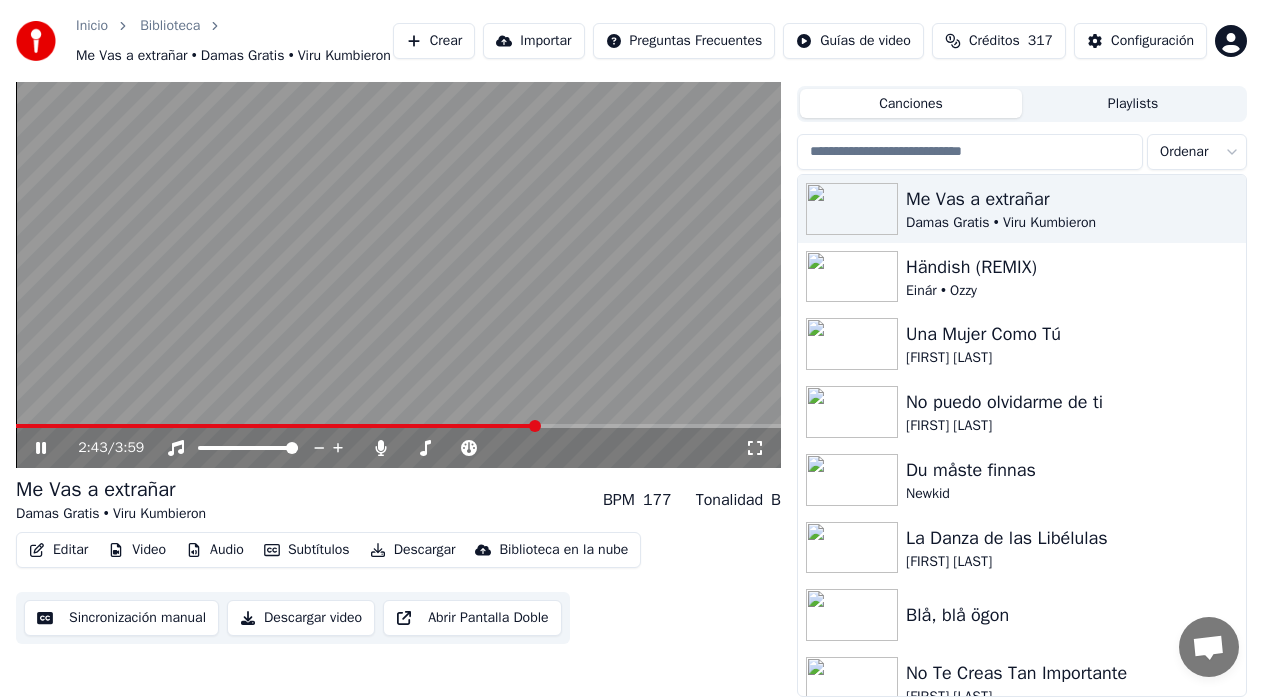 drag, startPoint x: 396, startPoint y: 418, endPoint x: 385, endPoint y: 428, distance: 14.866069 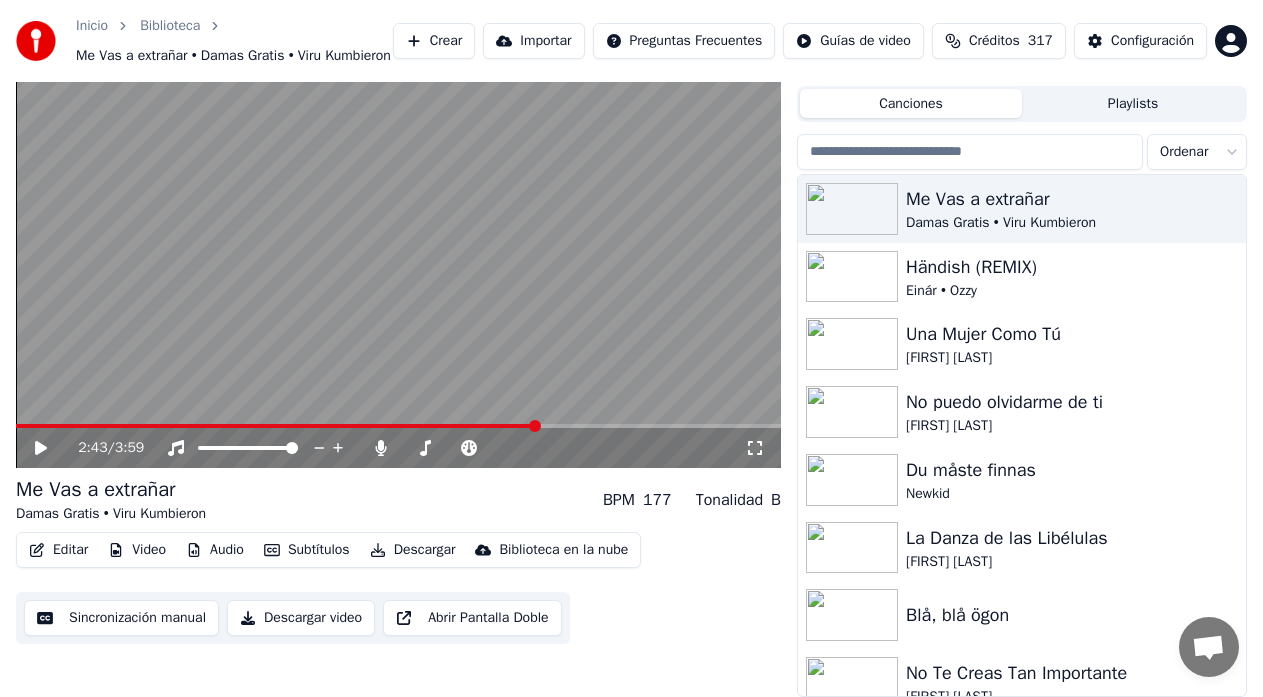 click at bounding box center [276, 426] 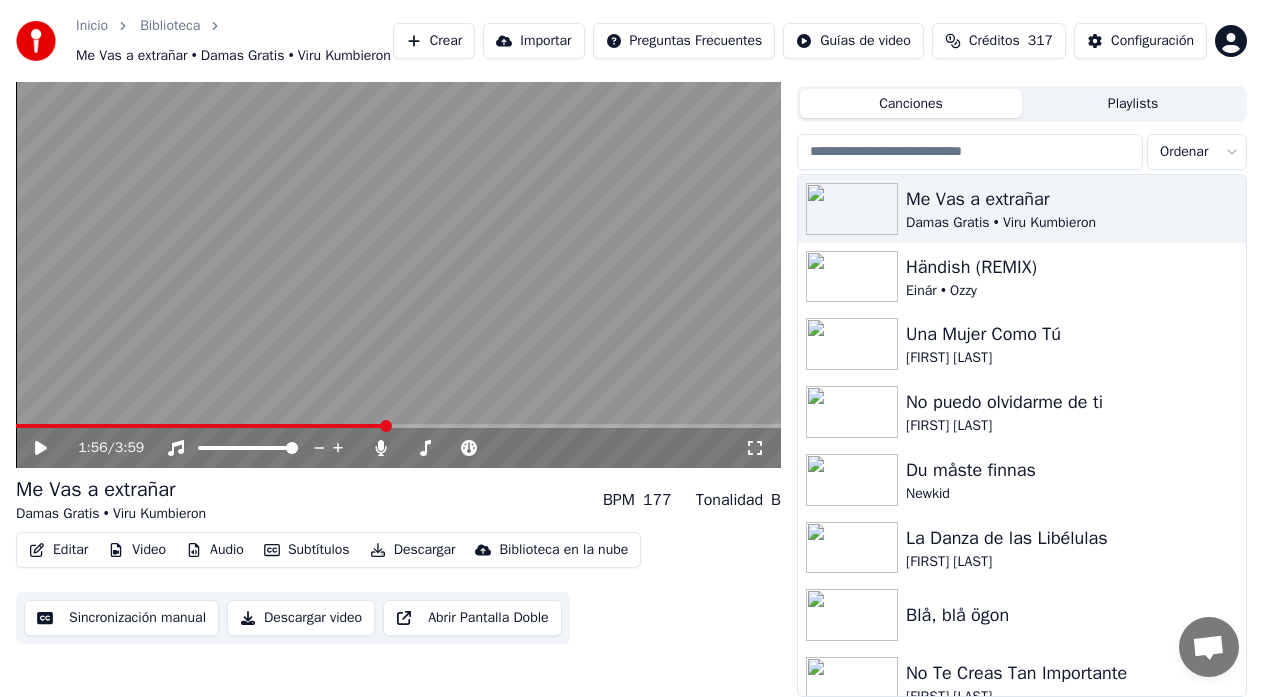 click 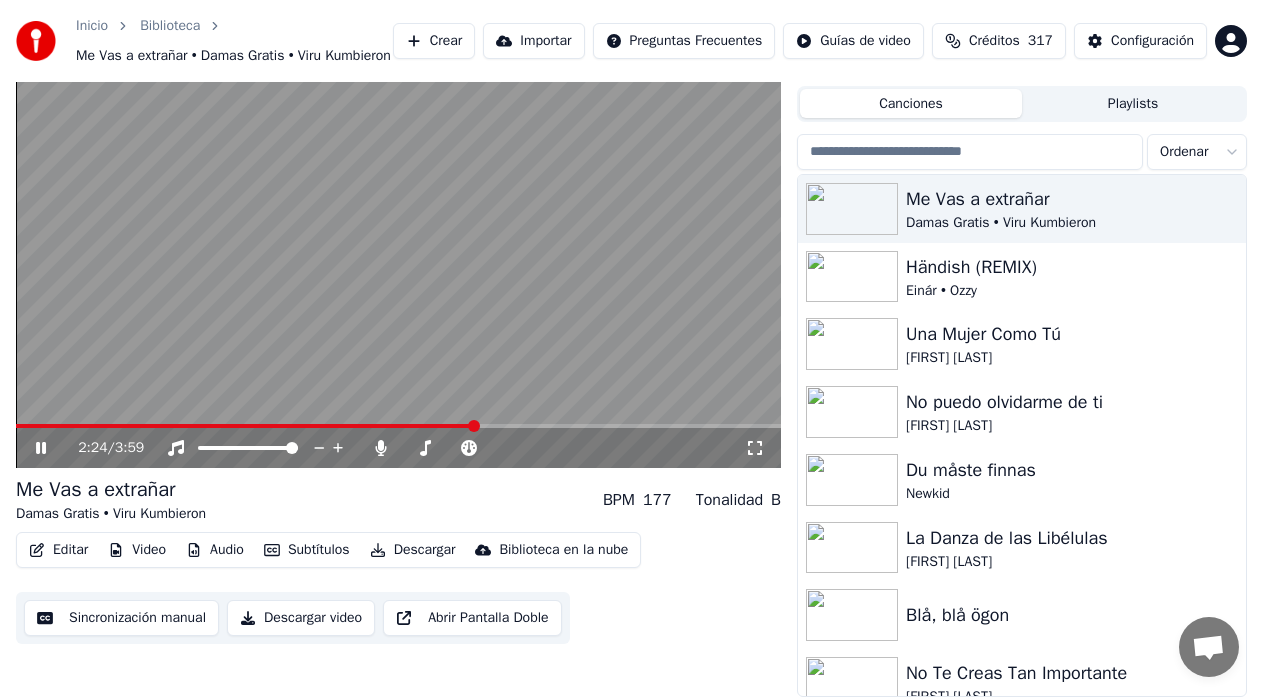 drag, startPoint x: 36, startPoint y: 446, endPoint x: 338, endPoint y: 341, distance: 319.7327 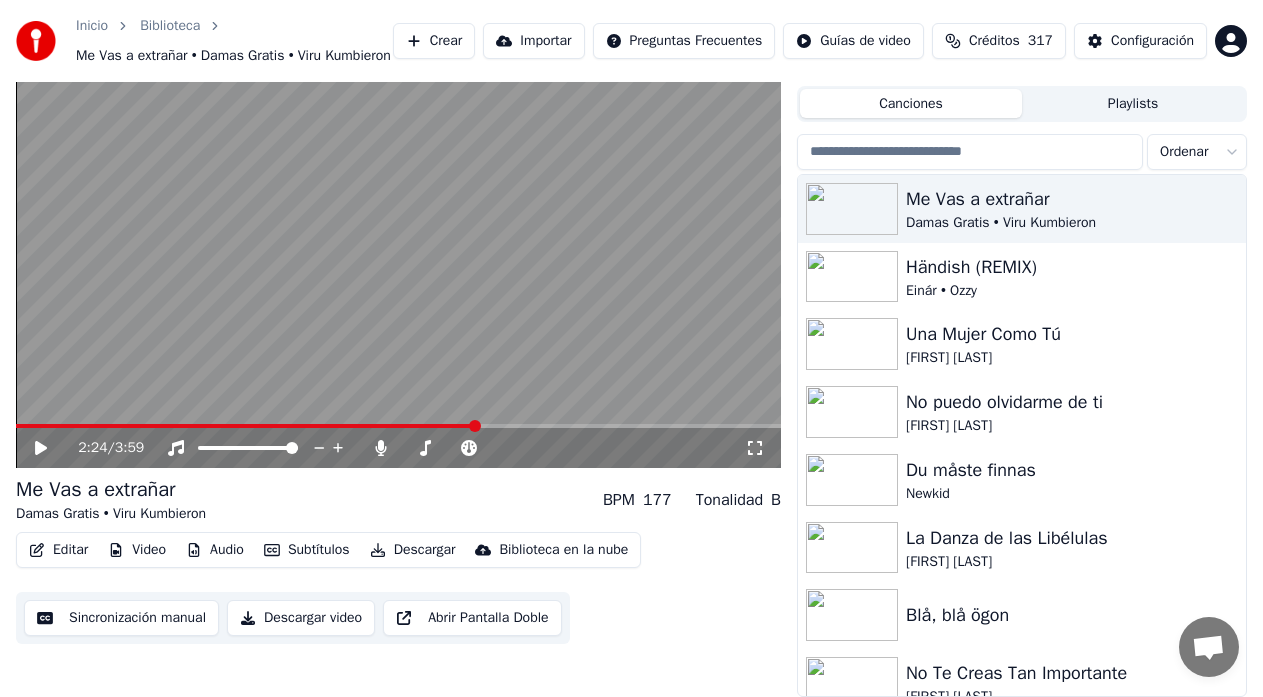 click on "Sincronización manual" at bounding box center [121, 618] 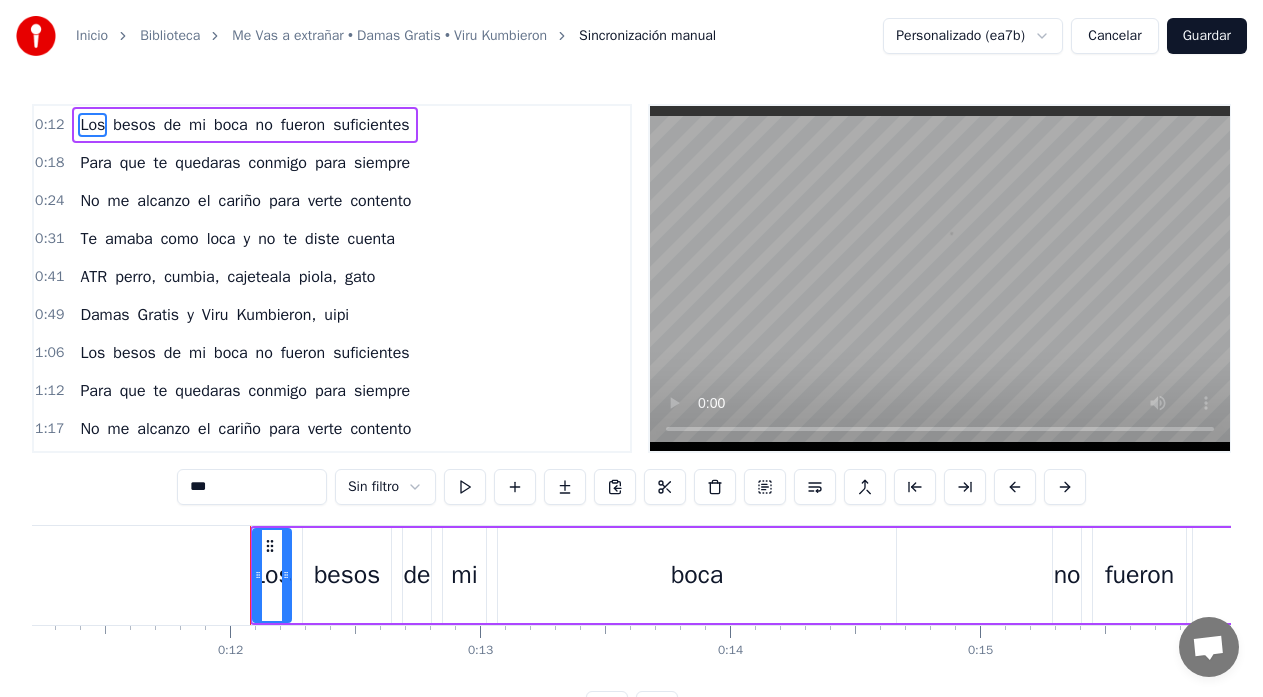 scroll, scrollTop: 0, scrollLeft: 2920, axis: horizontal 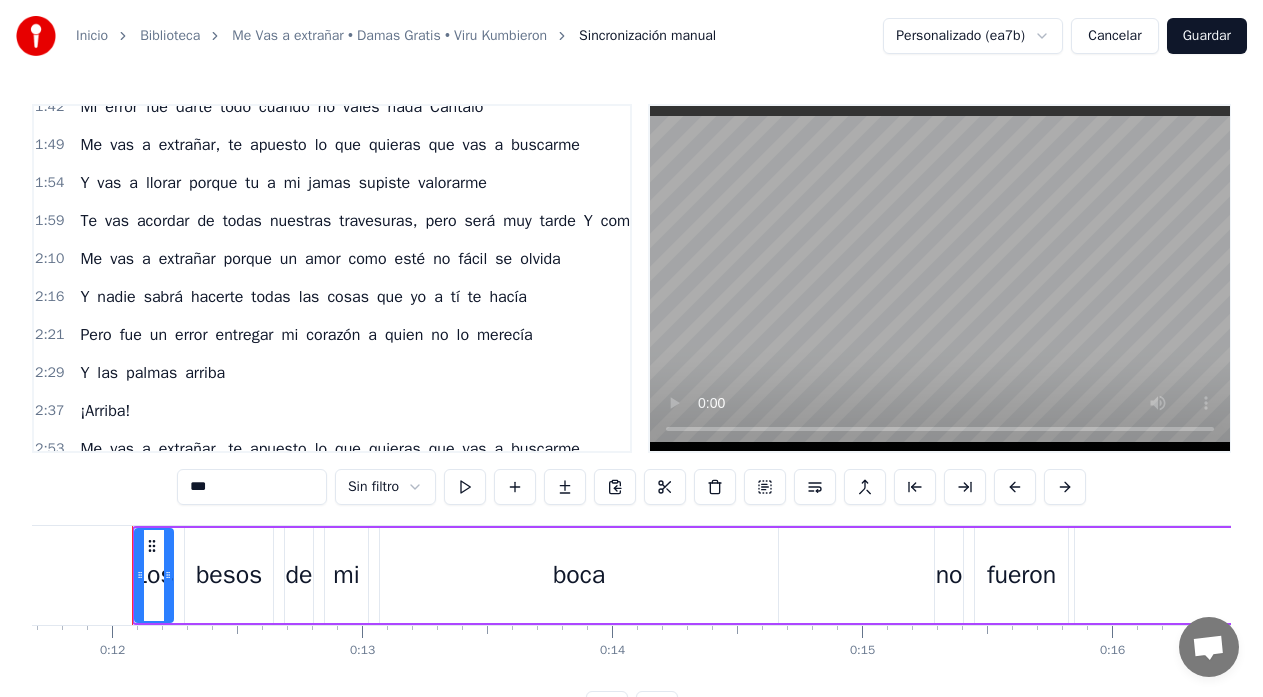 click on "travesuras," at bounding box center (378, 221) 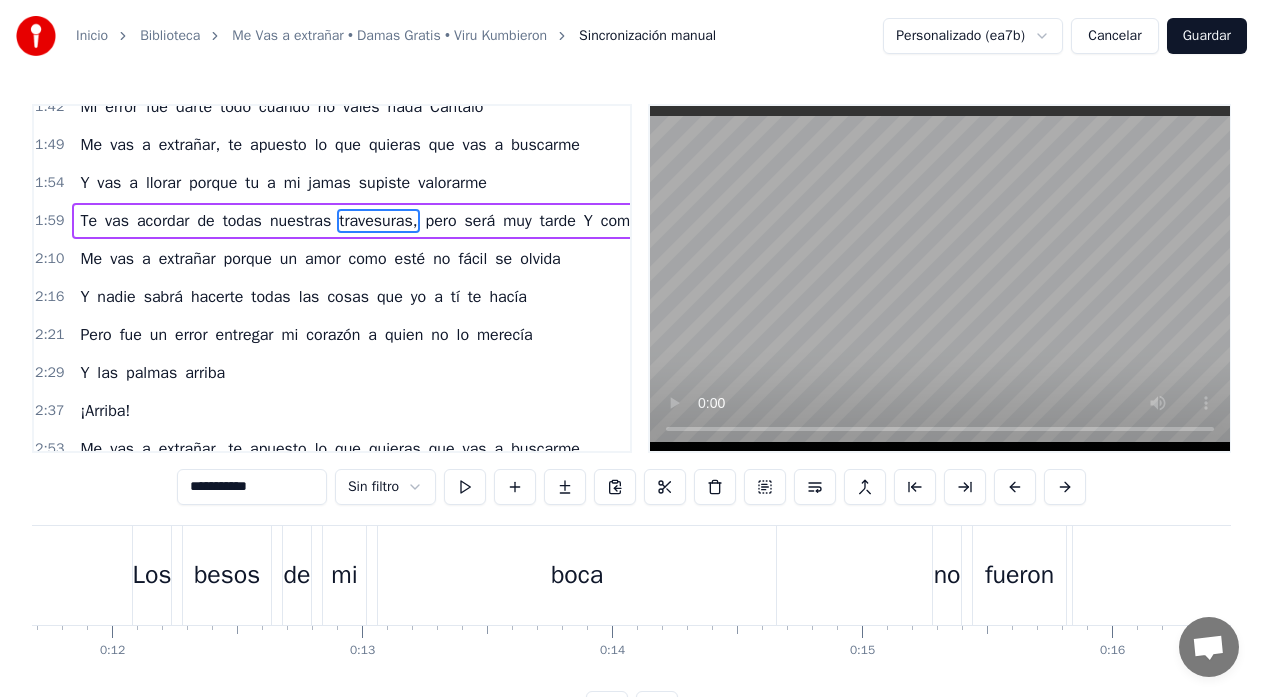 scroll, scrollTop: 493, scrollLeft: 0, axis: vertical 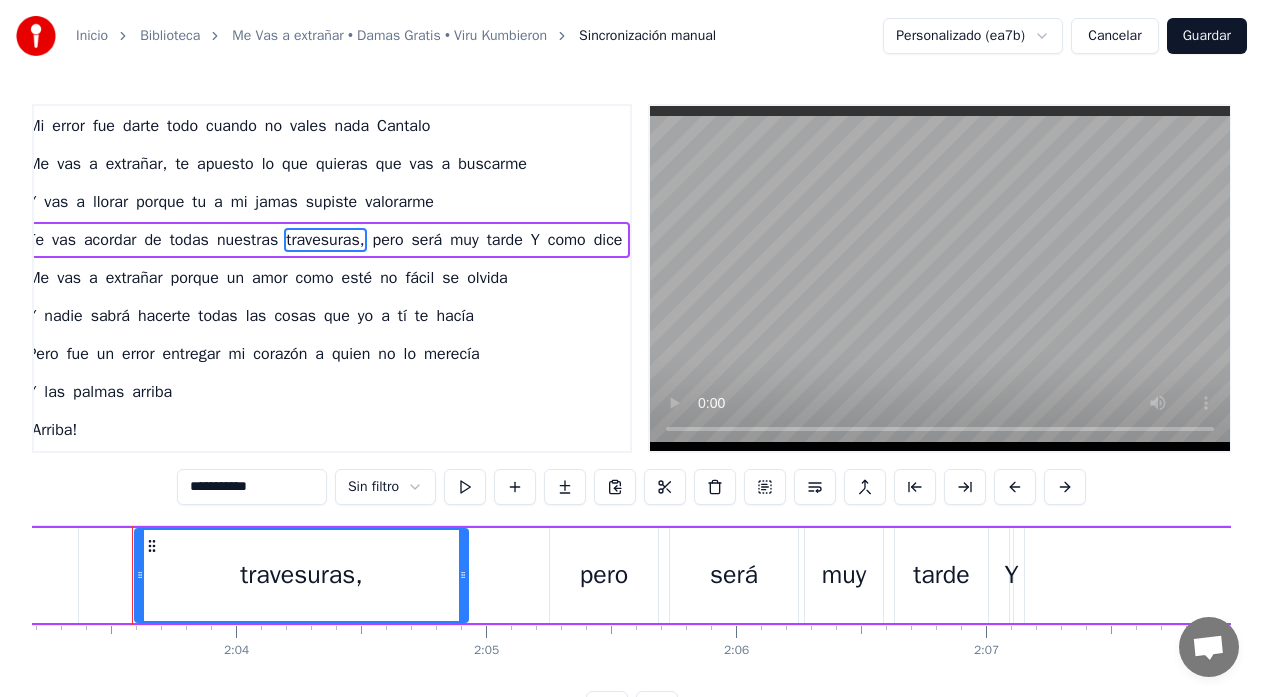 click on "será" at bounding box center (427, 240) 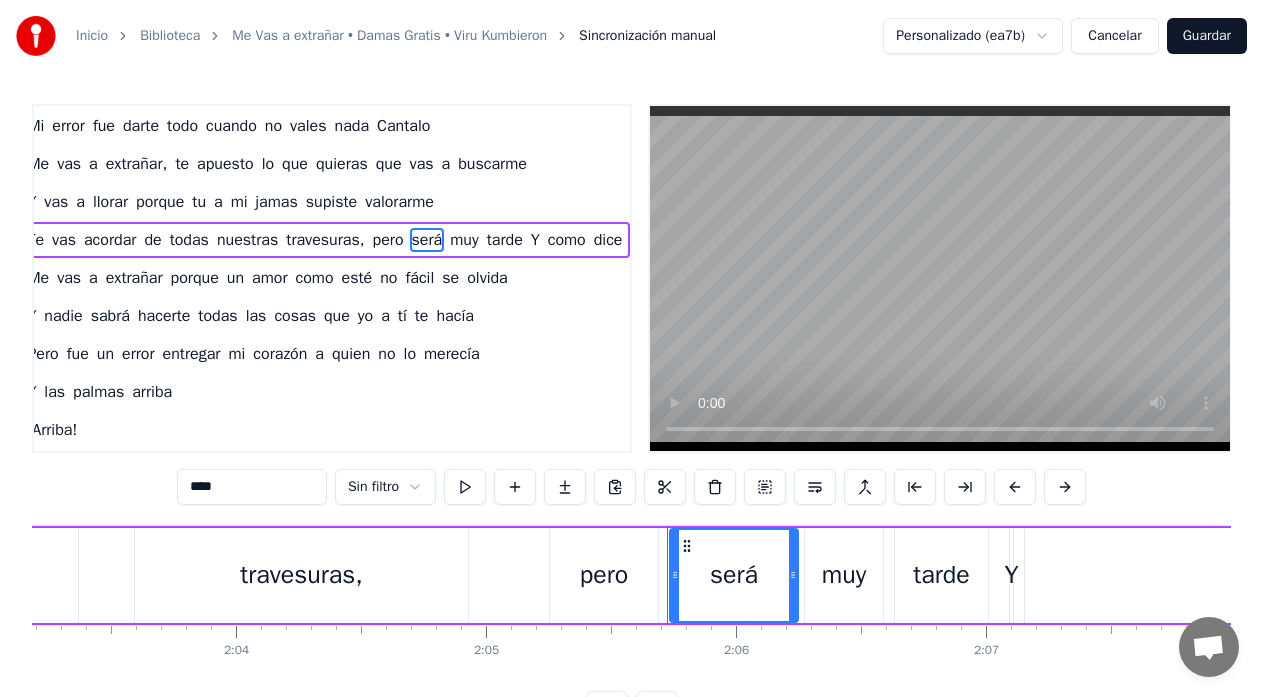 scroll, scrollTop: 463, scrollLeft: 65, axis: both 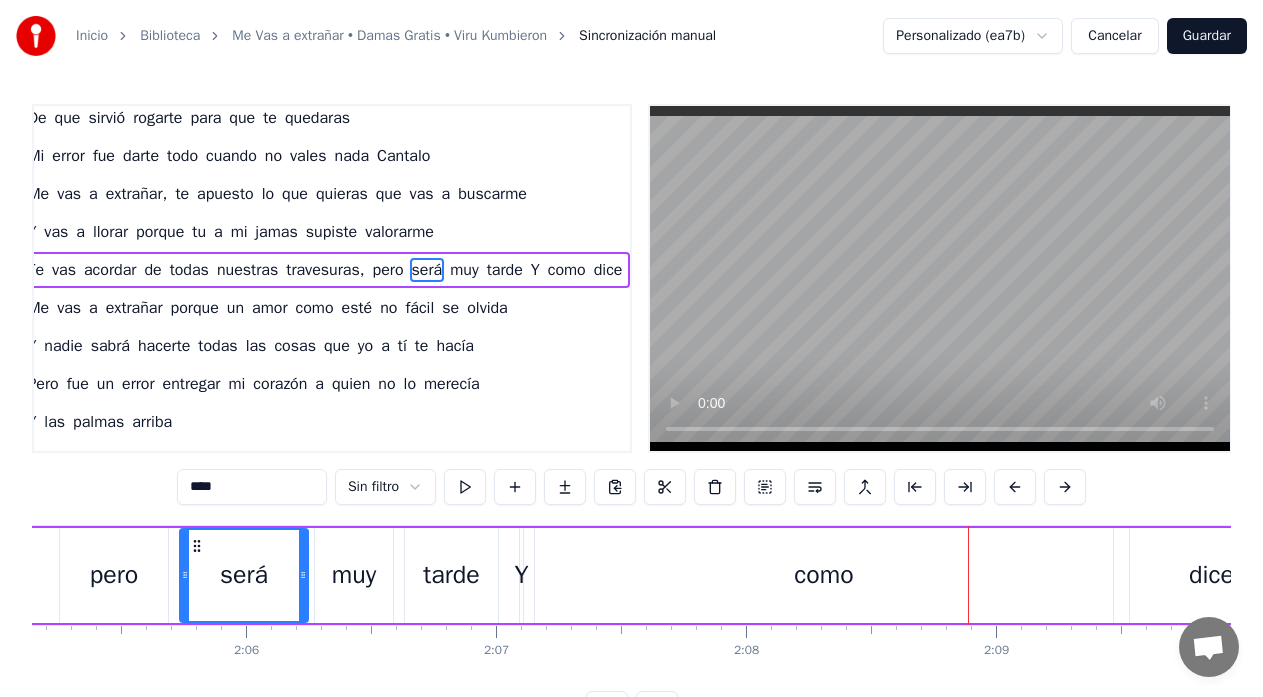 click on "como" at bounding box center (824, 575) 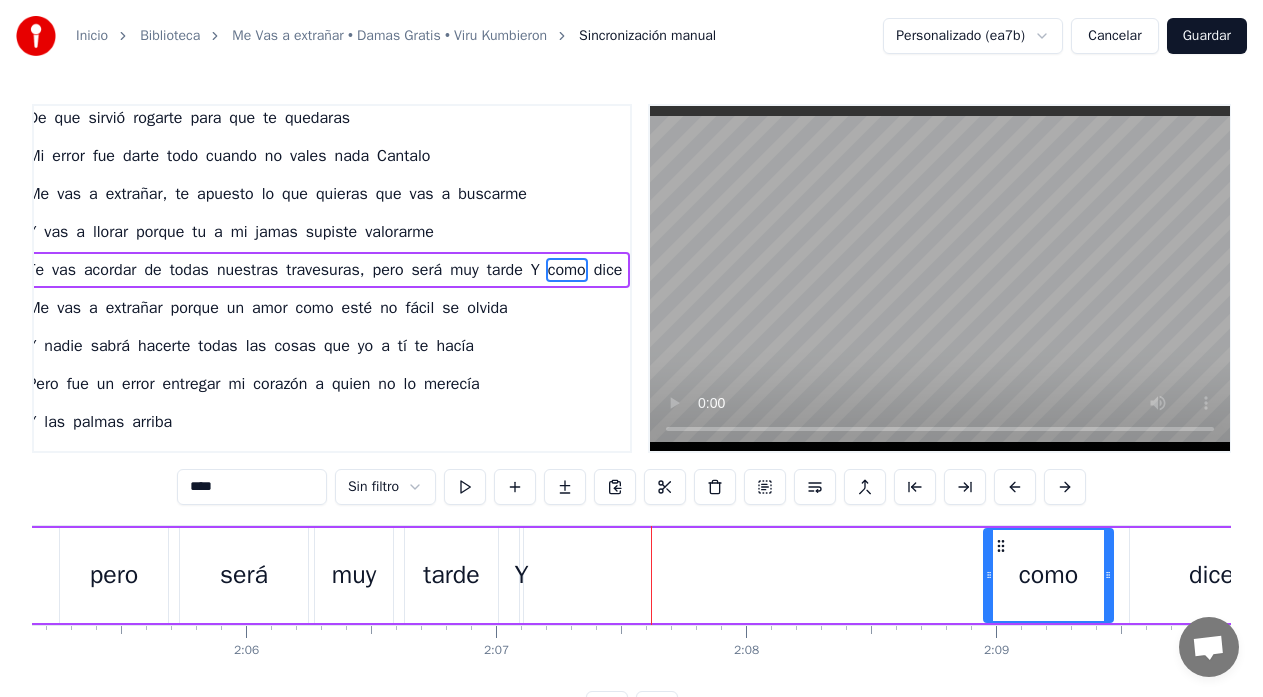 drag, startPoint x: 539, startPoint y: 575, endPoint x: 988, endPoint y: 598, distance: 449.5887 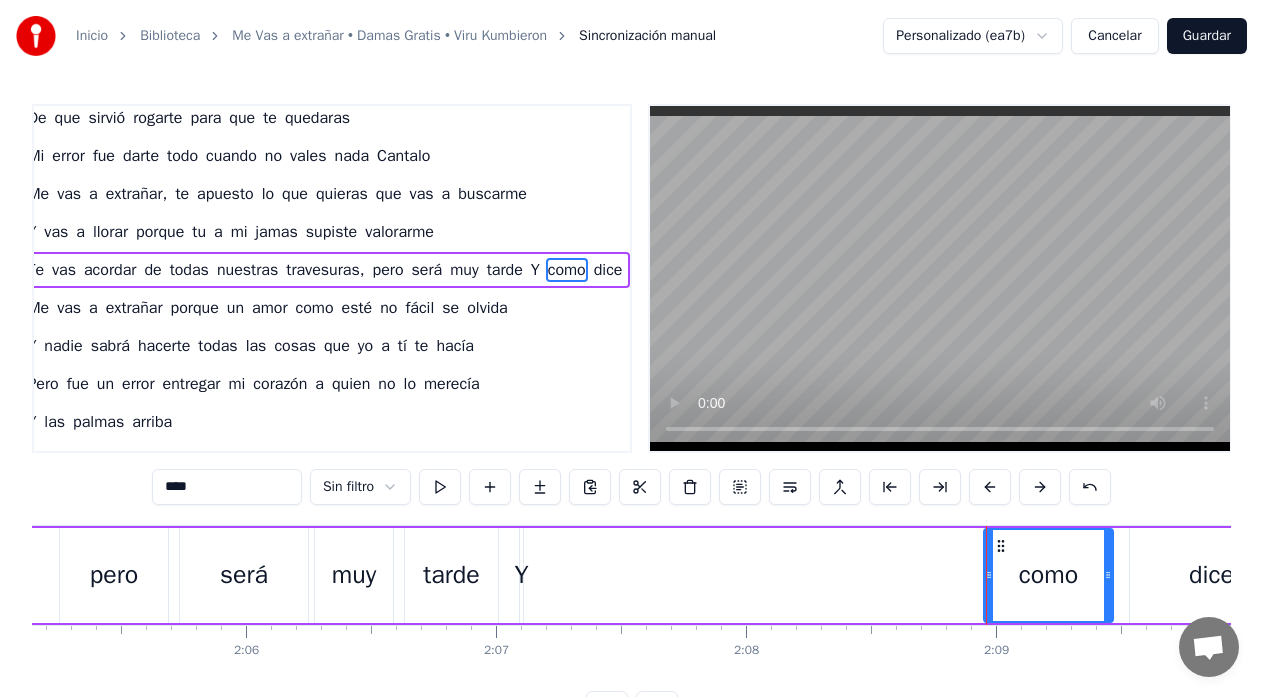 click on "Y" at bounding box center (522, 575) 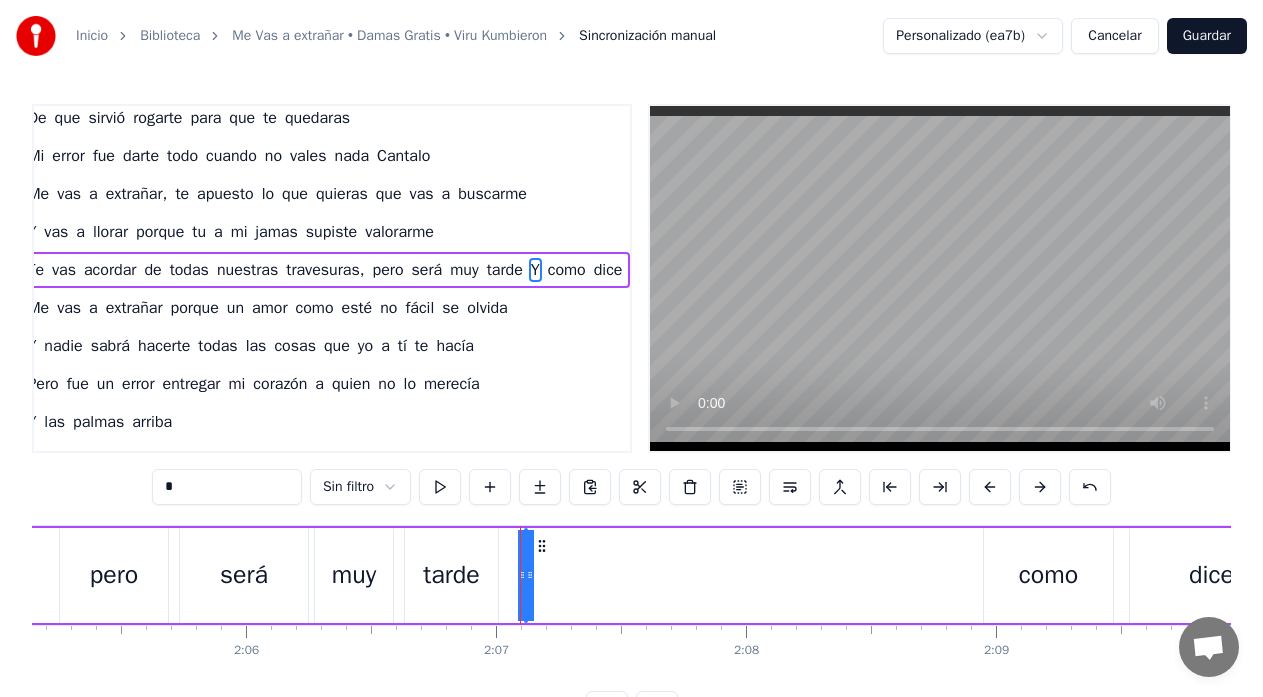 drag, startPoint x: 523, startPoint y: 570, endPoint x: 576, endPoint y: 575, distance: 53.235325 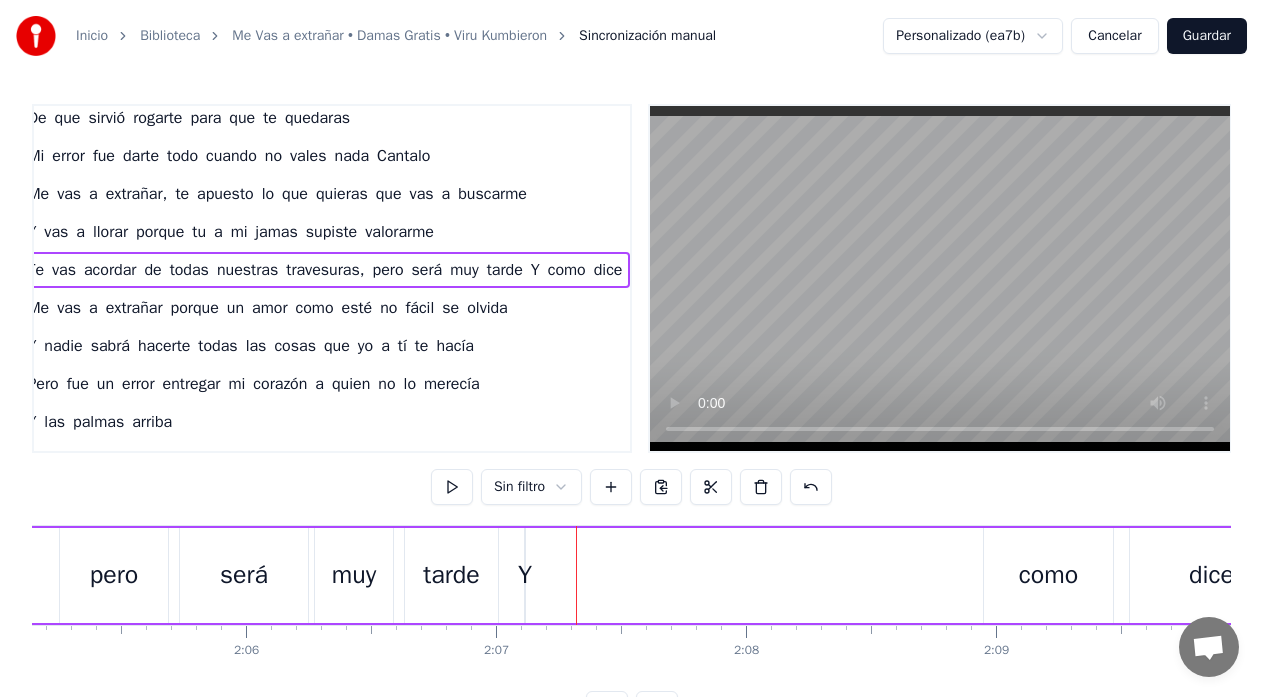 click on "Y" at bounding box center [525, 575] 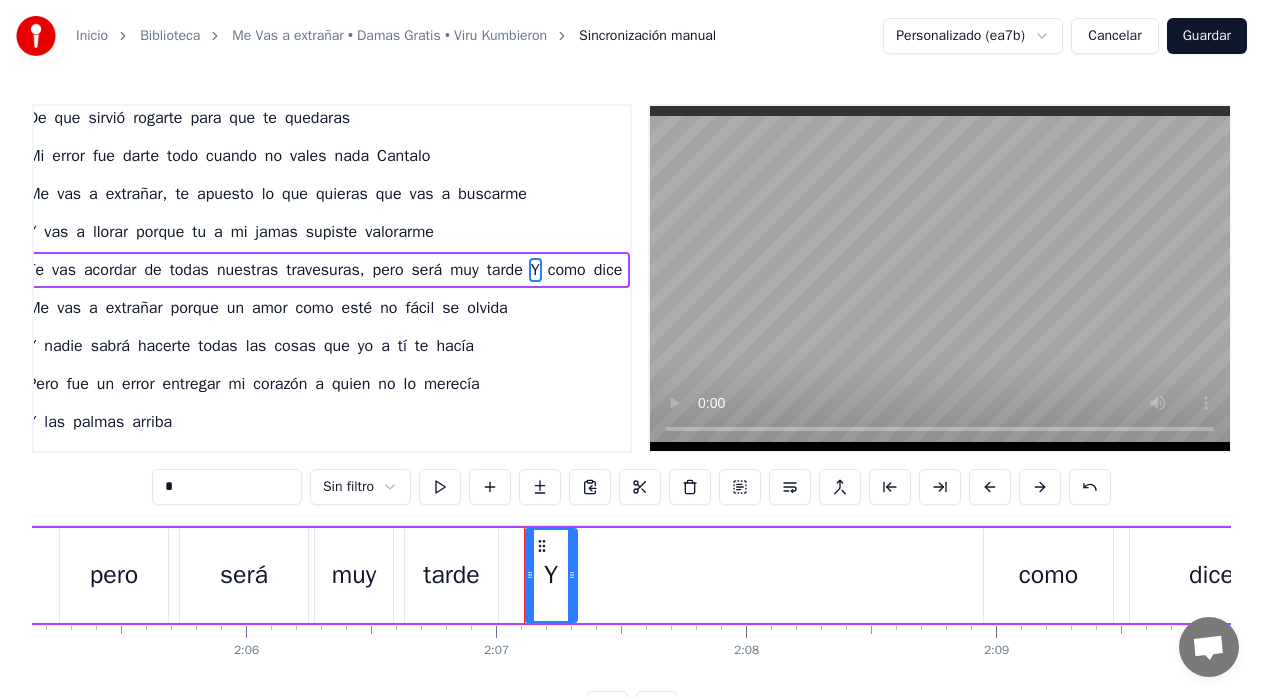 drag, startPoint x: 526, startPoint y: 576, endPoint x: 580, endPoint y: 577, distance: 54.00926 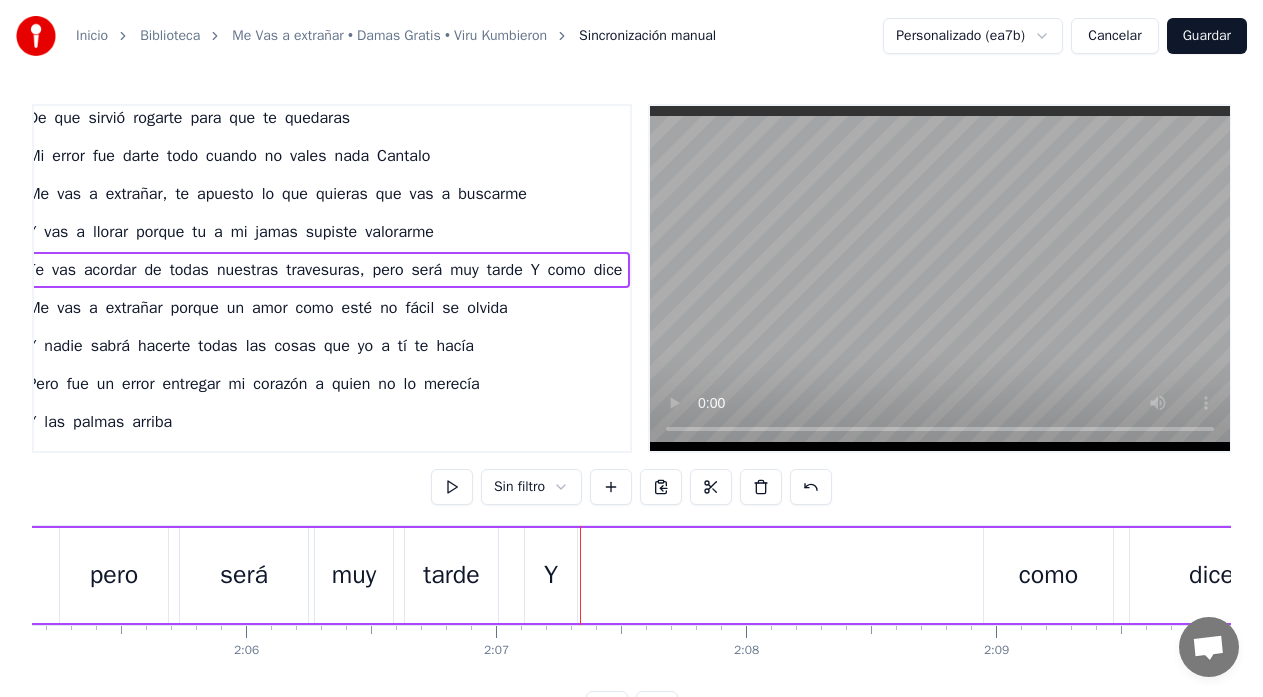 click on "Y" at bounding box center [551, 575] 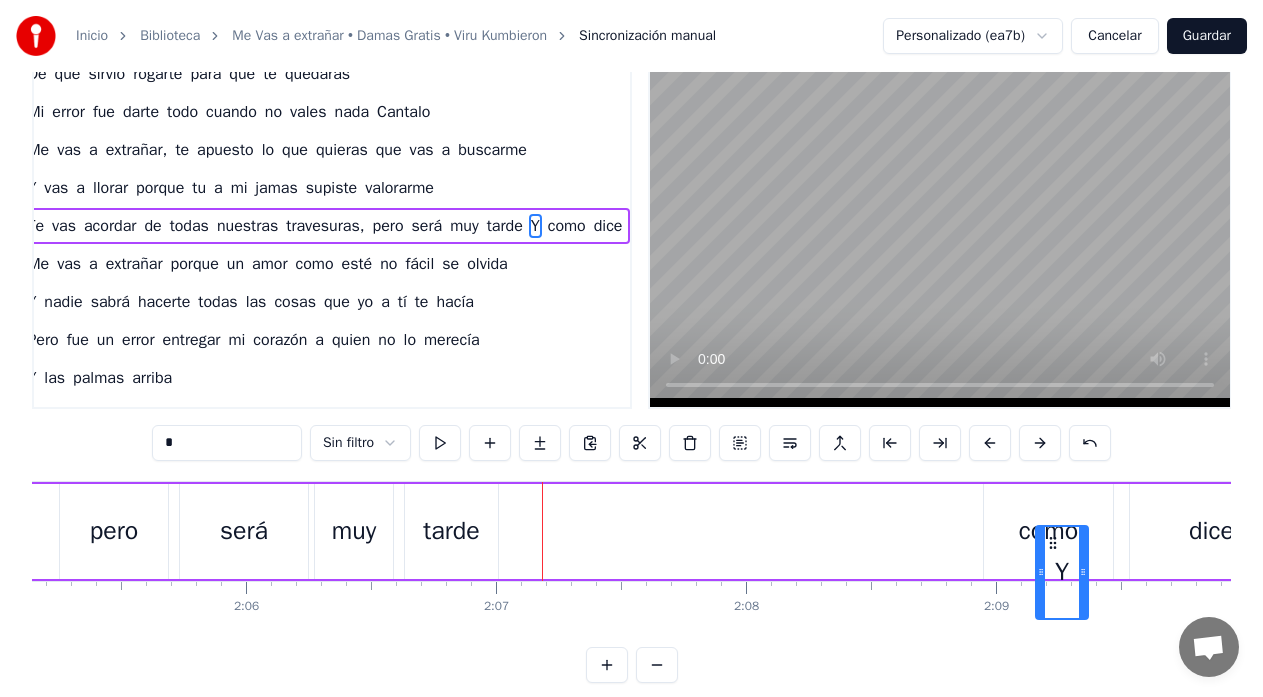 scroll, scrollTop: 51, scrollLeft: 0, axis: vertical 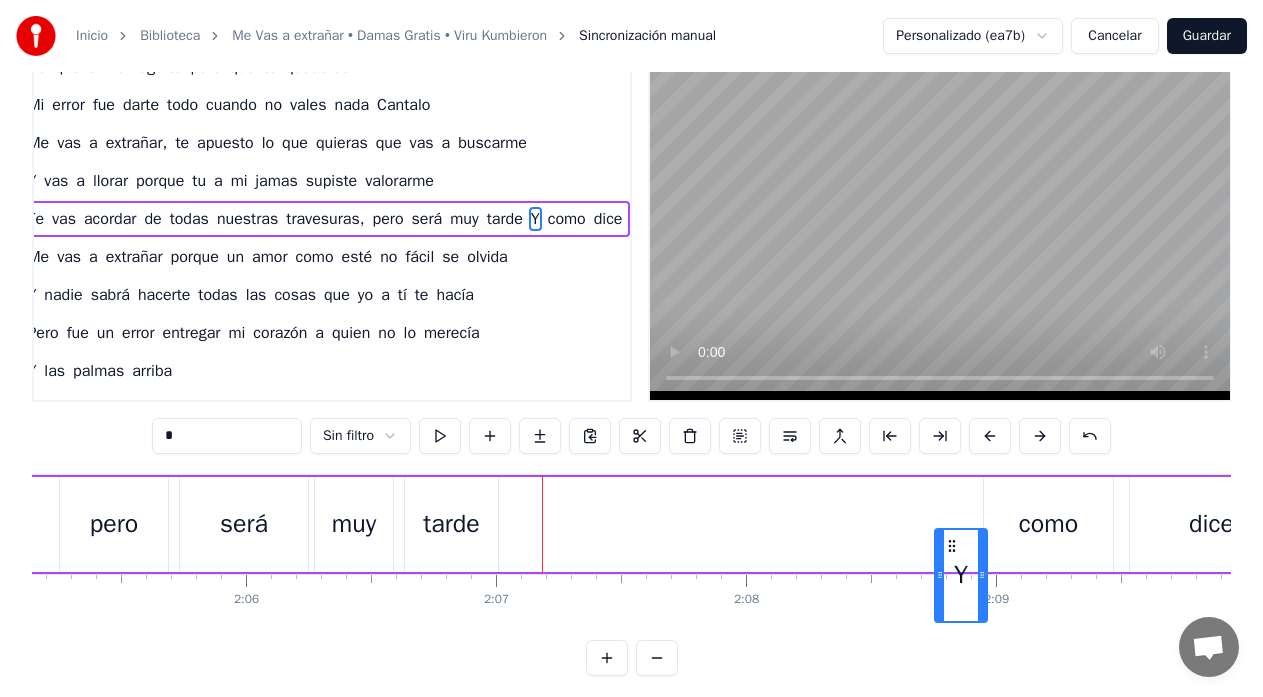drag, startPoint x: 543, startPoint y: 546, endPoint x: 952, endPoint y: 516, distance: 410.09875 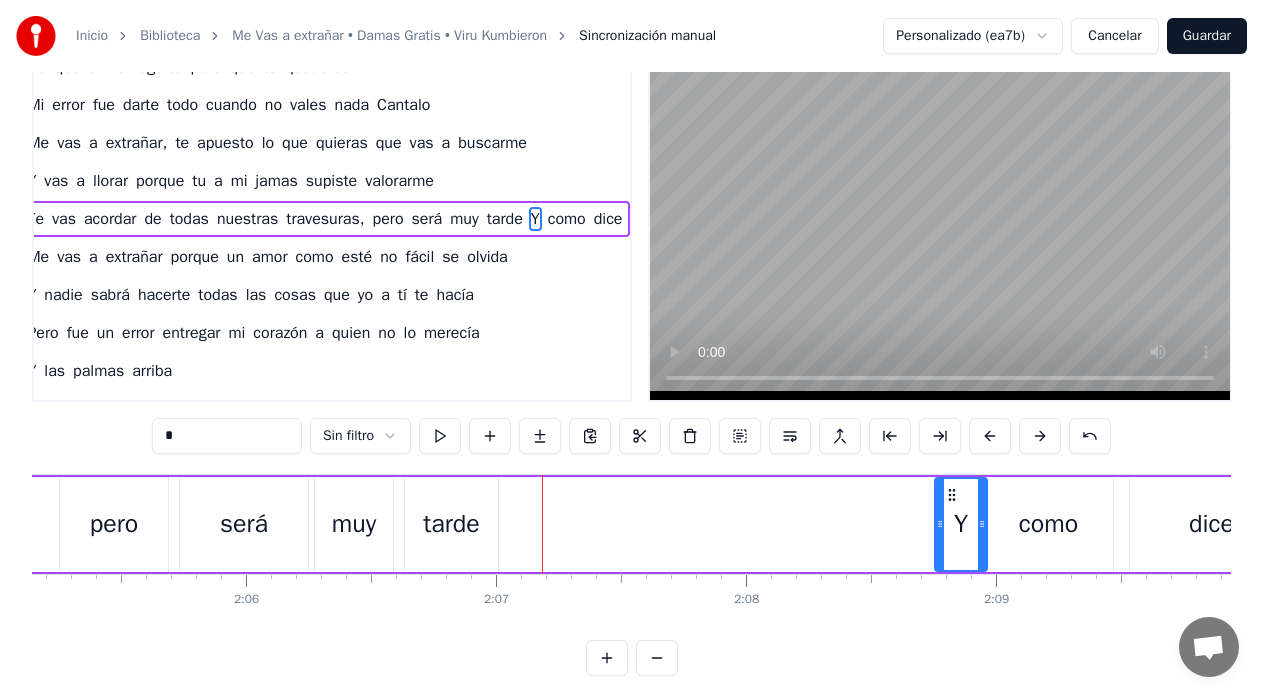 click on "tarde" at bounding box center [451, 524] 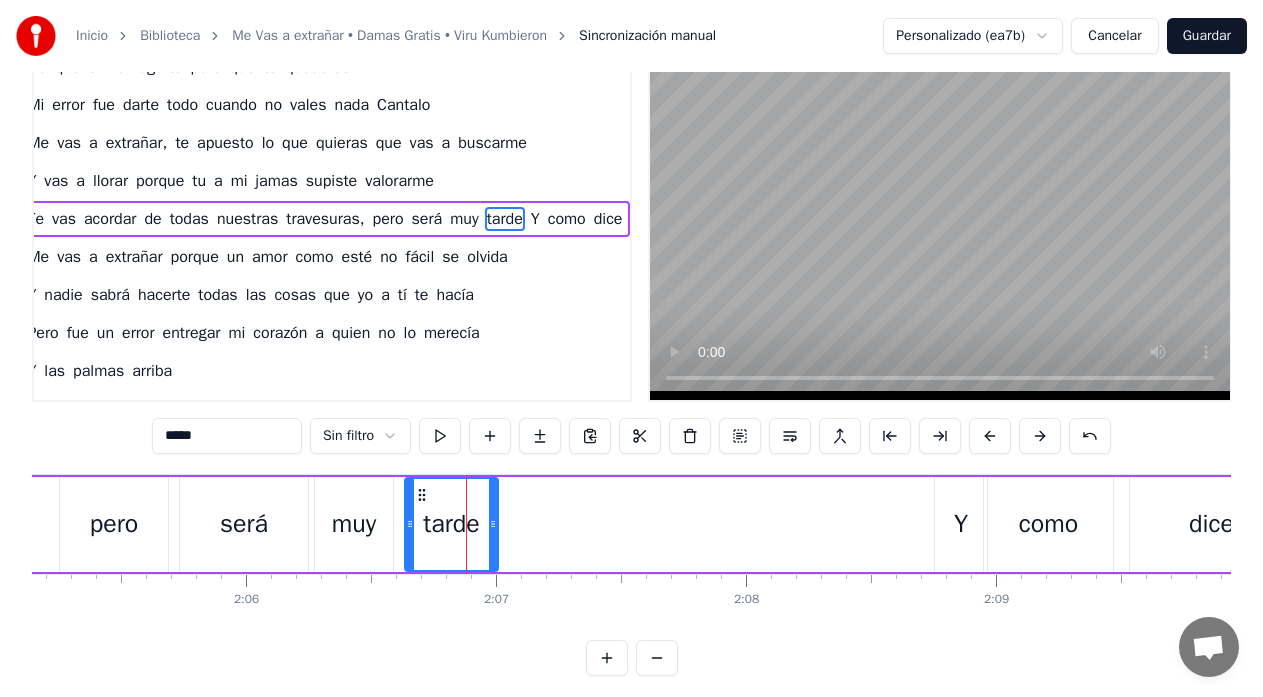 scroll, scrollTop: 0, scrollLeft: 0, axis: both 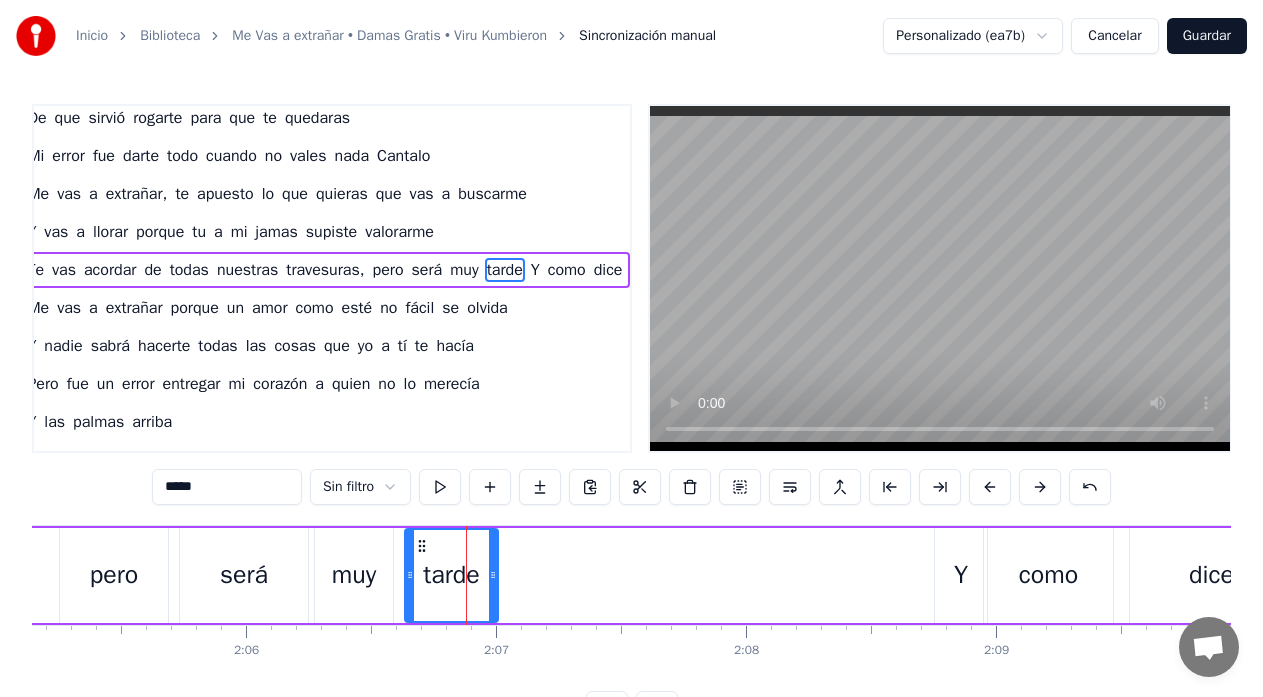 click on "muy" at bounding box center (354, 575) 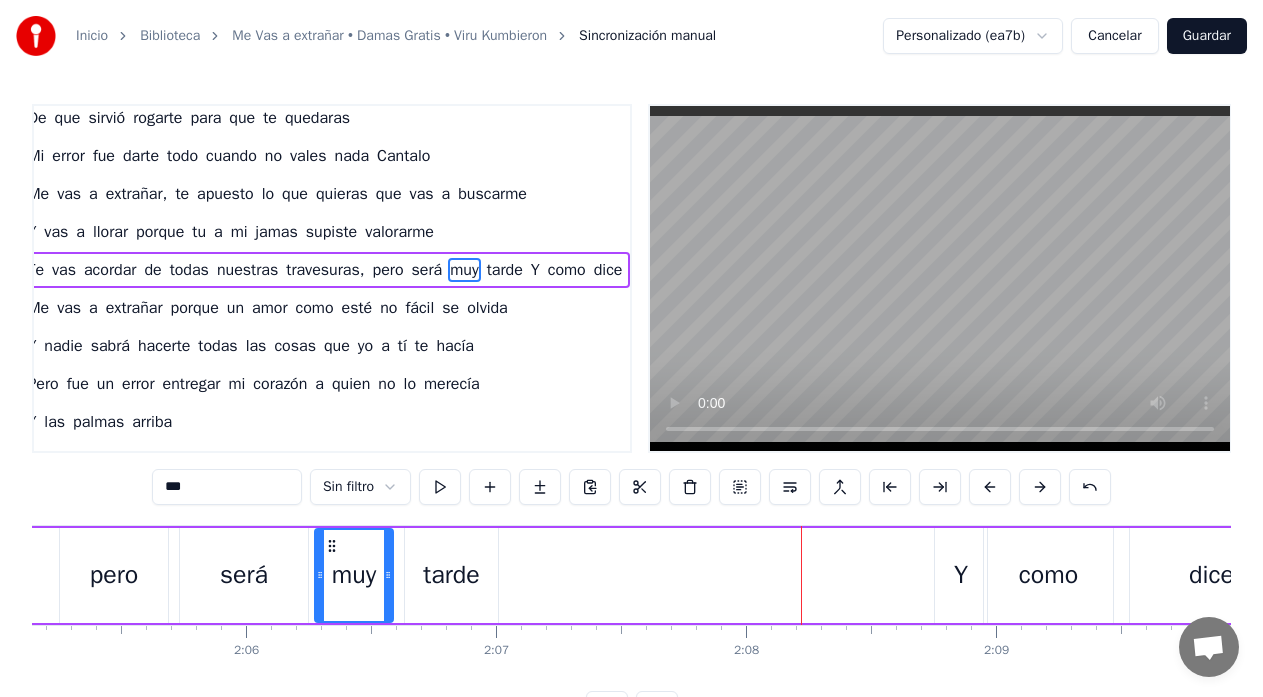 click on "tarde" at bounding box center (451, 575) 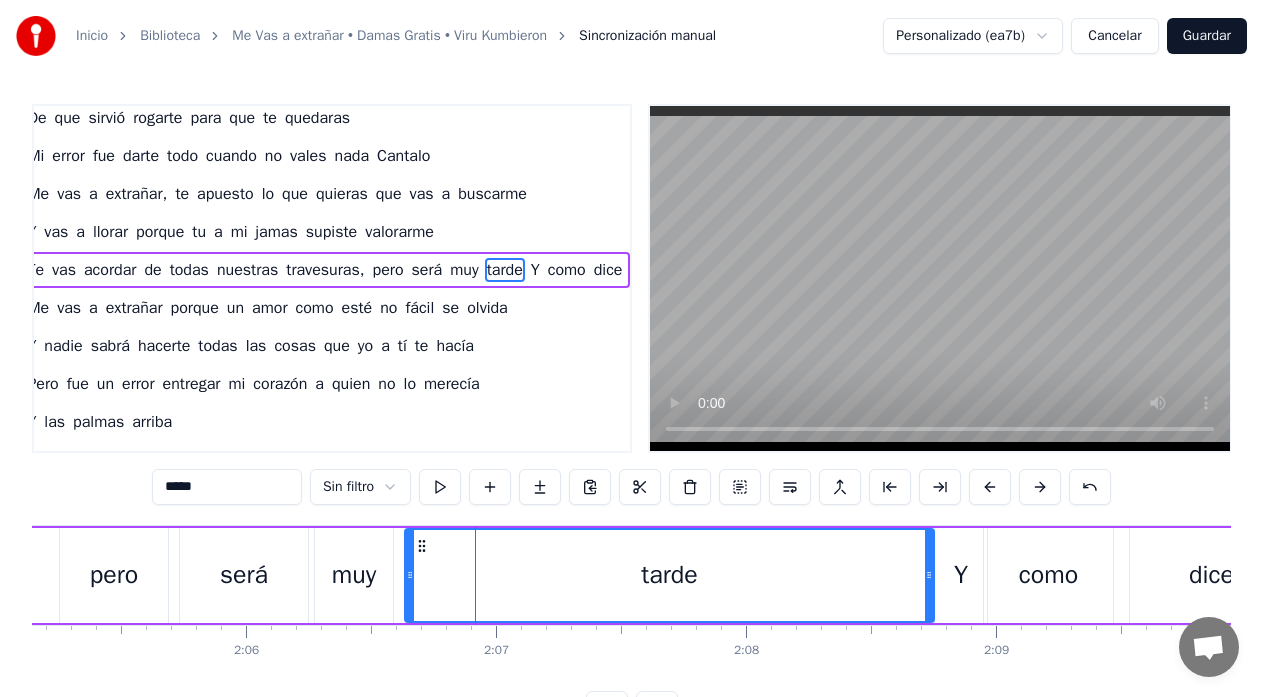 drag, startPoint x: 495, startPoint y: 571, endPoint x: 931, endPoint y: 593, distance: 436.5547 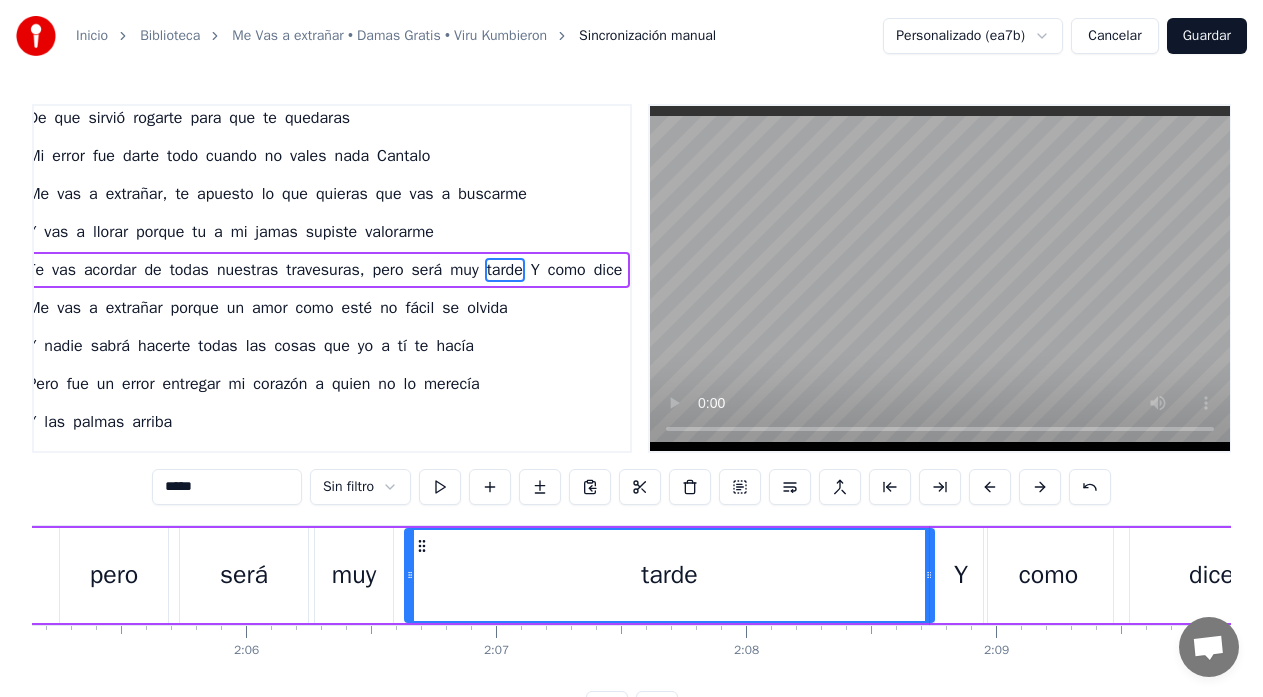 click on "pero" at bounding box center [114, 575] 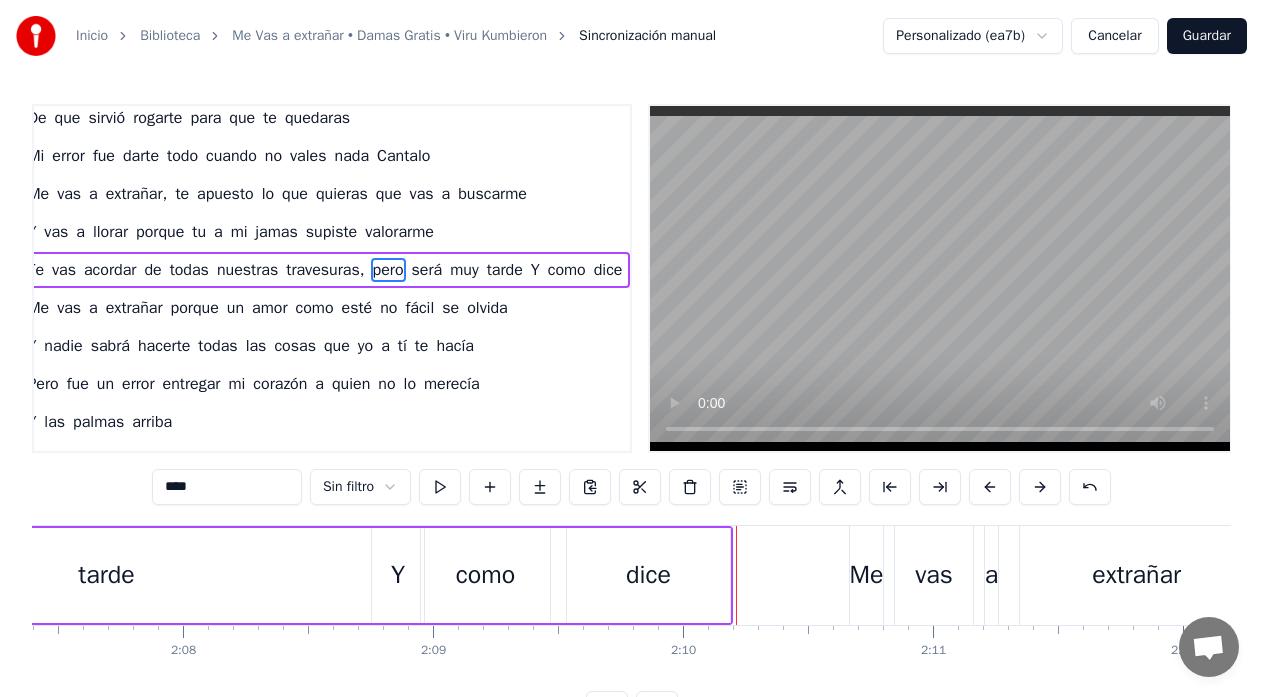 scroll, scrollTop: 0, scrollLeft: 31829, axis: horizontal 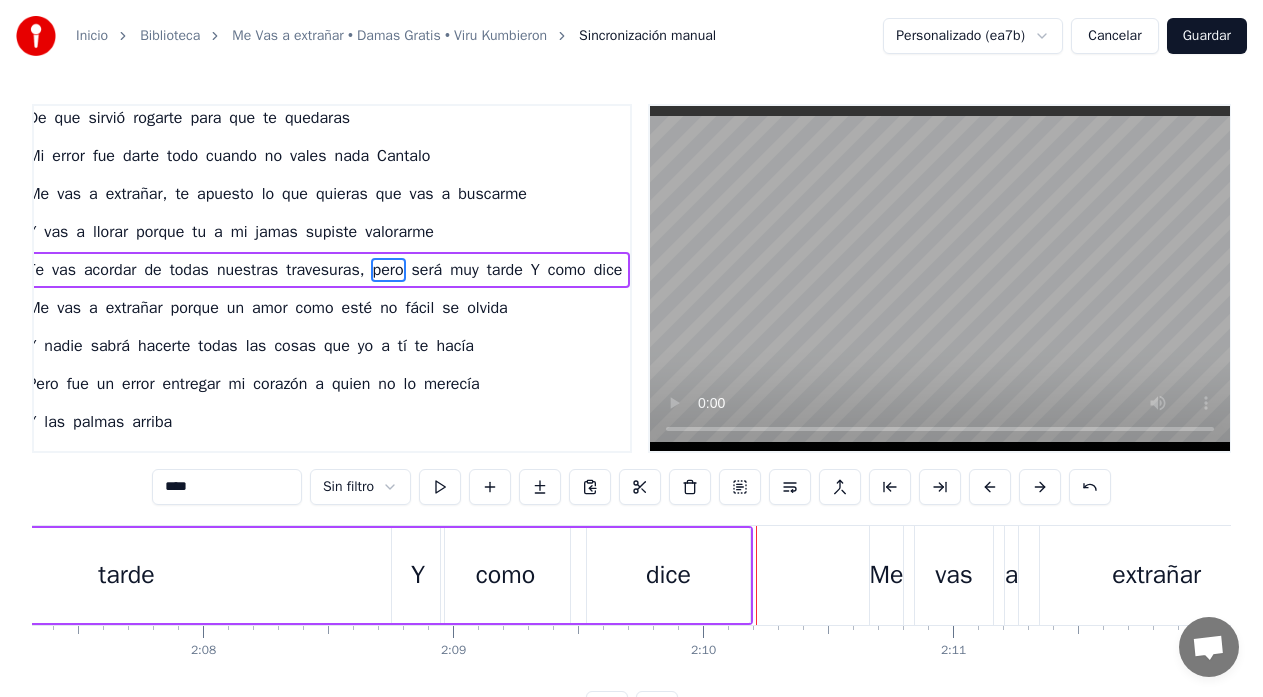 click on "como" at bounding box center [505, 575] 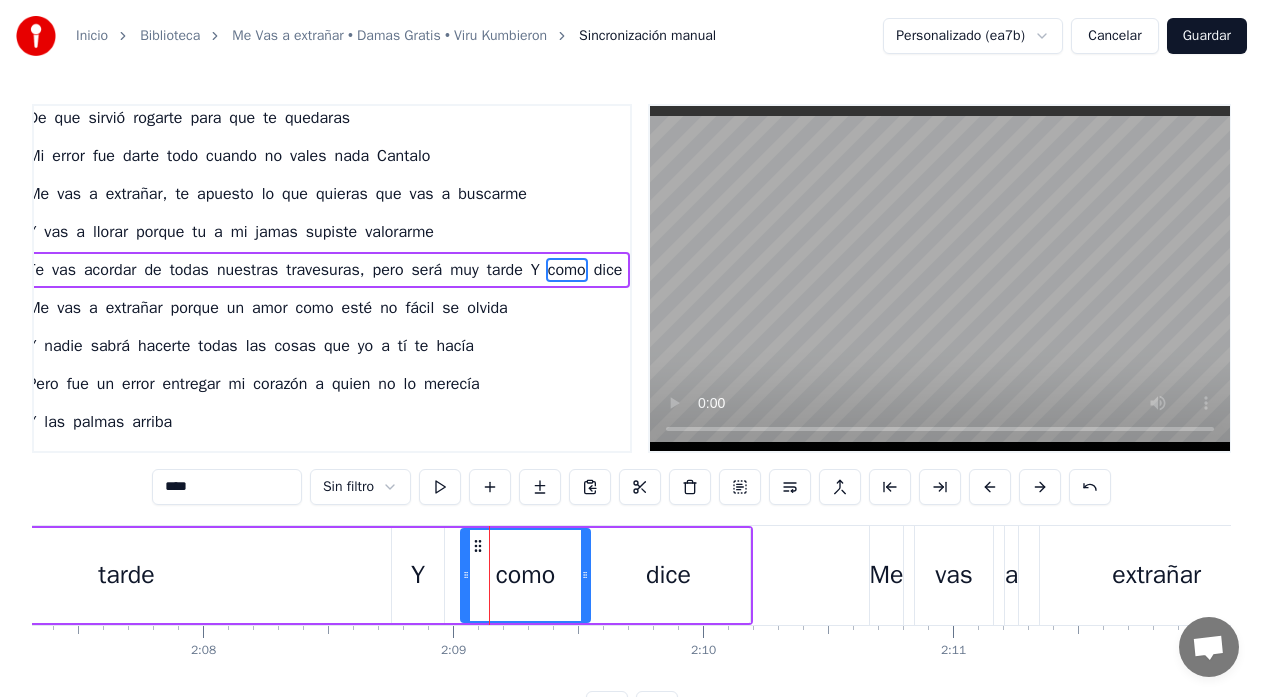 drag, startPoint x: 460, startPoint y: 547, endPoint x: 480, endPoint y: 549, distance: 20.09975 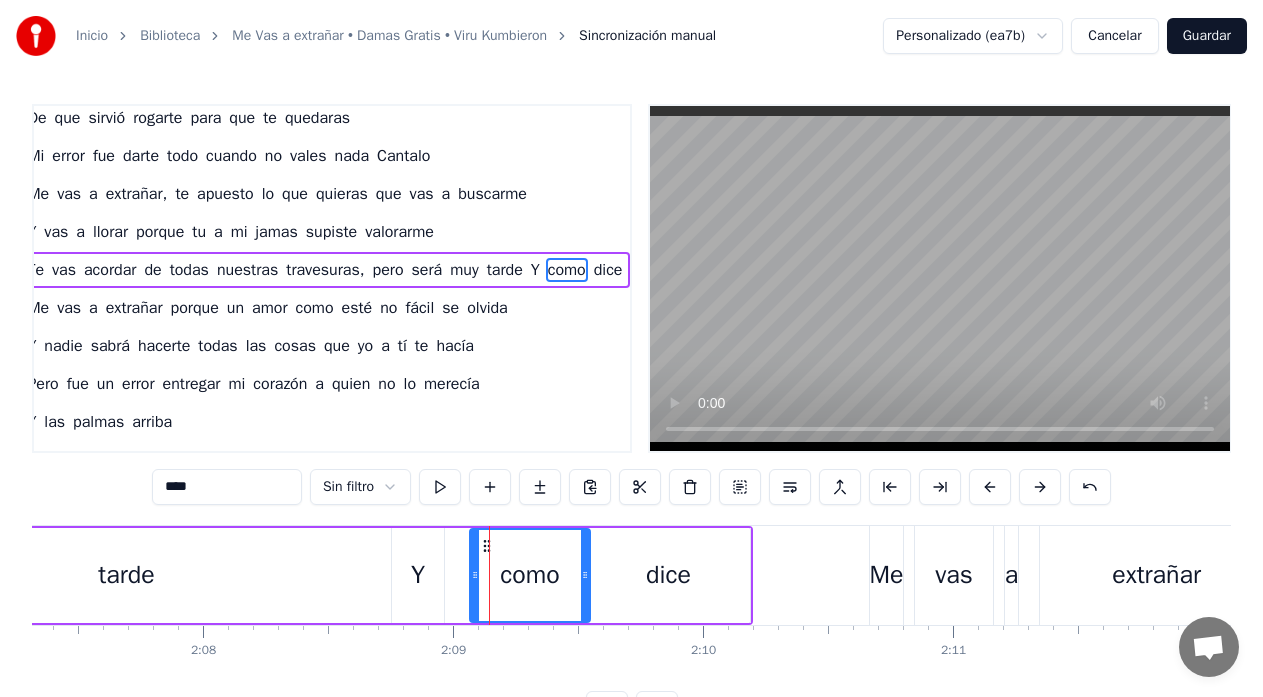 click 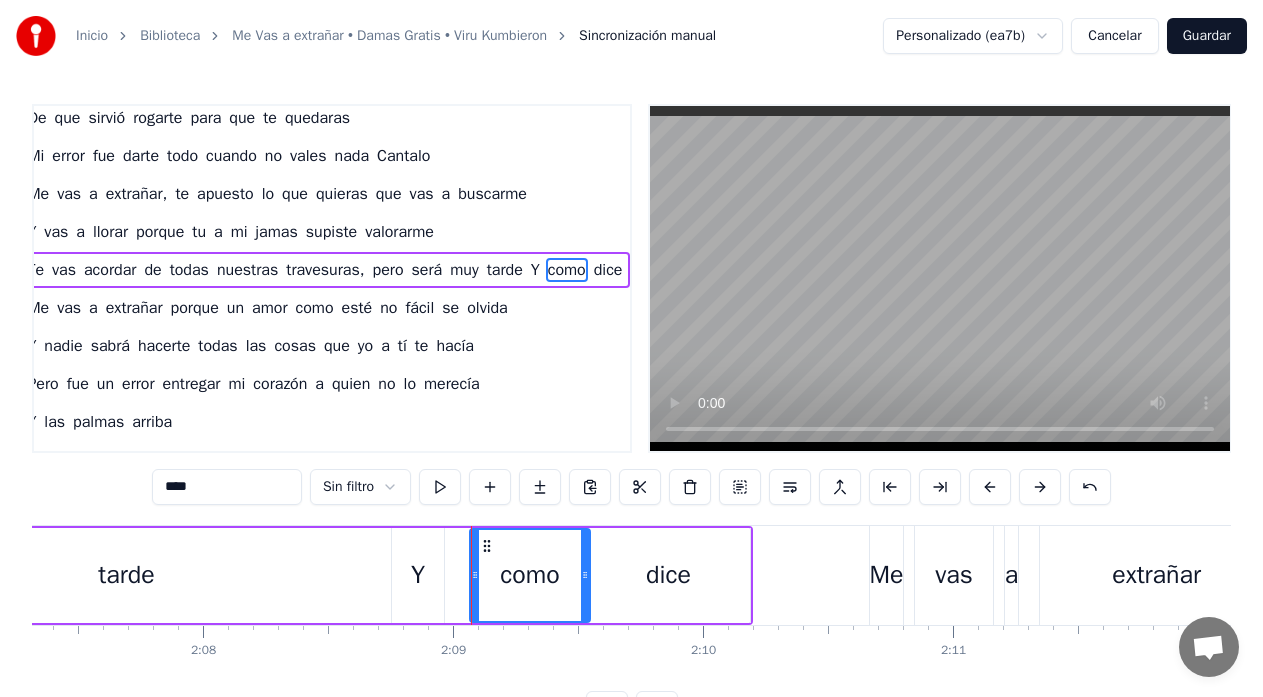 click on "Y" at bounding box center (418, 575) 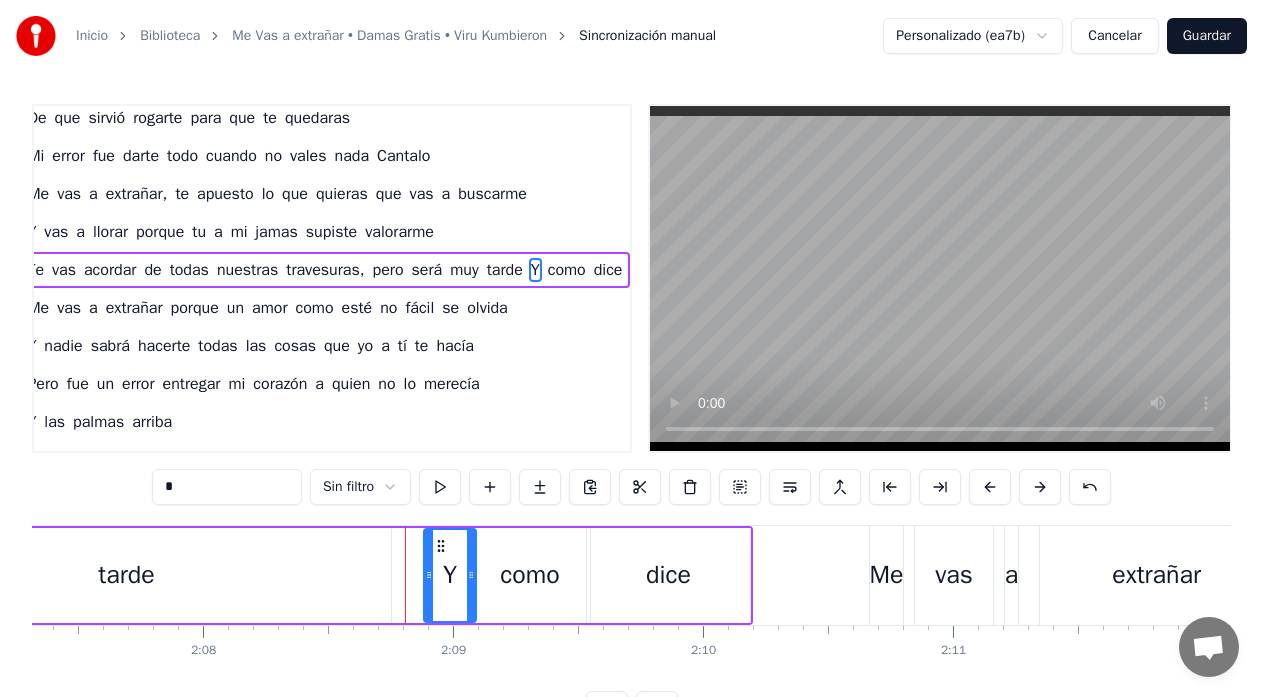 drag, startPoint x: 410, startPoint y: 547, endPoint x: 460, endPoint y: 554, distance: 50.48762 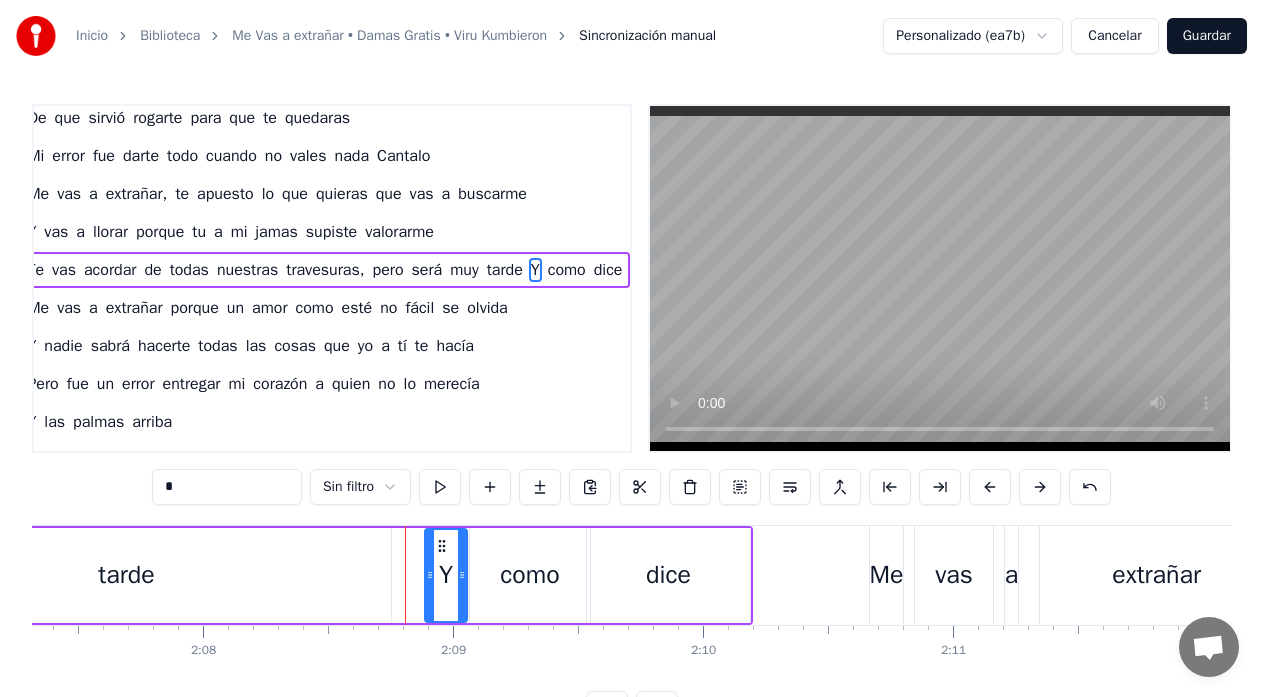 drag, startPoint x: 471, startPoint y: 572, endPoint x: 461, endPoint y: 577, distance: 11.18034 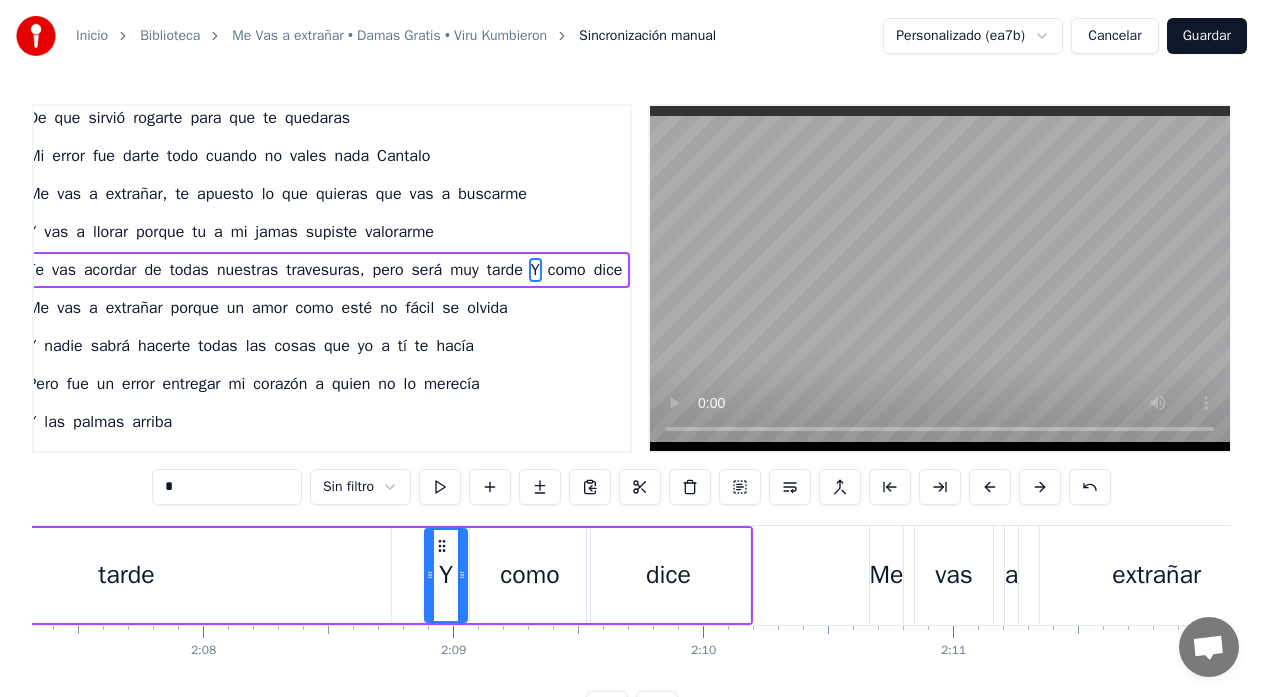 click on "tarde" at bounding box center [126, 575] 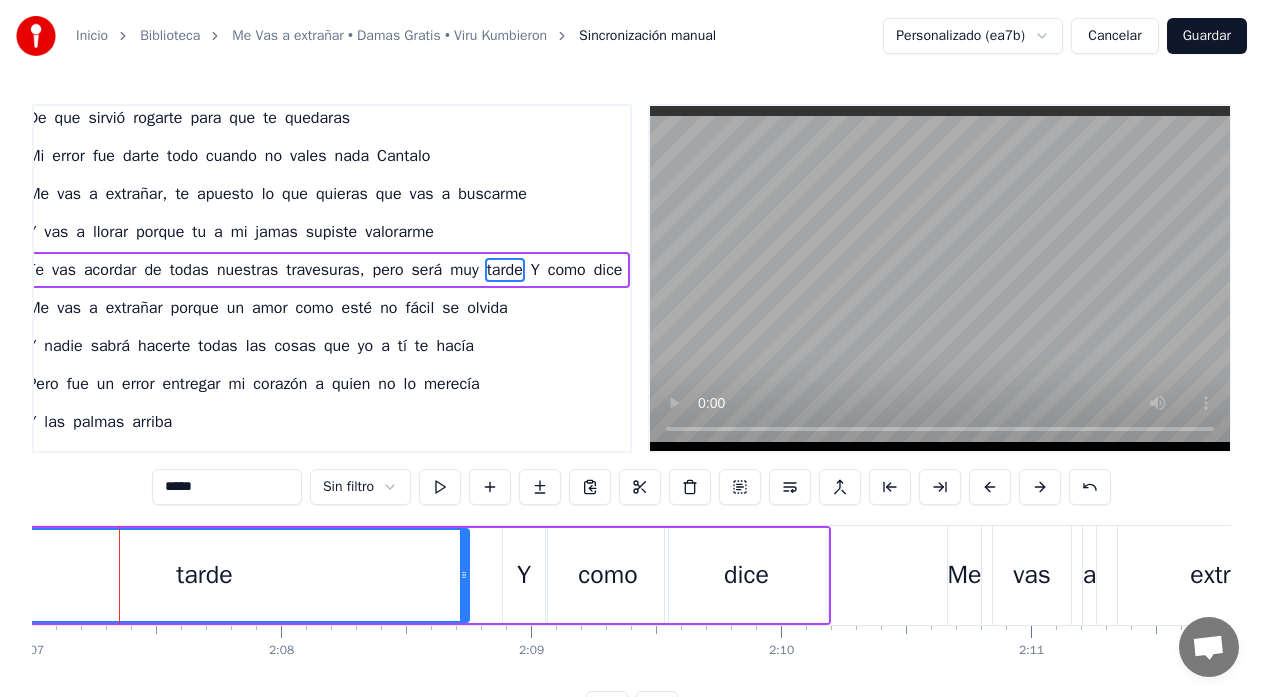 scroll, scrollTop: 0, scrollLeft: 31738, axis: horizontal 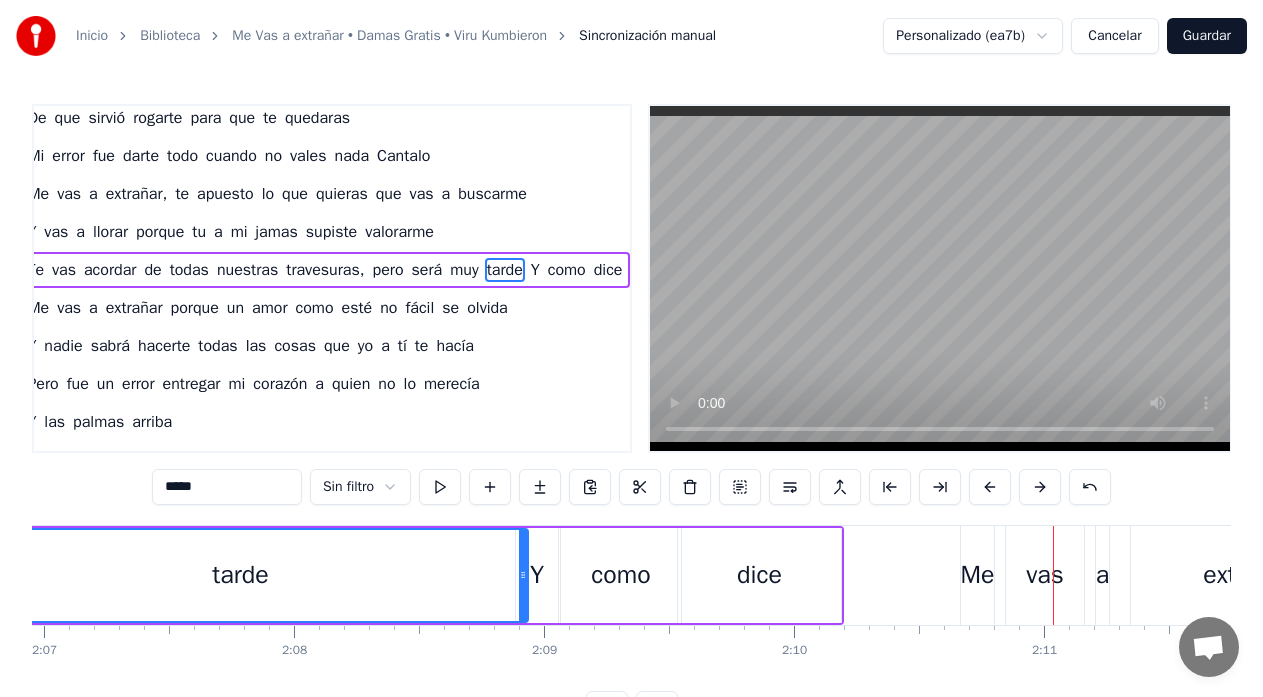 drag, startPoint x: 479, startPoint y: 575, endPoint x: 525, endPoint y: 579, distance: 46.173584 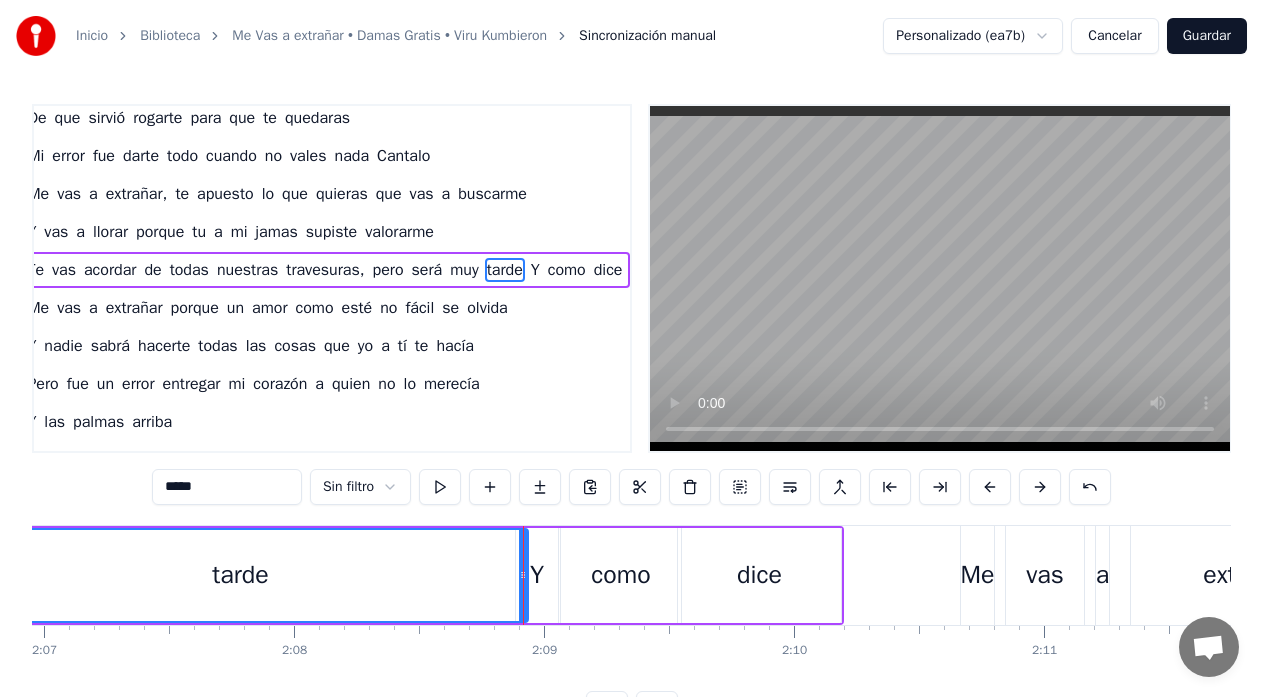 click on "tarde" at bounding box center (240, 575) 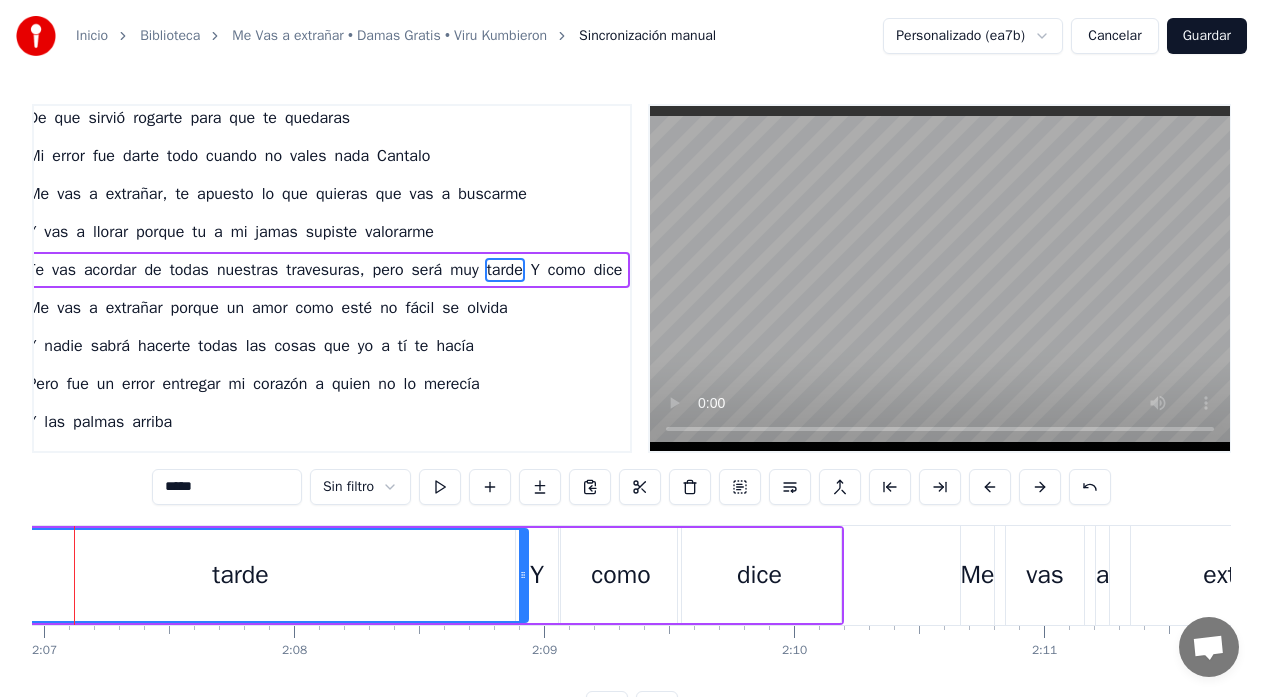 scroll, scrollTop: 0, scrollLeft: 31680, axis: horizontal 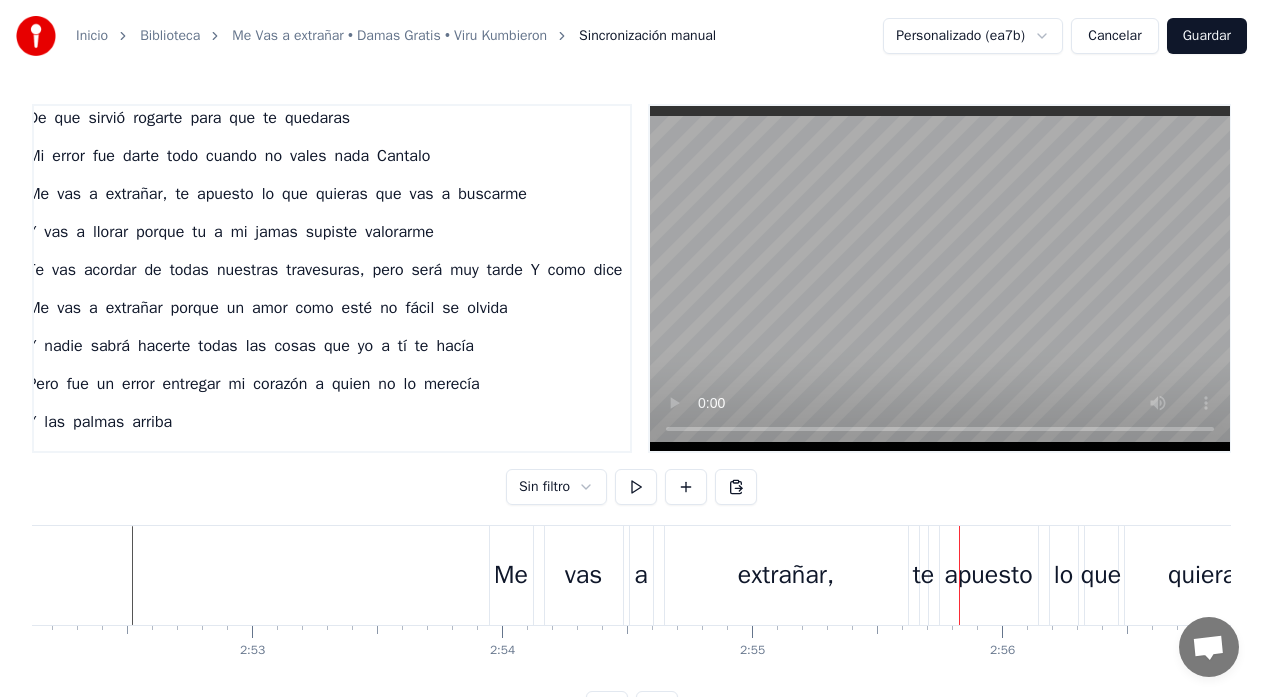 click on "Guardar" at bounding box center [1207, 36] 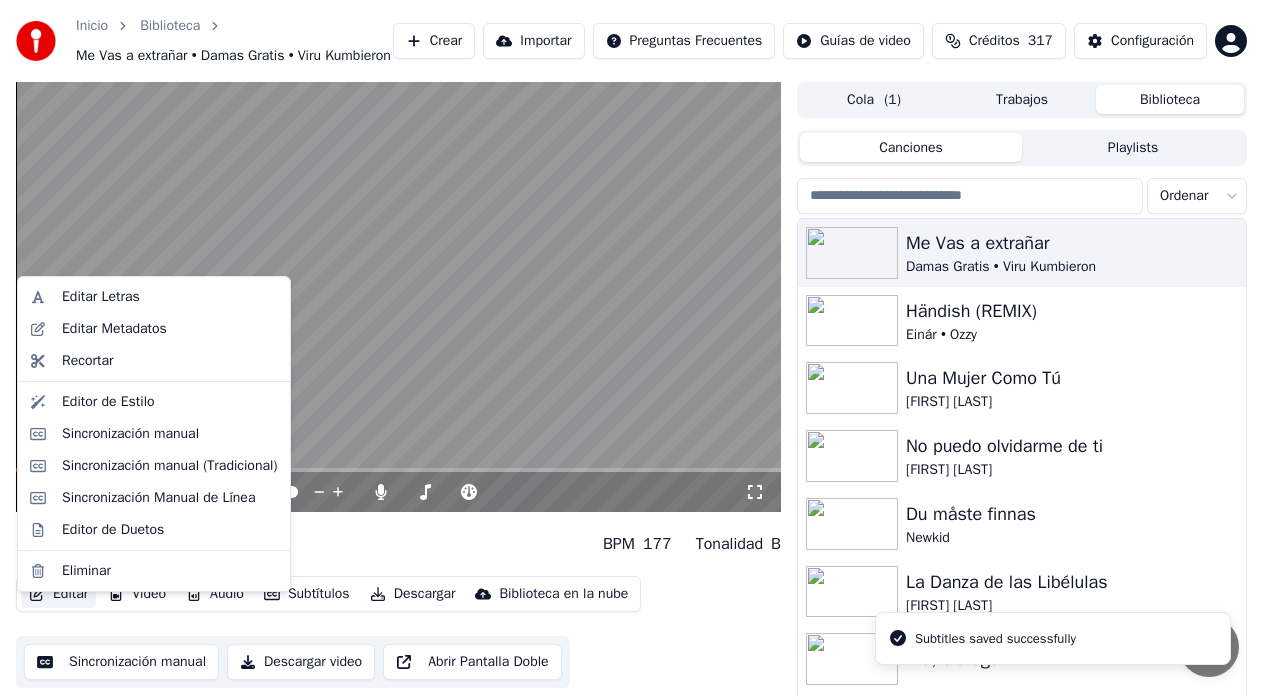 click on "Editar" at bounding box center (58, 594) 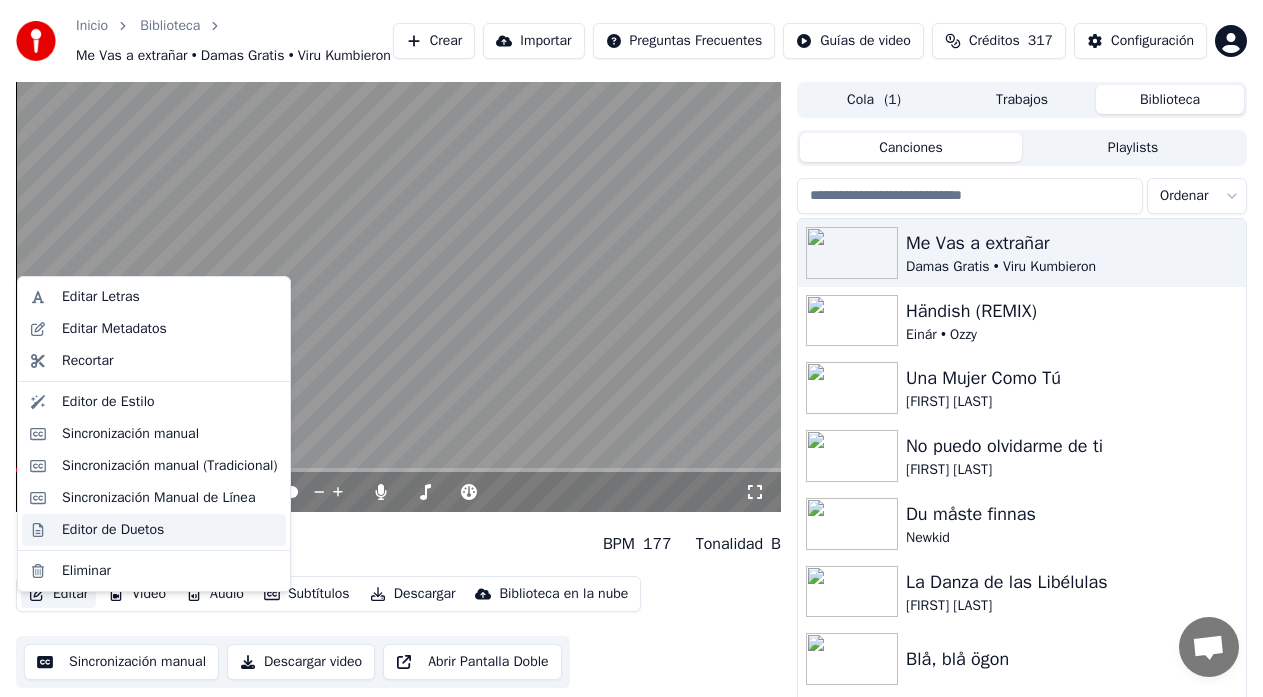 click on "Editor de Duetos" at bounding box center (113, 530) 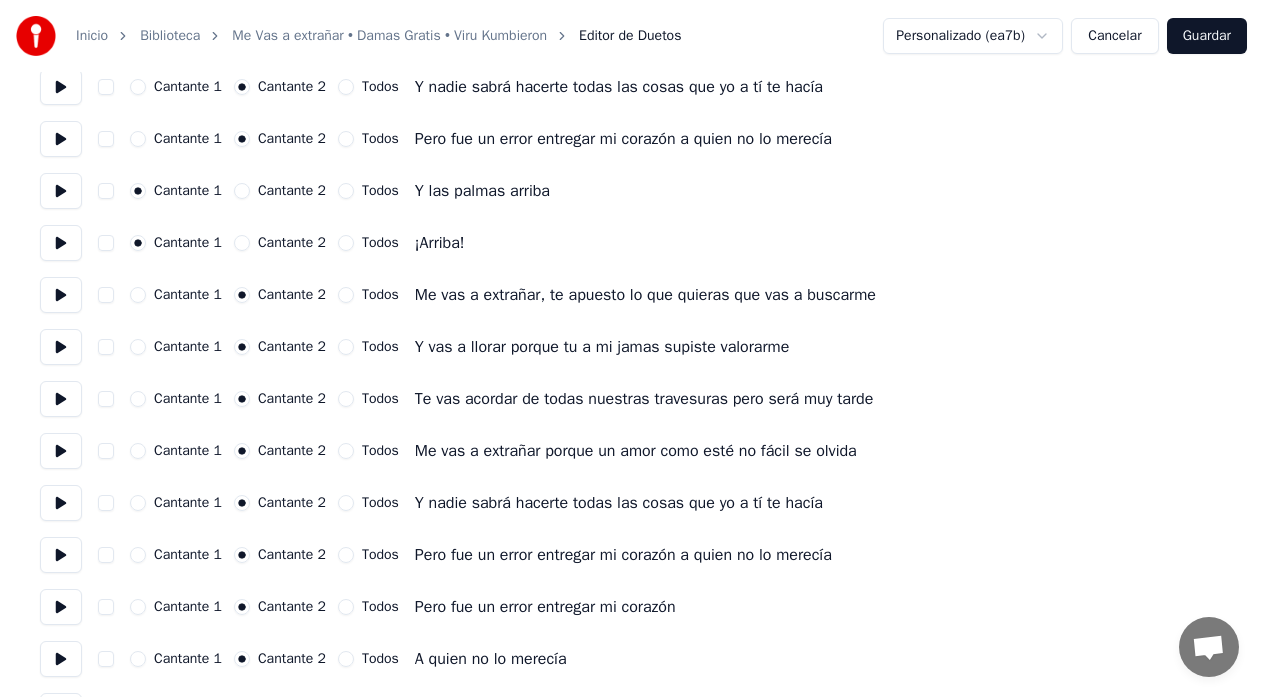 scroll, scrollTop: 1133, scrollLeft: 0, axis: vertical 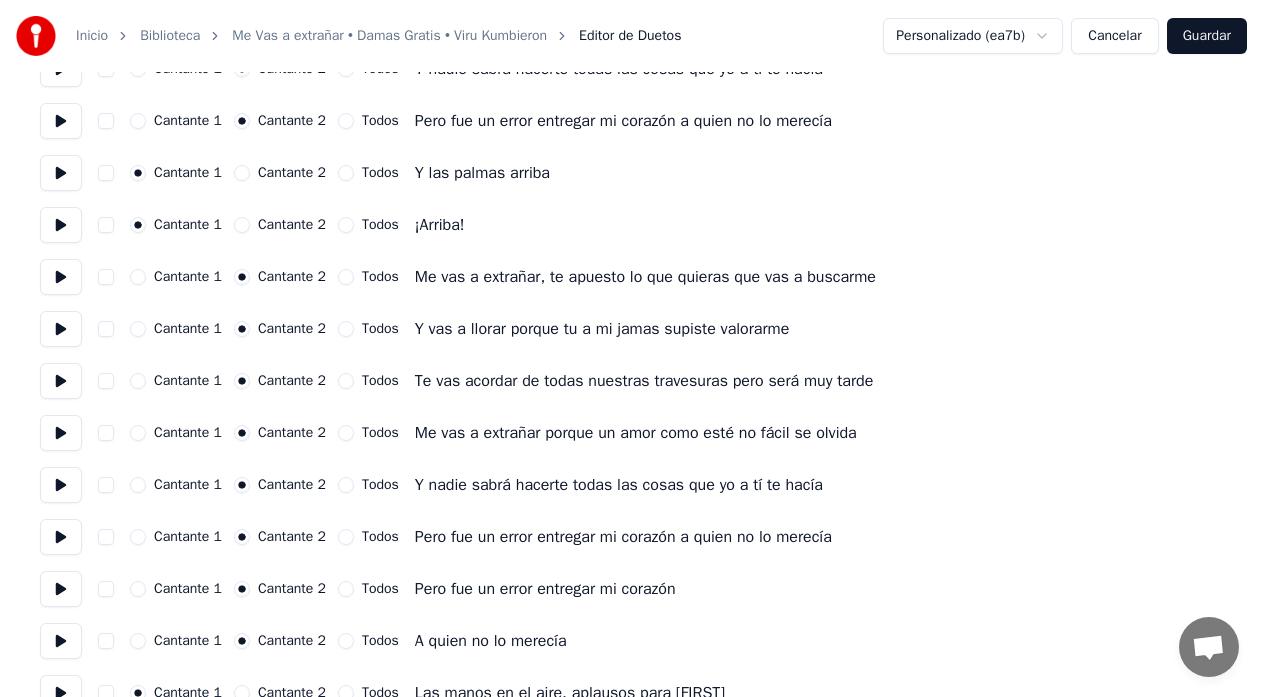 click at bounding box center [61, 277] 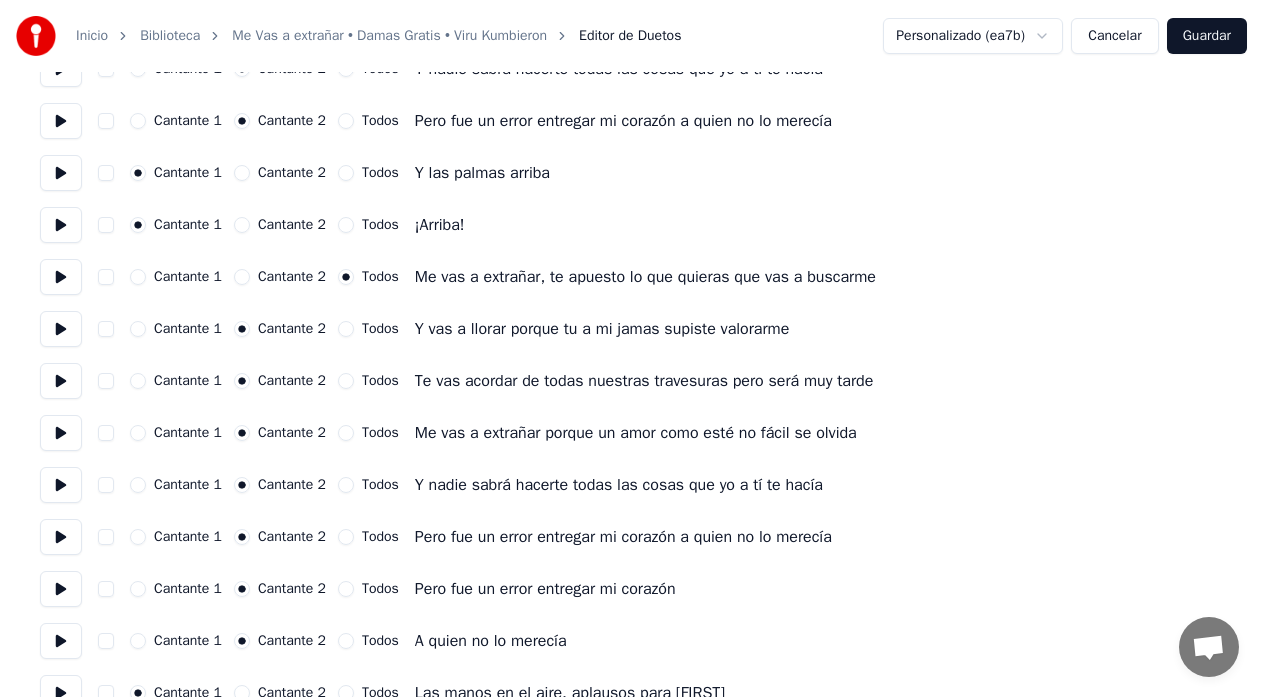 click at bounding box center [61, 329] 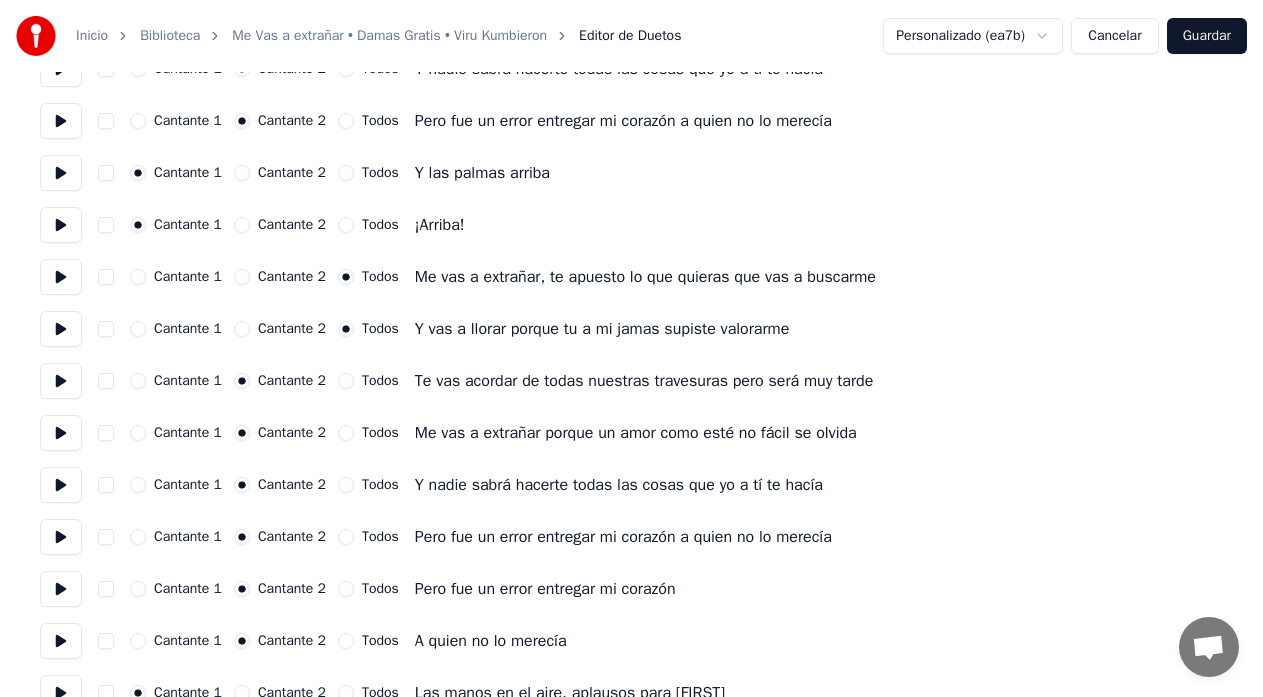 click on "Guardar" at bounding box center (1207, 36) 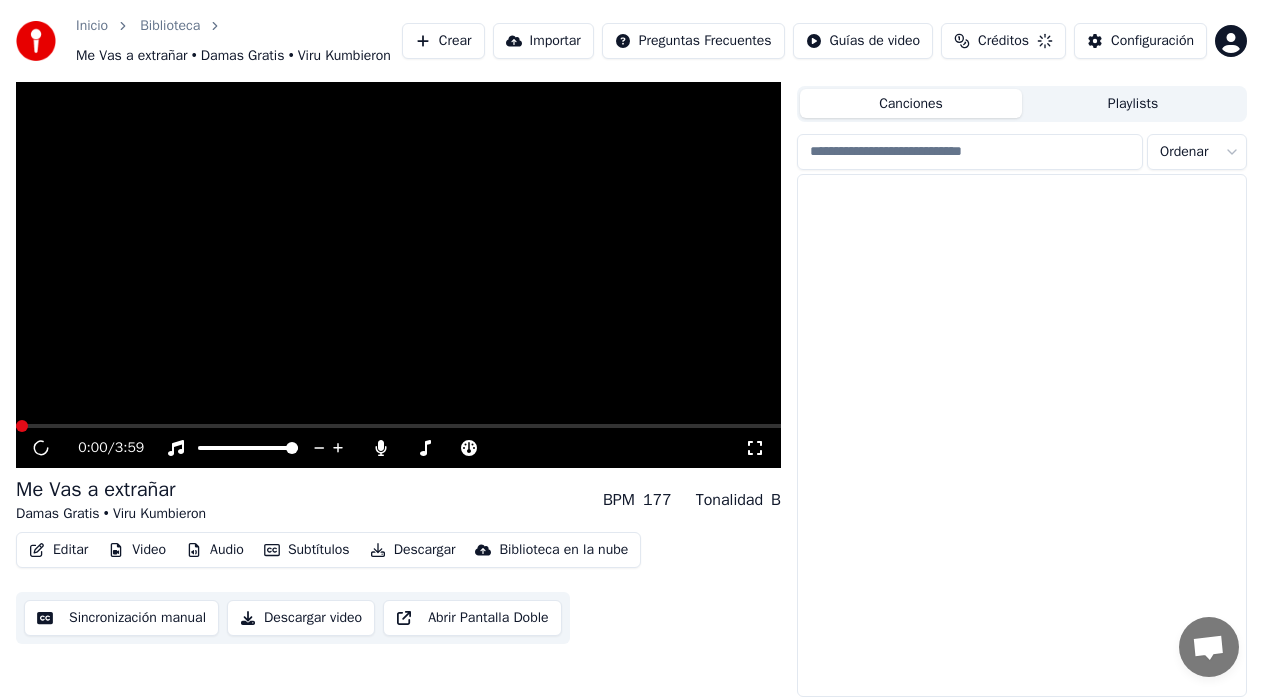 scroll, scrollTop: 64, scrollLeft: 0, axis: vertical 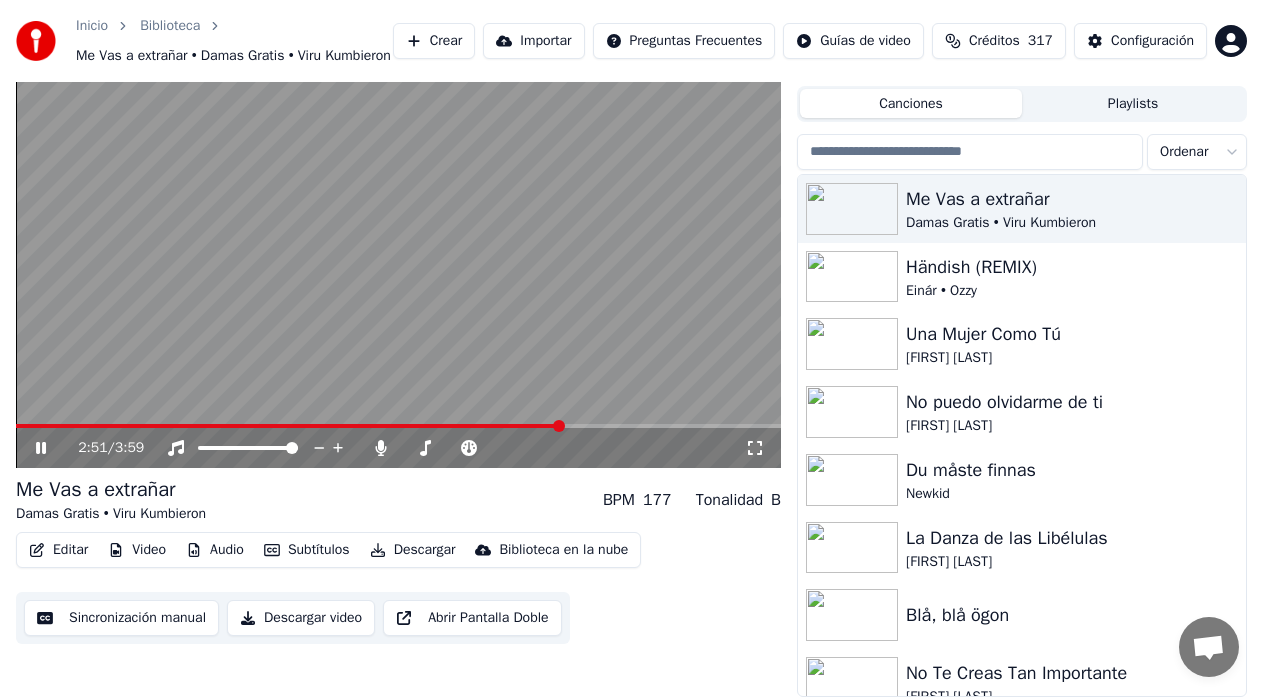 click 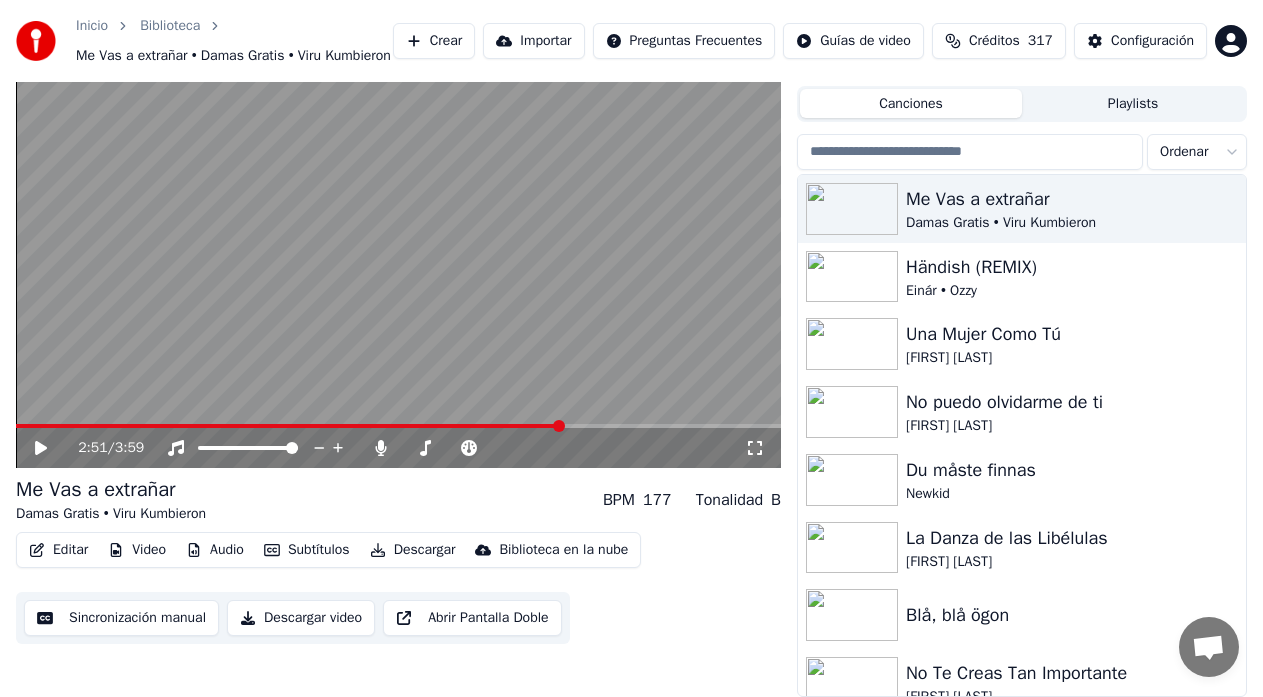 click 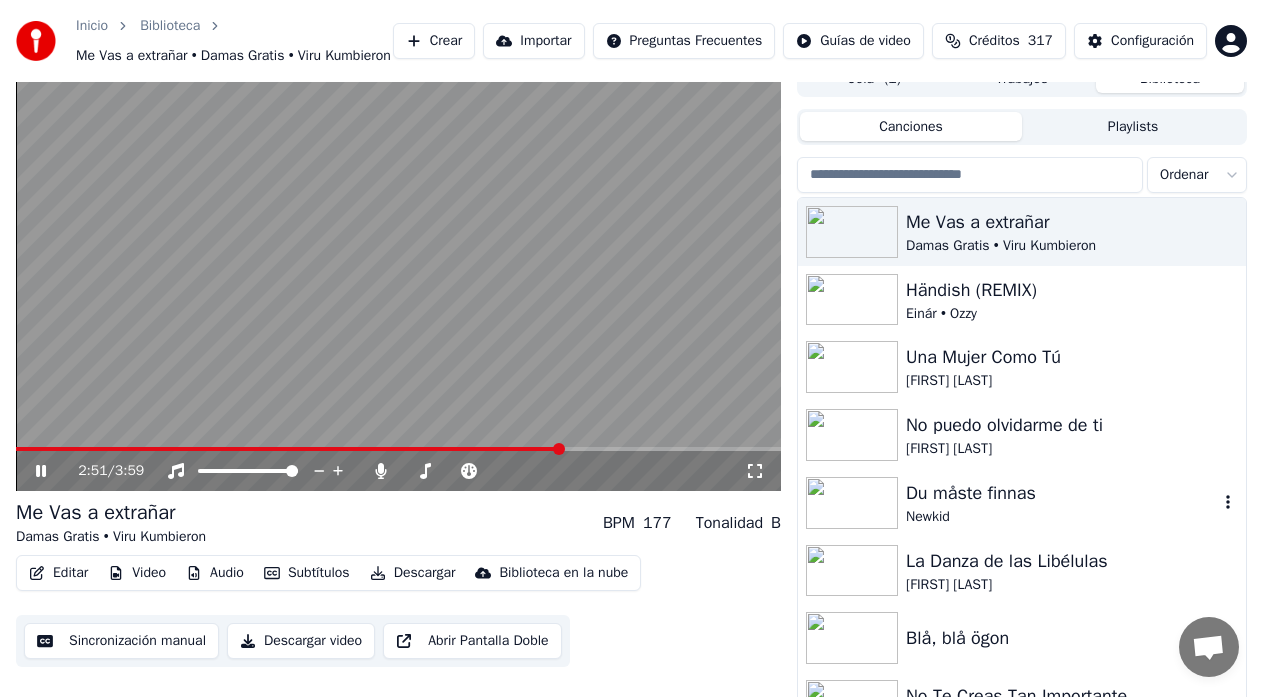 scroll, scrollTop: 0, scrollLeft: 0, axis: both 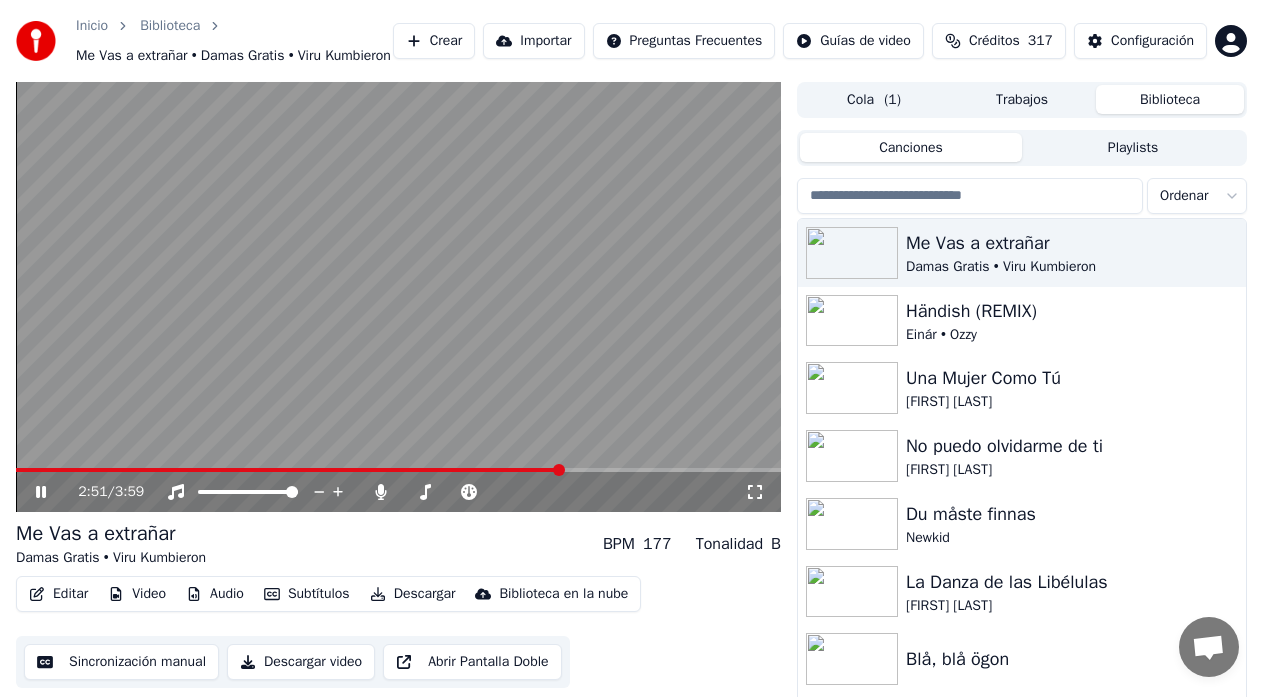 click at bounding box center (559, 470) 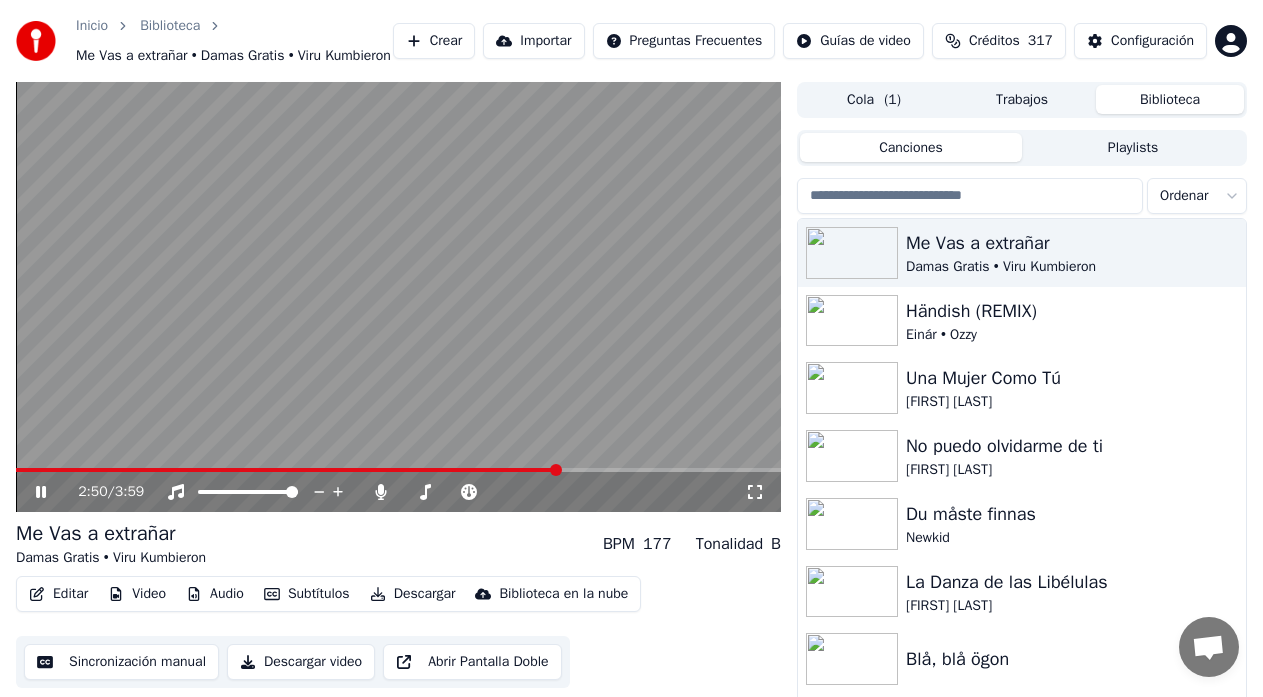 click at bounding box center (556, 470) 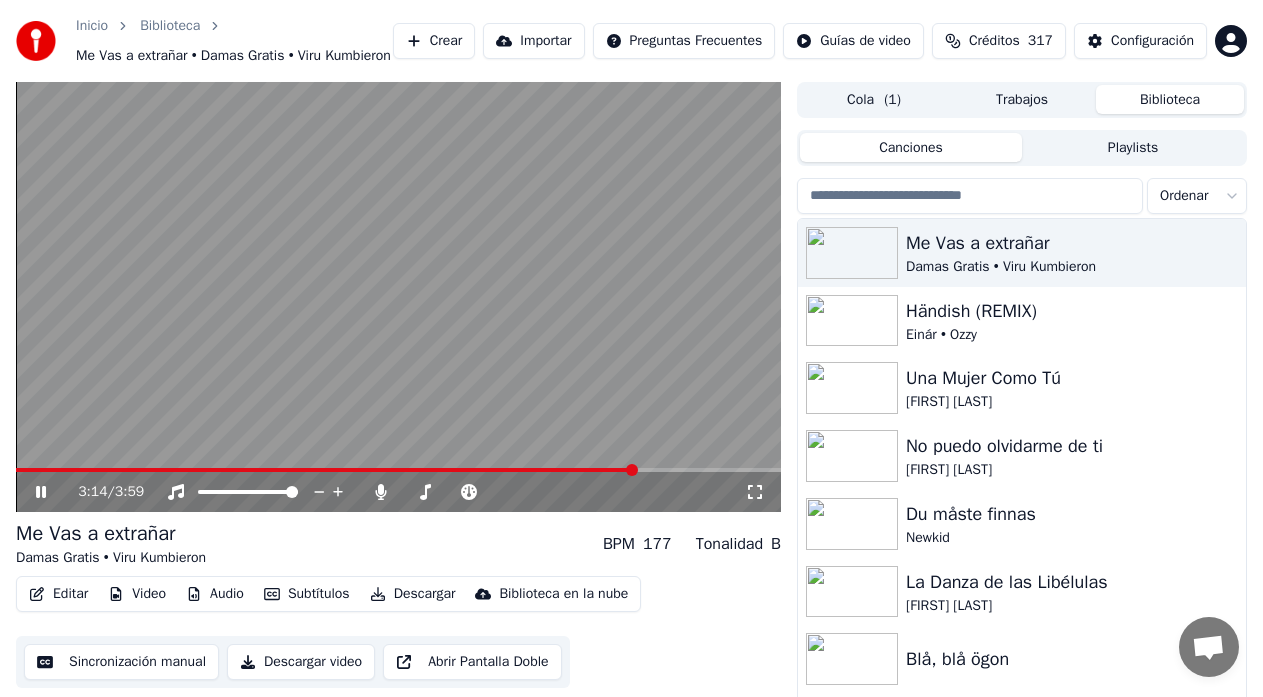 click 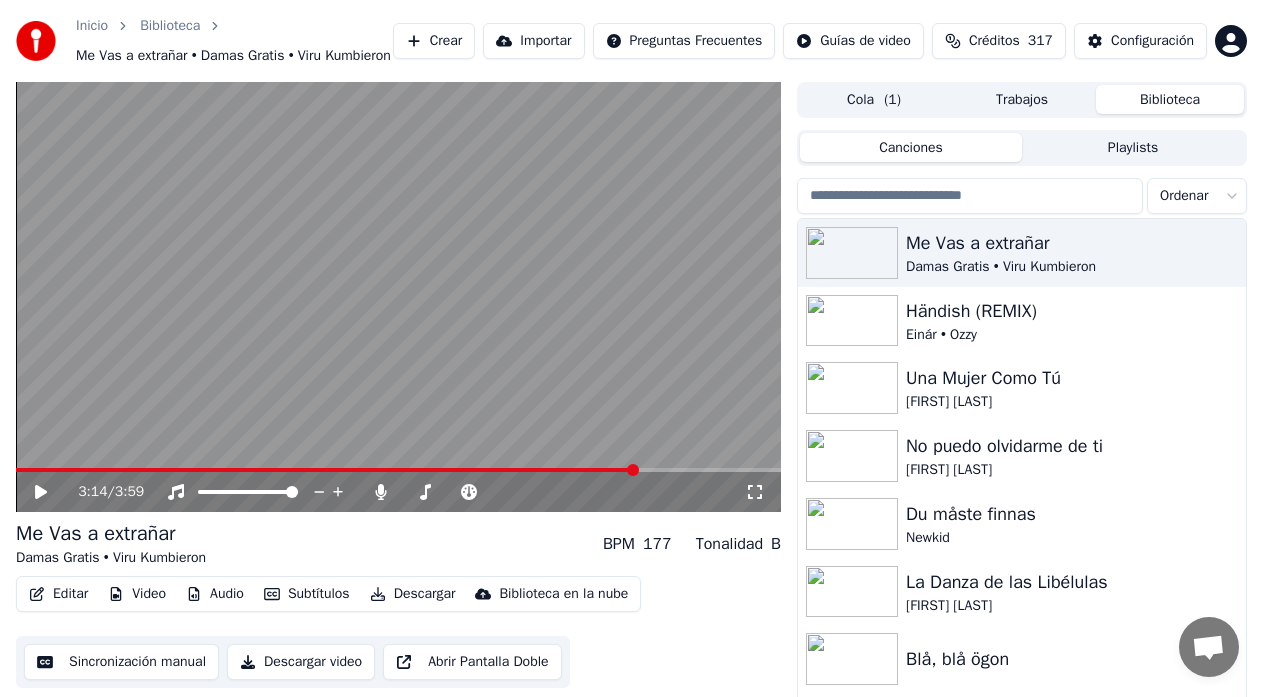 click on "Editar" at bounding box center (58, 594) 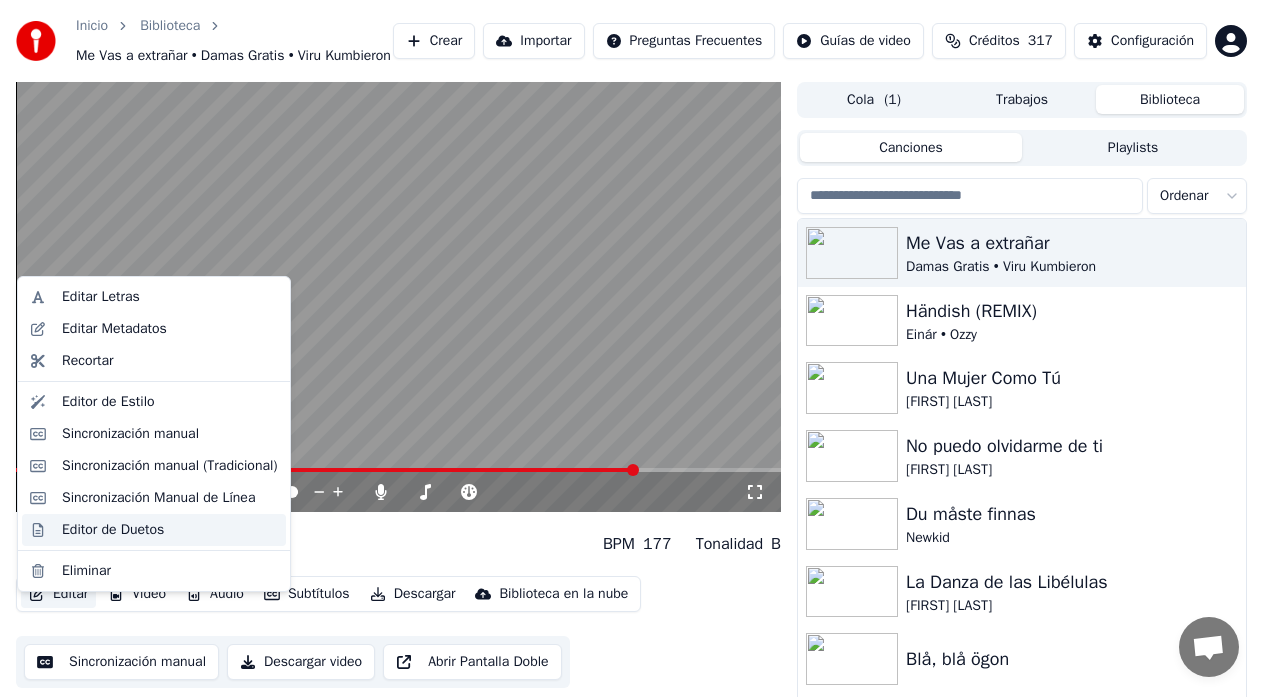 click on "Editor de Duetos" at bounding box center [113, 530] 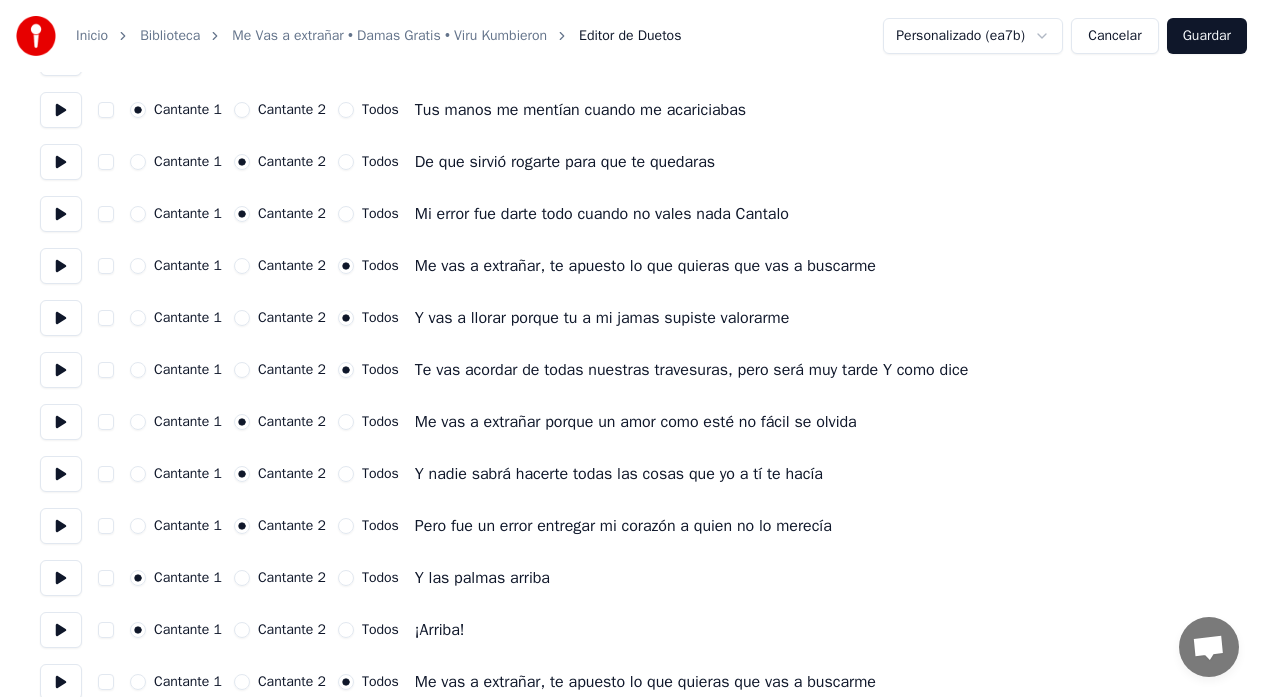 scroll, scrollTop: 733, scrollLeft: 0, axis: vertical 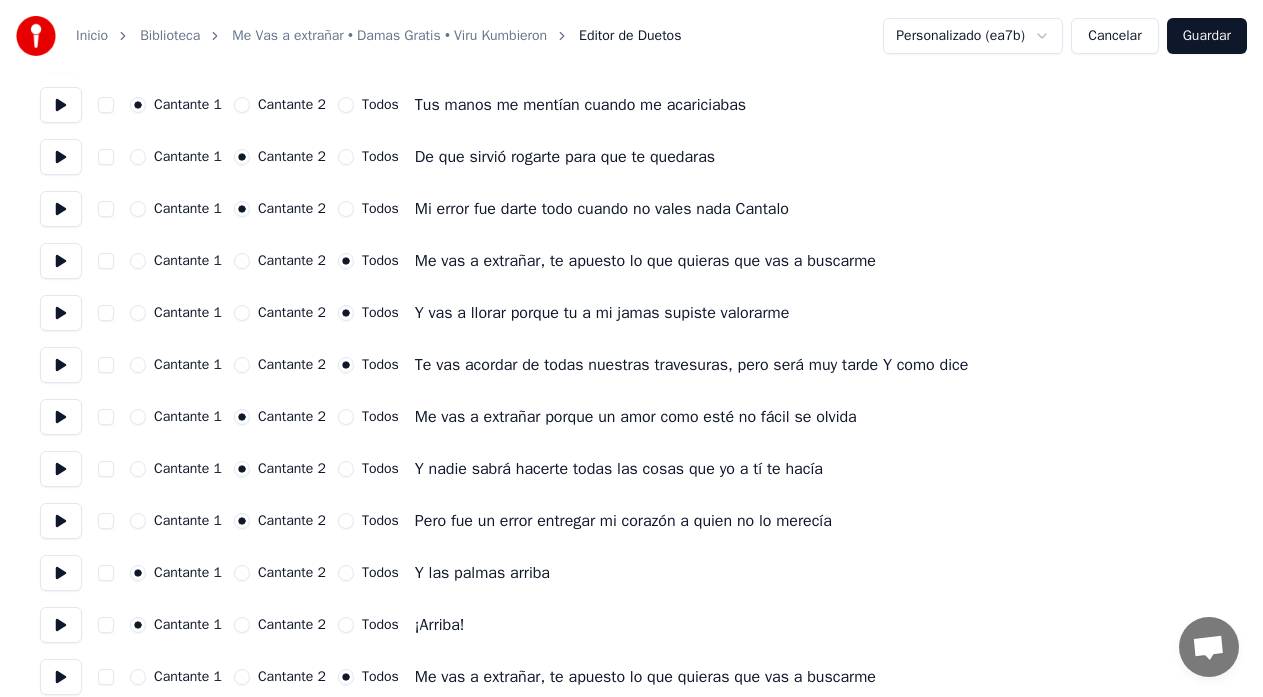 click on "Guardar" at bounding box center [1207, 36] 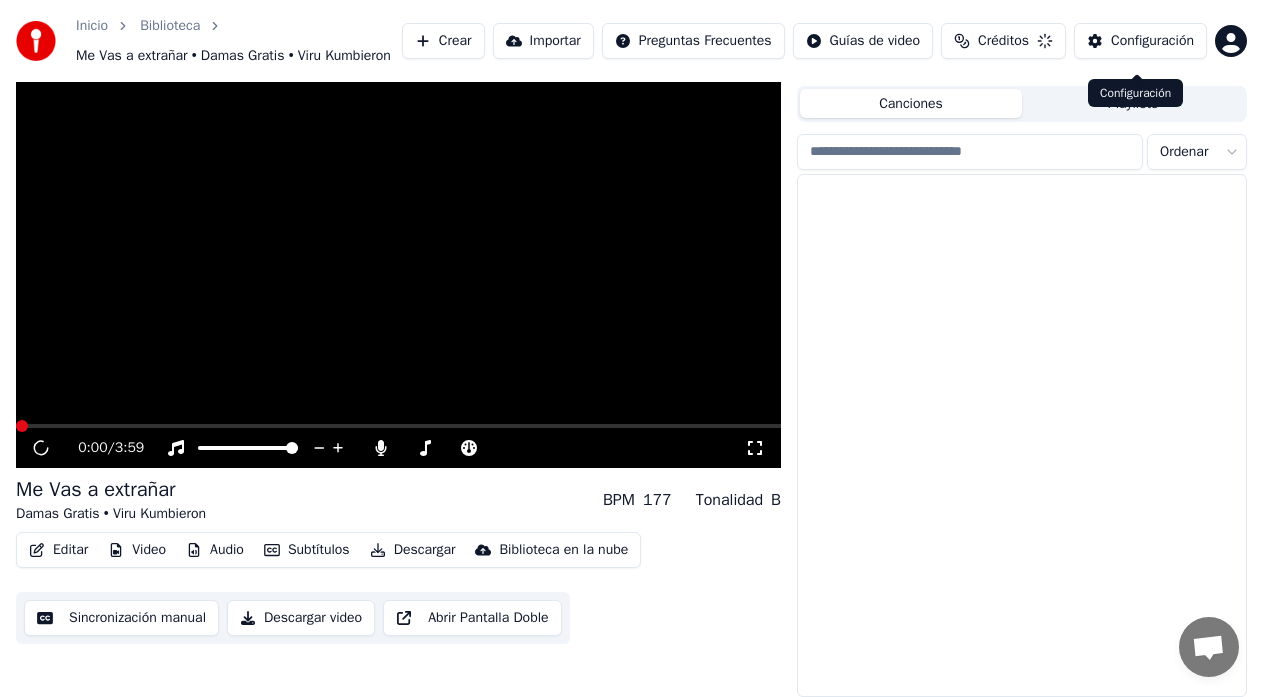 scroll, scrollTop: 64, scrollLeft: 0, axis: vertical 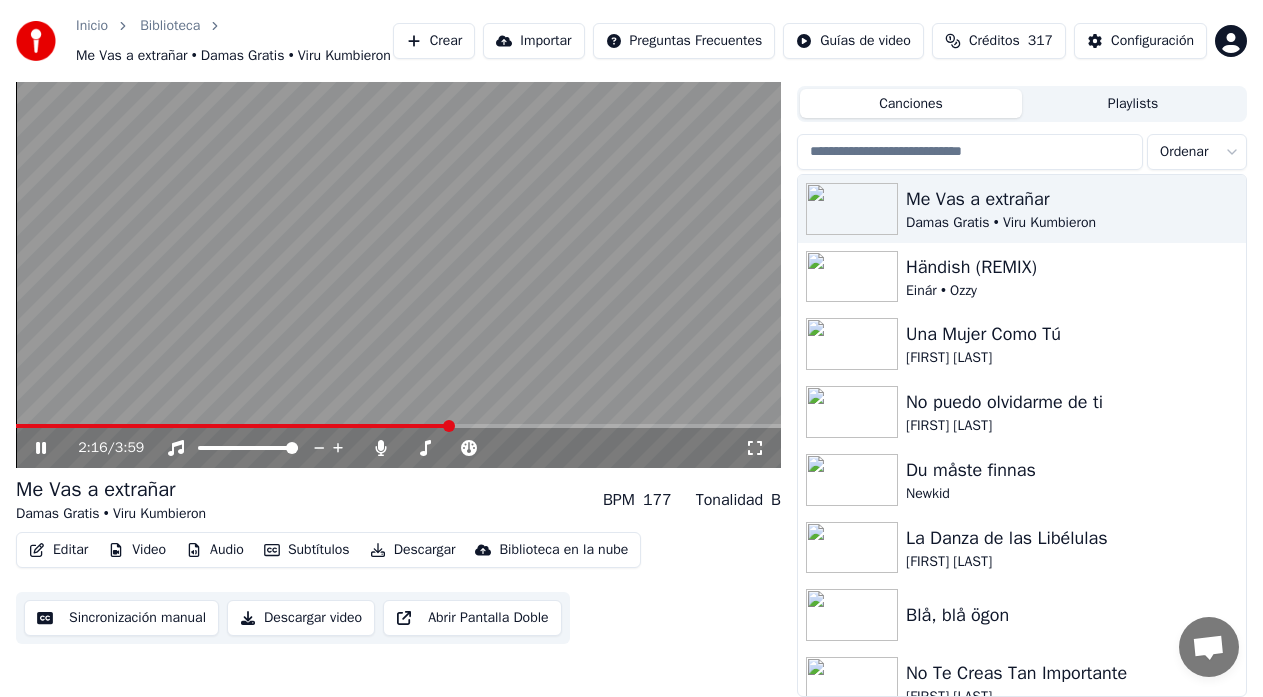click at bounding box center [449, 426] 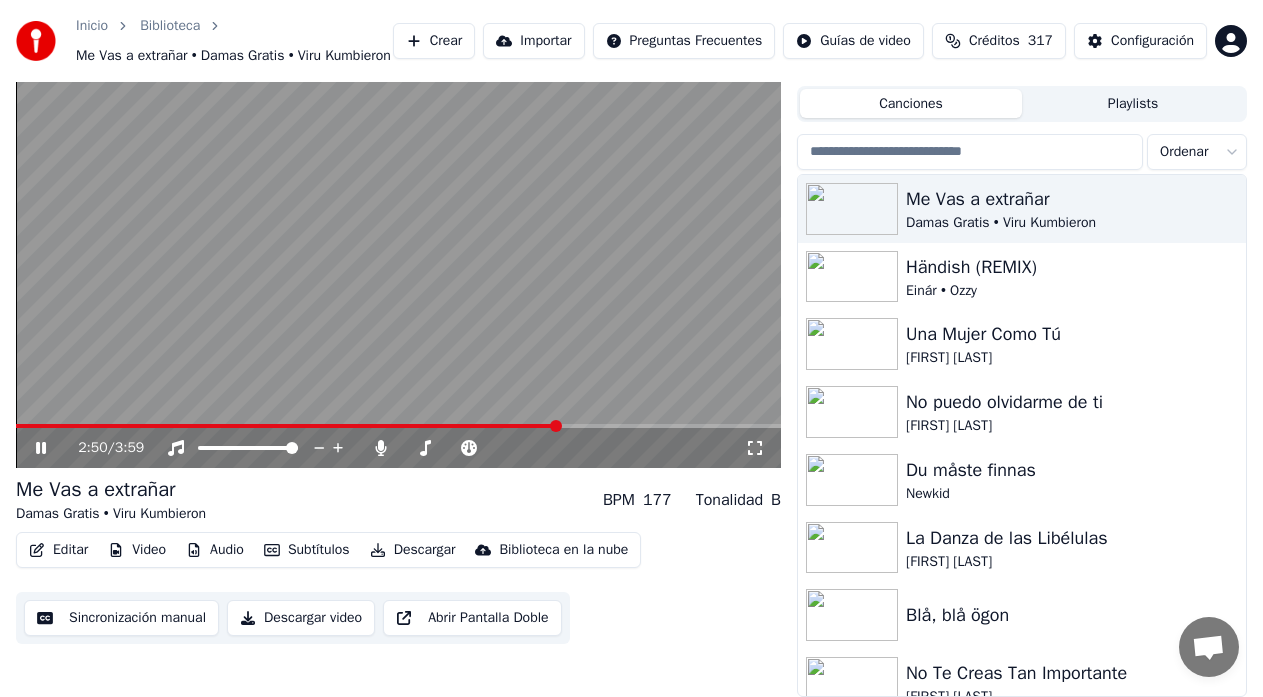 click at bounding box center (556, 426) 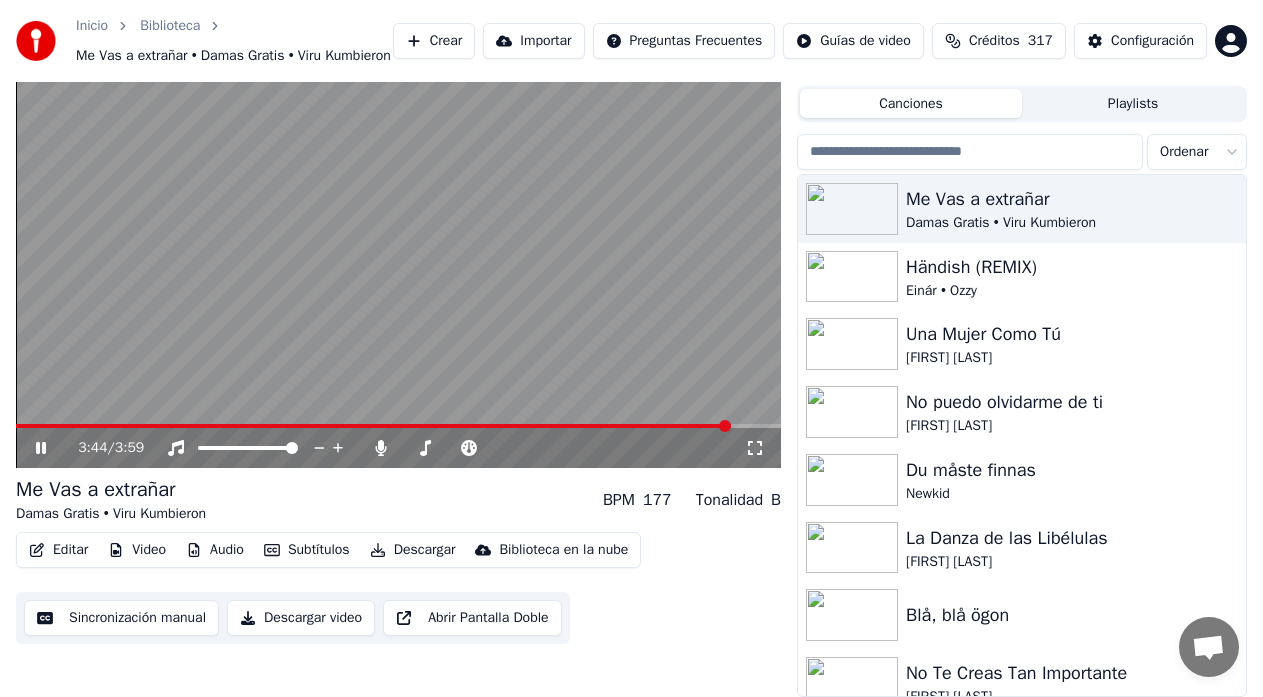click 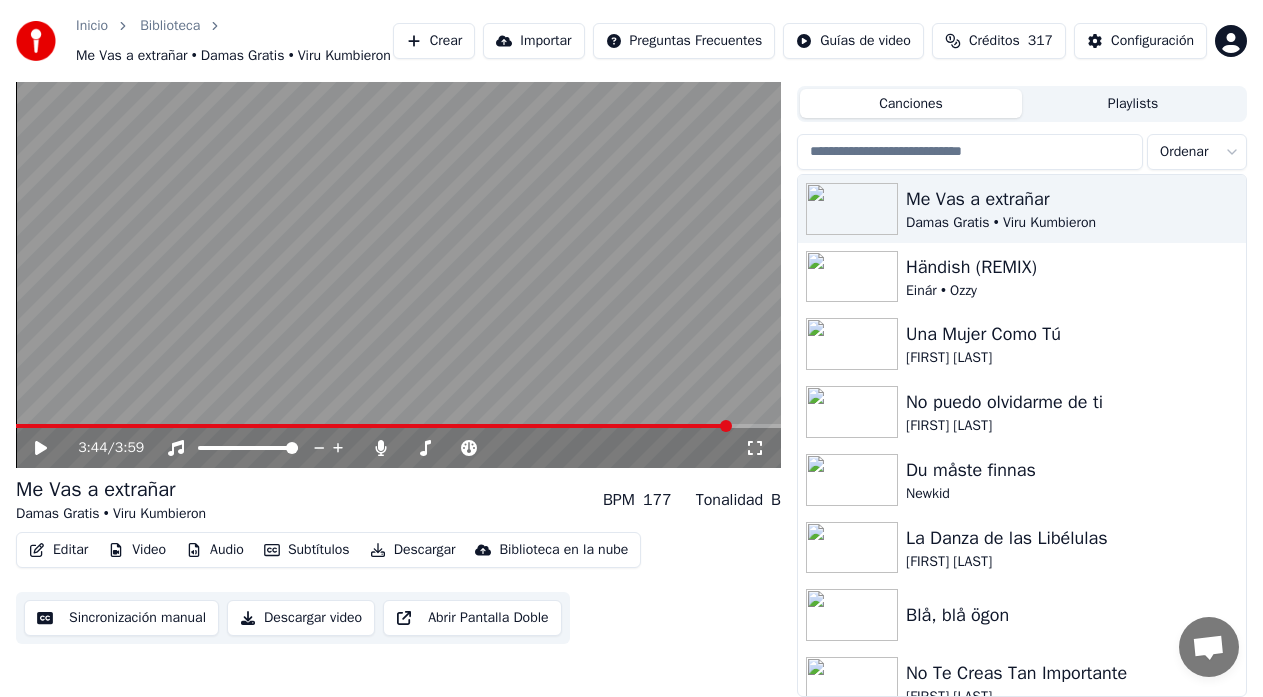 click 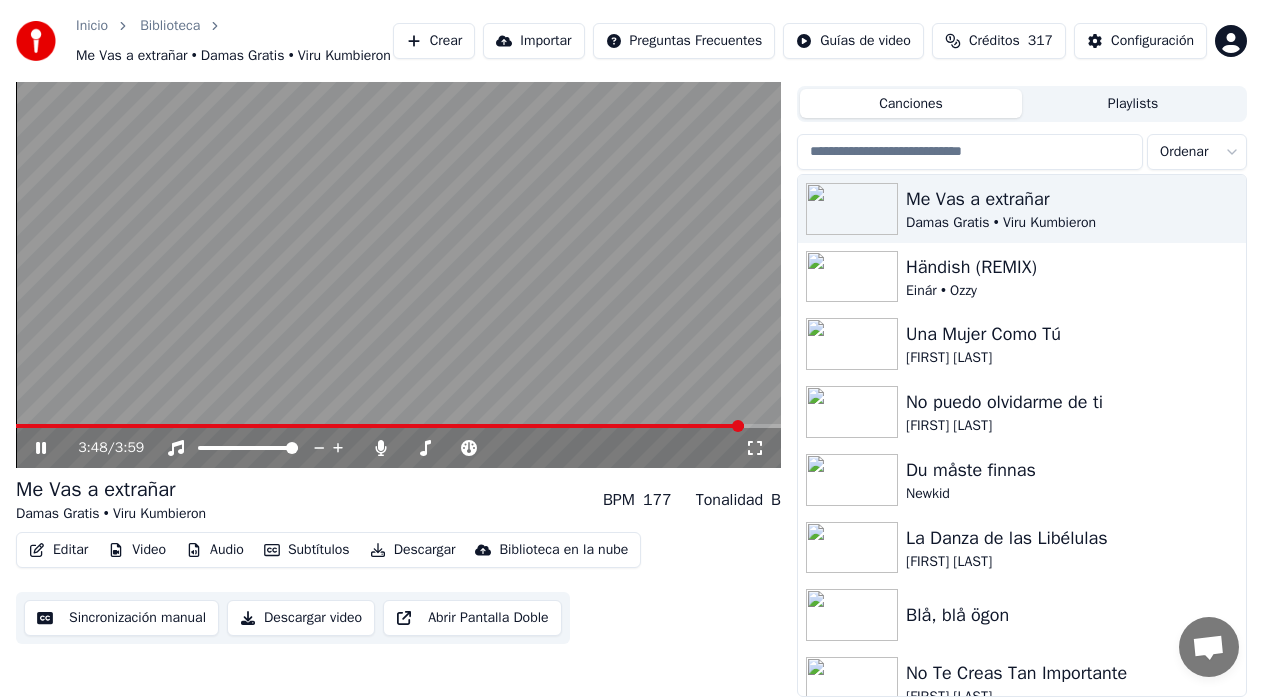 click 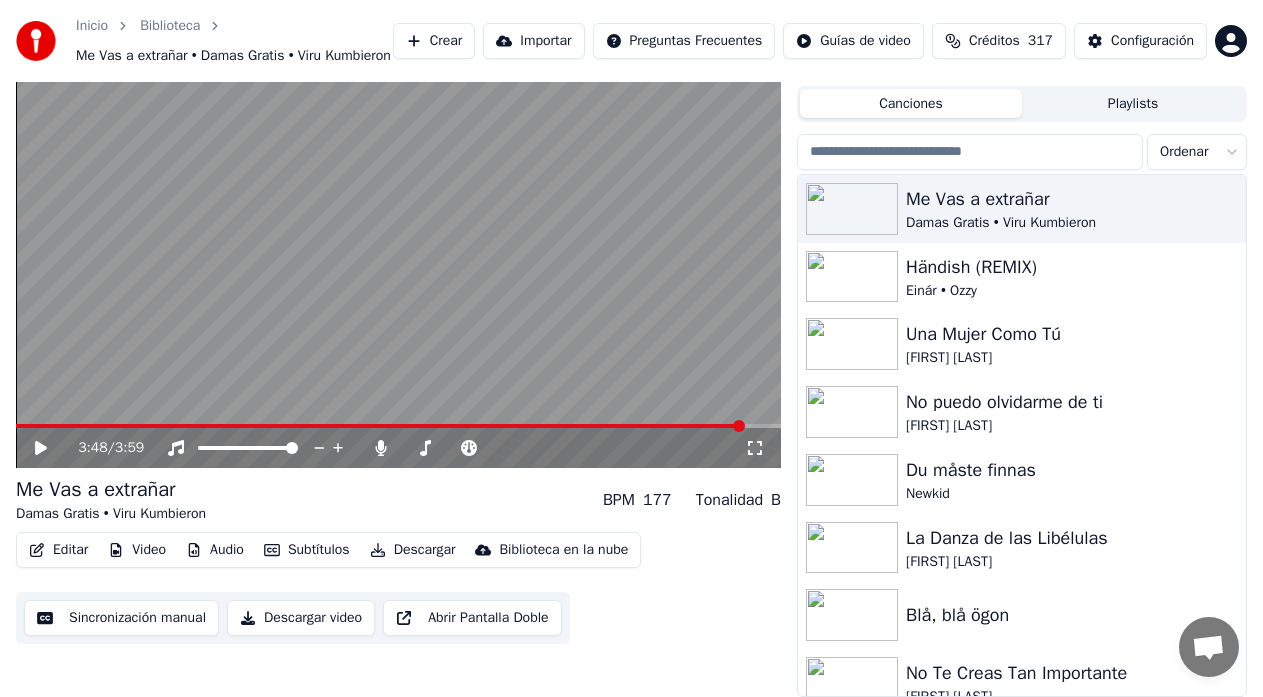 click on "Editar" at bounding box center [58, 550] 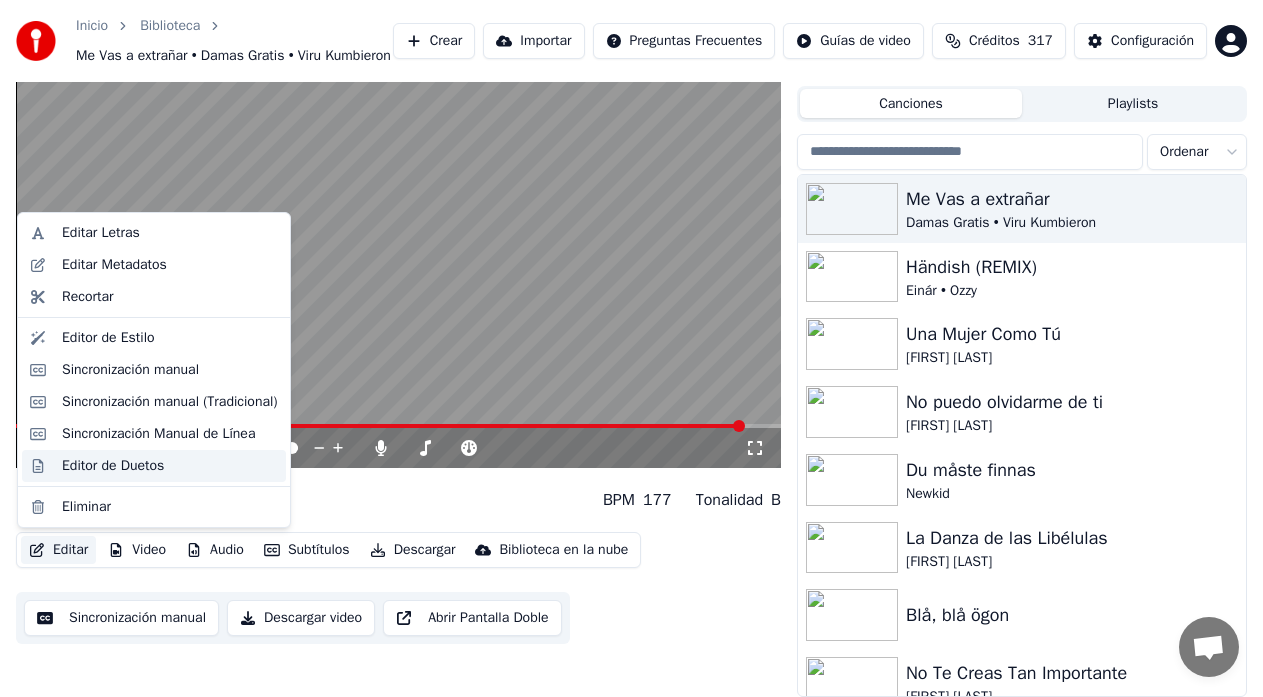 click on "Editor de Duetos" at bounding box center [113, 466] 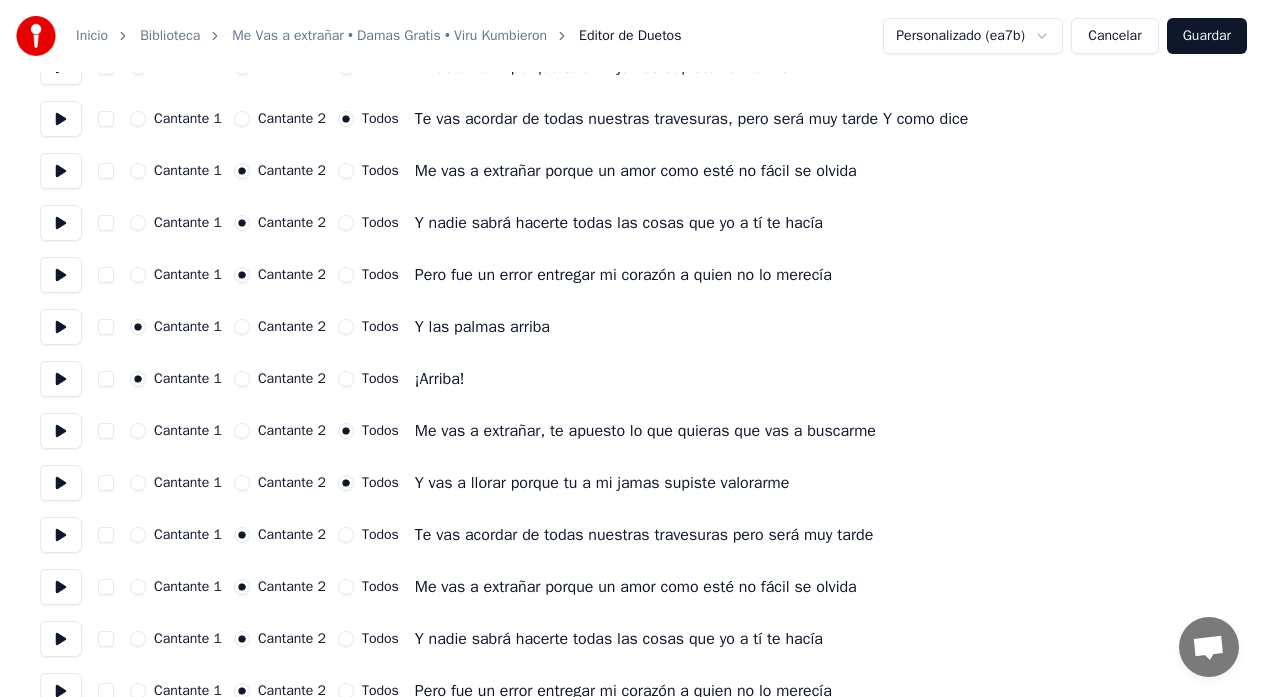scroll, scrollTop: 1133, scrollLeft: 0, axis: vertical 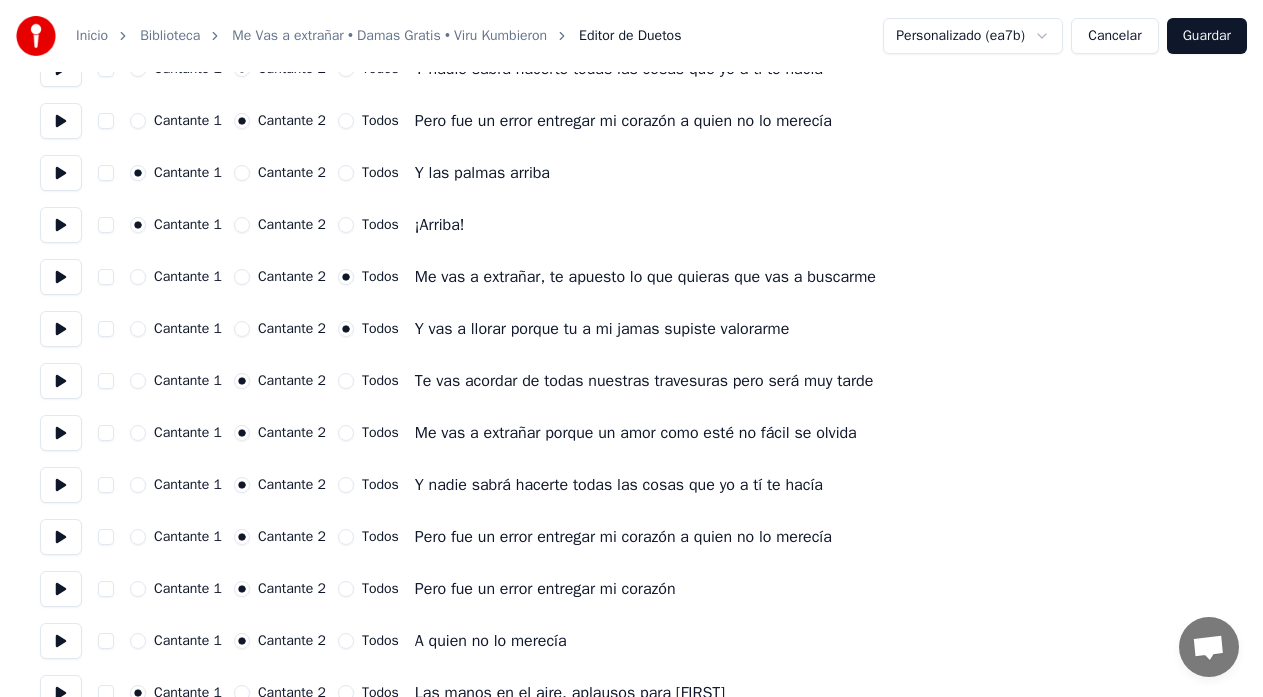 click on "Todos" at bounding box center [346, 589] 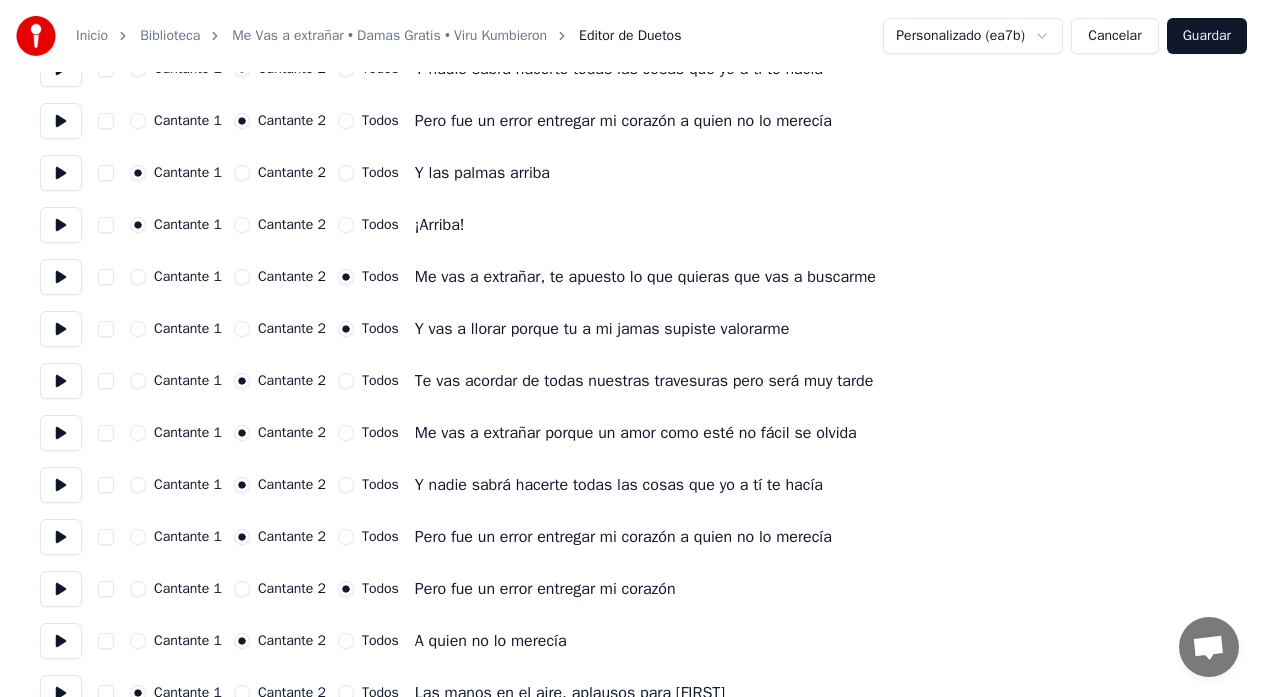 click on "Todos" at bounding box center (346, 537) 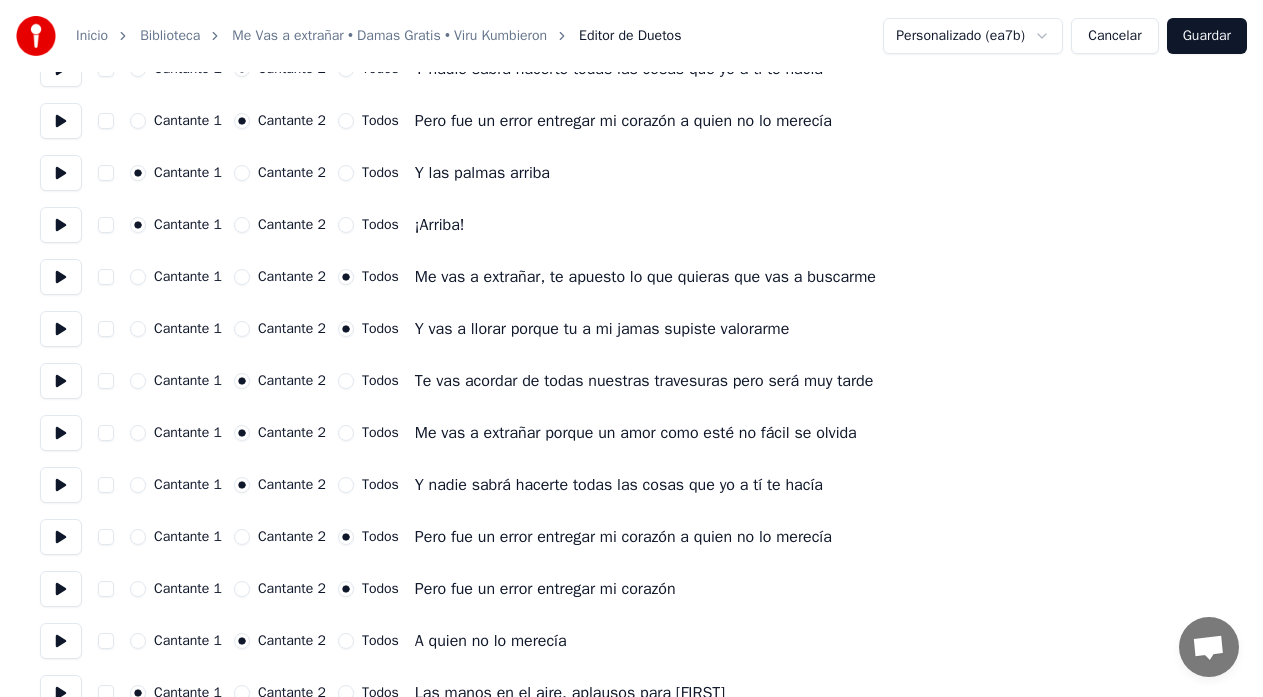 click on "Todos" at bounding box center [346, 485] 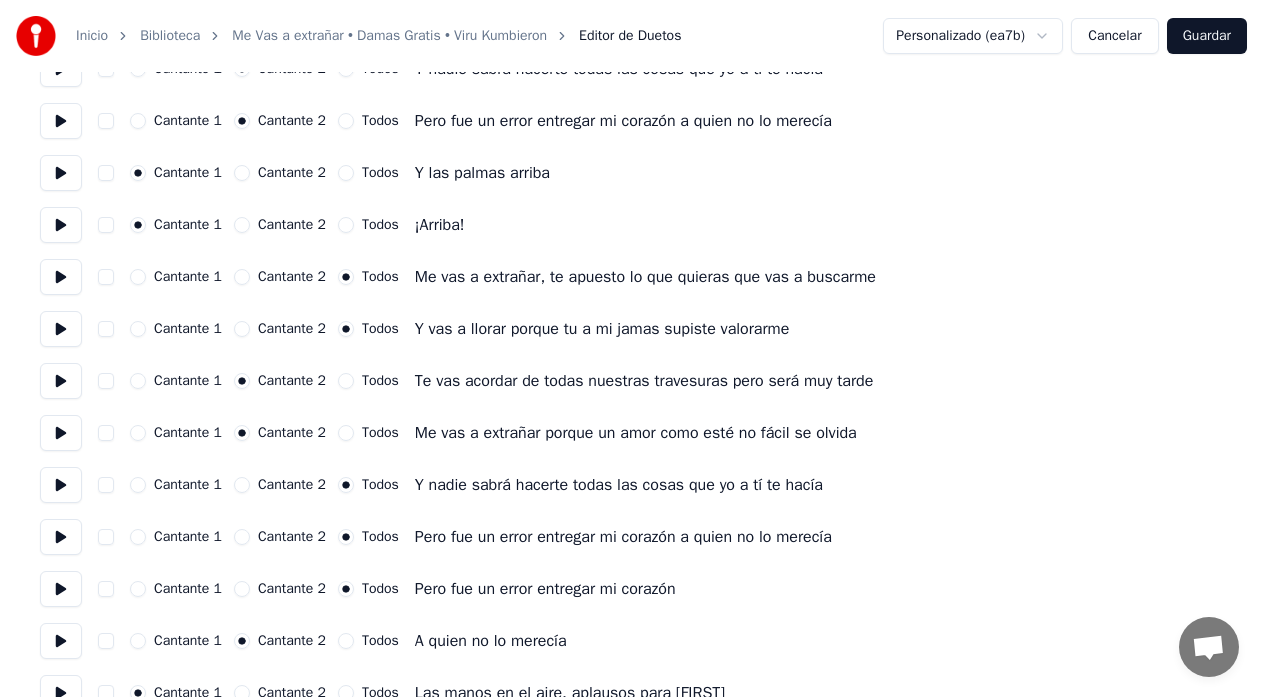 click on "Todos" at bounding box center [346, 433] 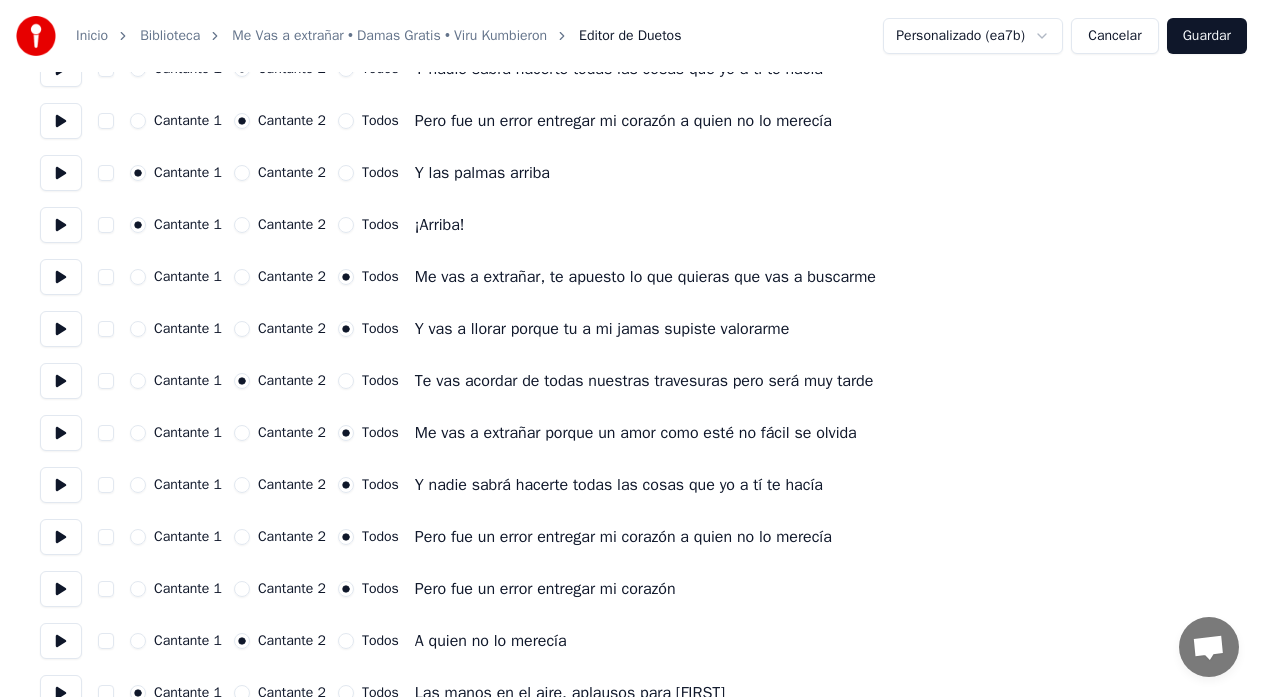 click on "Todos" at bounding box center (346, 381) 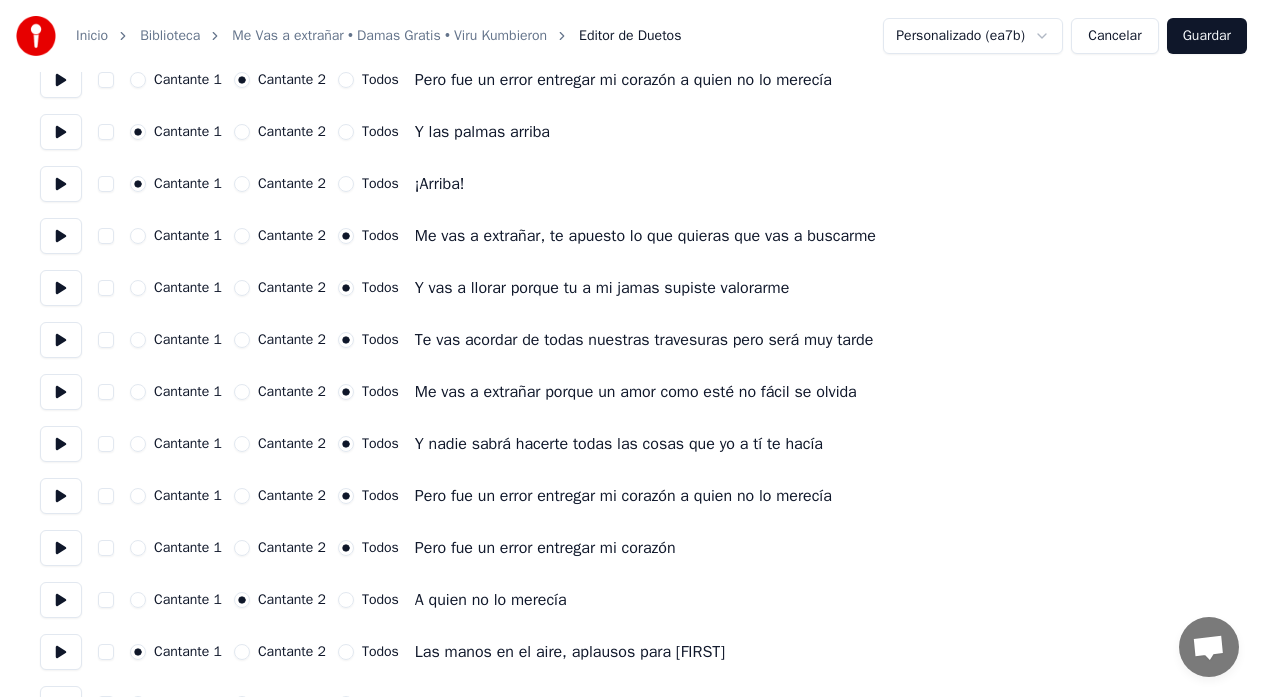 scroll, scrollTop: 1219, scrollLeft: 0, axis: vertical 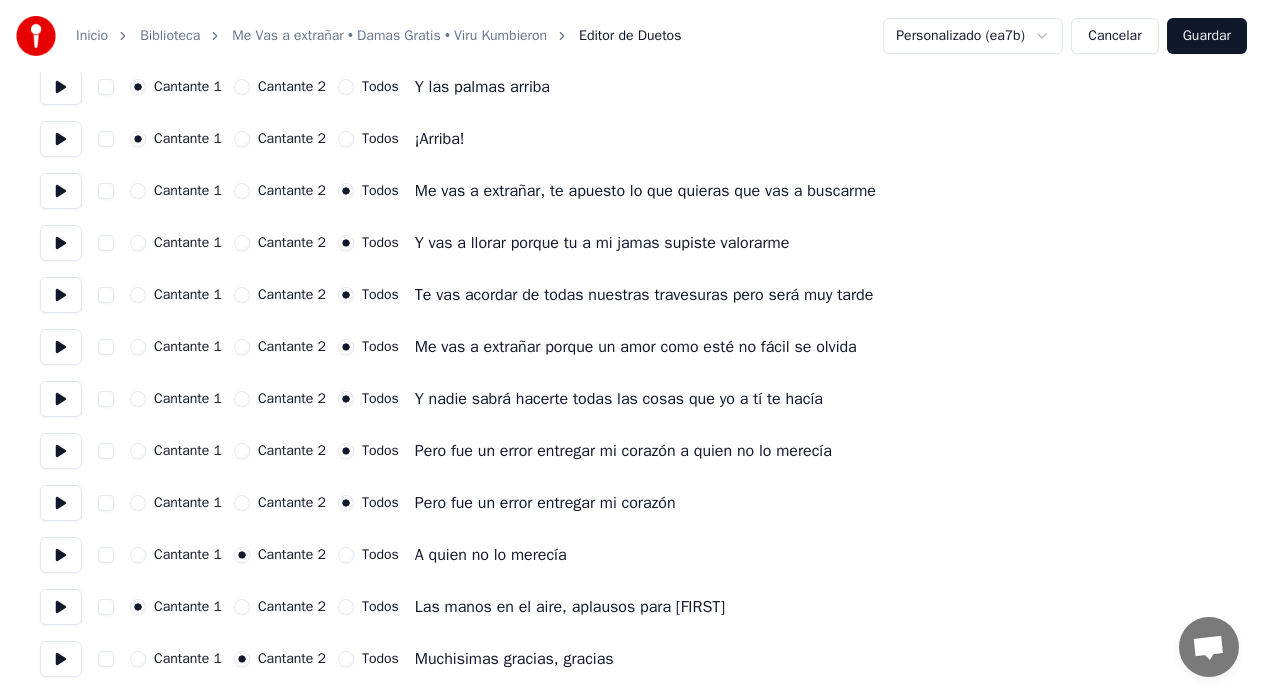click on "Guardar" at bounding box center [1207, 36] 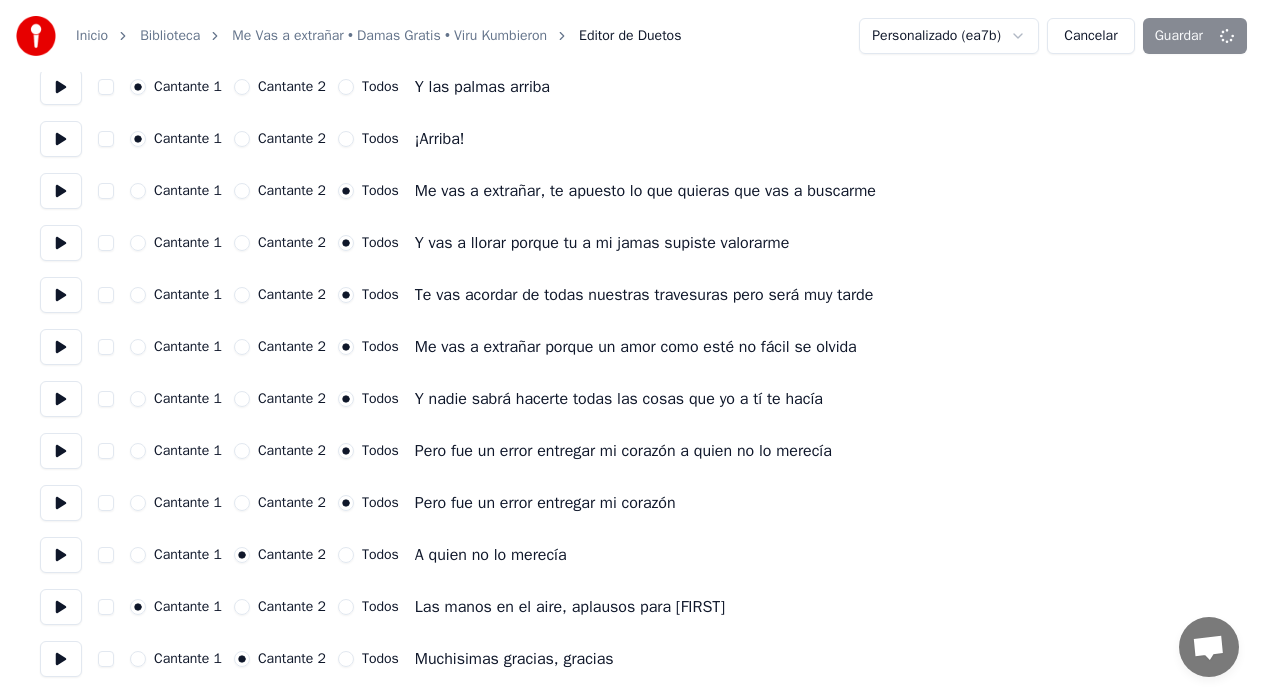 scroll, scrollTop: 64, scrollLeft: 0, axis: vertical 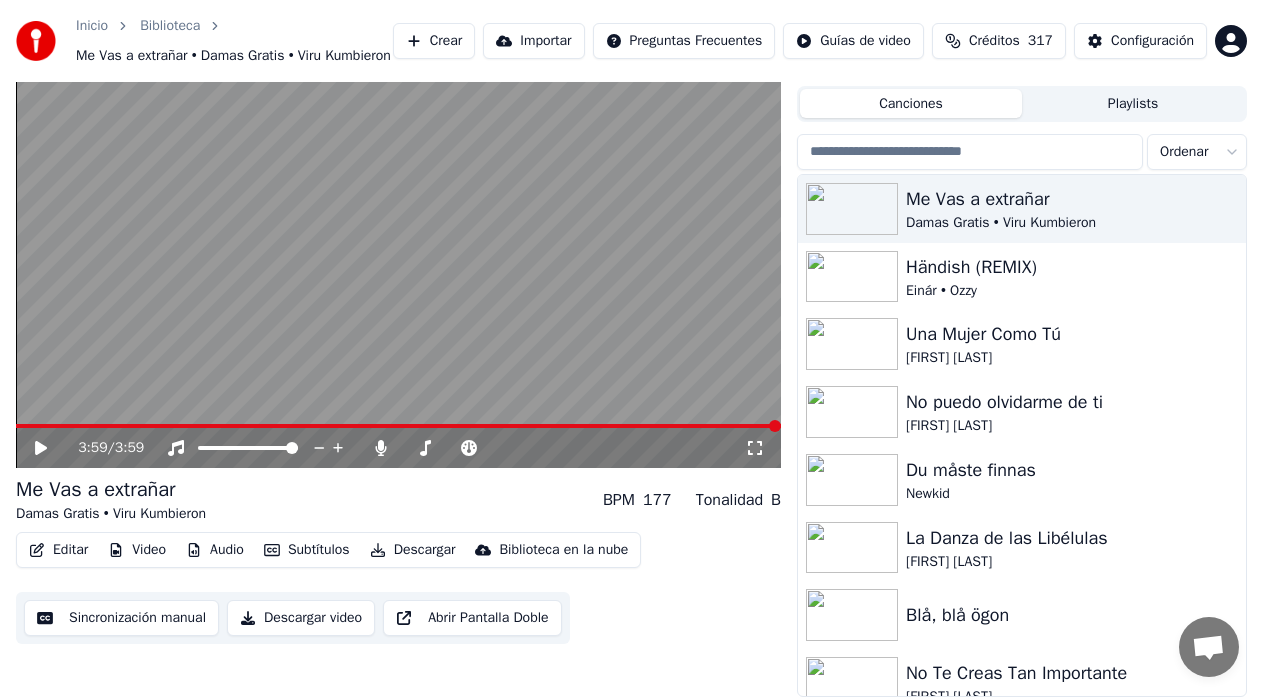 click on "Descargar" at bounding box center (413, 550) 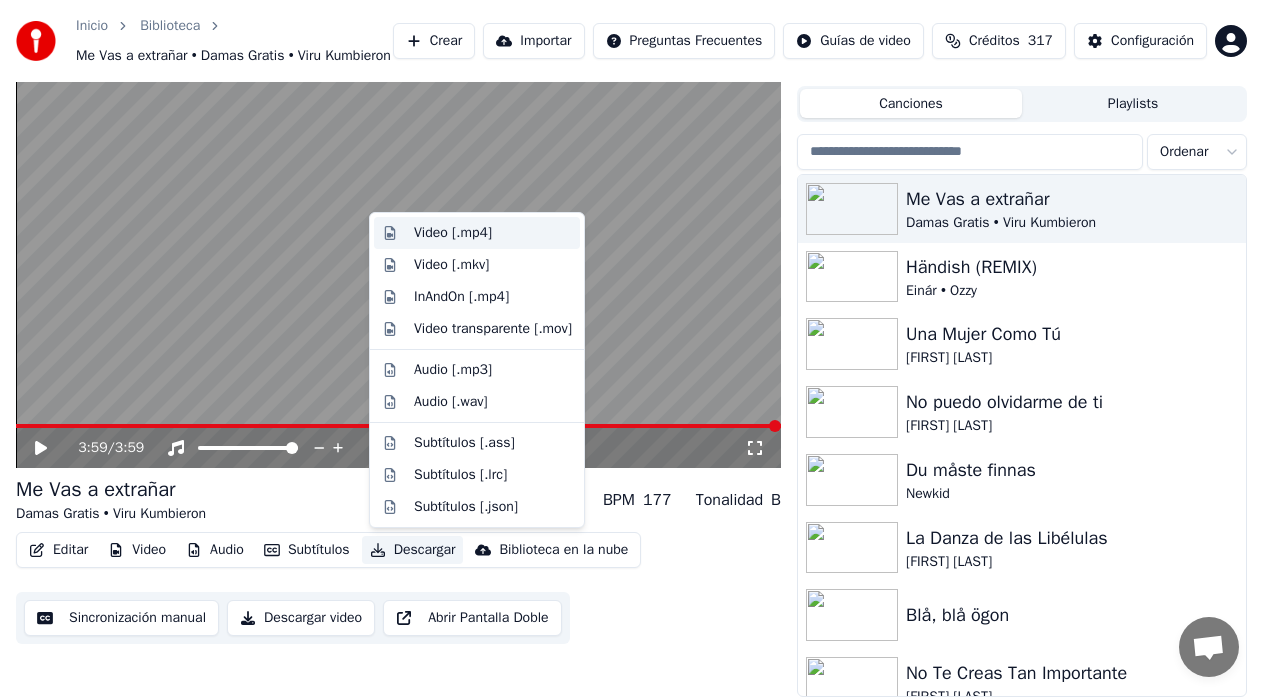 click on "Video [.mp4]" at bounding box center (453, 233) 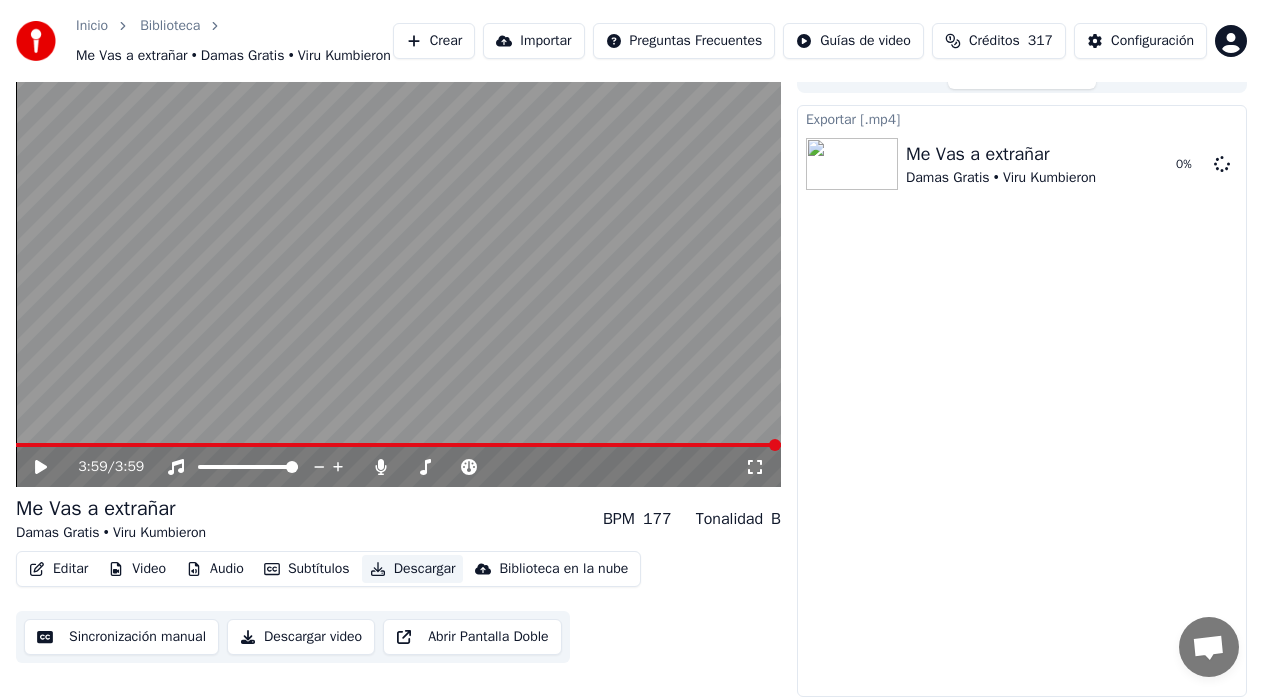 scroll, scrollTop: 45, scrollLeft: 0, axis: vertical 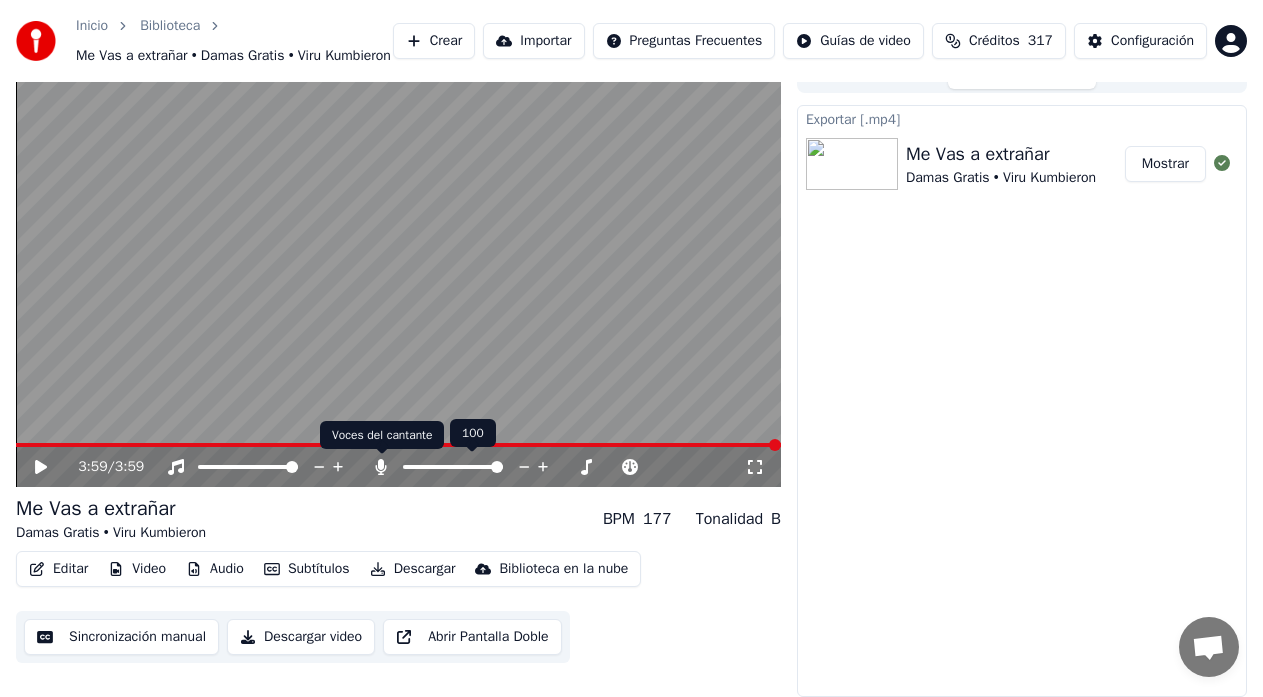 click 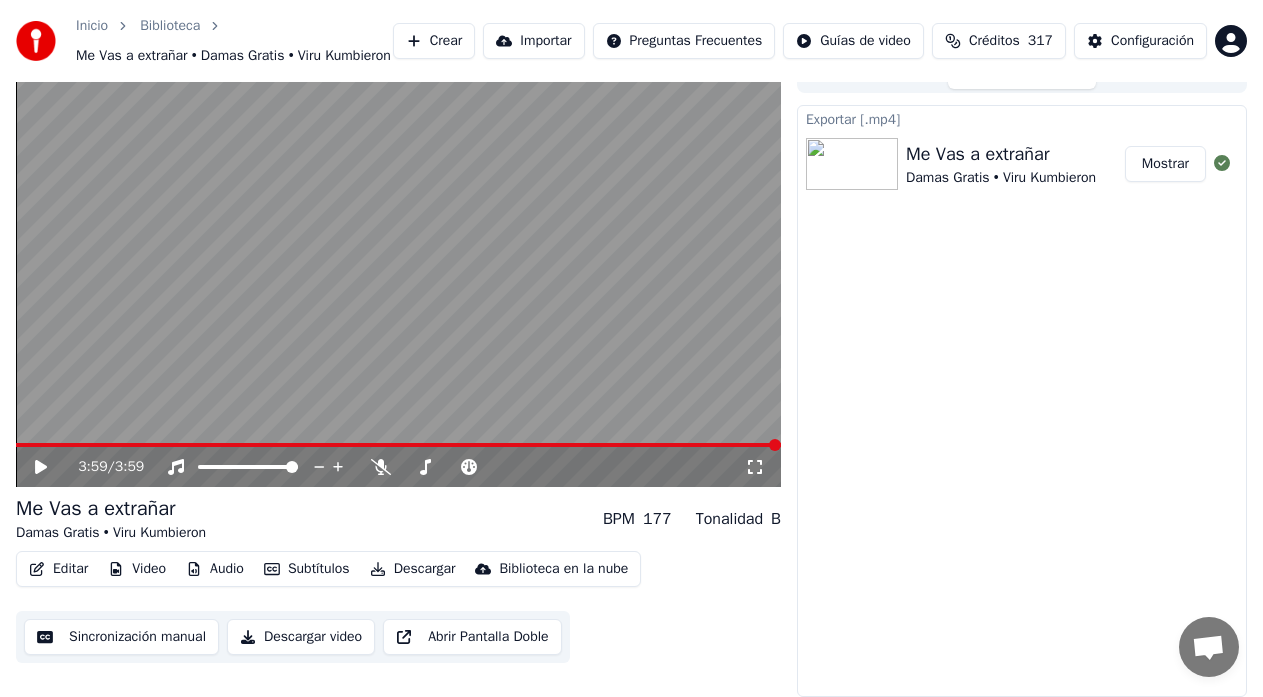click on "Descargar" at bounding box center (413, 569) 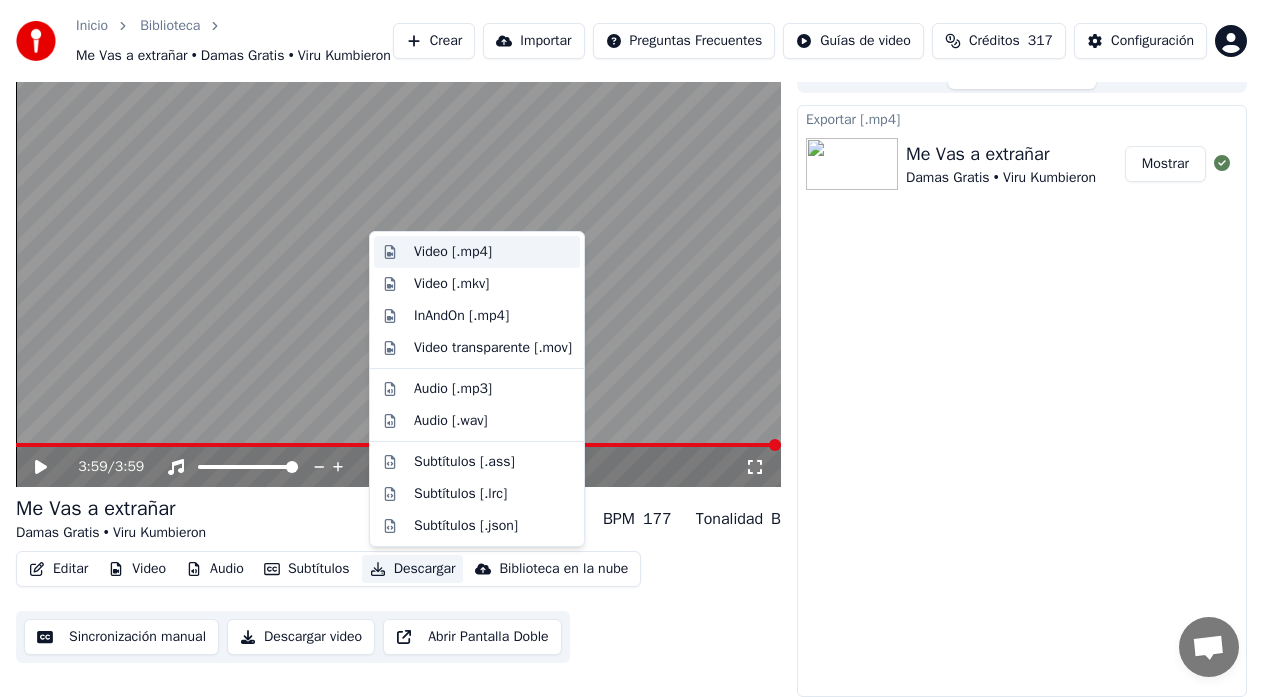 click on "Video [.mp4]" at bounding box center [453, 252] 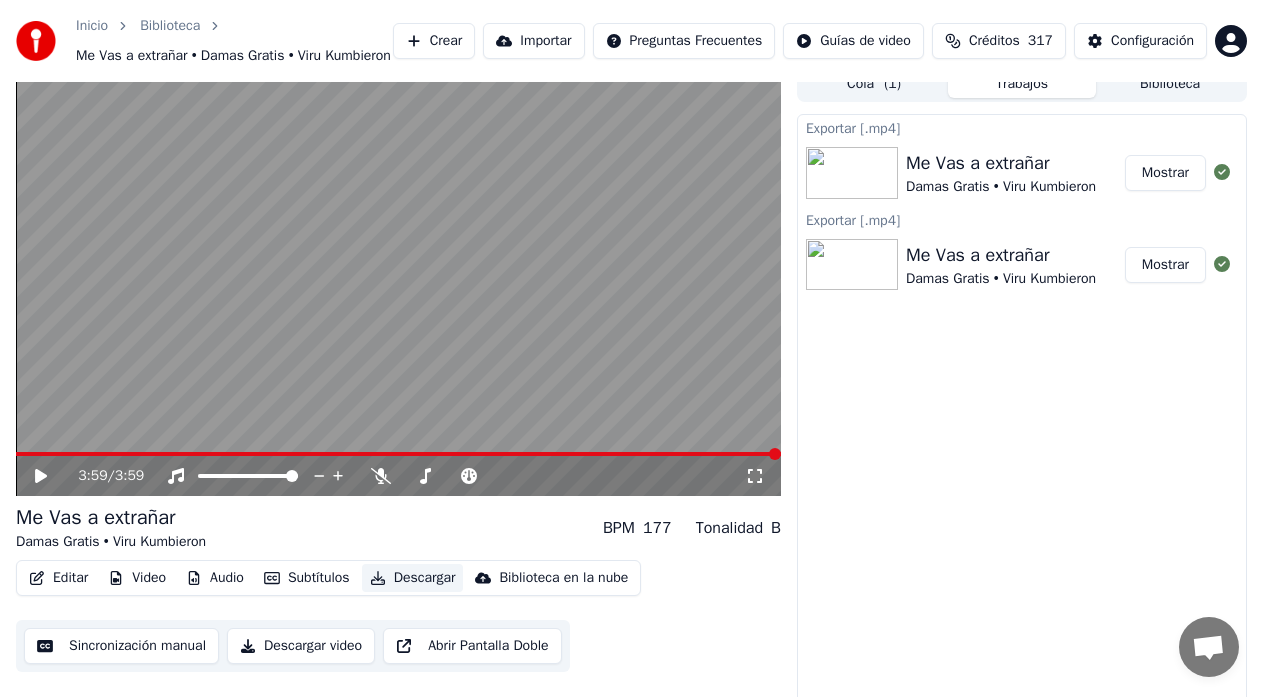 scroll, scrollTop: 0, scrollLeft: 0, axis: both 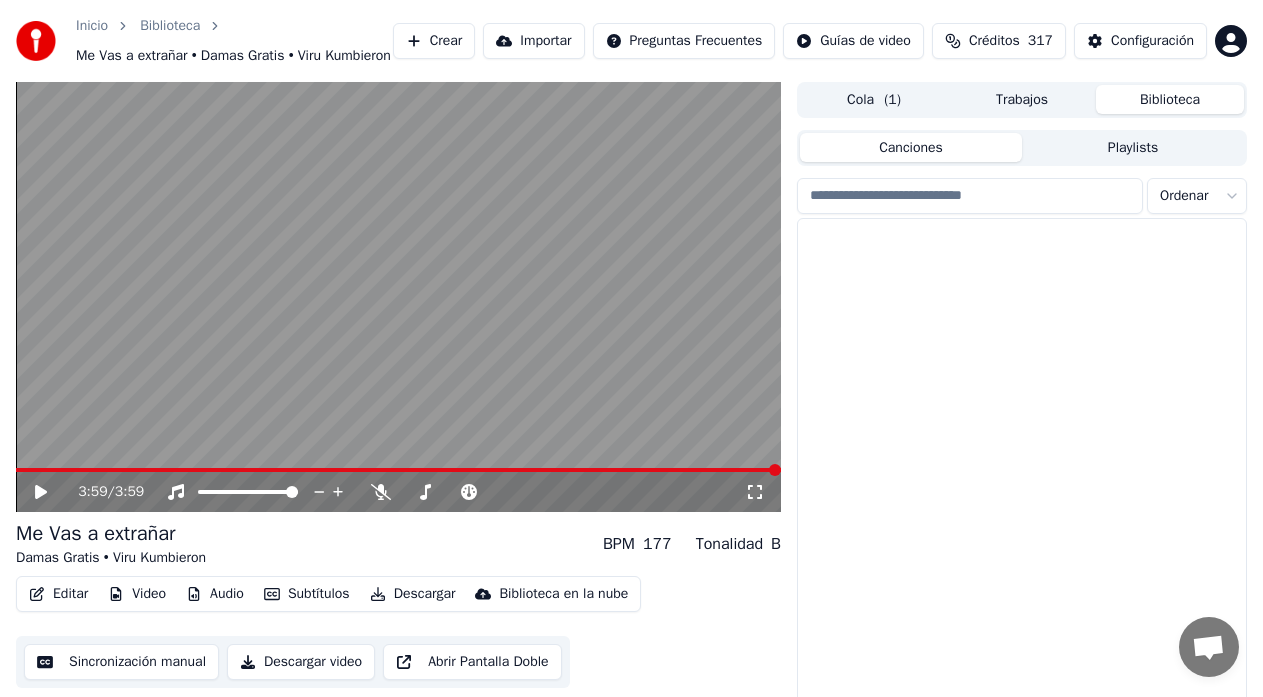 click on "Biblioteca" at bounding box center [1170, 99] 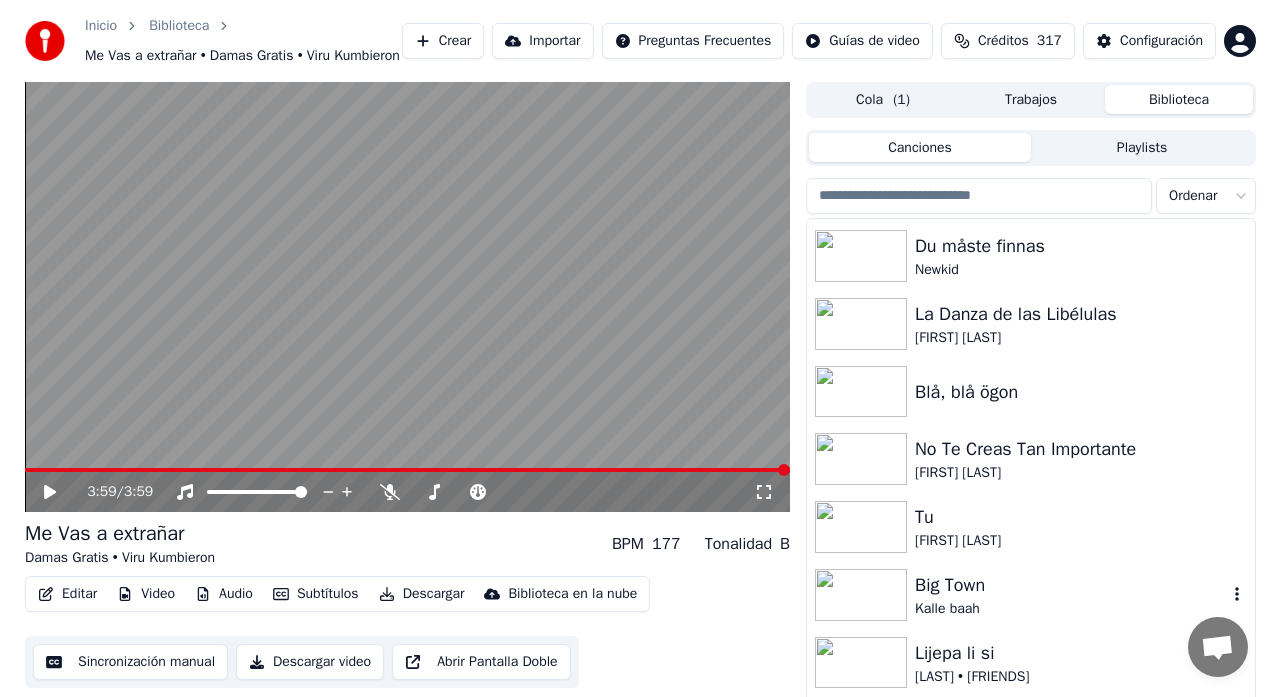 scroll, scrollTop: 267, scrollLeft: 0, axis: vertical 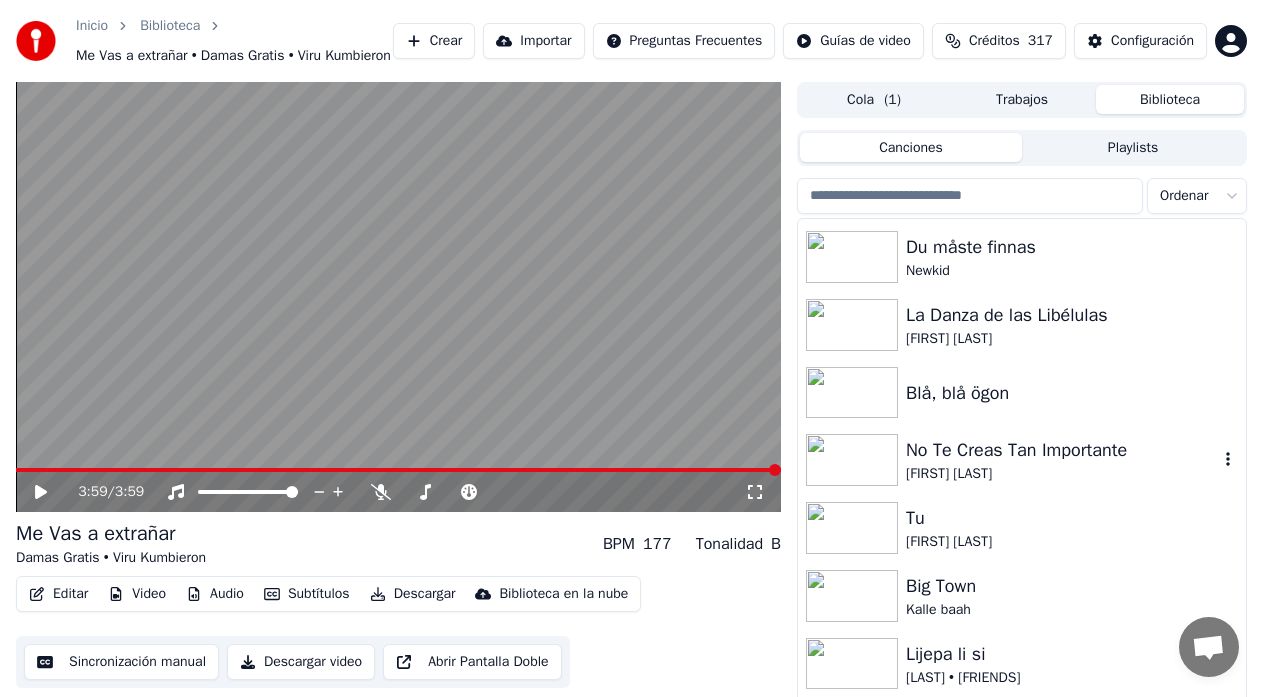 click on "No Te Creas Tan Importante" at bounding box center (1062, 450) 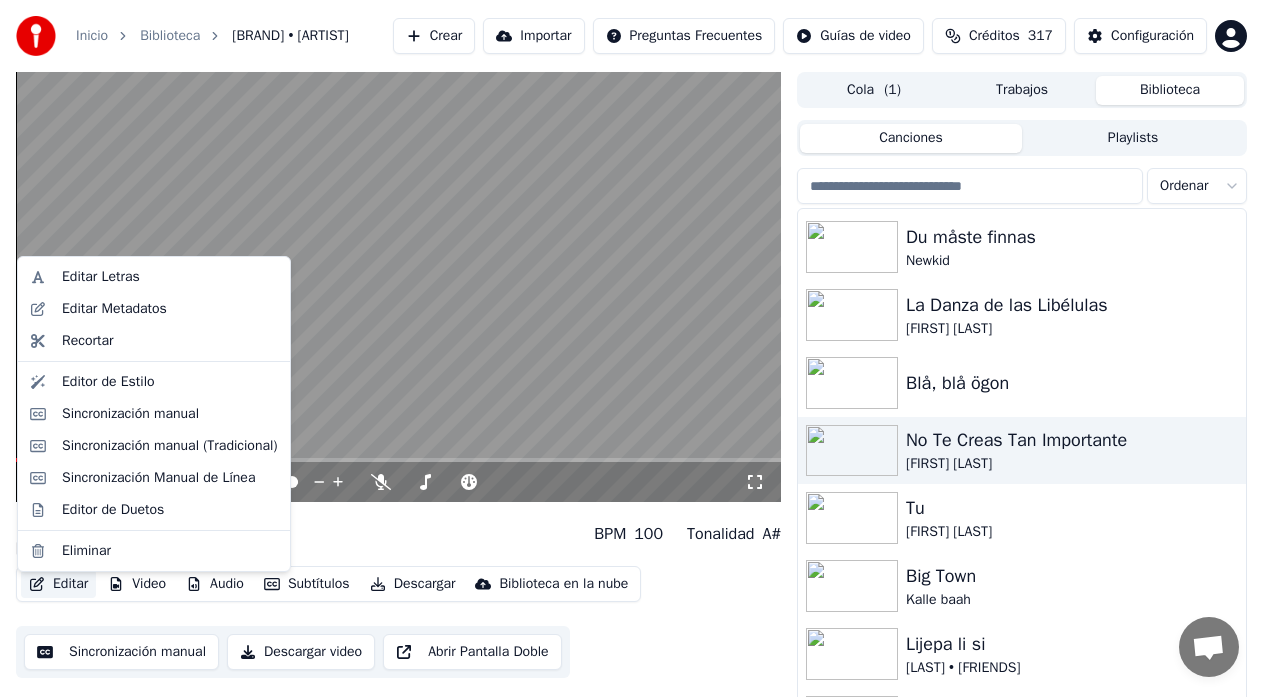 click on "Editar" at bounding box center (58, 584) 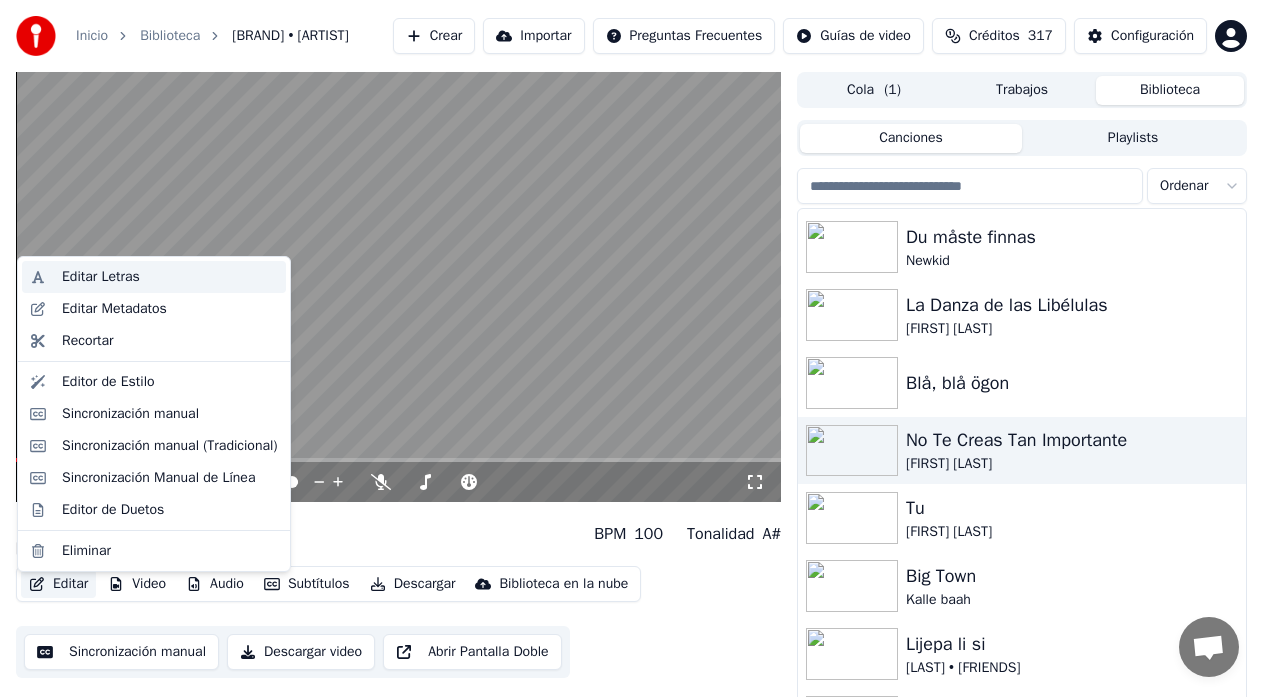 click on "Editar Letras" at bounding box center (101, 277) 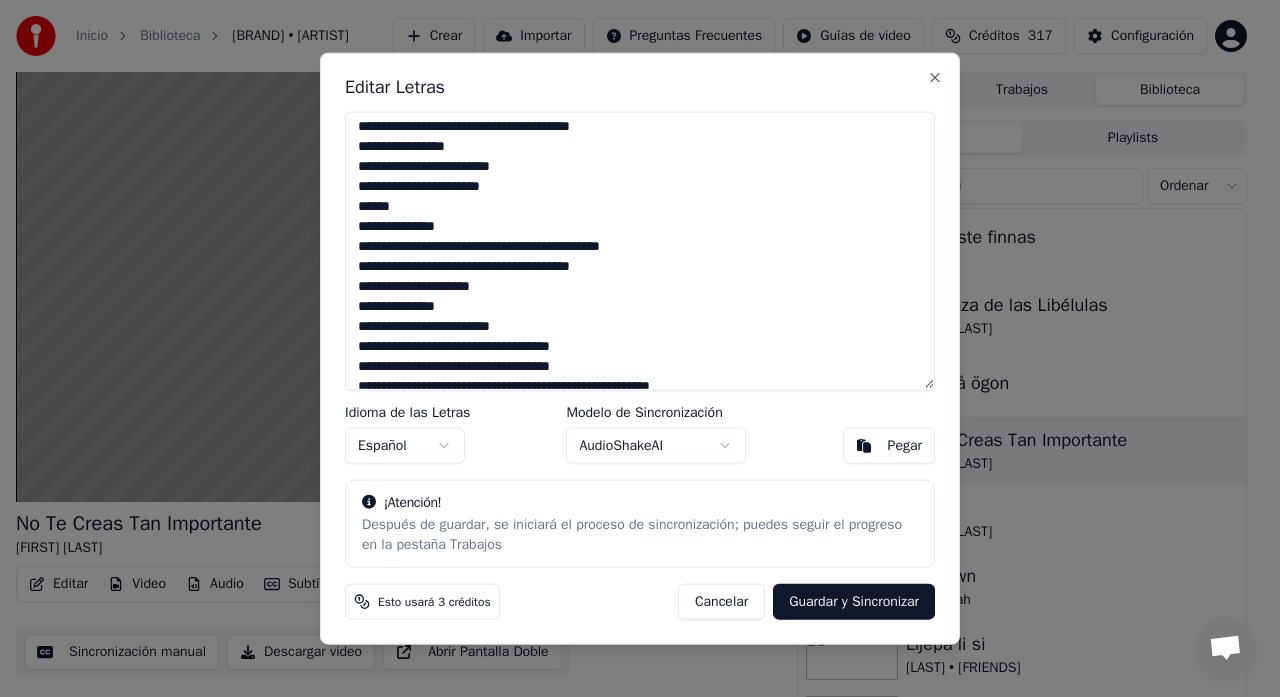 scroll, scrollTop: 638, scrollLeft: 0, axis: vertical 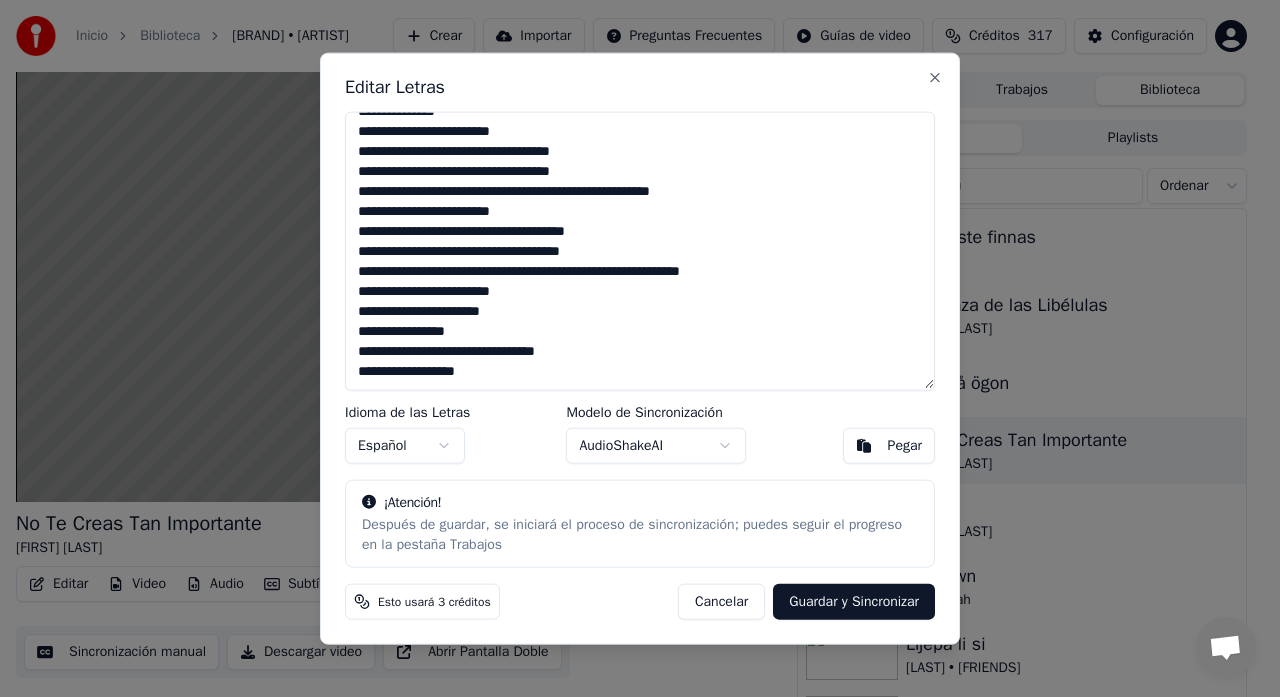drag, startPoint x: 357, startPoint y: 133, endPoint x: 650, endPoint y: 455, distance: 435.35388 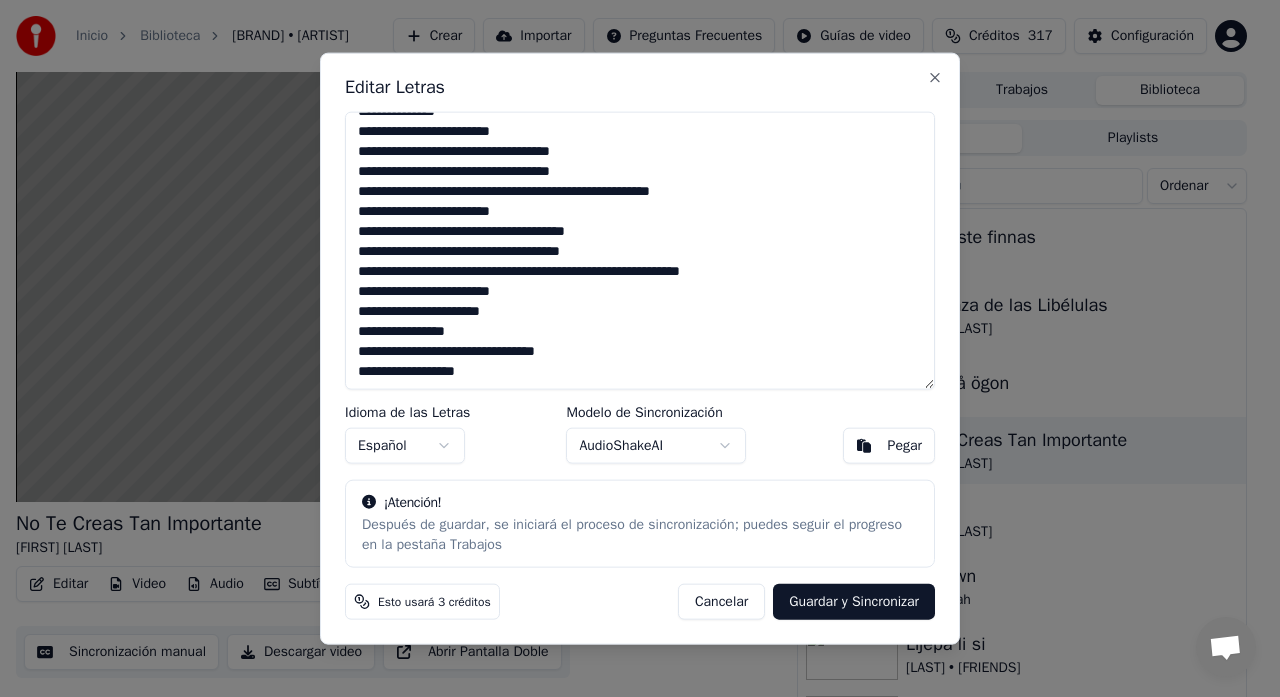 click on "Cancelar" at bounding box center (721, 602) 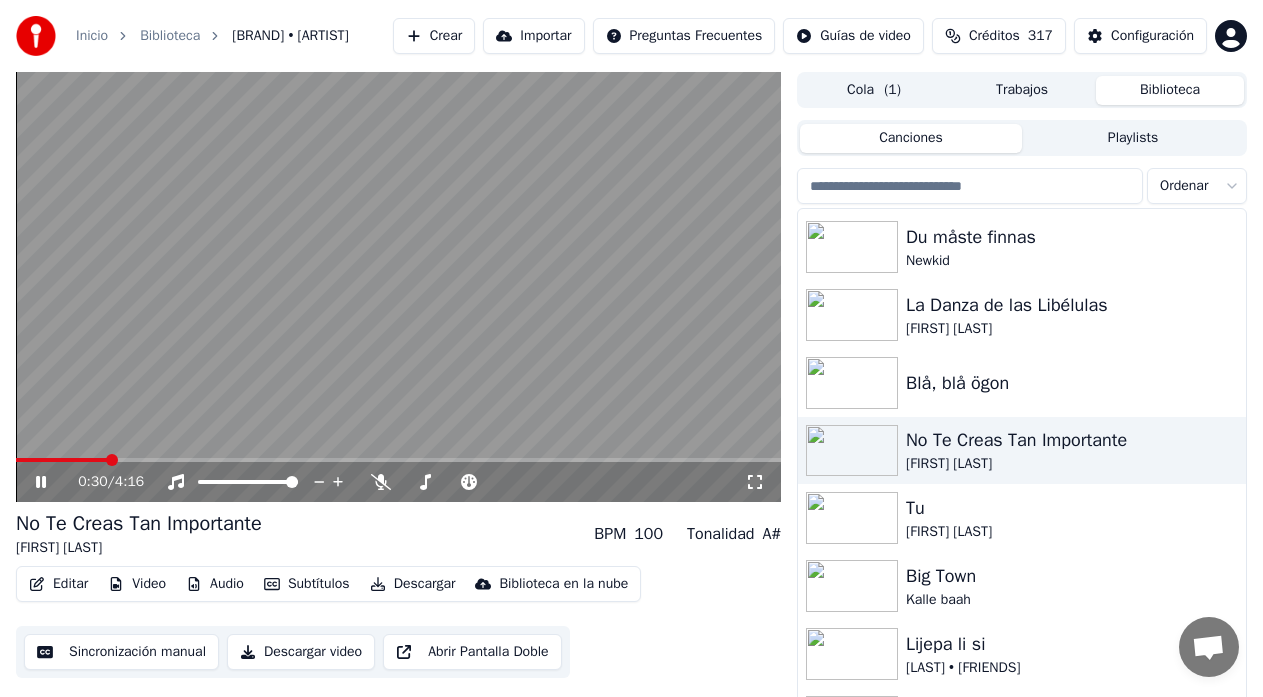 click at bounding box center (398, 287) 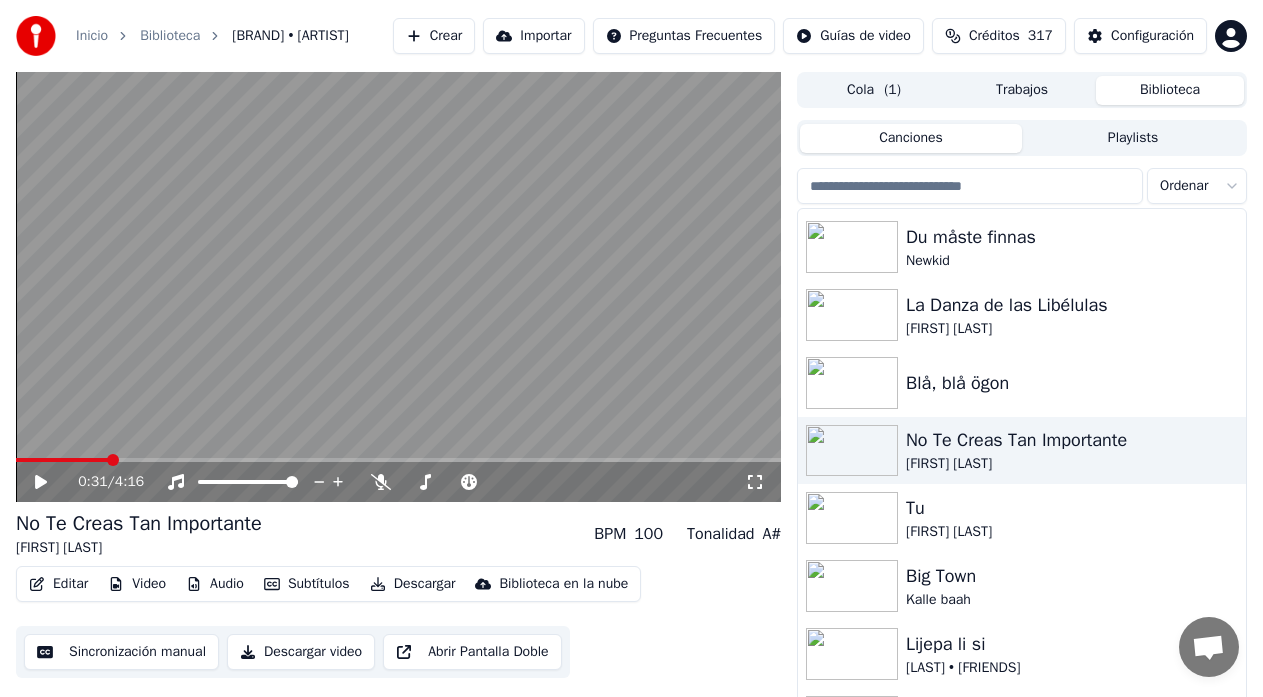 click on "Crear" at bounding box center (434, 36) 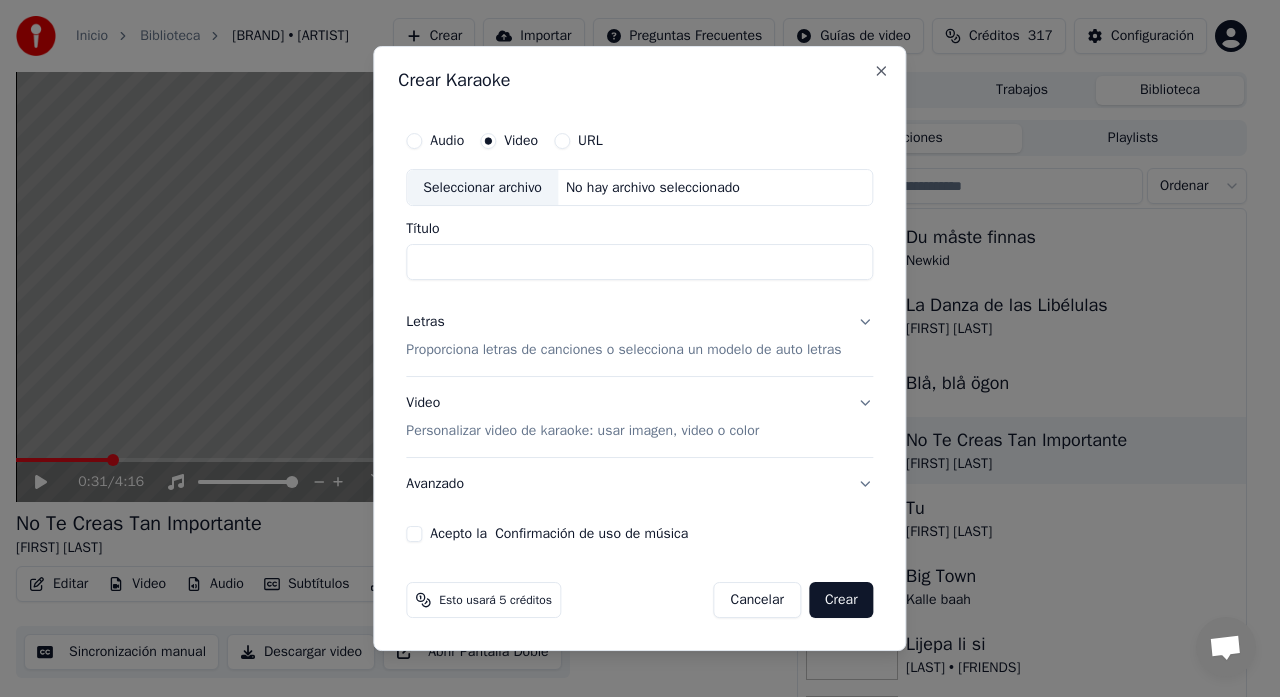 click on "Seleccionar archivo" at bounding box center [482, 188] 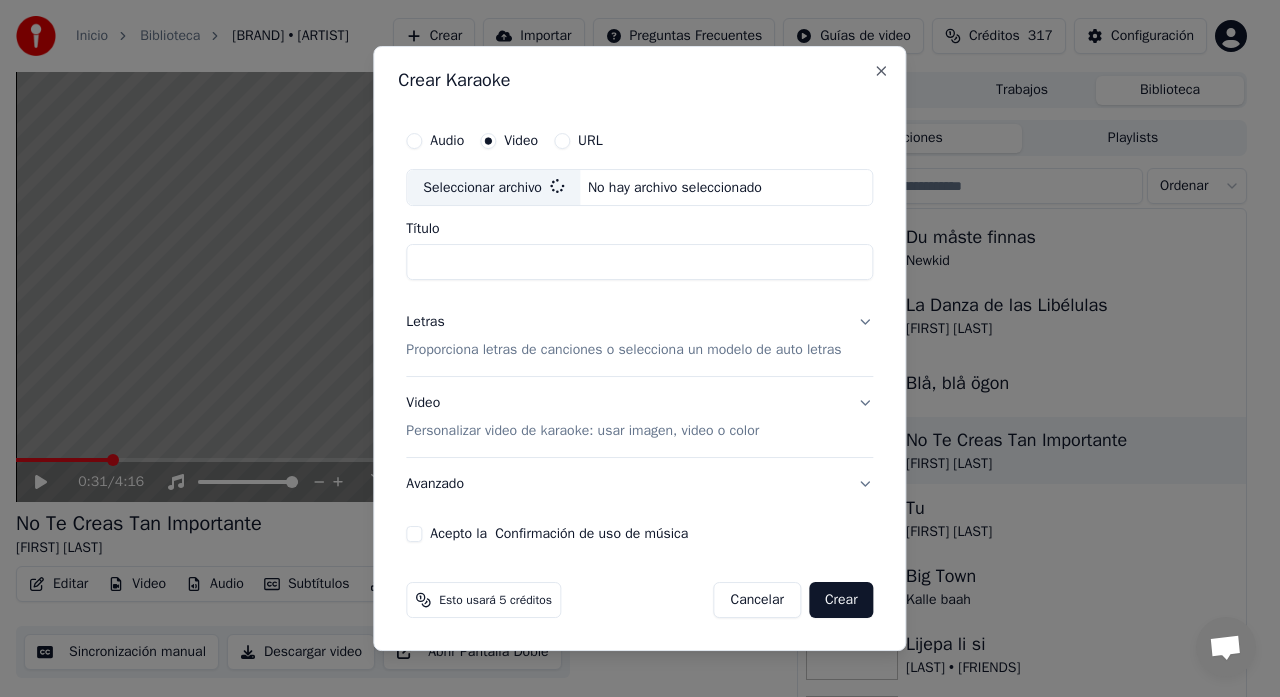 type on "**********" 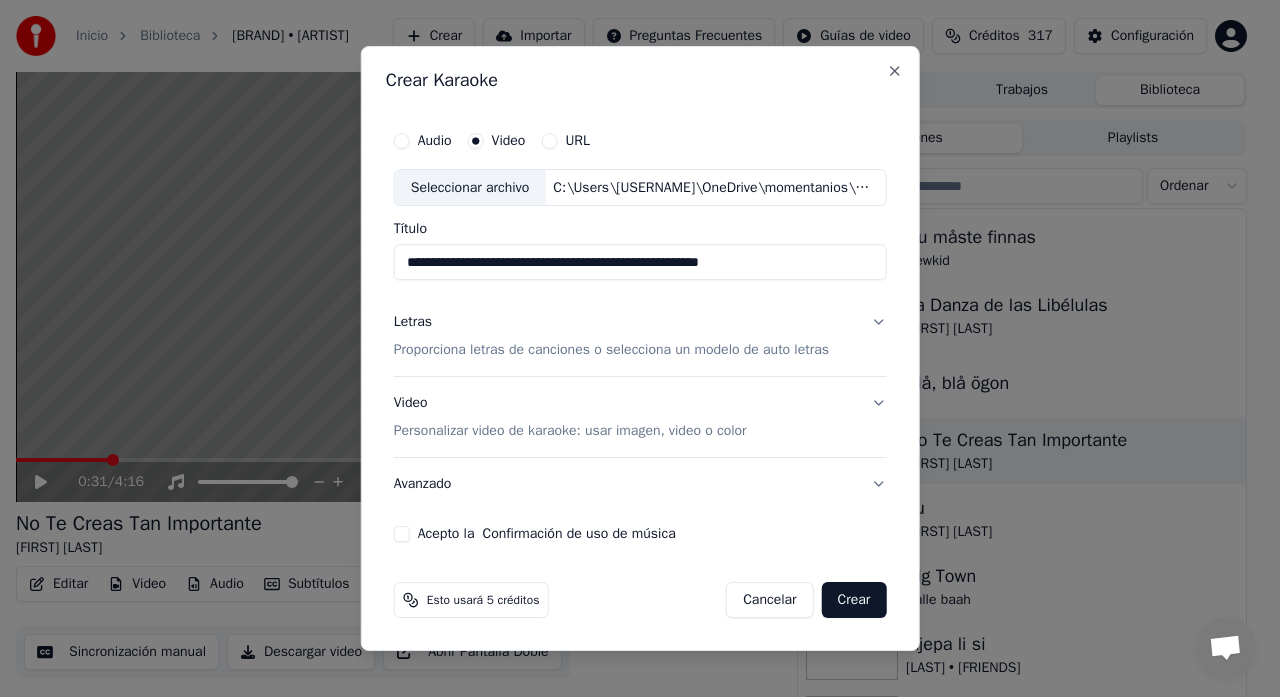 click on "Proporciona letras de canciones o selecciona un modelo de auto letras" at bounding box center [611, 351] 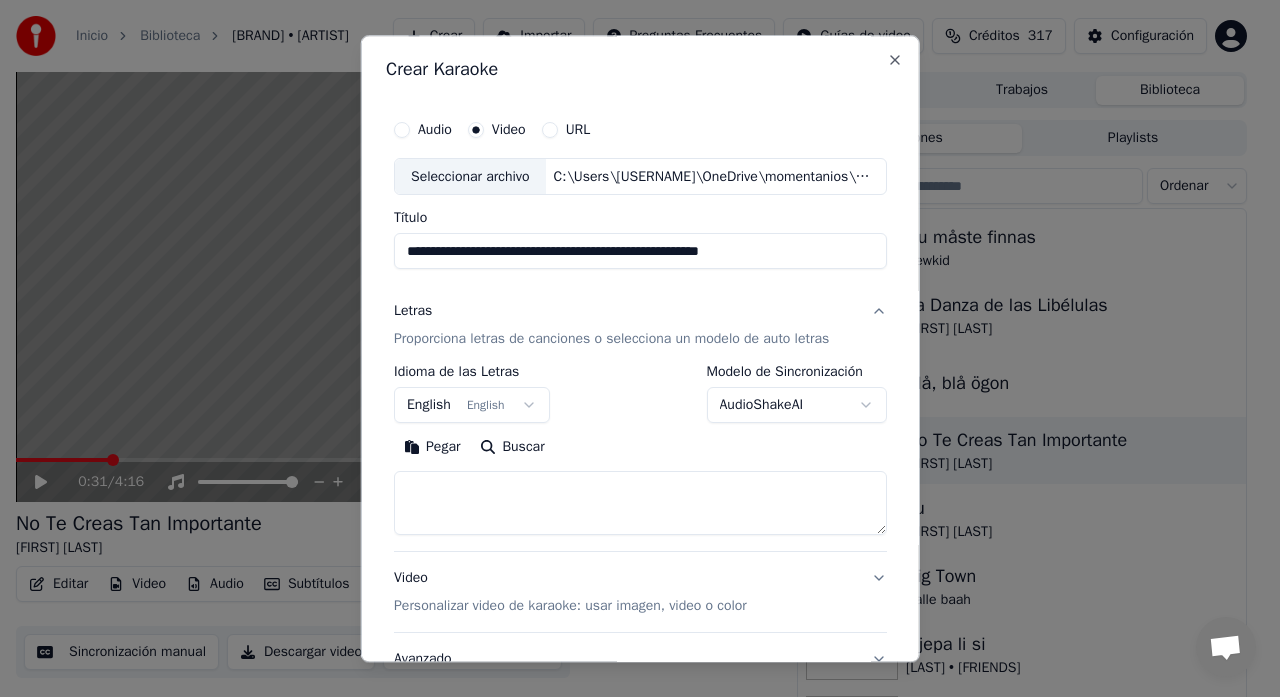 click at bounding box center [640, 504] 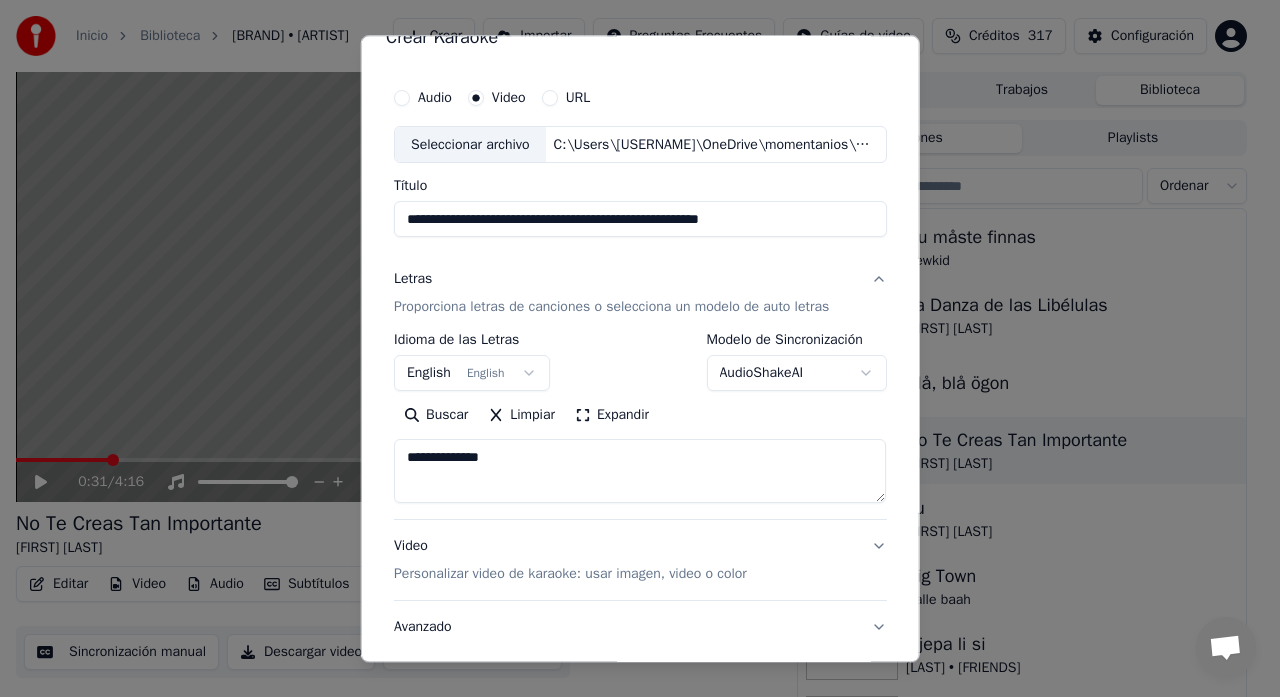 scroll, scrollTop: 31, scrollLeft: 0, axis: vertical 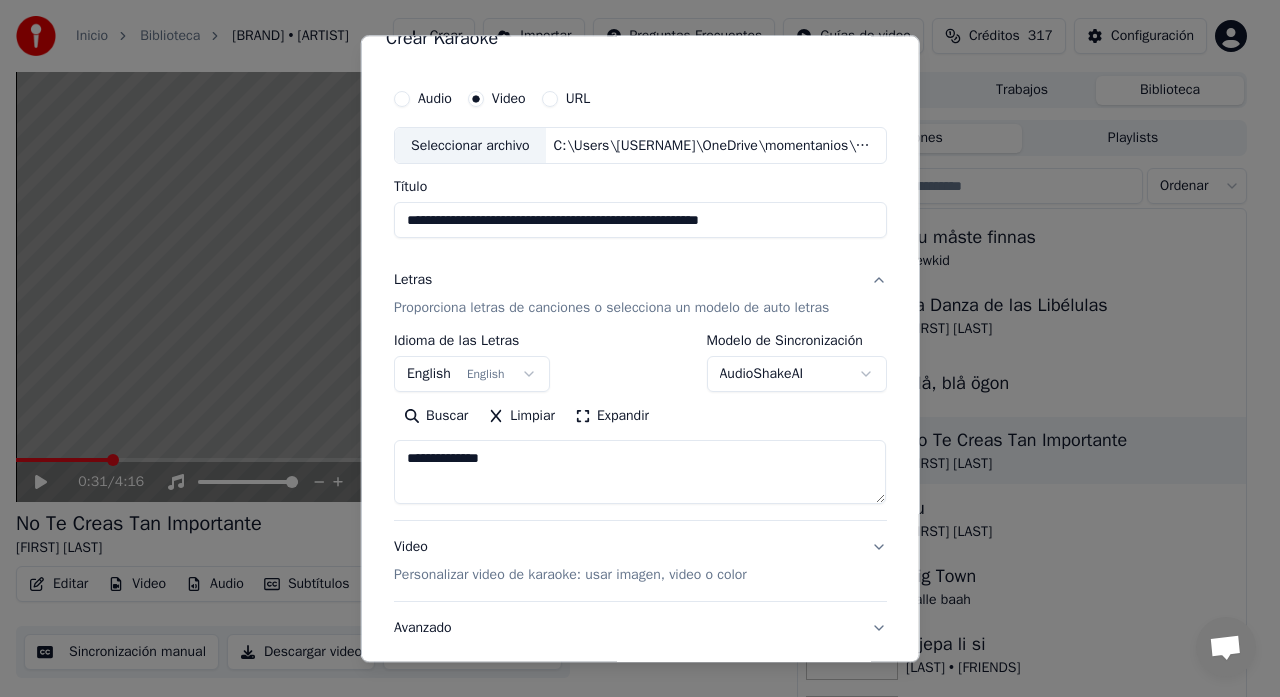 drag, startPoint x: 510, startPoint y: 455, endPoint x: 338, endPoint y: 452, distance: 172.02615 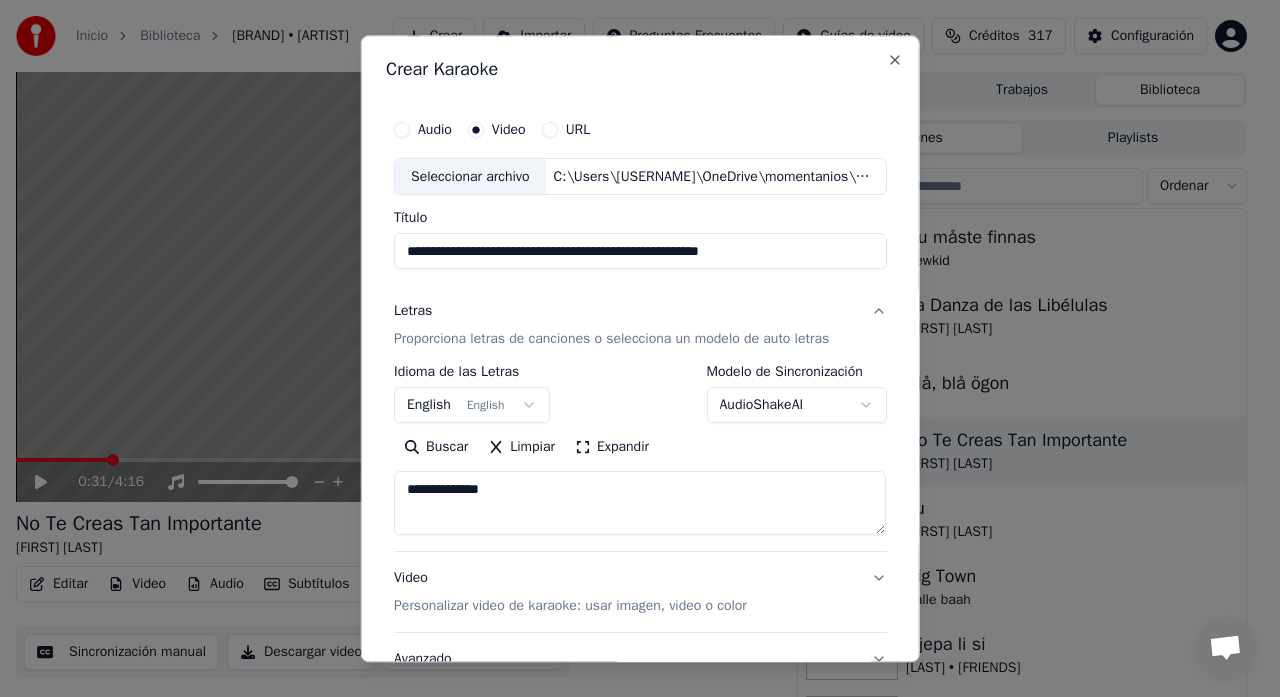 type on "**********" 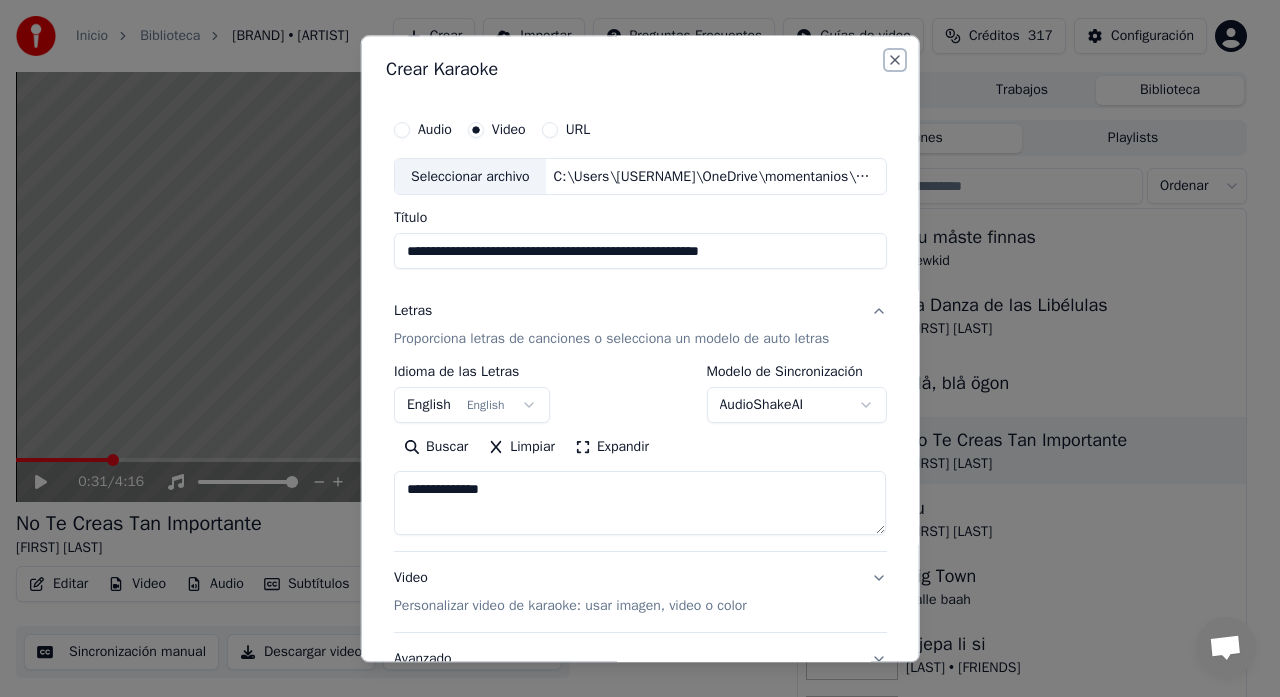 click on "Close" at bounding box center (894, 60) 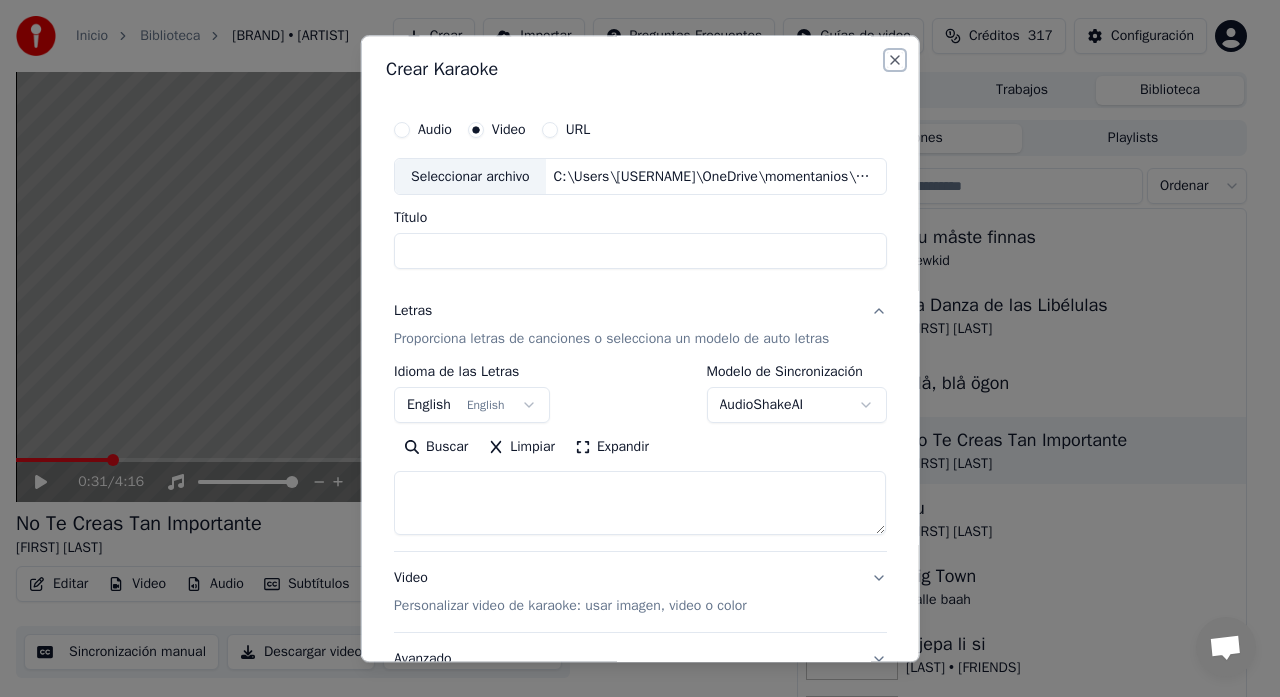 select 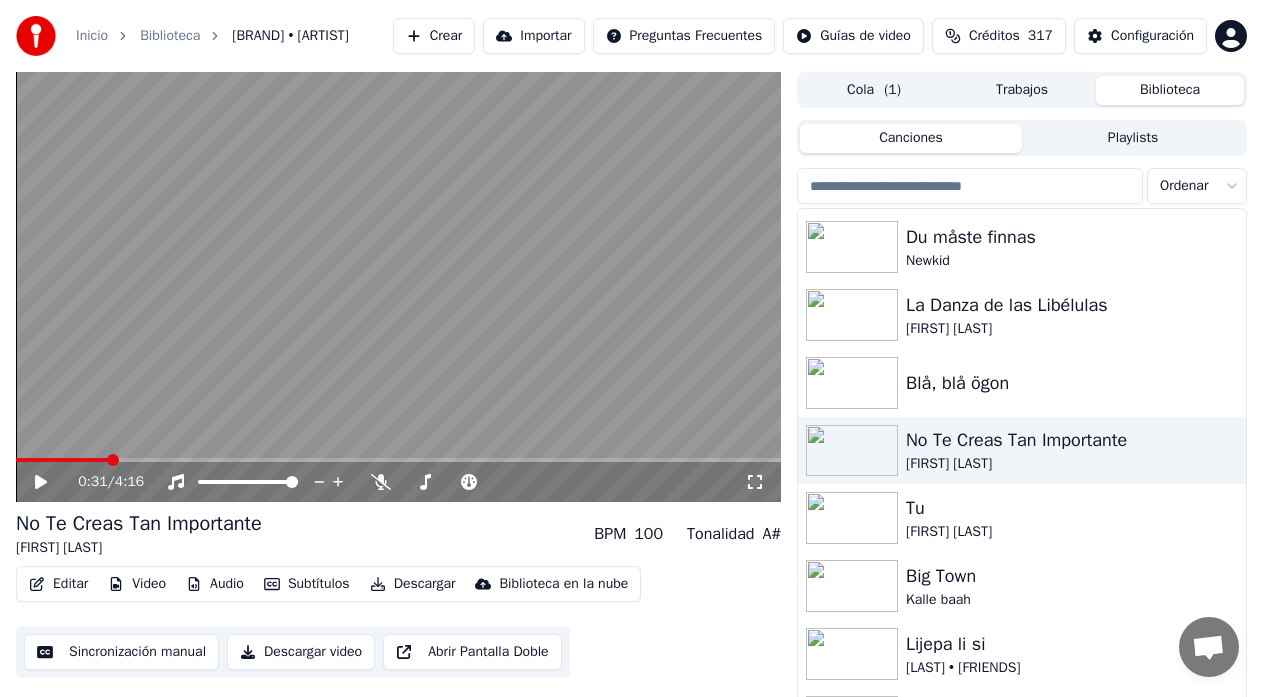 click on "Editar" at bounding box center [58, 584] 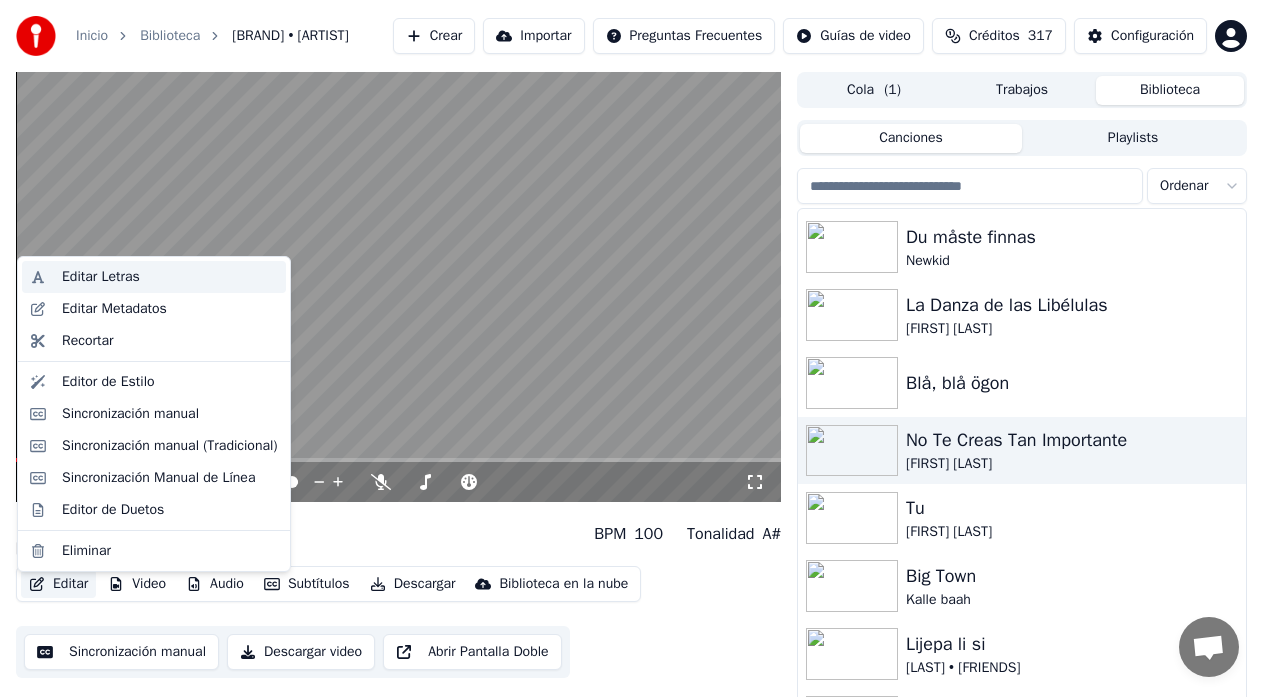 click on "Editar Letras" at bounding box center [101, 277] 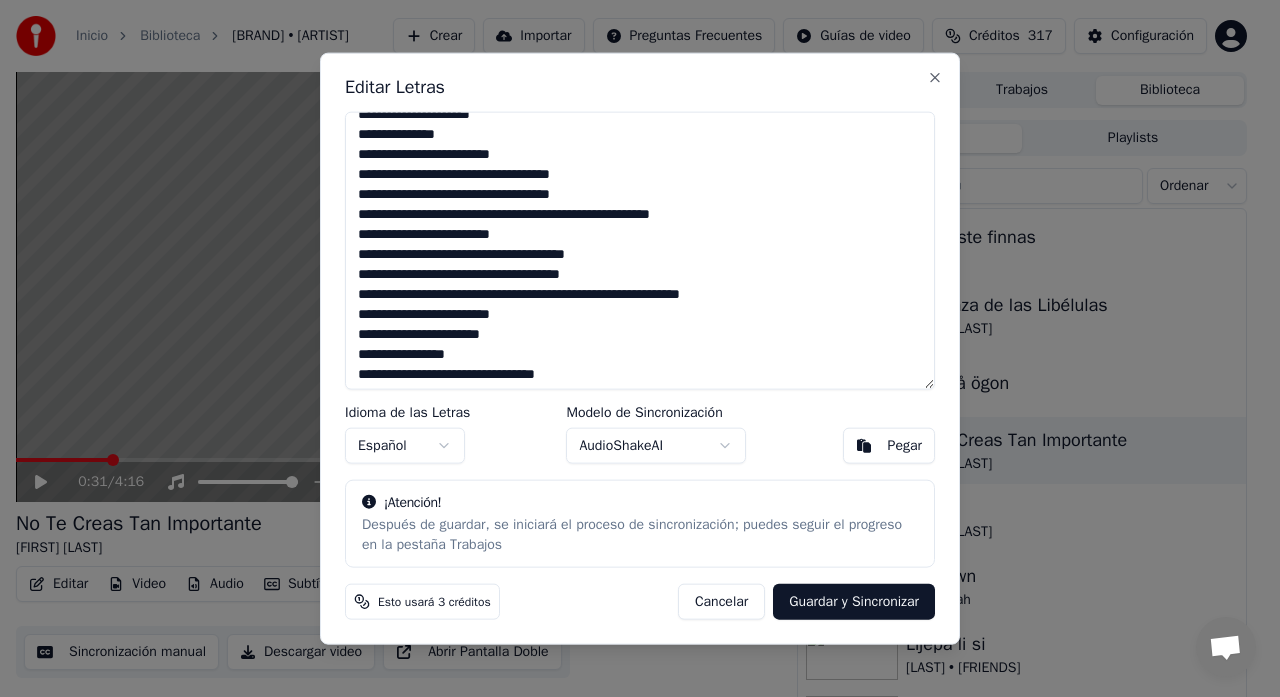 scroll, scrollTop: 638, scrollLeft: 0, axis: vertical 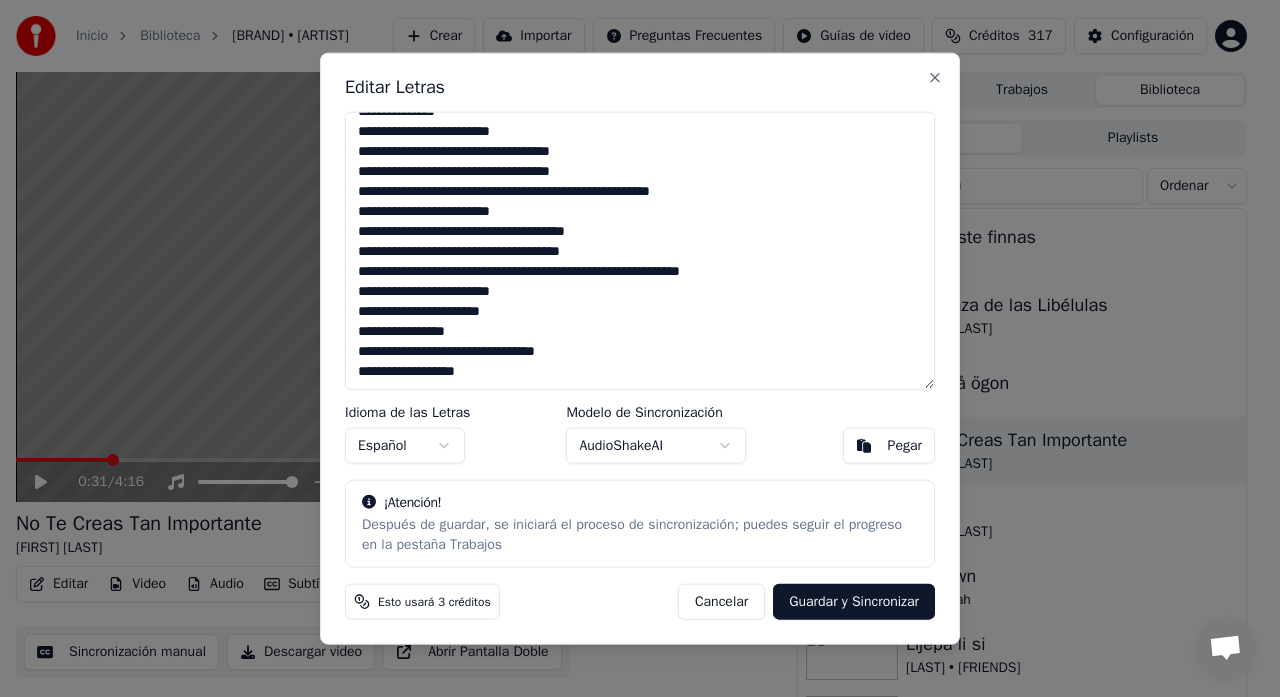 drag, startPoint x: 355, startPoint y: 124, endPoint x: 637, endPoint y: 427, distance: 413.92392 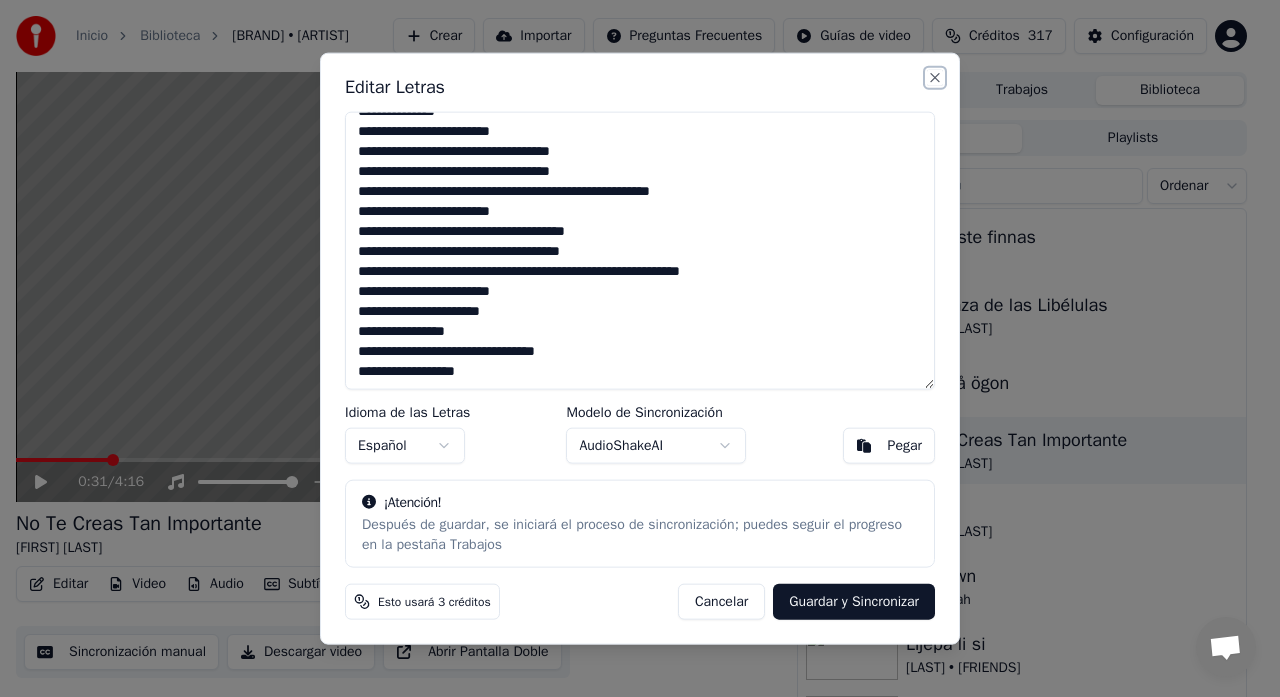 click on "Close" at bounding box center [935, 77] 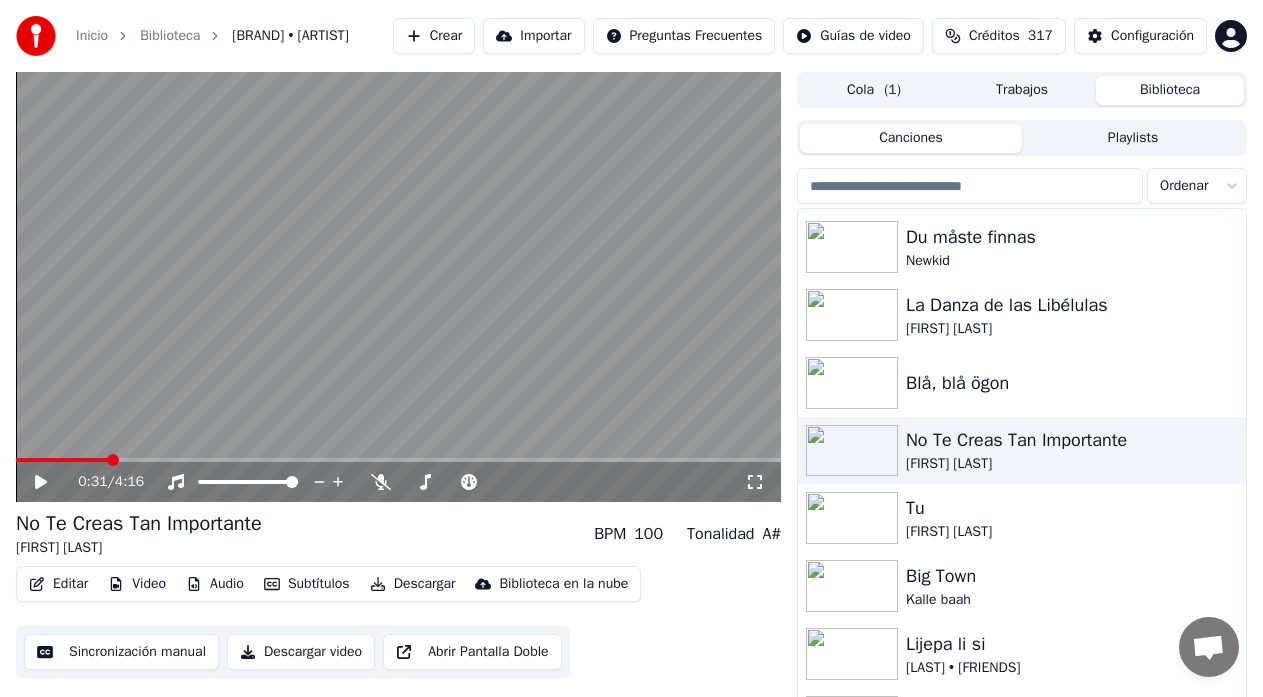 click on "Crear" at bounding box center (434, 36) 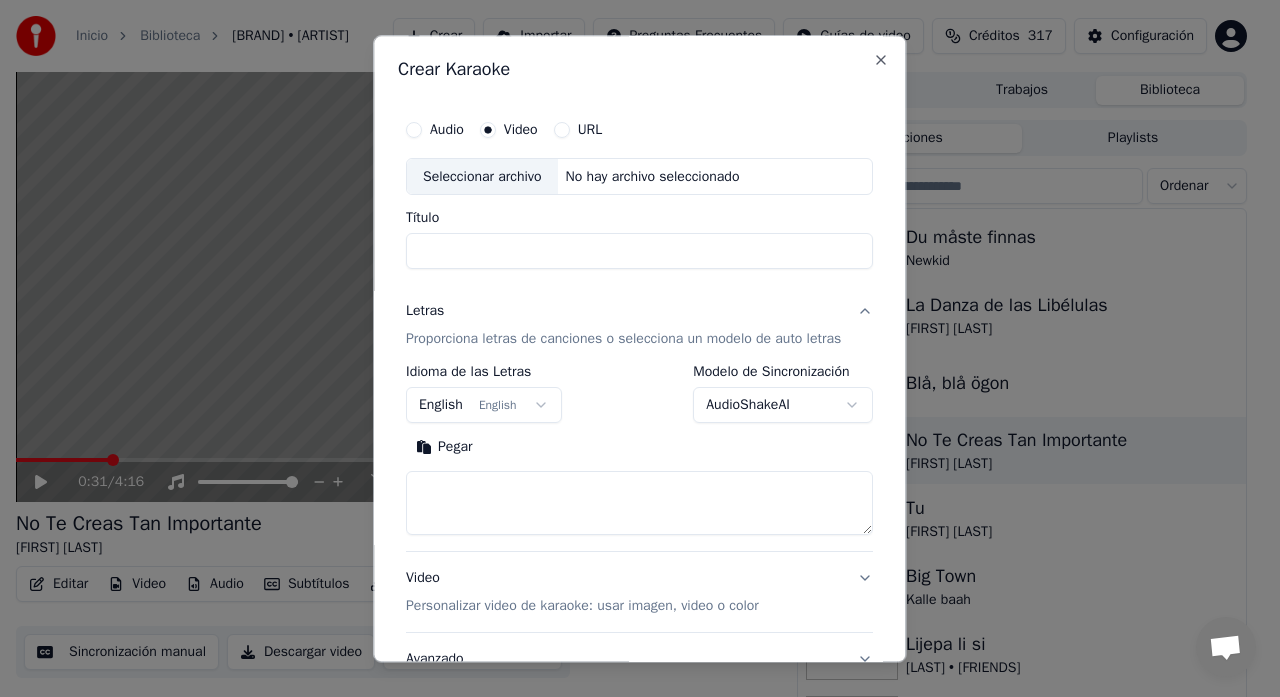 click on "Proporciona letras de canciones o selecciona un modelo de auto letras" at bounding box center (623, 340) 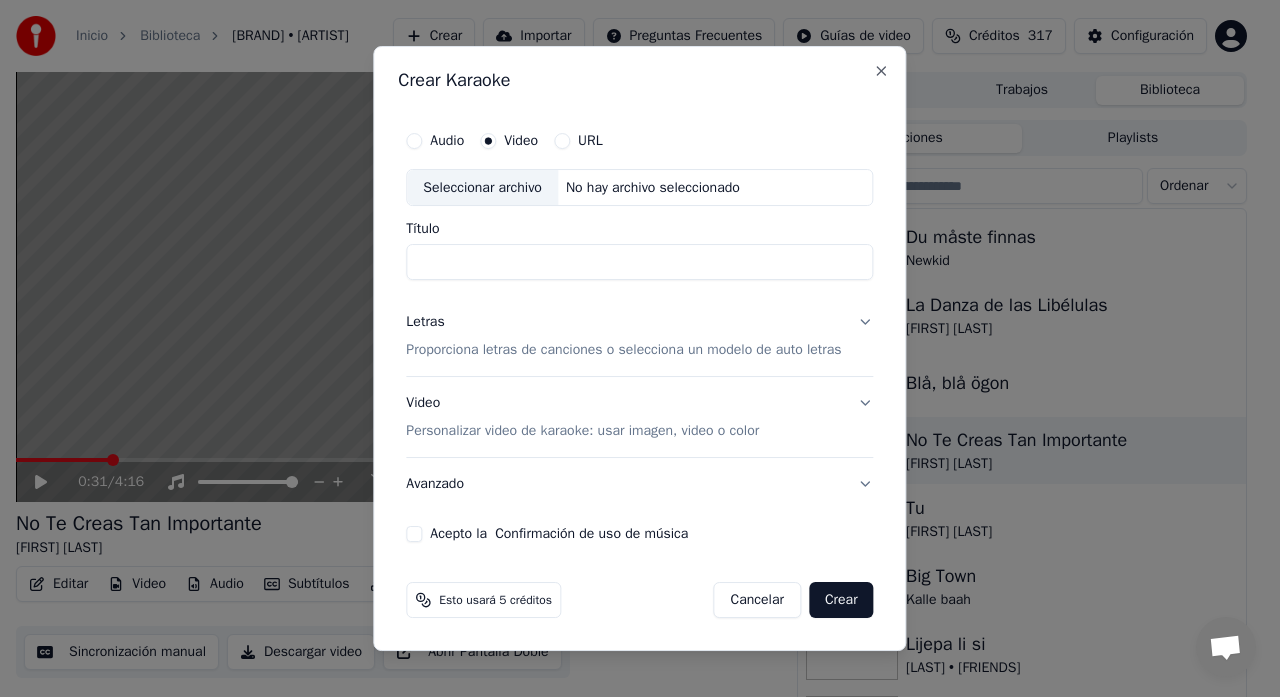 click on "Proporciona letras de canciones o selecciona un modelo de auto letras" at bounding box center (623, 351) 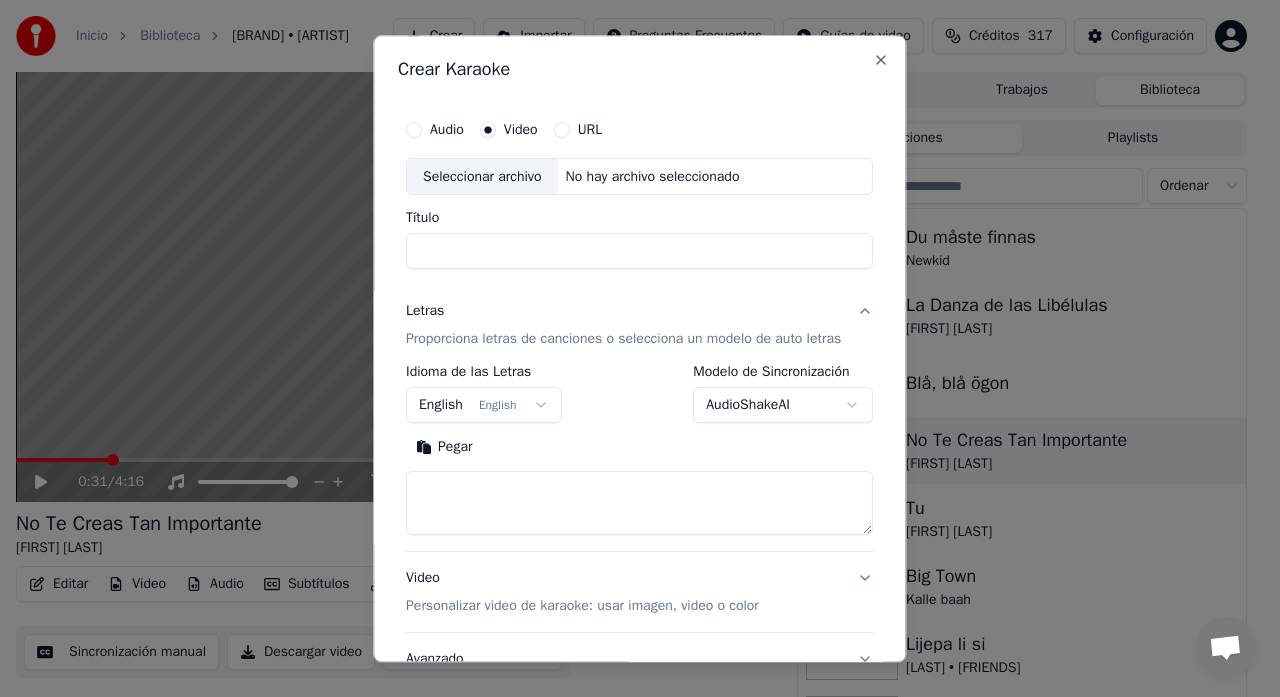 click at bounding box center (639, 504) 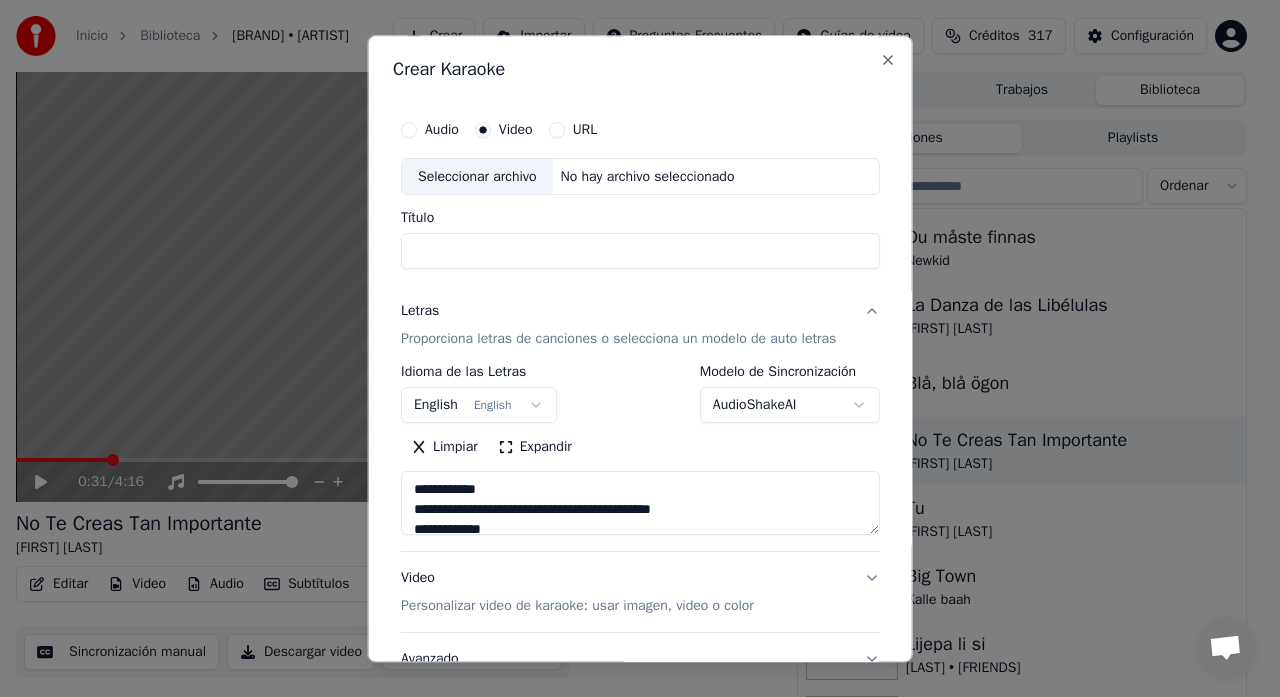 scroll, scrollTop: 845, scrollLeft: 0, axis: vertical 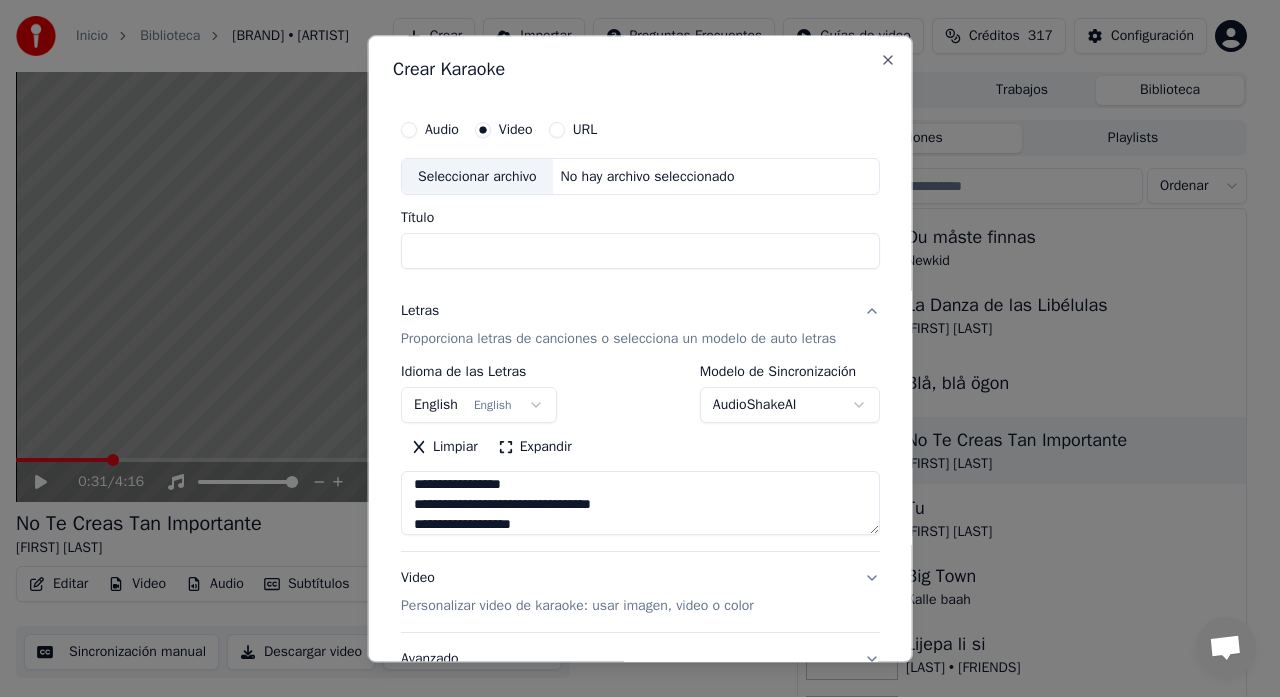 type on "**********" 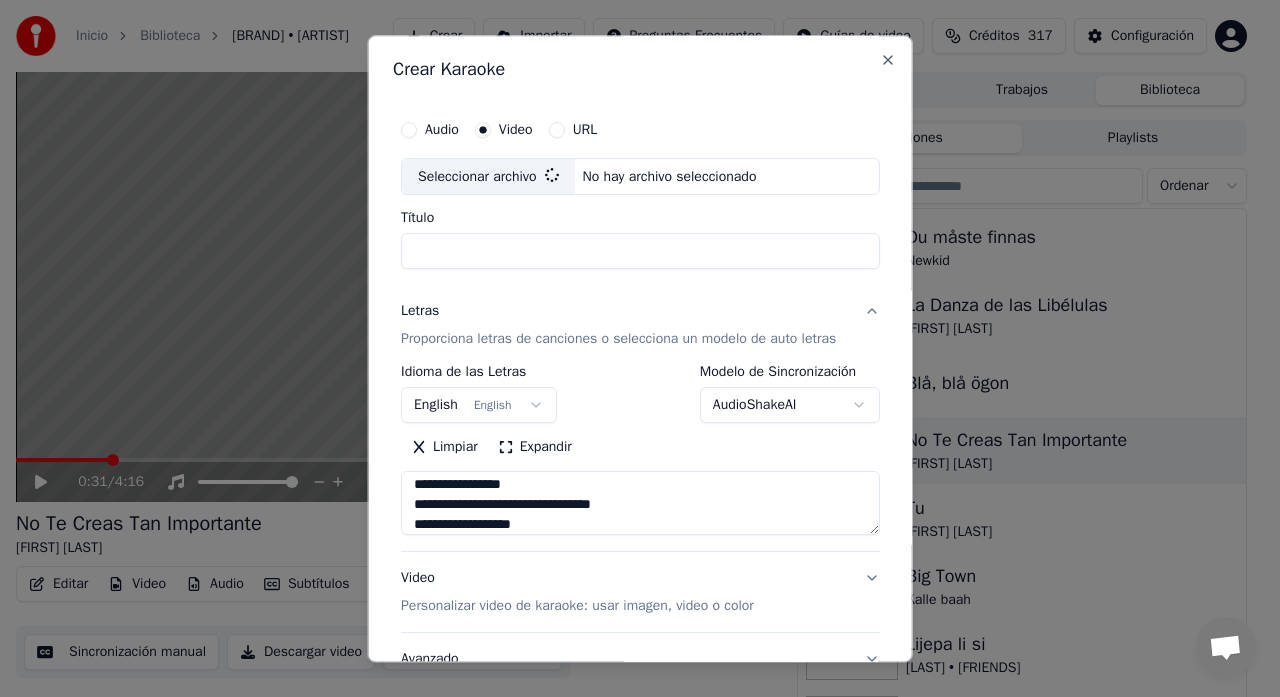 type on "**********" 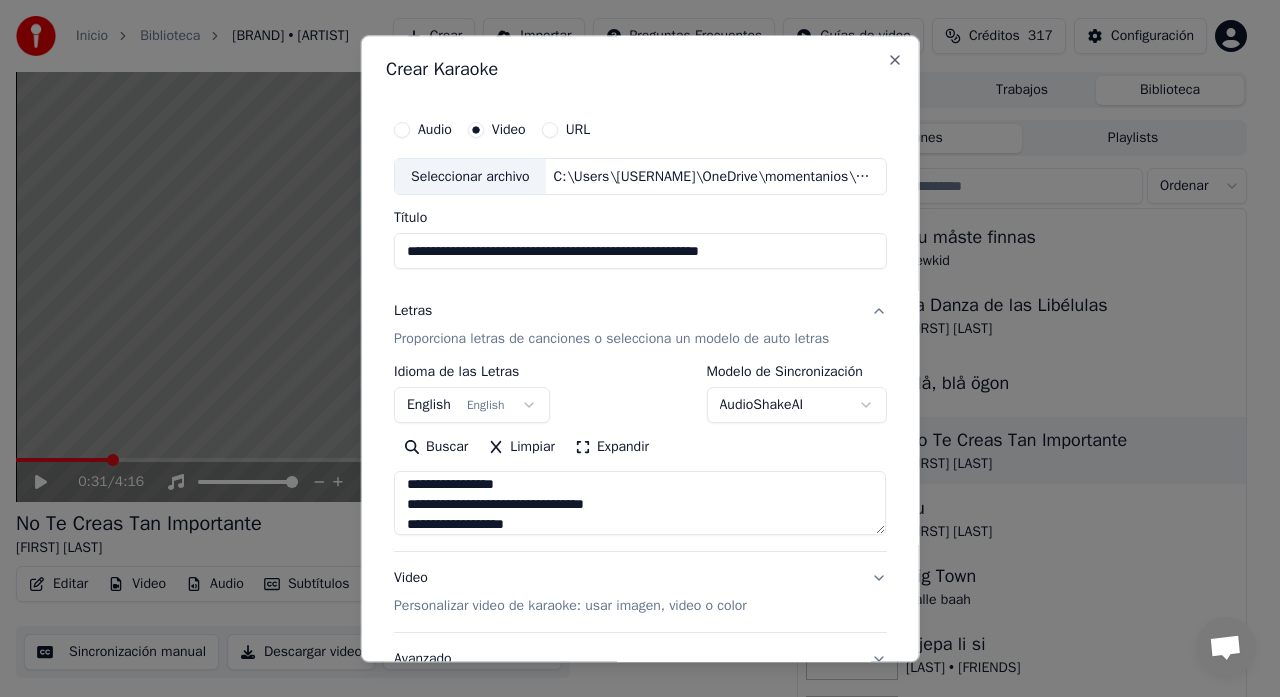 scroll, scrollTop: 853, scrollLeft: 0, axis: vertical 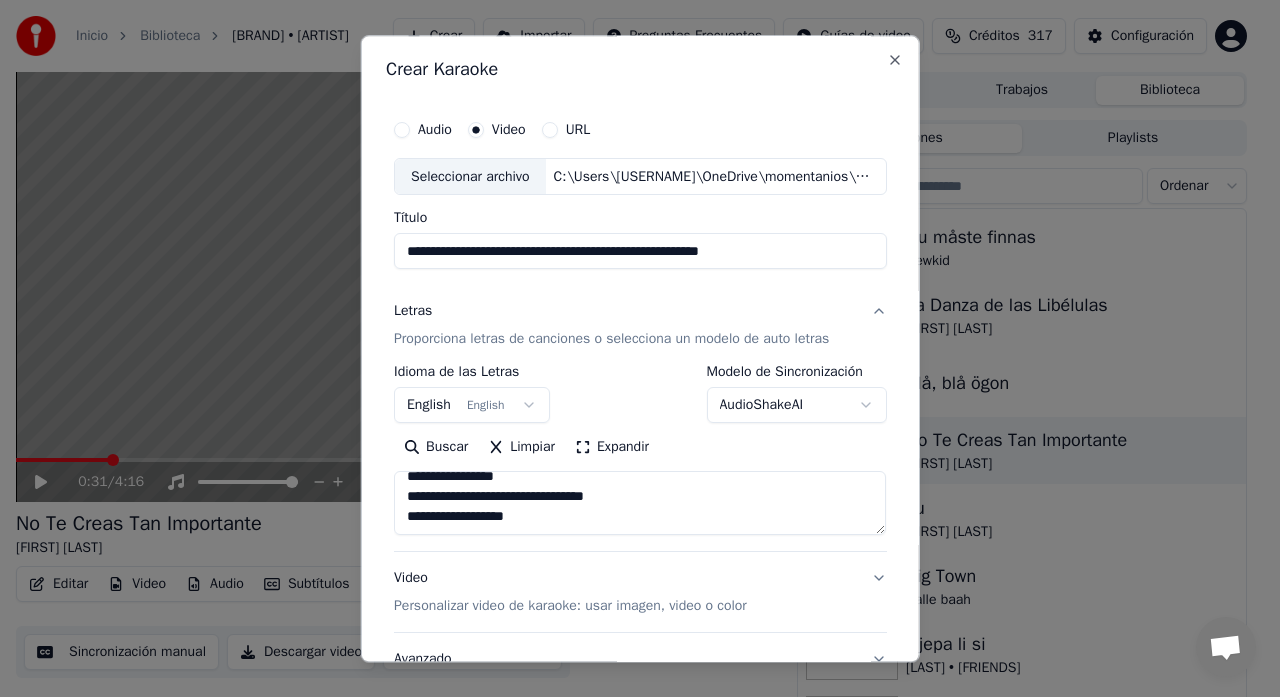 click on "Video Personalizar video de karaoke: usar imagen, video o color" at bounding box center [570, 593] 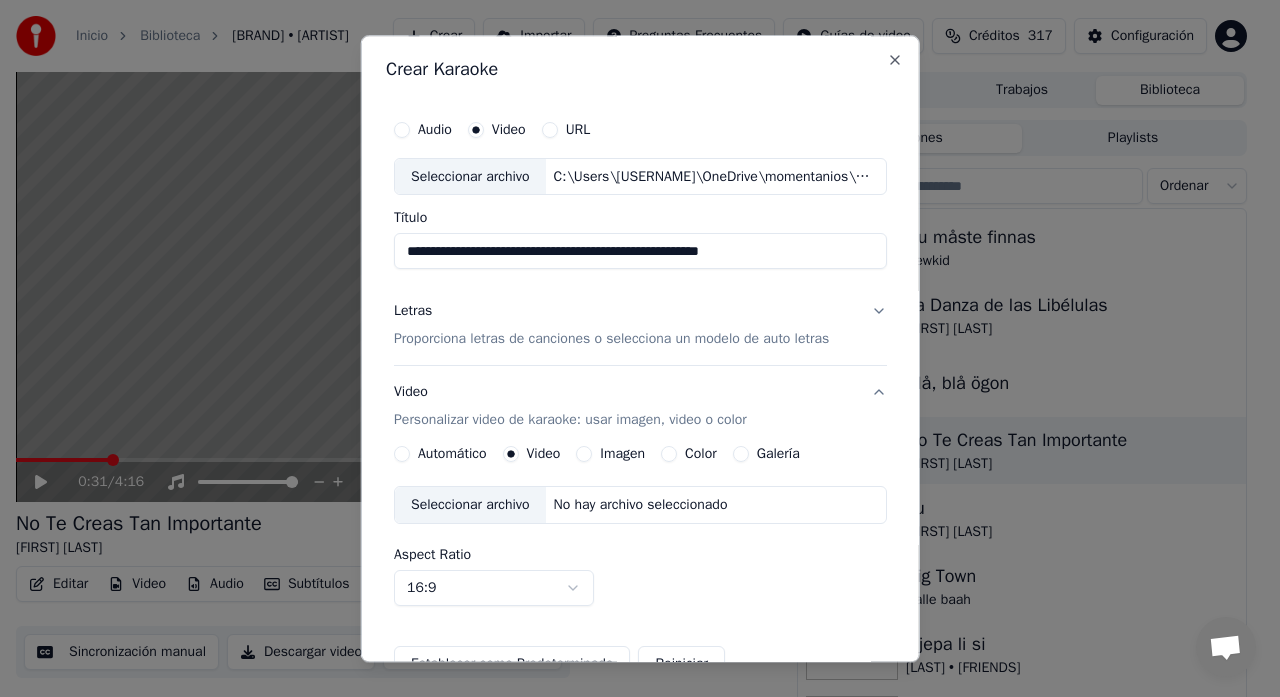 click on "Seleccionar archivo" at bounding box center (470, 506) 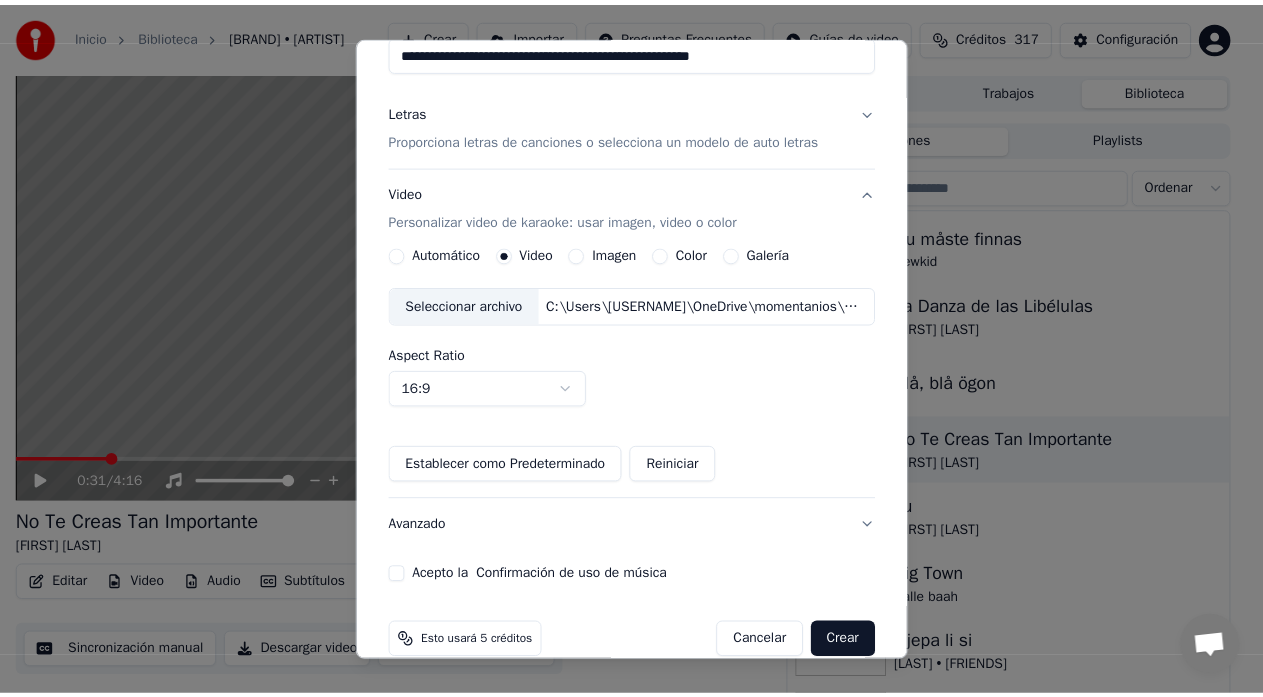 scroll, scrollTop: 230, scrollLeft: 0, axis: vertical 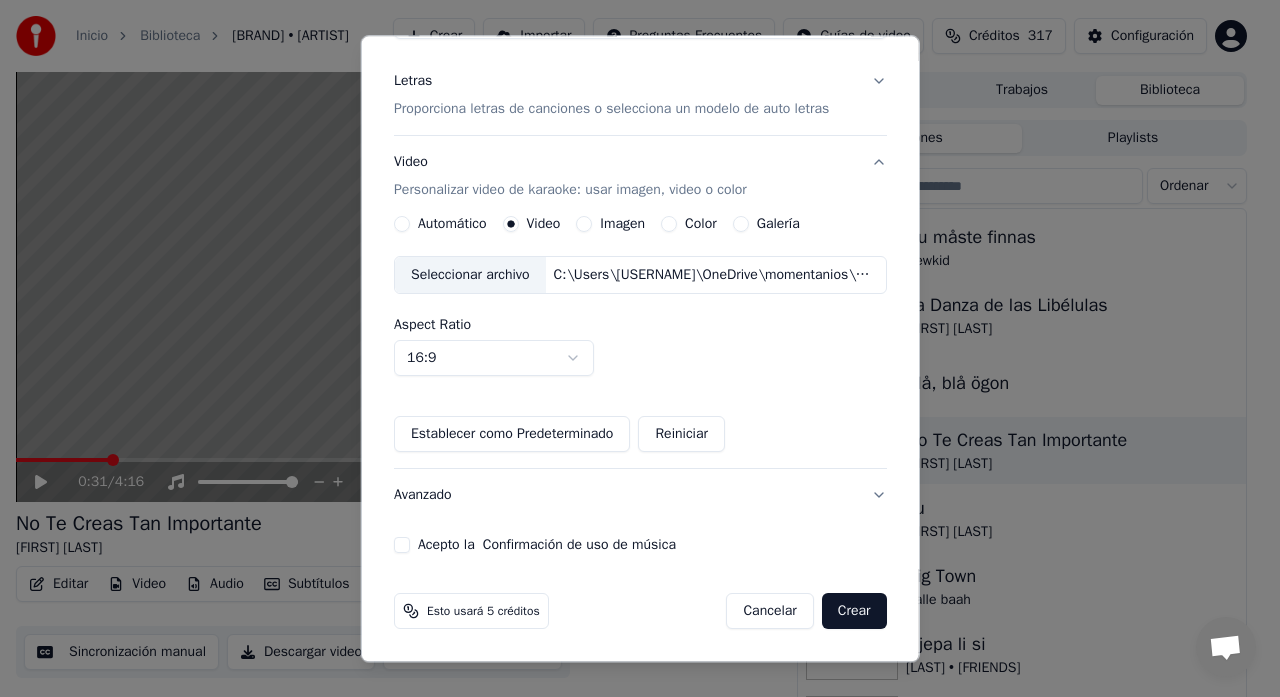 click on "Acepto la   Confirmación de uso de música" at bounding box center (402, 546) 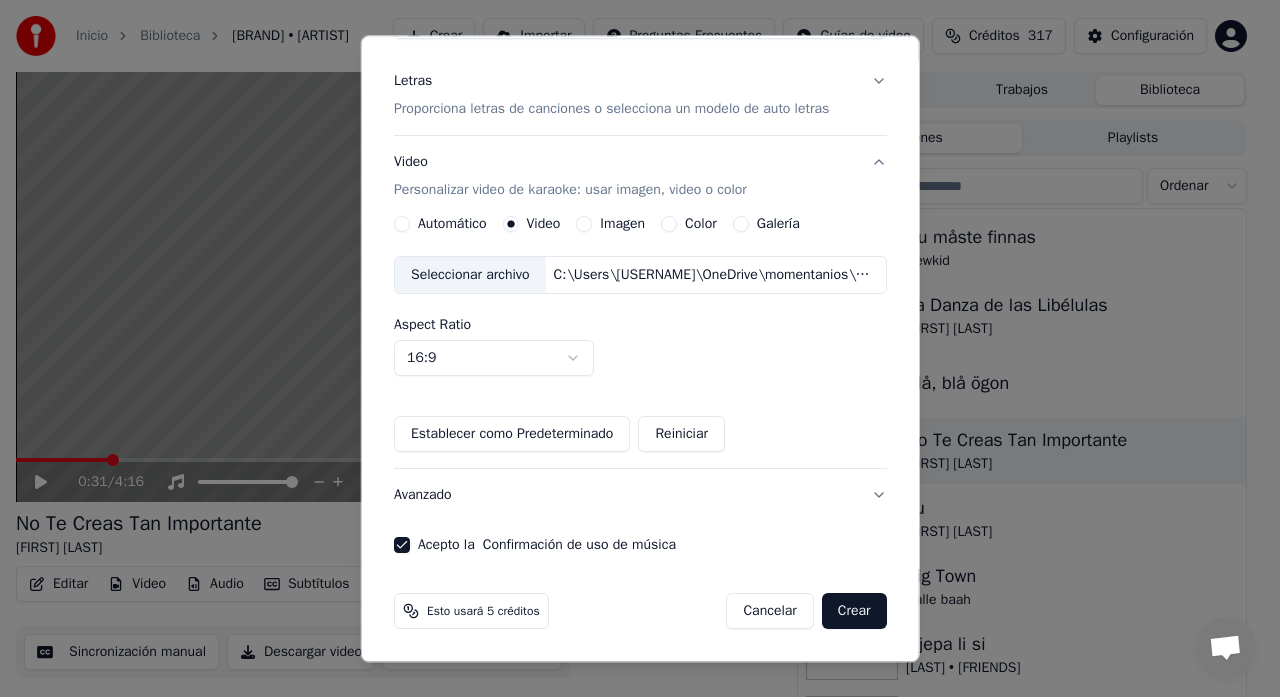 click on "Crear" at bounding box center (854, 612) 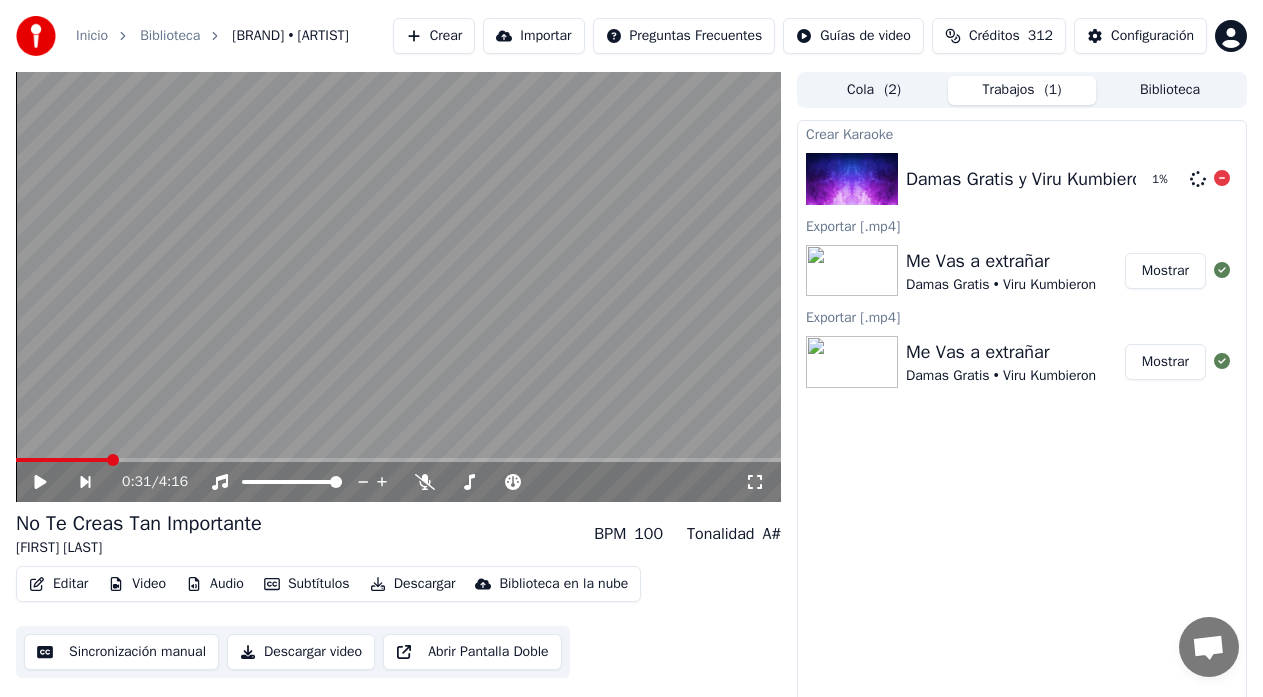 click on "Damas Gratis y Viru Kumbieron - No te Creas Tan Importante" at bounding box center (1146, 179) 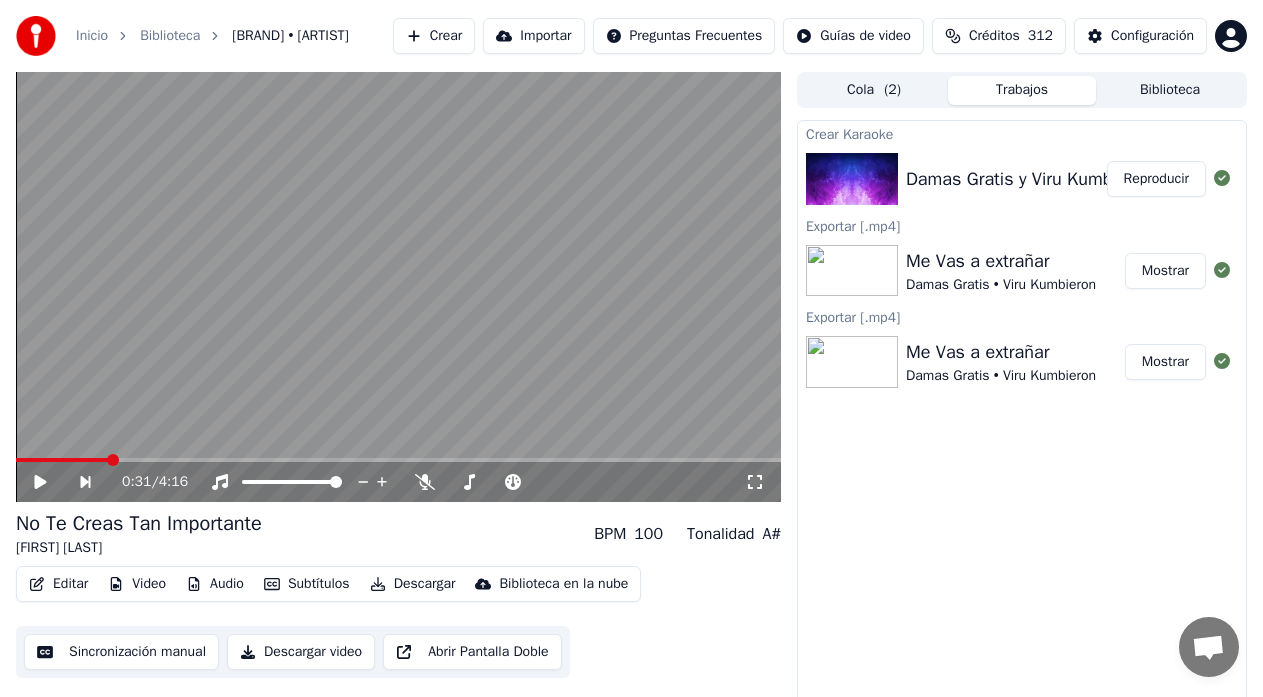 click on "Damas Gratis y Viru Kumbieron - No te Creas Tan Importante" at bounding box center (1146, 179) 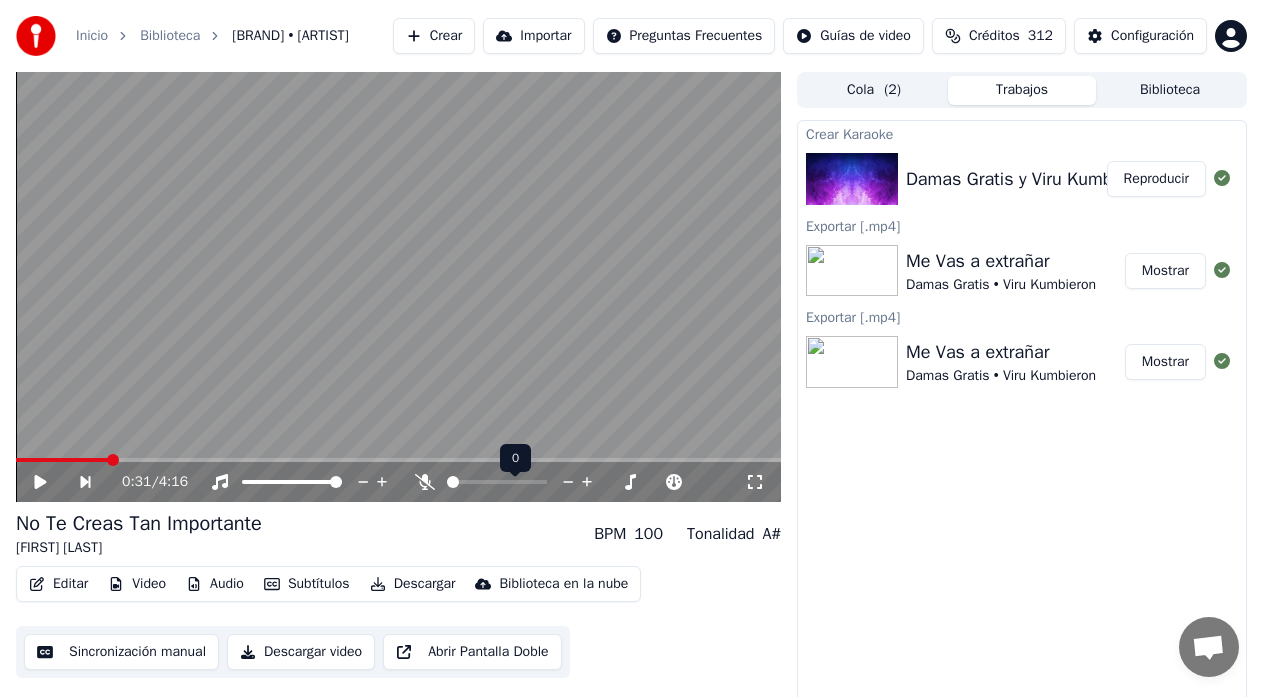 click 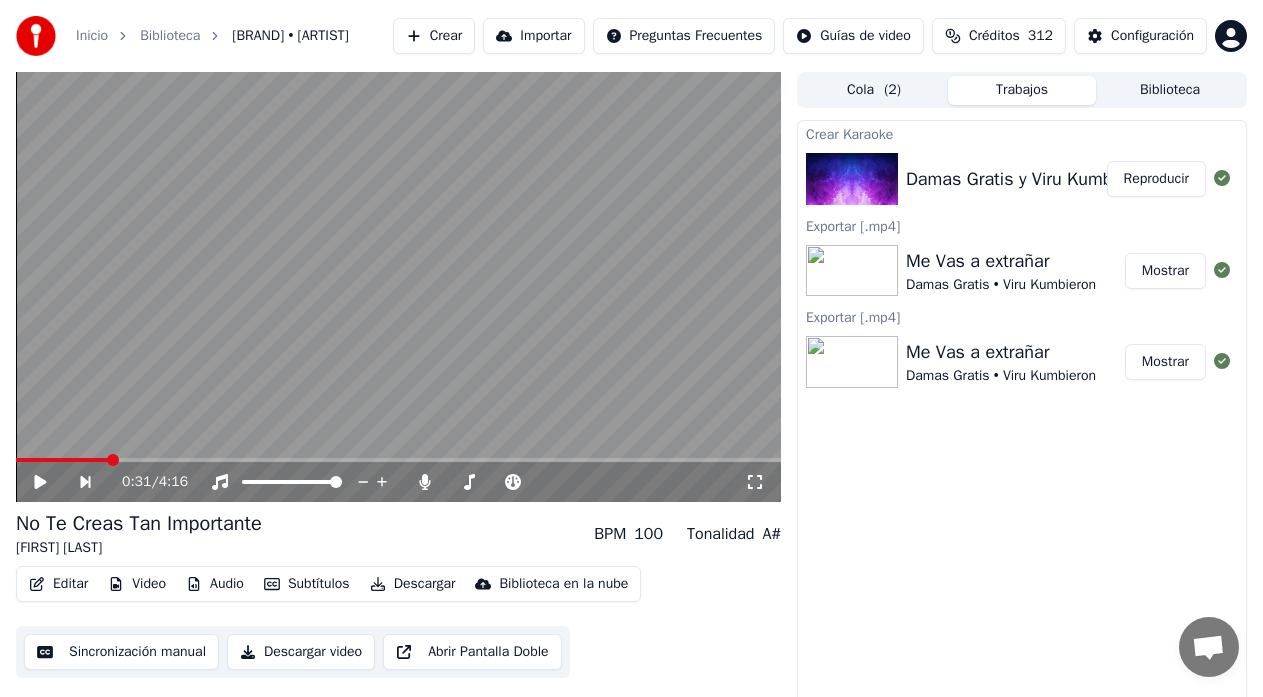 click on "Damas Gratis y Viru Kumbieron - No te Creas Tan Importante" at bounding box center [1146, 179] 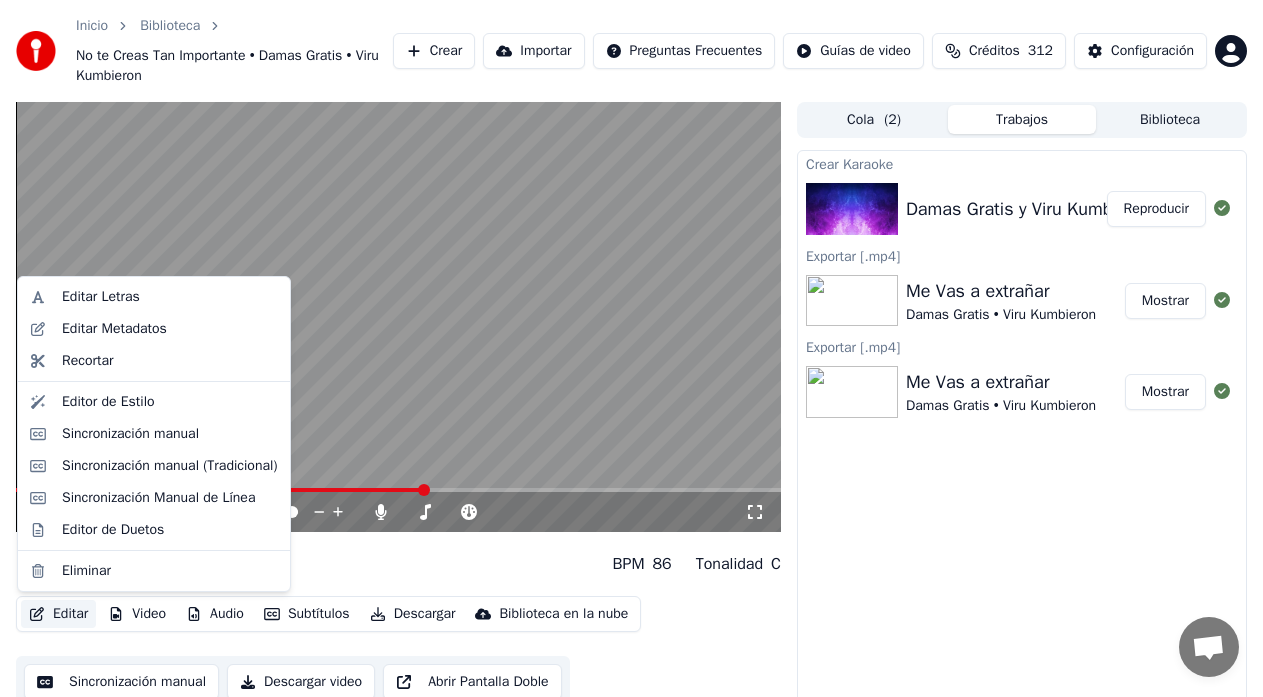 click on "Editar" at bounding box center [58, 614] 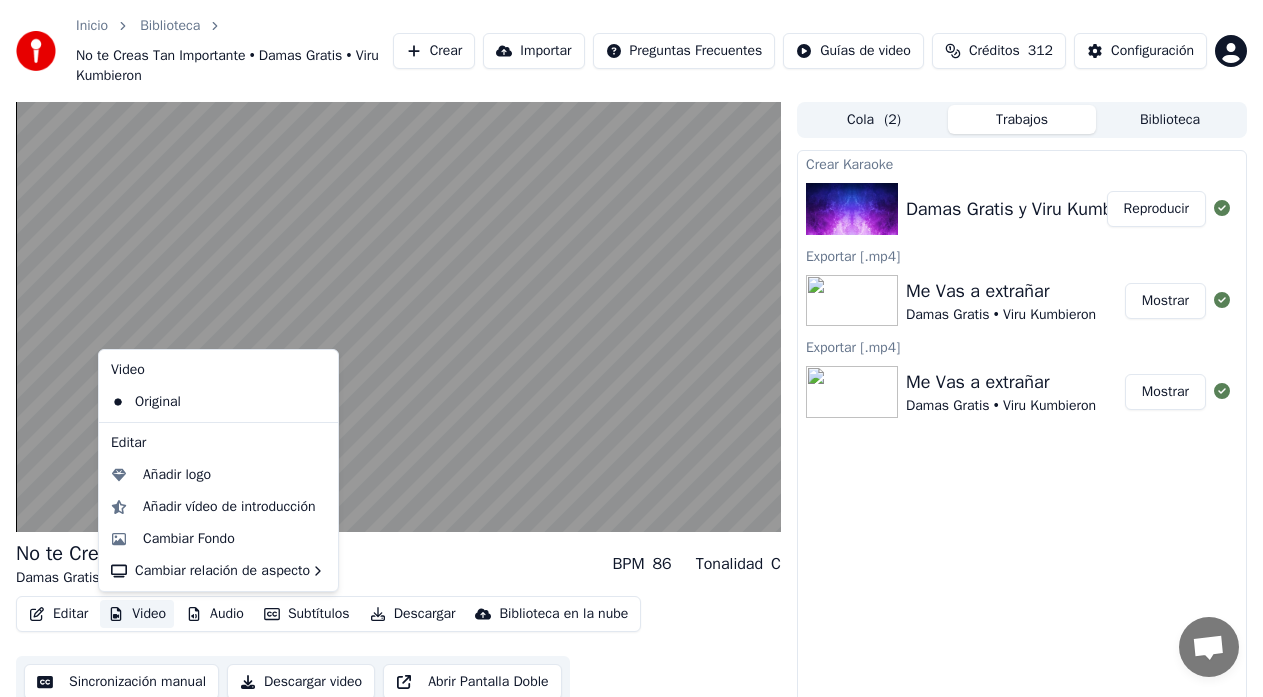 click on "Sincronización manual" at bounding box center [121, 682] 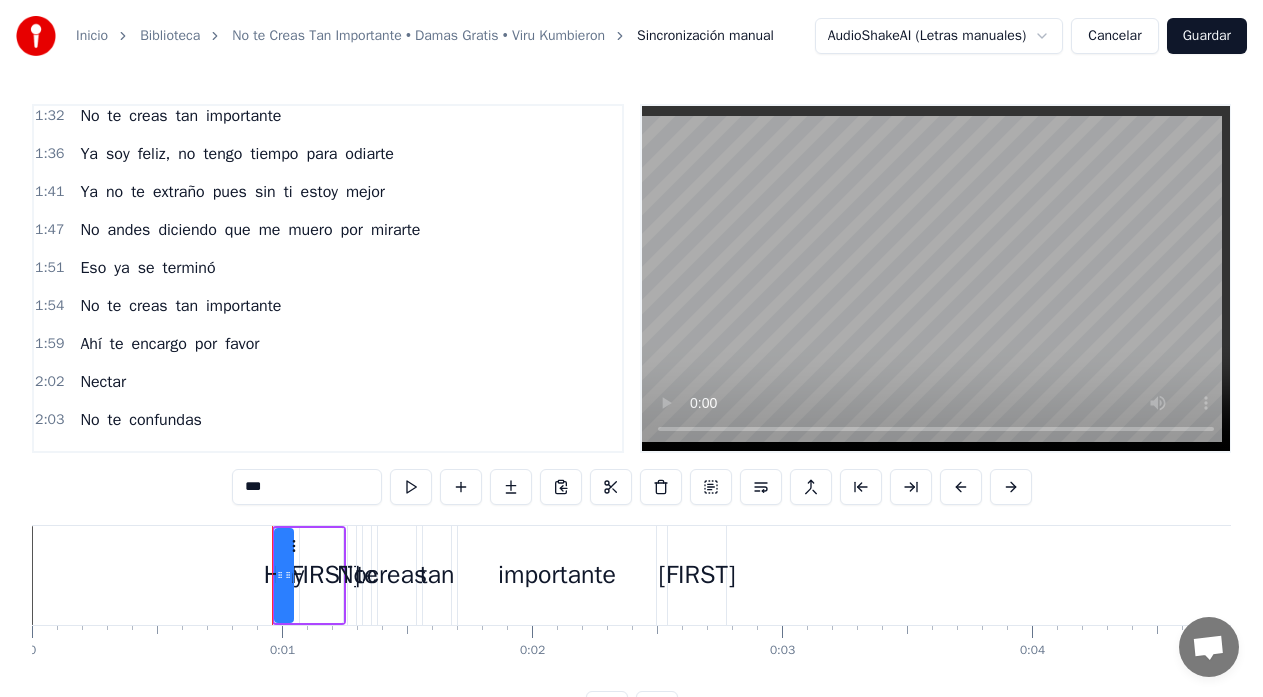 scroll, scrollTop: 831, scrollLeft: 0, axis: vertical 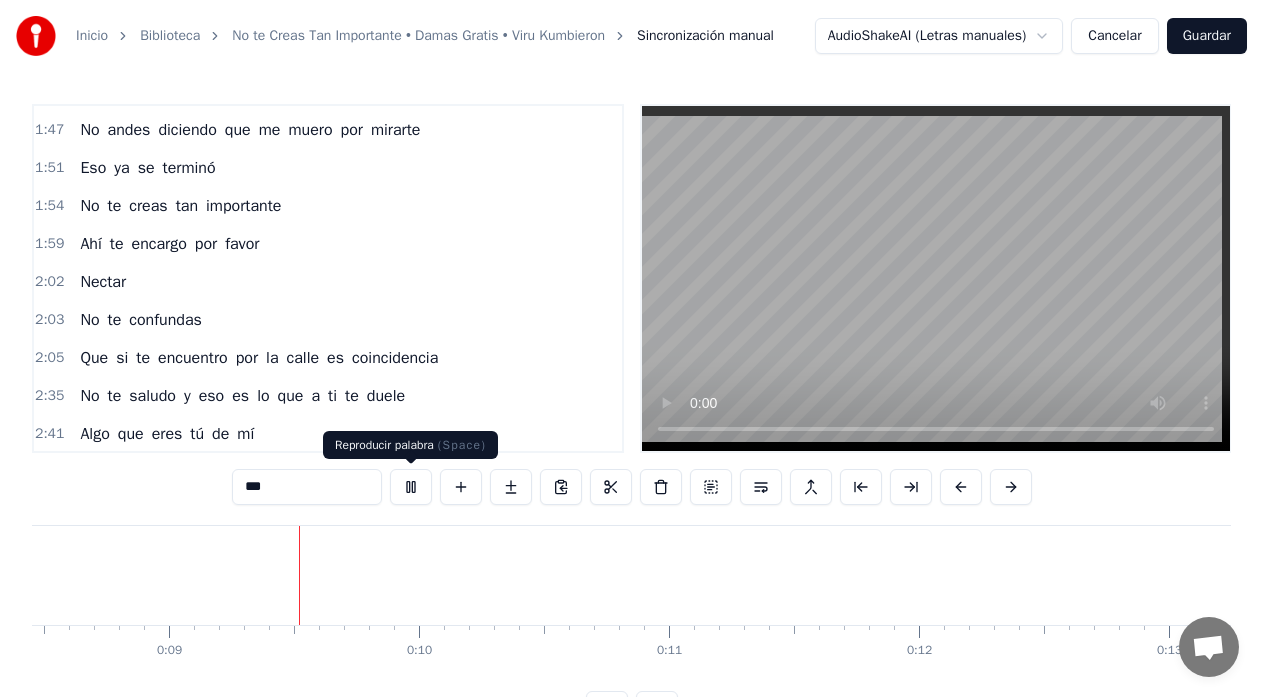 click at bounding box center [411, 487] 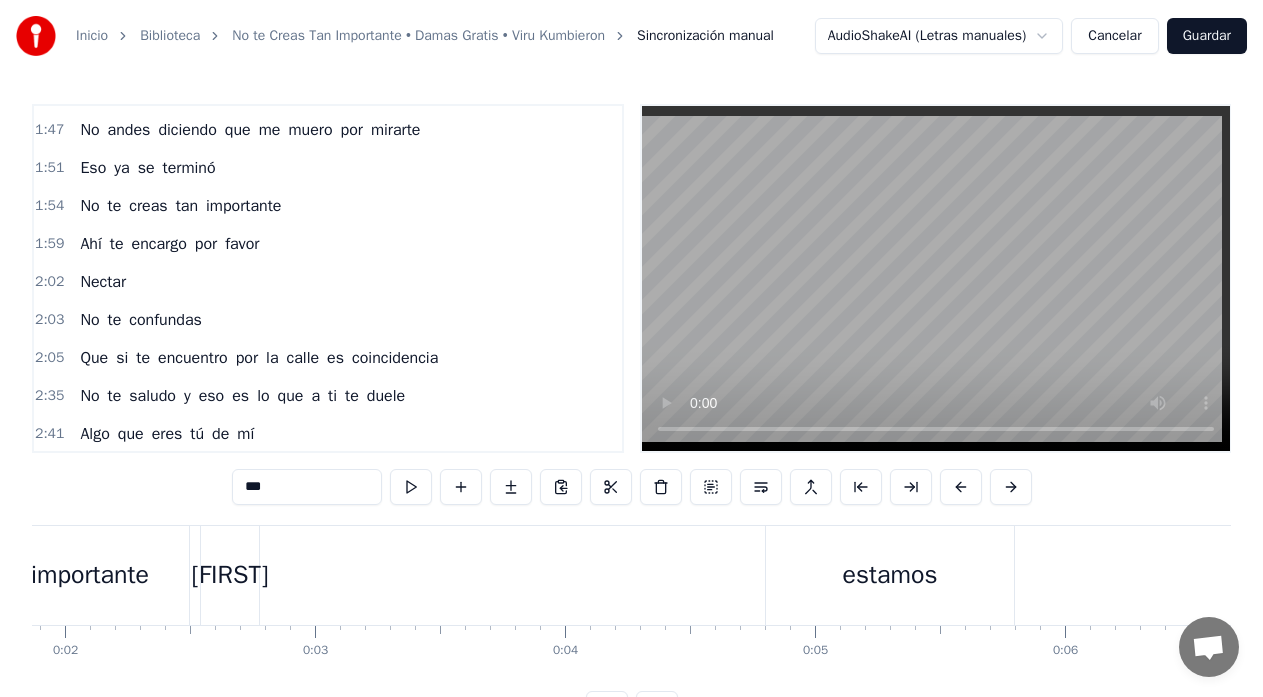 scroll, scrollTop: 0, scrollLeft: 155, axis: horizontal 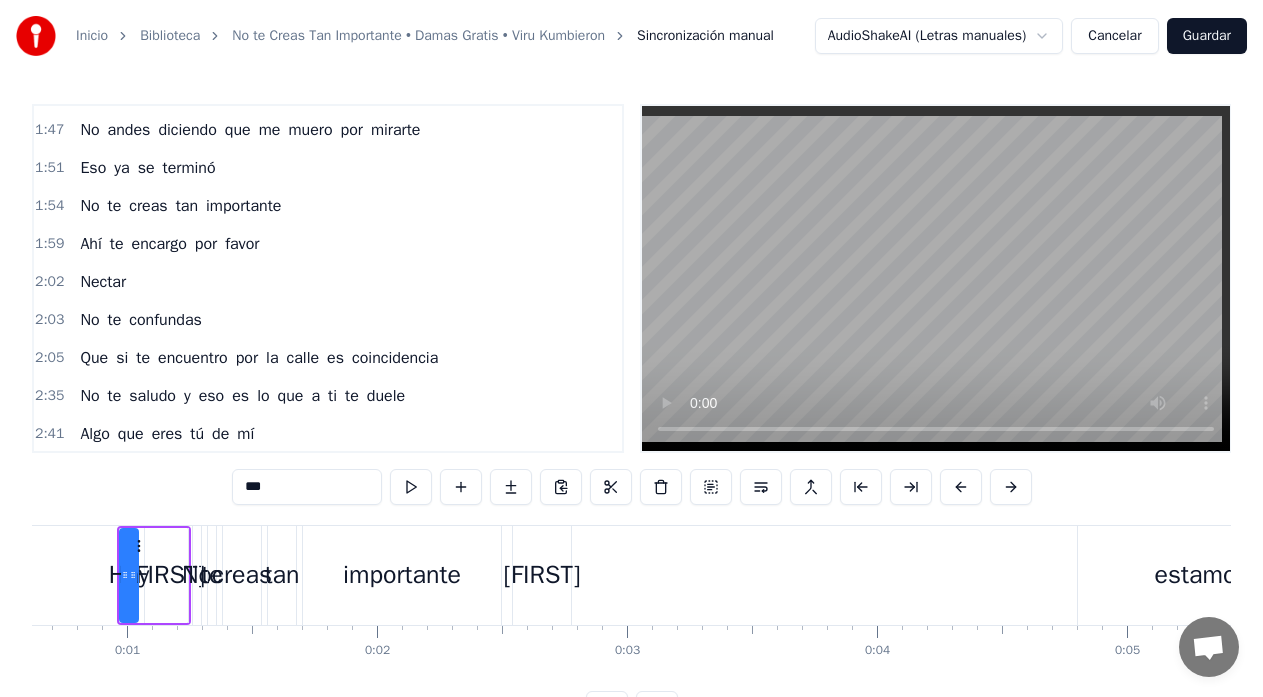 click on "Deyvis" at bounding box center [542, 575] 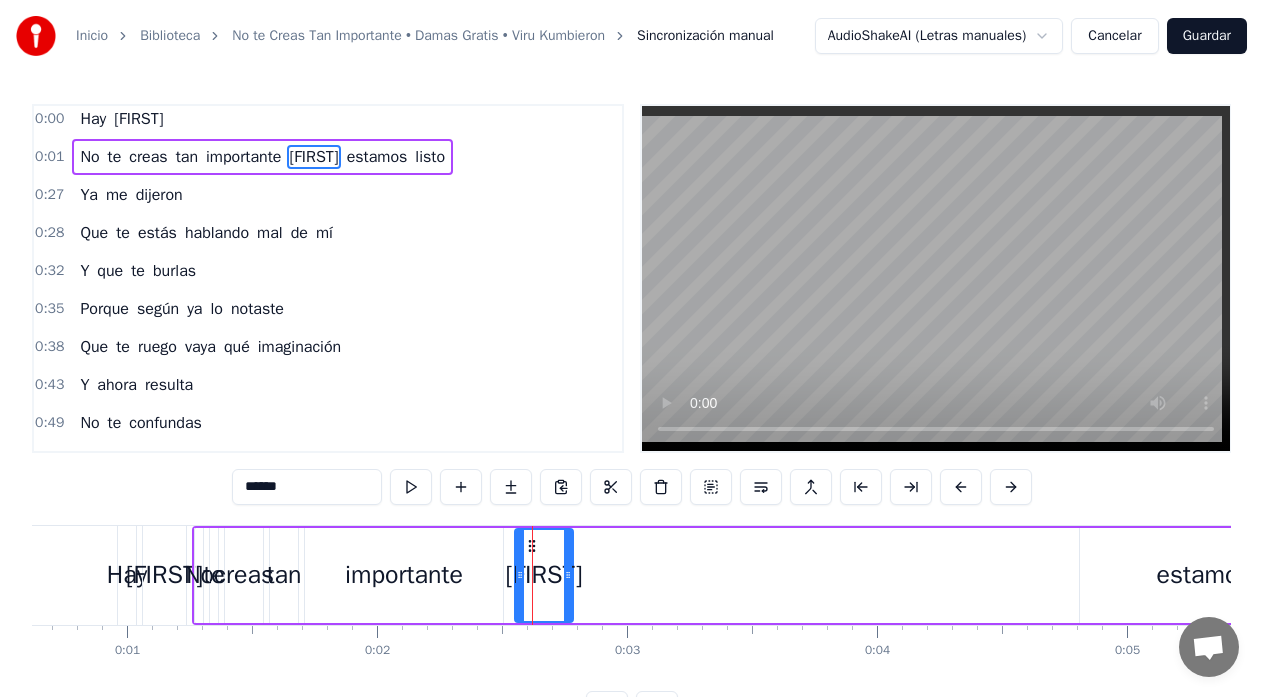 scroll, scrollTop: 0, scrollLeft: 0, axis: both 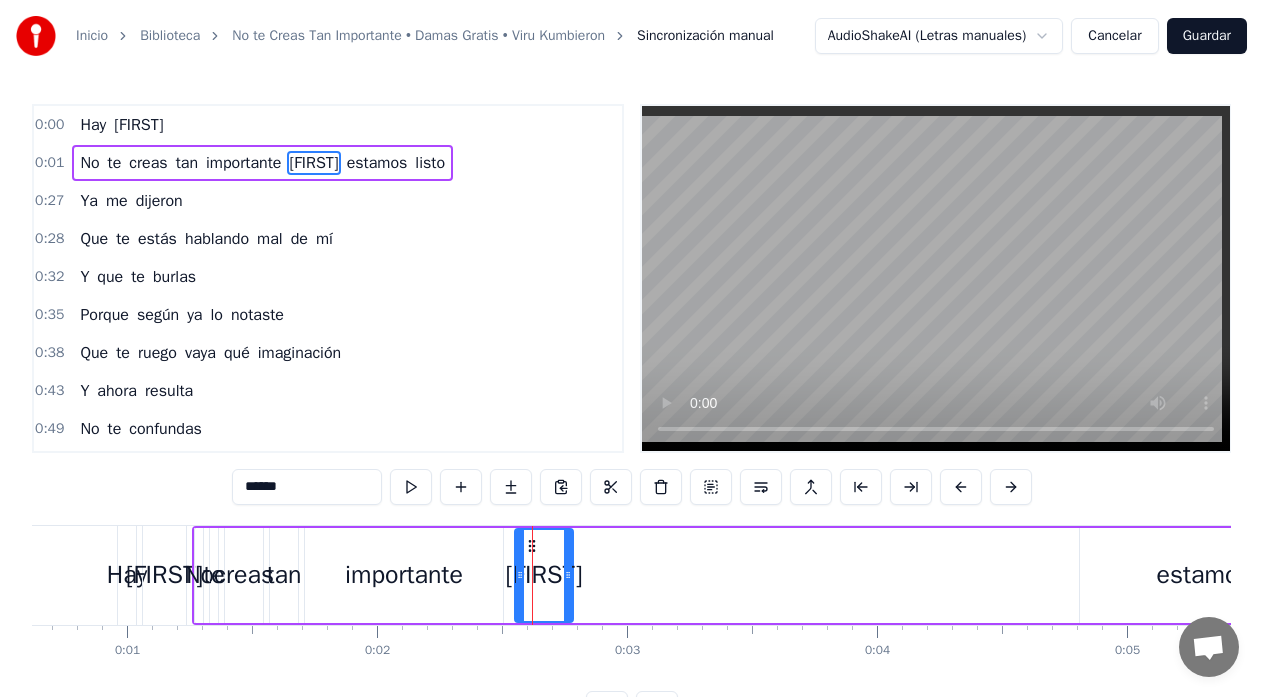click on "antonela" at bounding box center [138, 125] 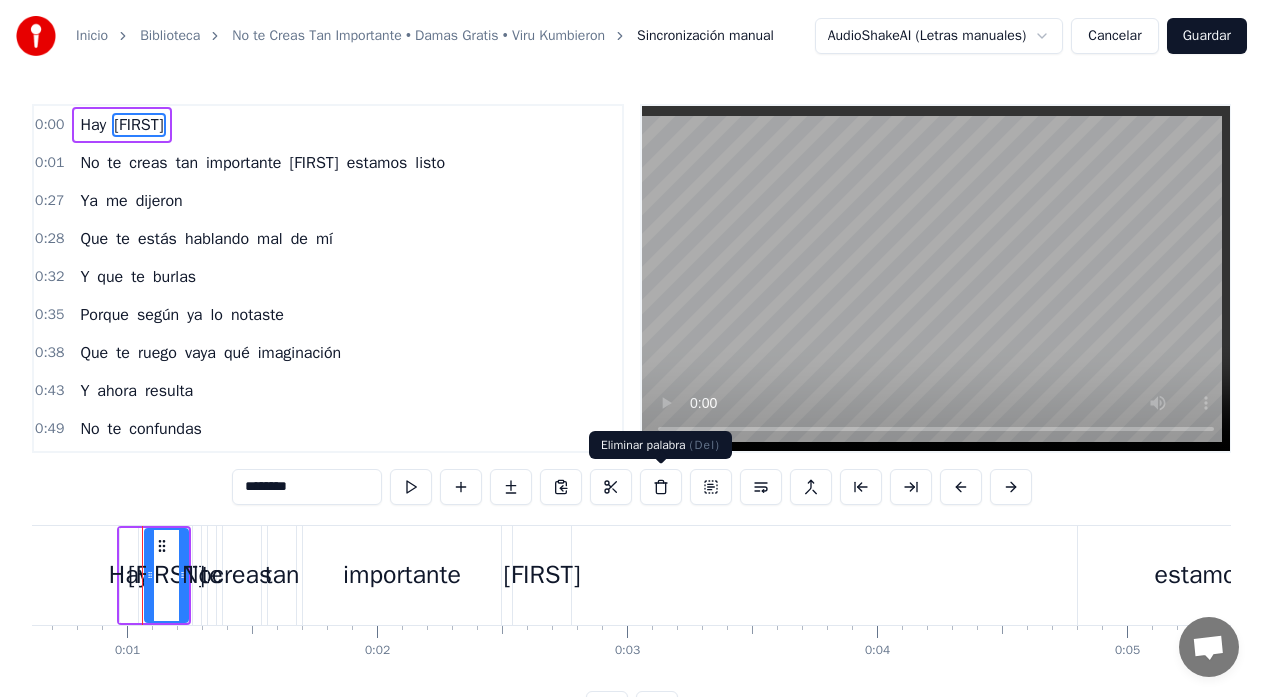 click at bounding box center [661, 487] 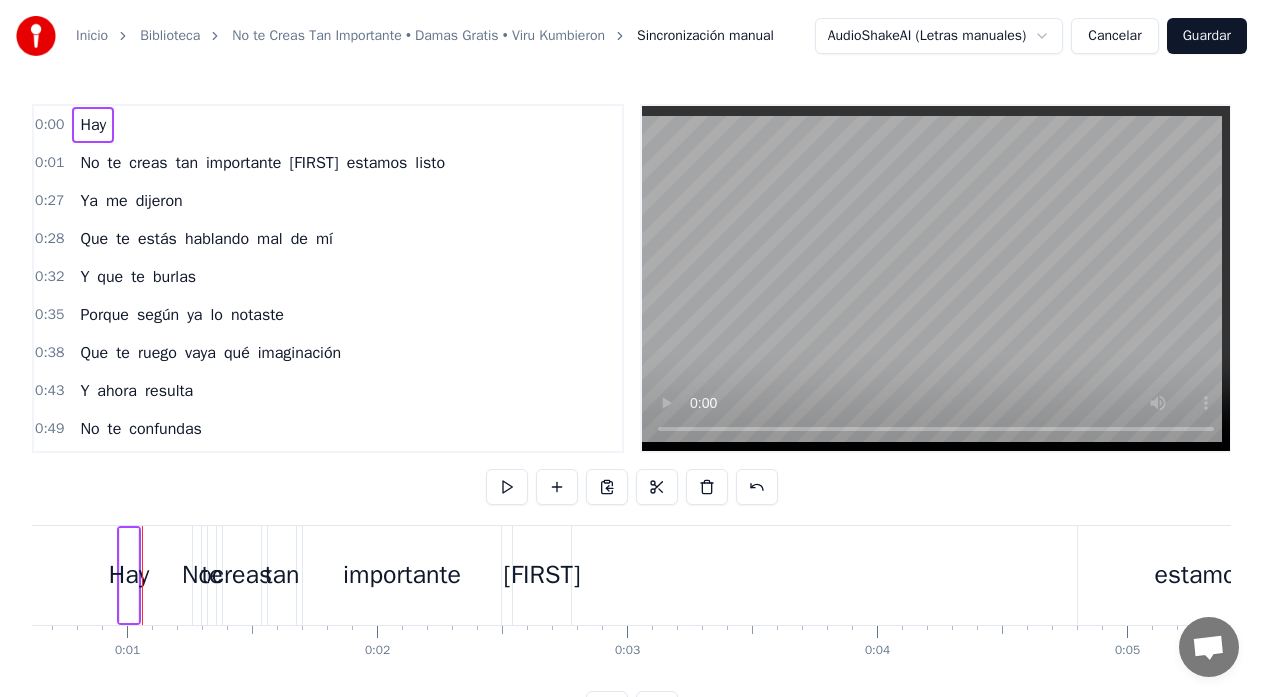click on "Hay" at bounding box center (93, 125) 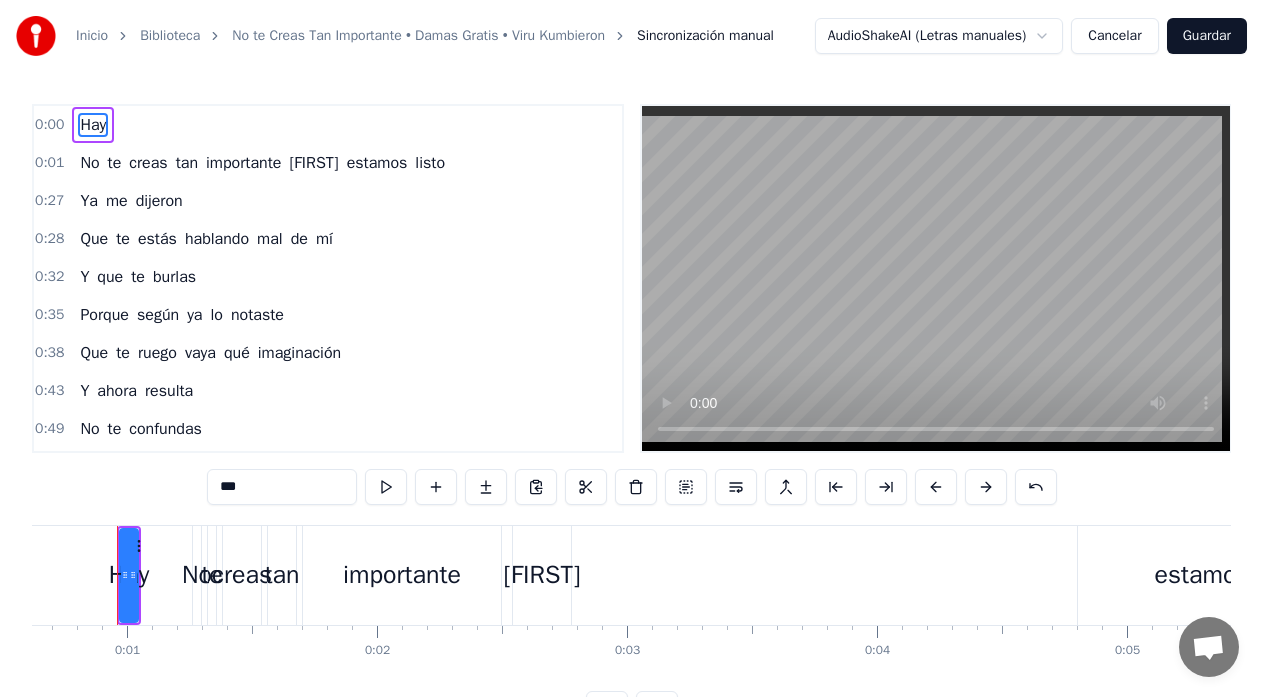 scroll, scrollTop: 0, scrollLeft: 140, axis: horizontal 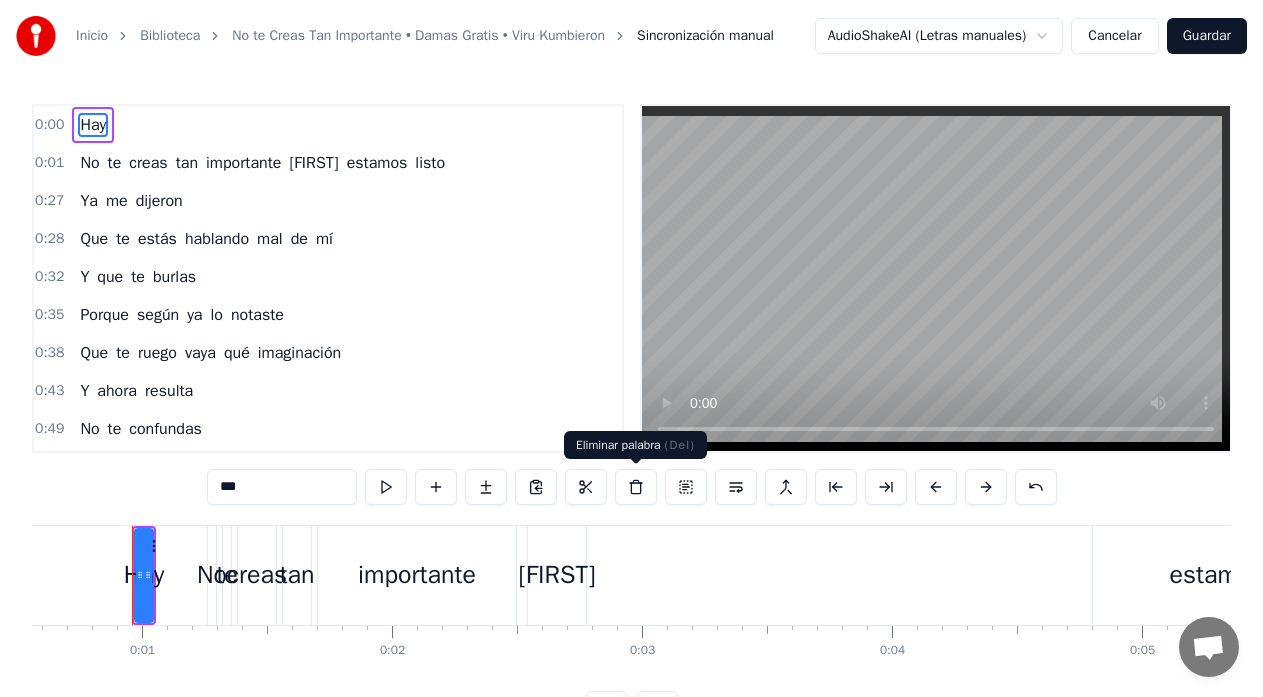 click at bounding box center (636, 487) 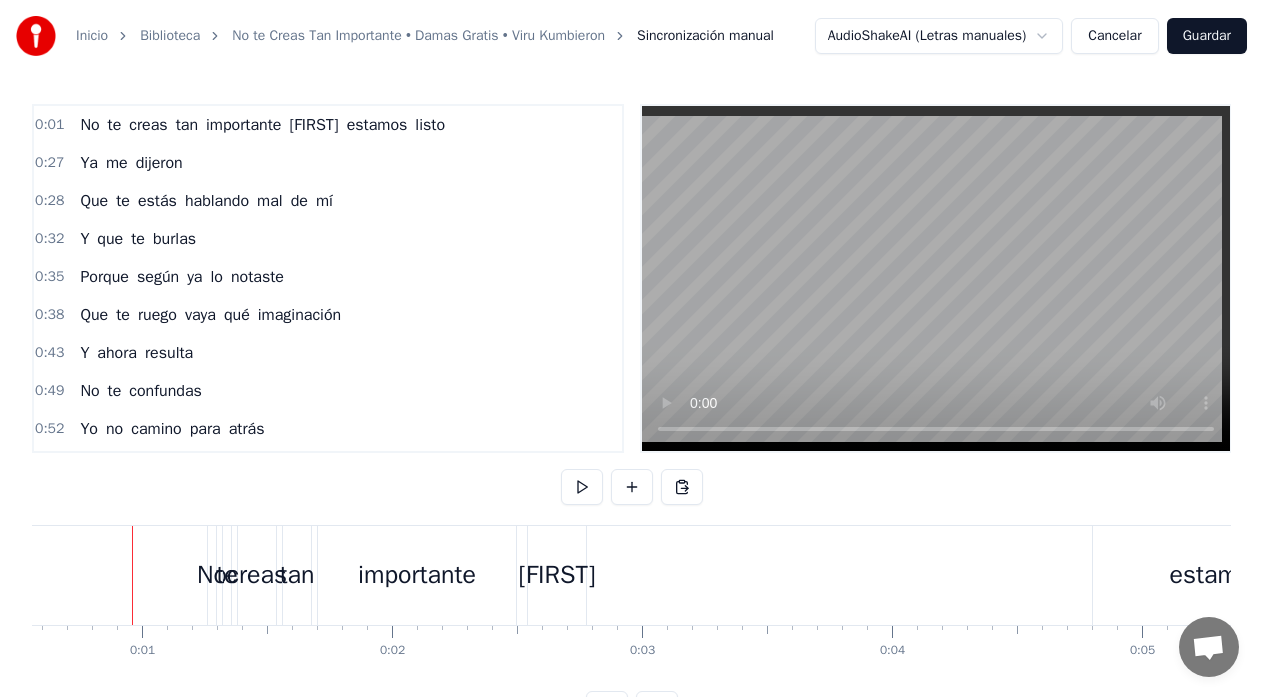 click on "listo" at bounding box center [430, 125] 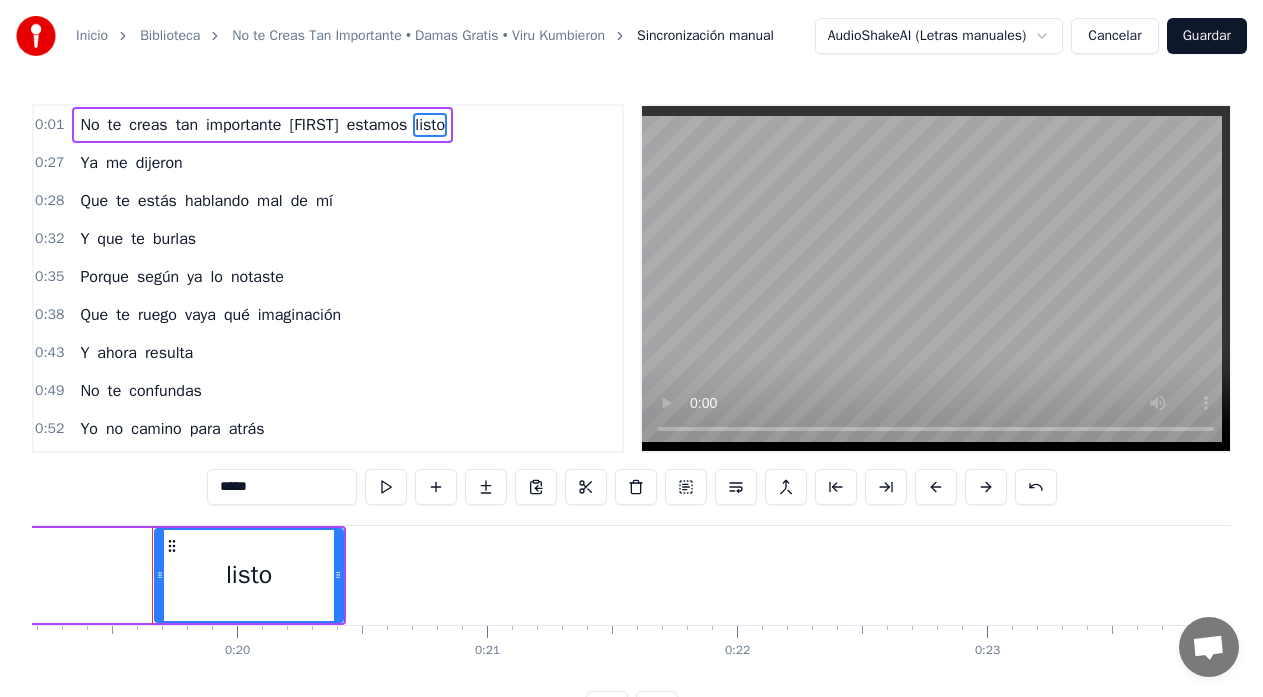scroll, scrollTop: 0, scrollLeft: 4815, axis: horizontal 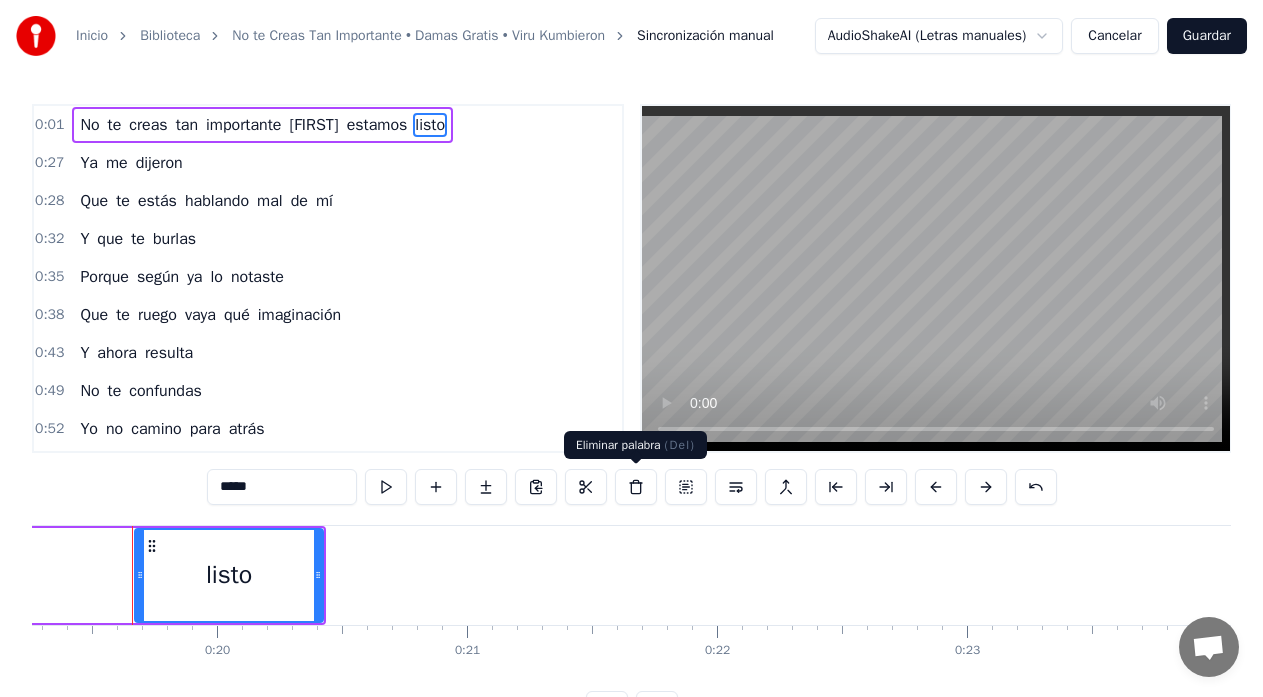 click at bounding box center (636, 487) 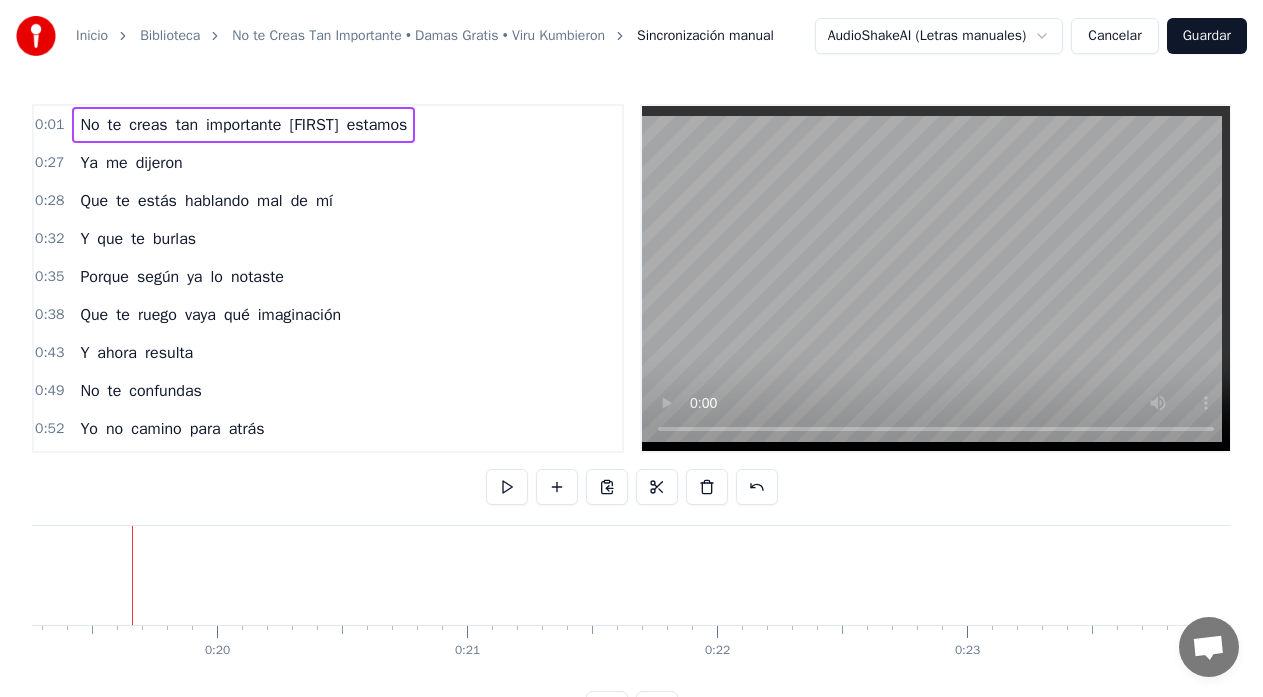click on "estamos" at bounding box center [377, 125] 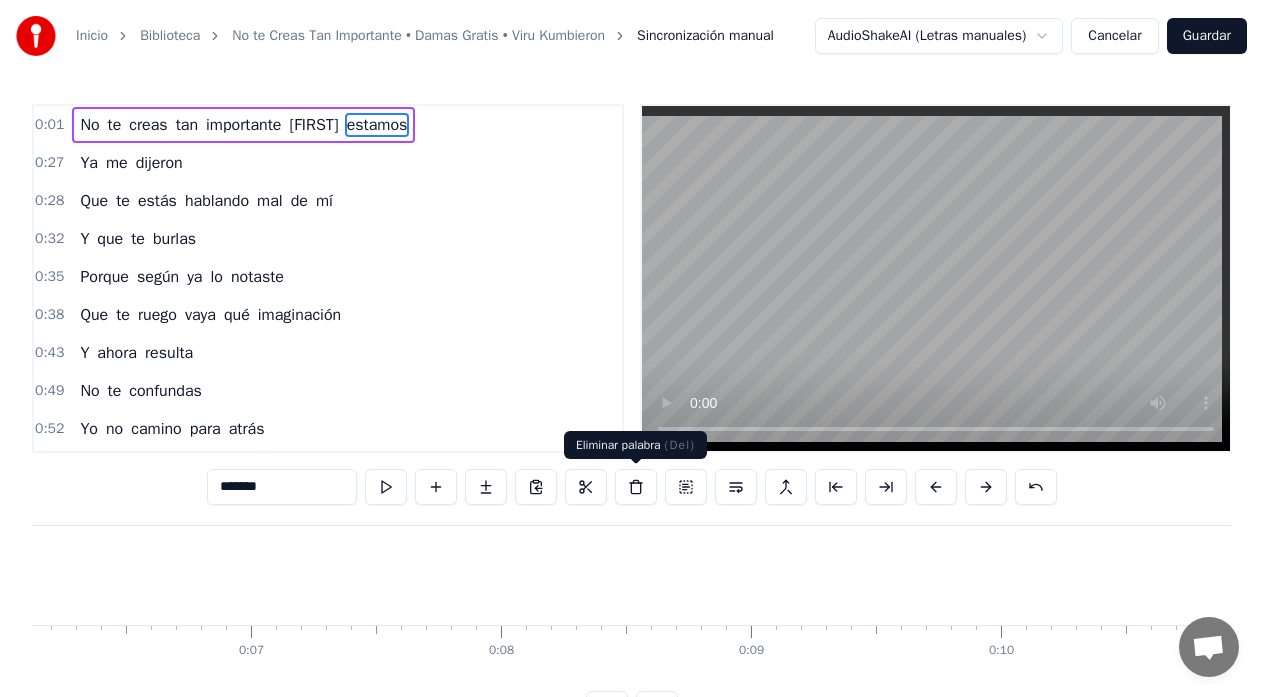scroll, scrollTop: 0, scrollLeft: 1100, axis: horizontal 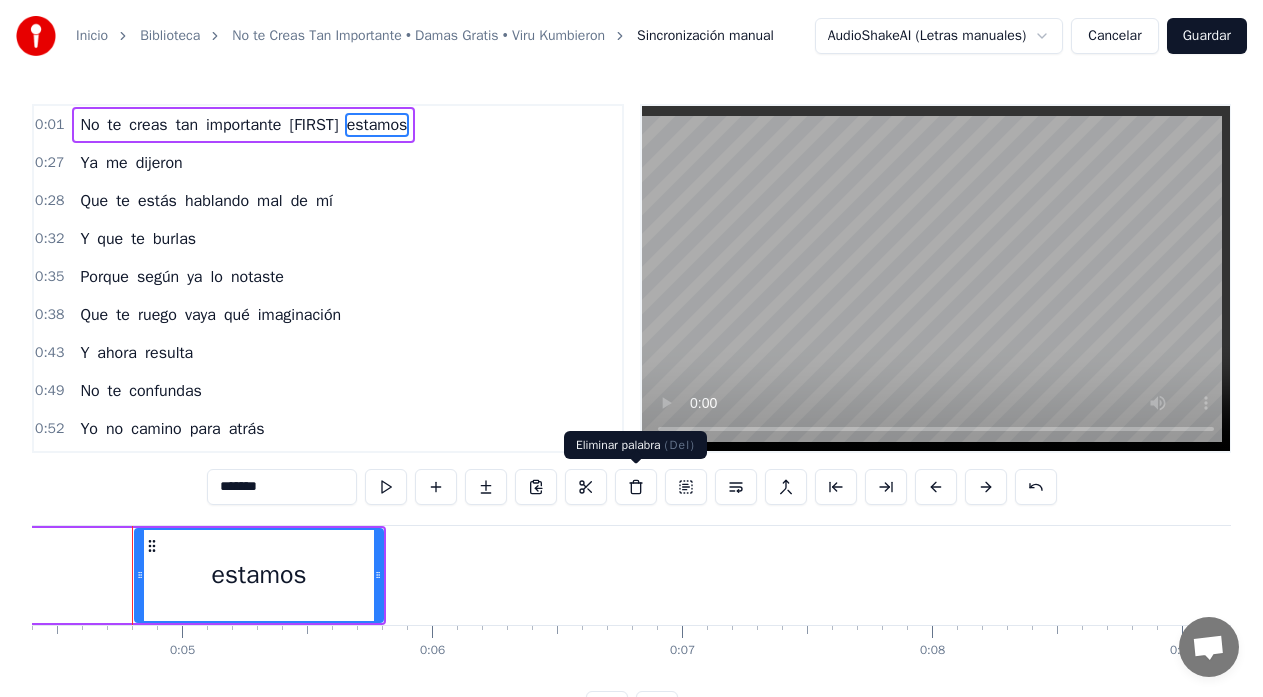 click at bounding box center [636, 487] 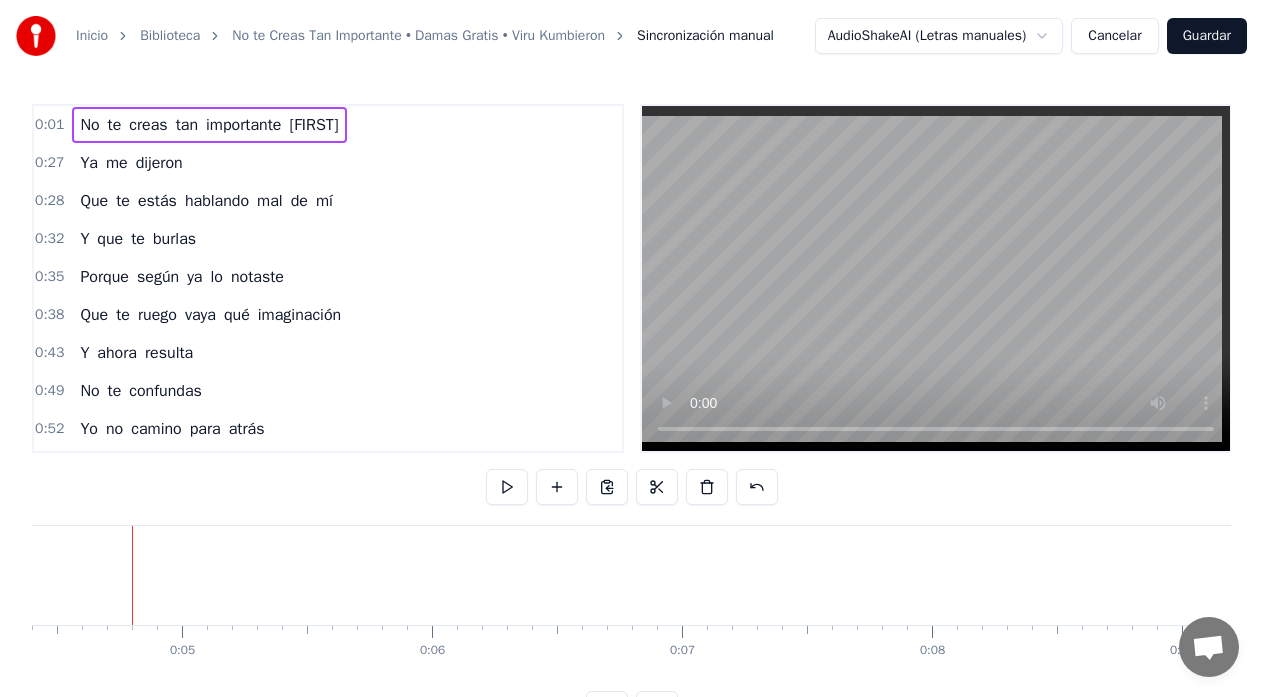 click on "Deyvis" at bounding box center [313, 125] 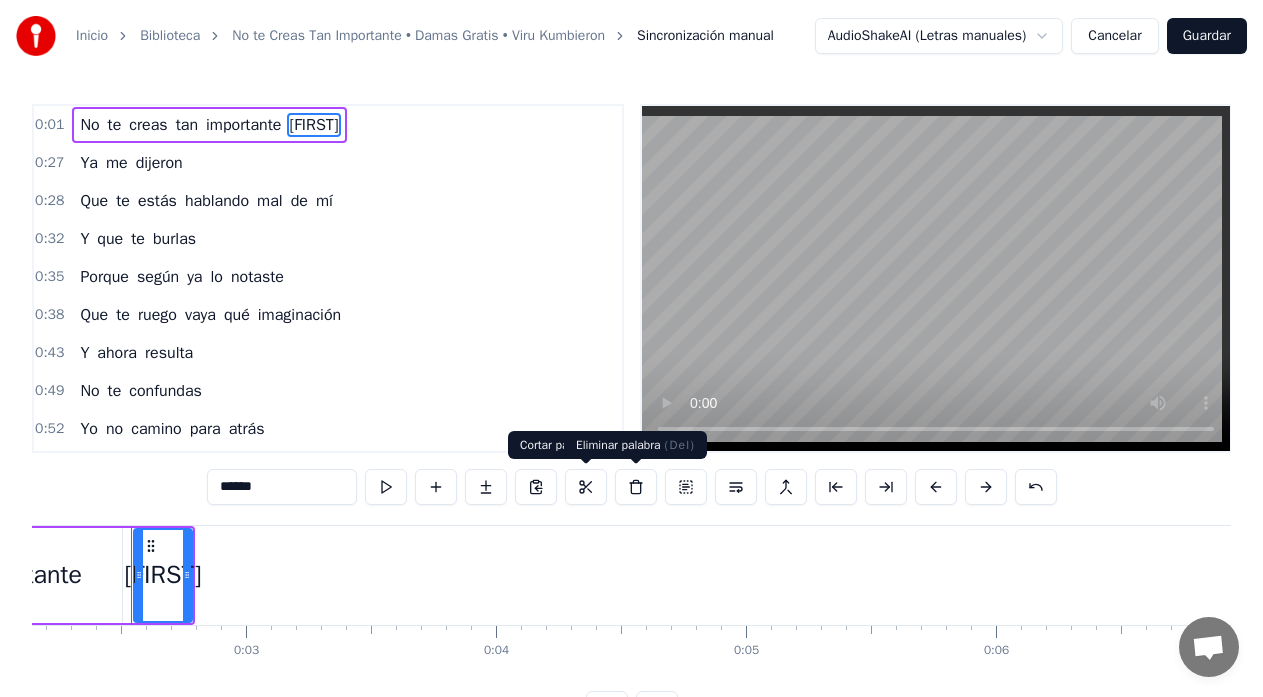 scroll, scrollTop: 0, scrollLeft: 535, axis: horizontal 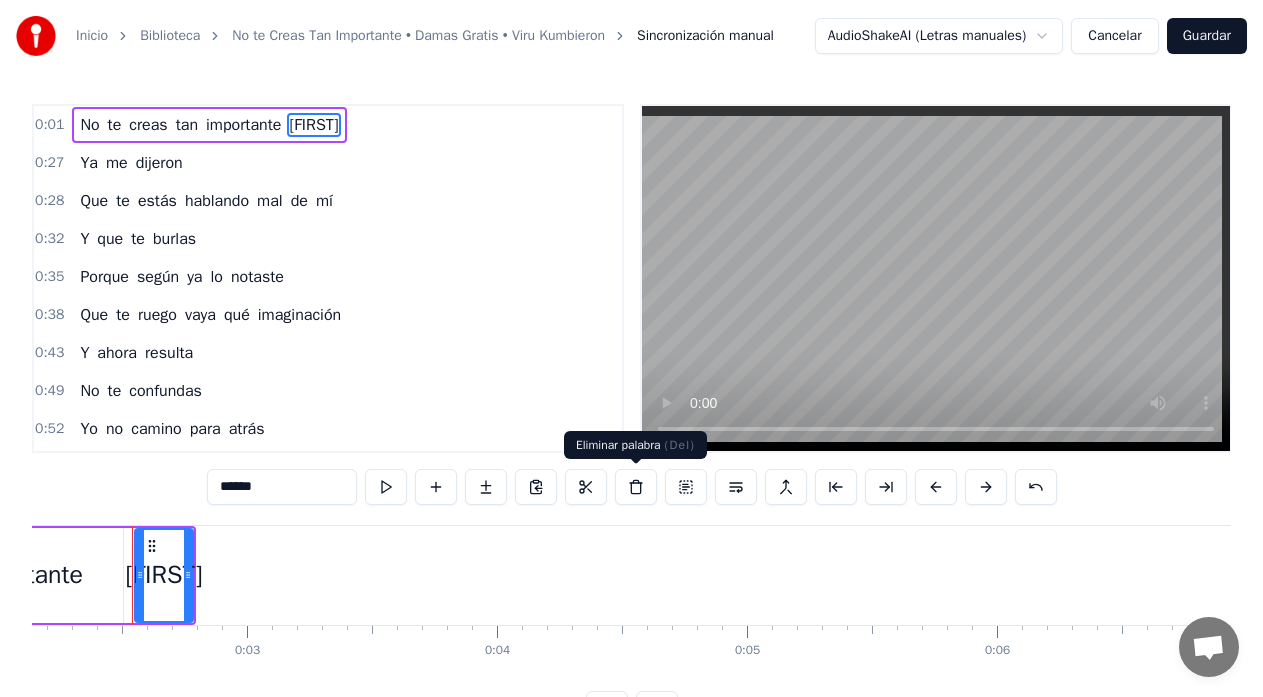 click at bounding box center (636, 487) 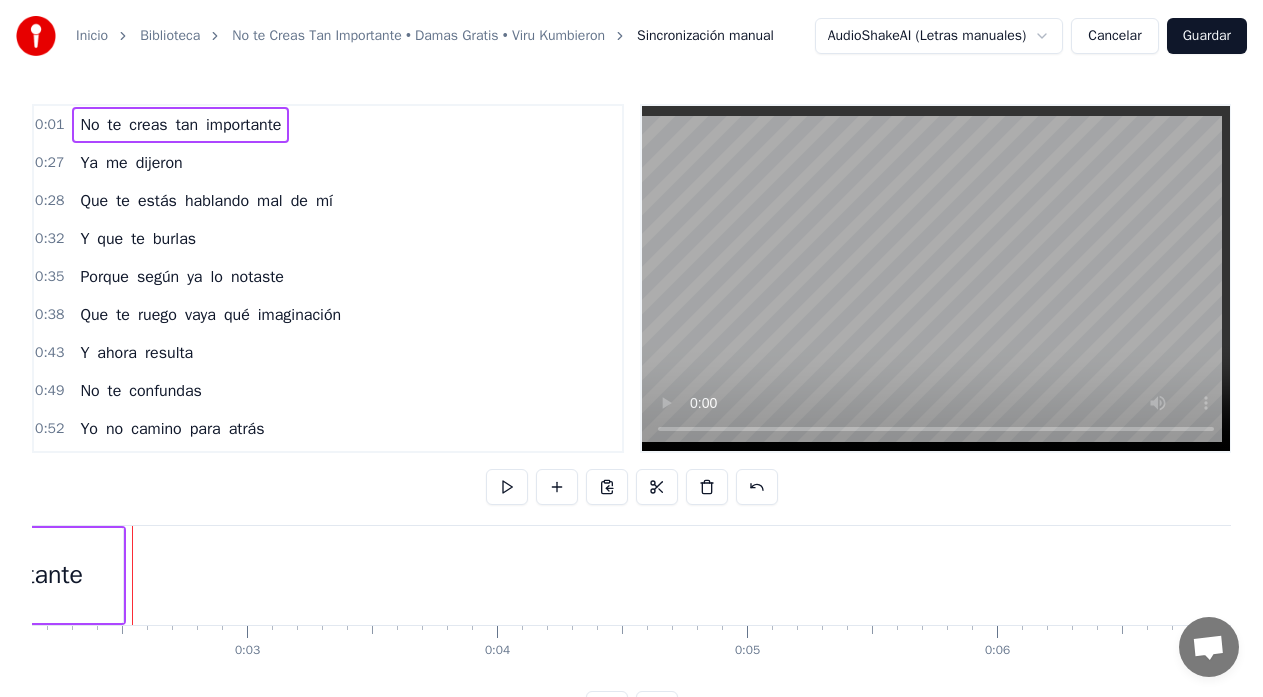 scroll, scrollTop: 0, scrollLeft: 0, axis: both 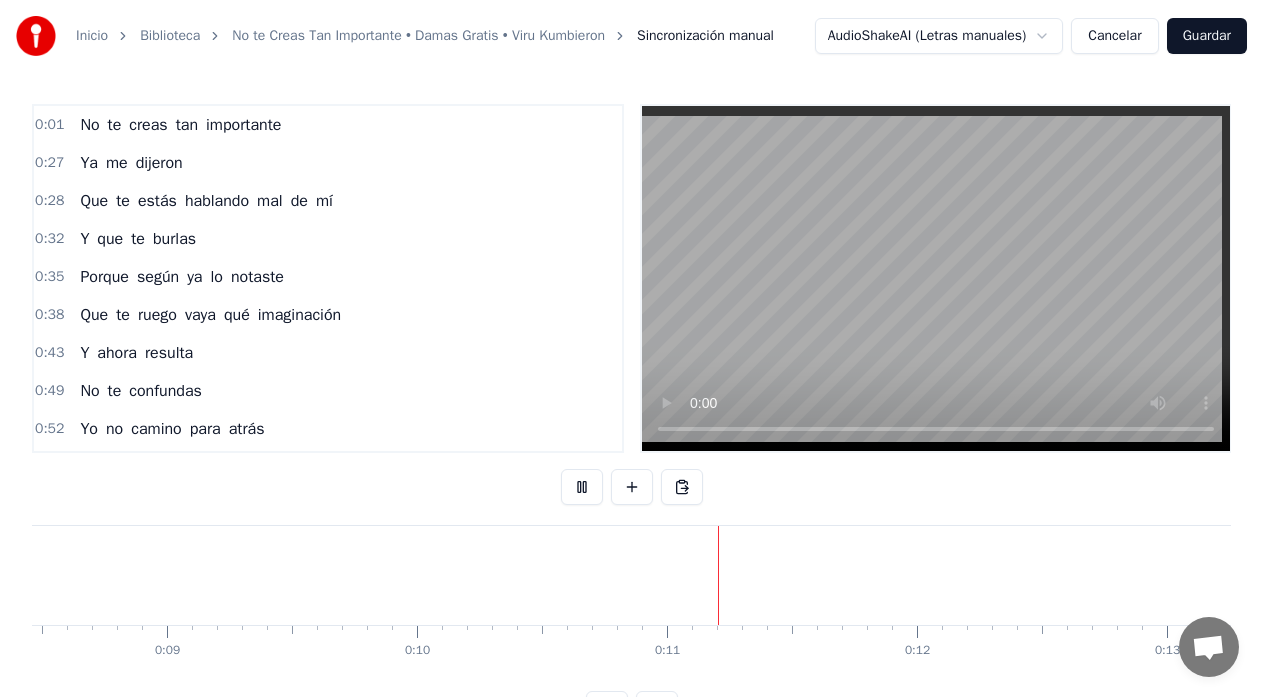 type 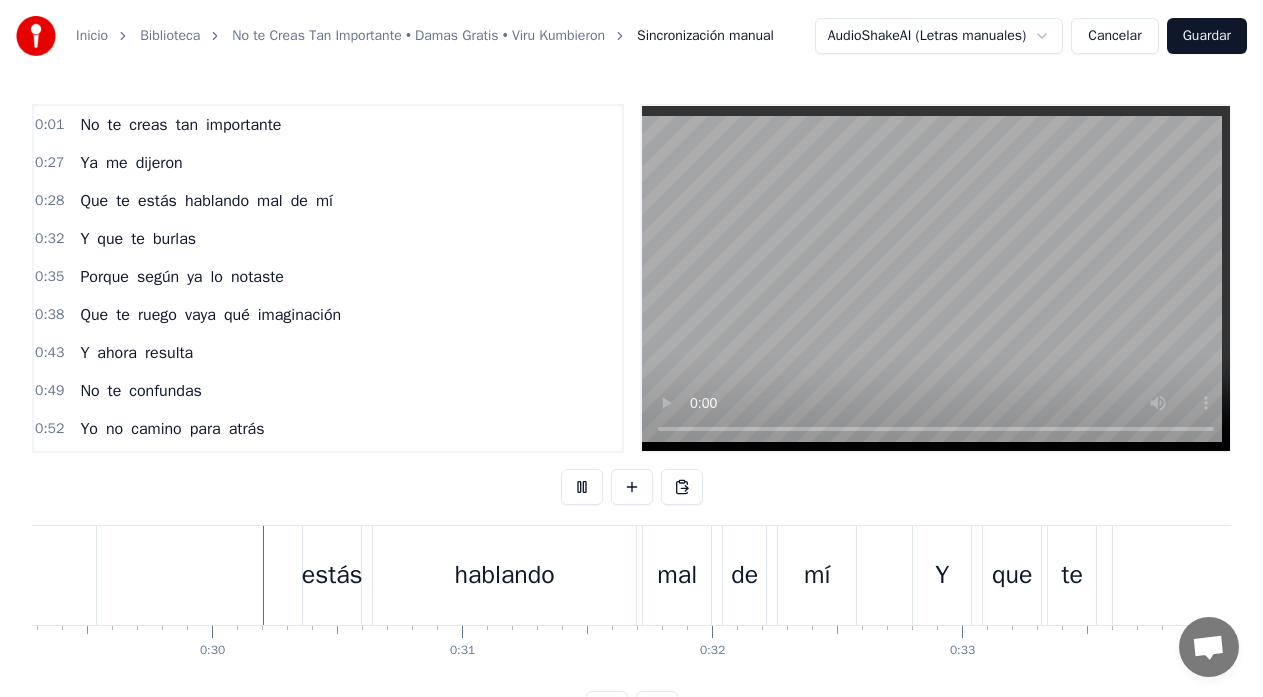 scroll, scrollTop: 0, scrollLeft: 7361, axis: horizontal 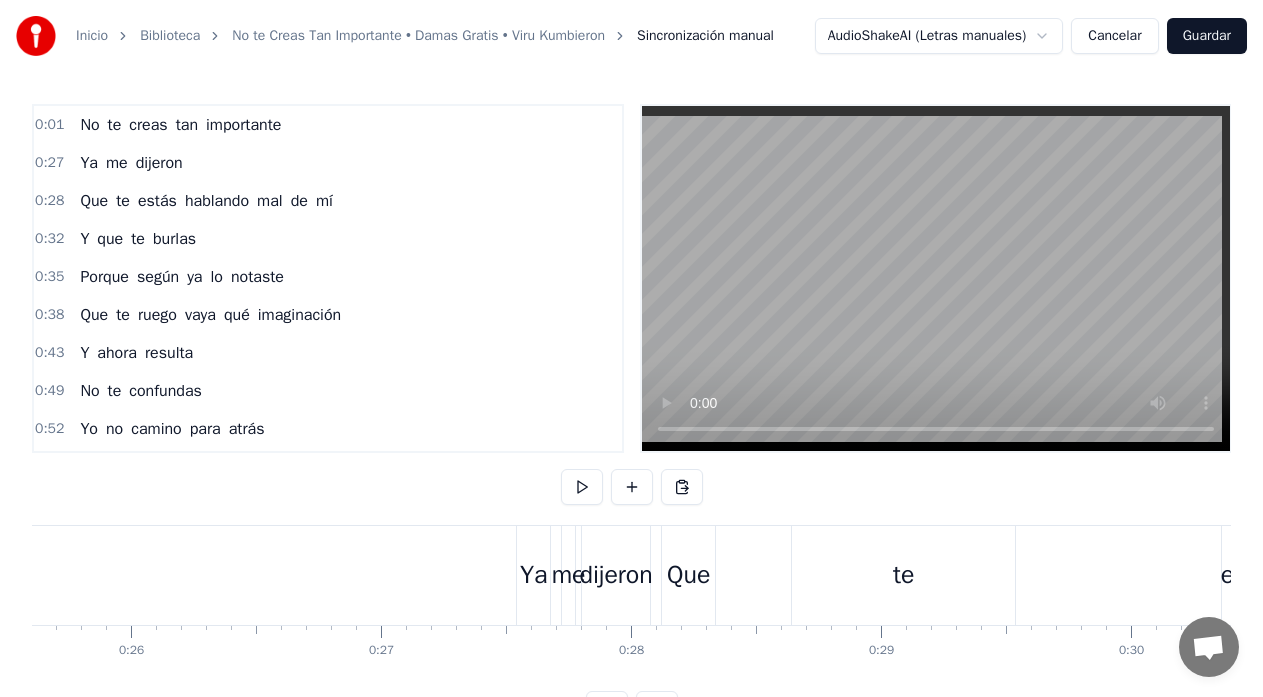 click on "Ya me dijeron" at bounding box center (585, 575) 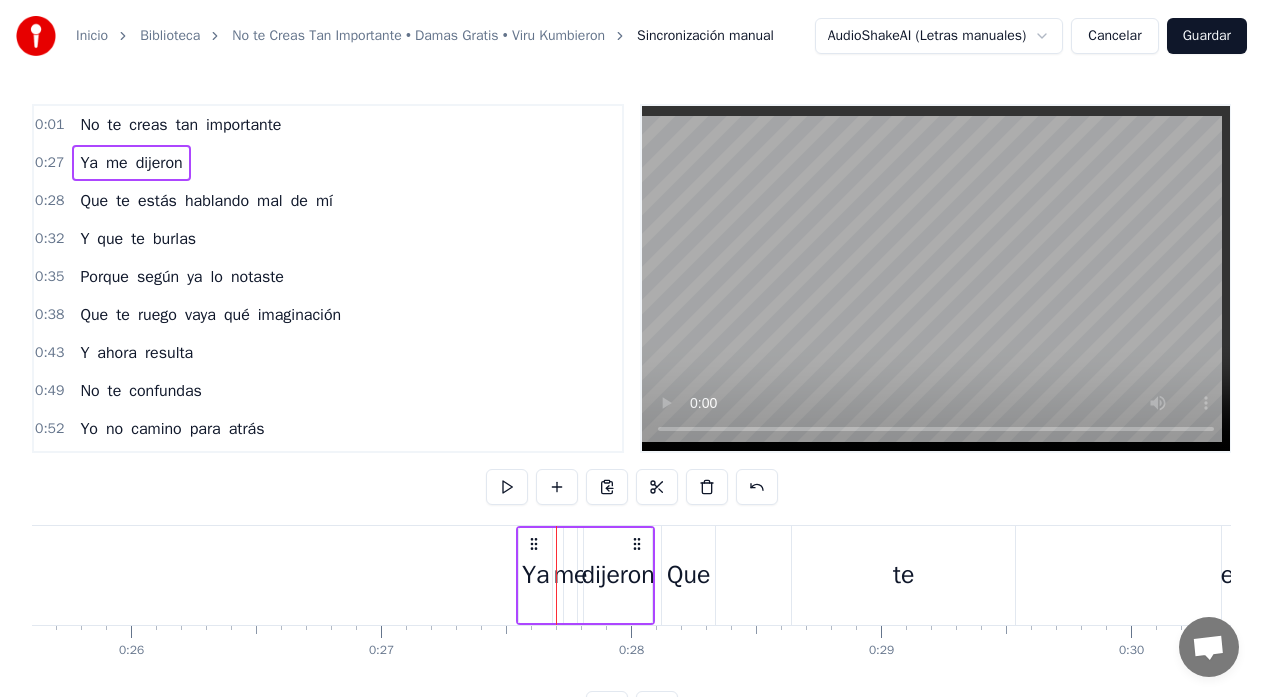 click on "Que te estás hablando mal de mí" at bounding box center [1220, 575] 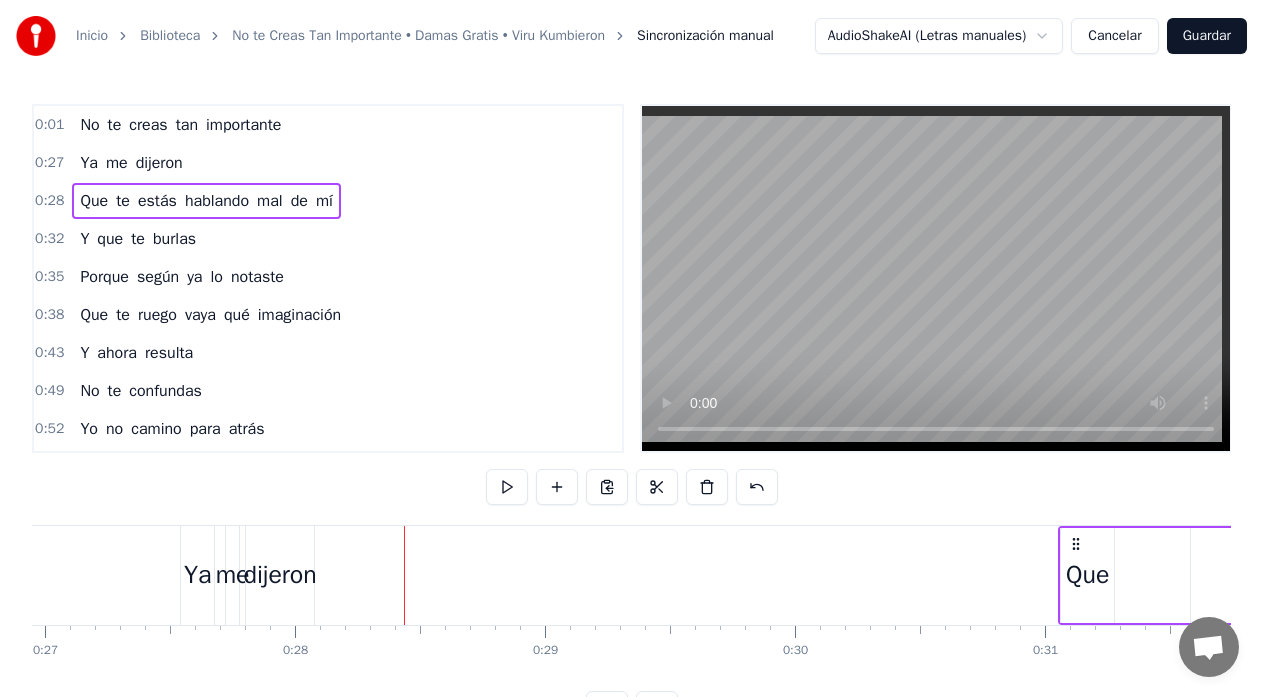 scroll, scrollTop: 0, scrollLeft: 6743, axis: horizontal 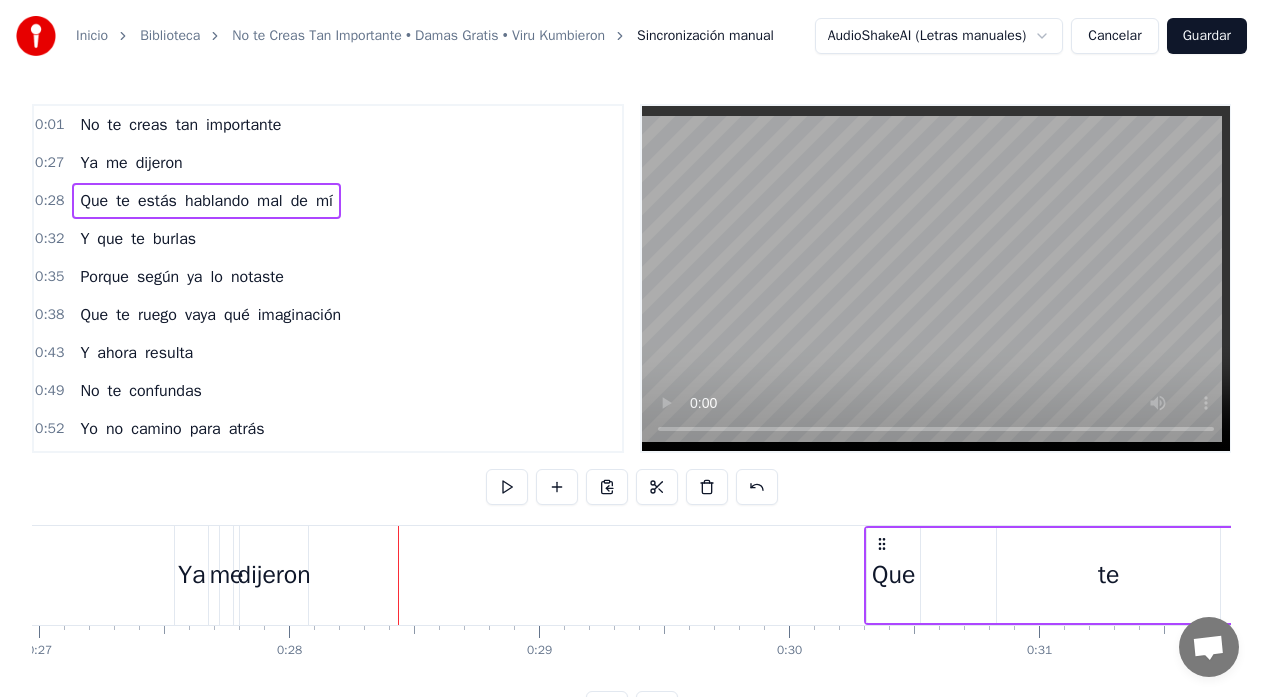 drag, startPoint x: 678, startPoint y: 545, endPoint x: 881, endPoint y: 542, distance: 203.02217 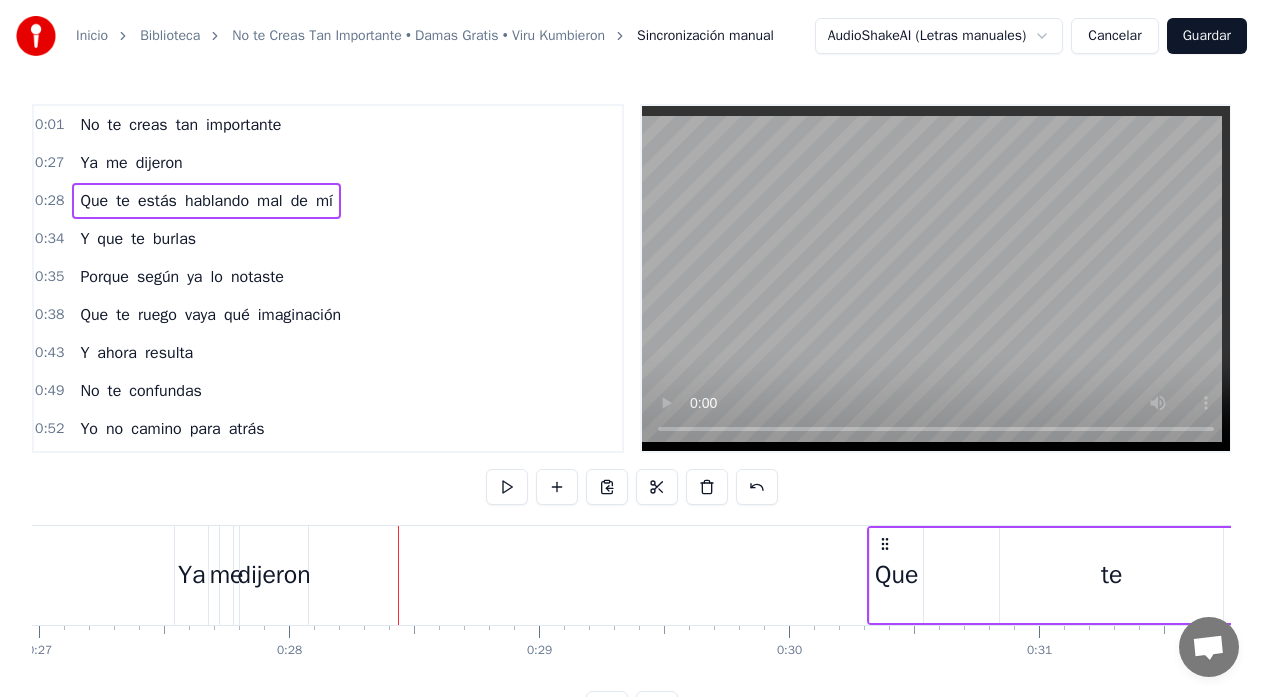 drag, startPoint x: 339, startPoint y: 547, endPoint x: 889, endPoint y: 542, distance: 550.0227 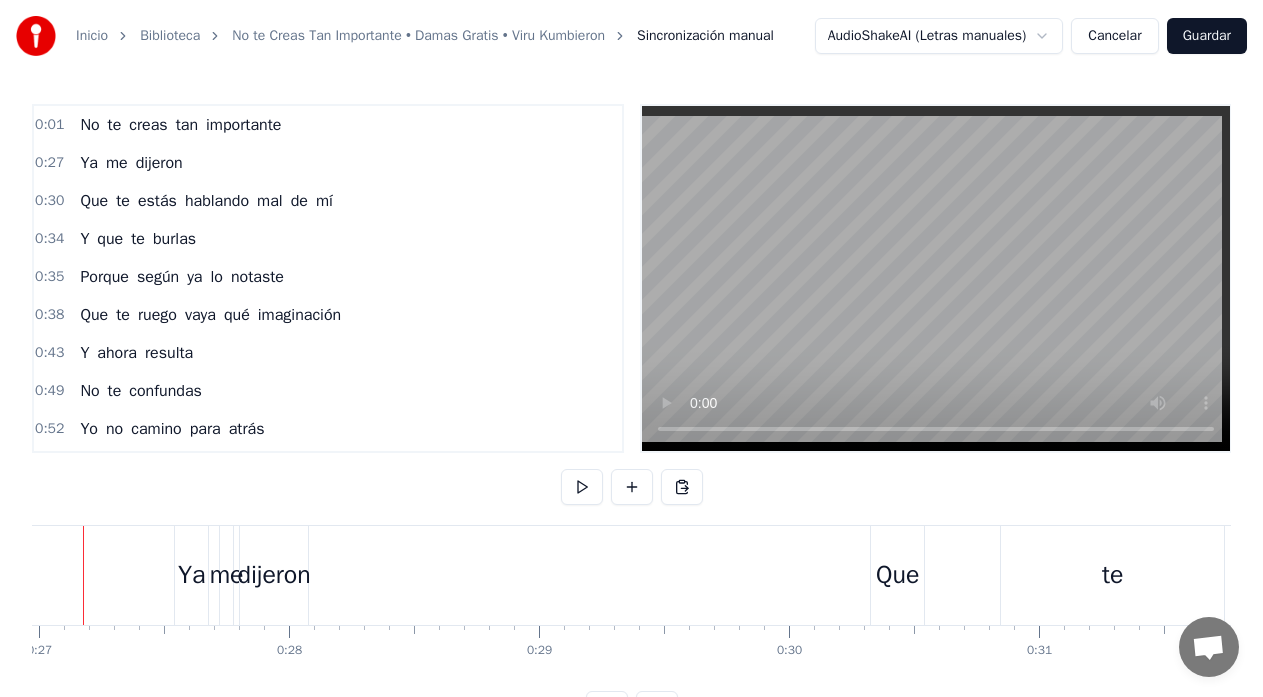 scroll, scrollTop: 0, scrollLeft: 6694, axis: horizontal 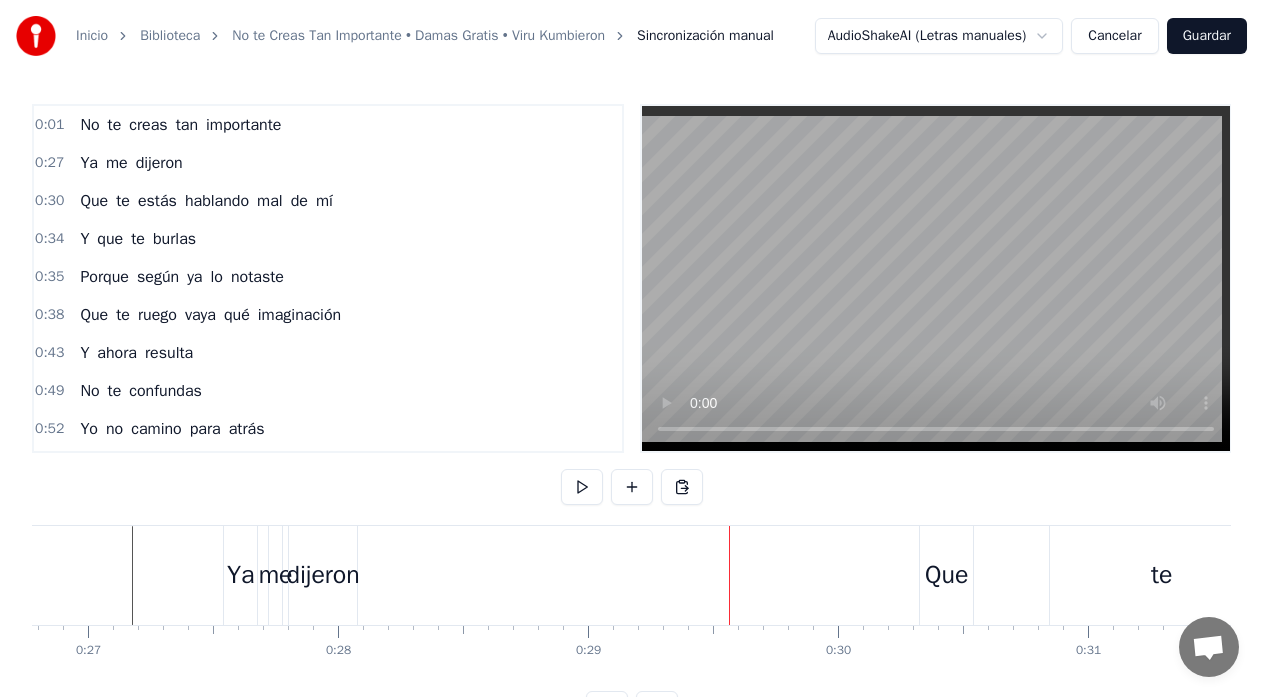 click on "dijeron" at bounding box center [322, 575] 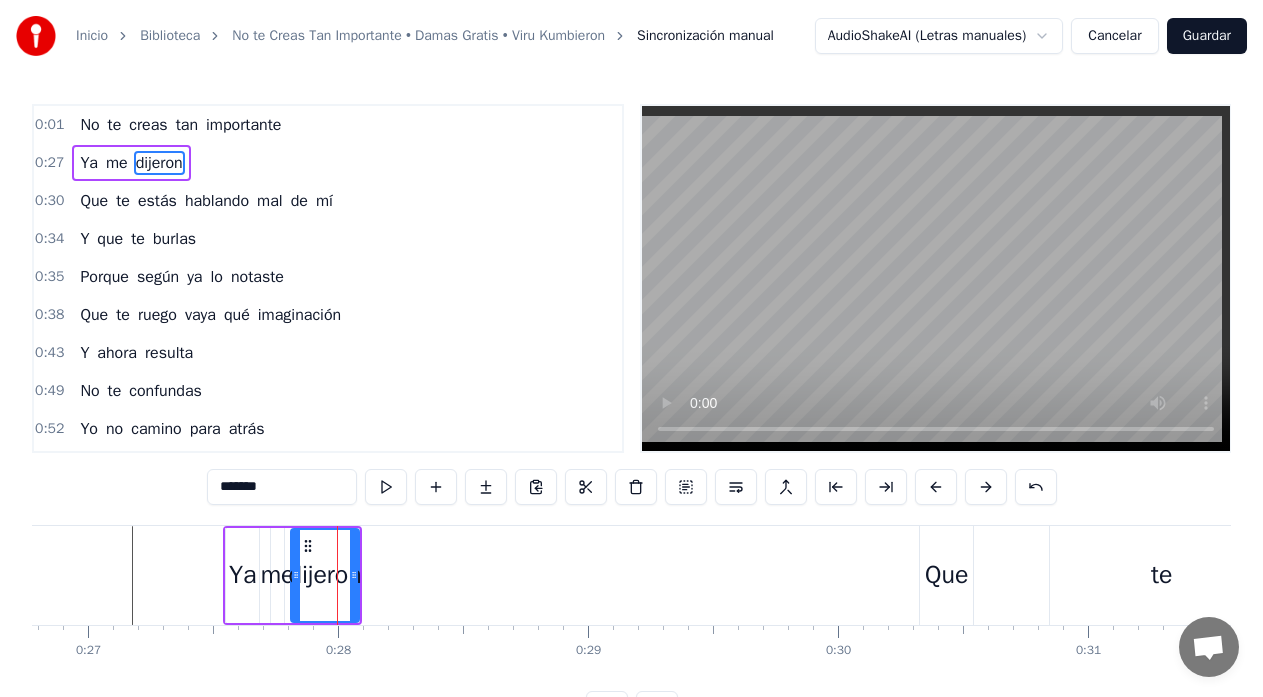 drag, startPoint x: 240, startPoint y: 489, endPoint x: 209, endPoint y: 492, distance: 31.144823 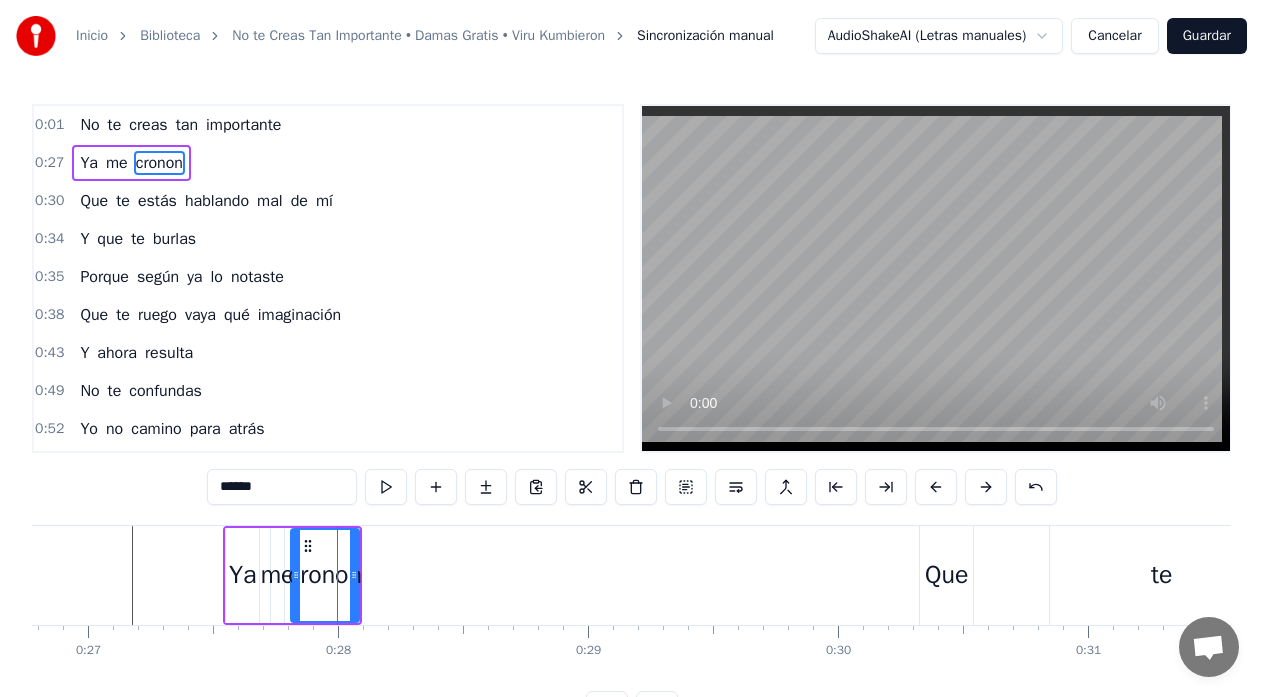 drag, startPoint x: 268, startPoint y: 488, endPoint x: 208, endPoint y: 488, distance: 60 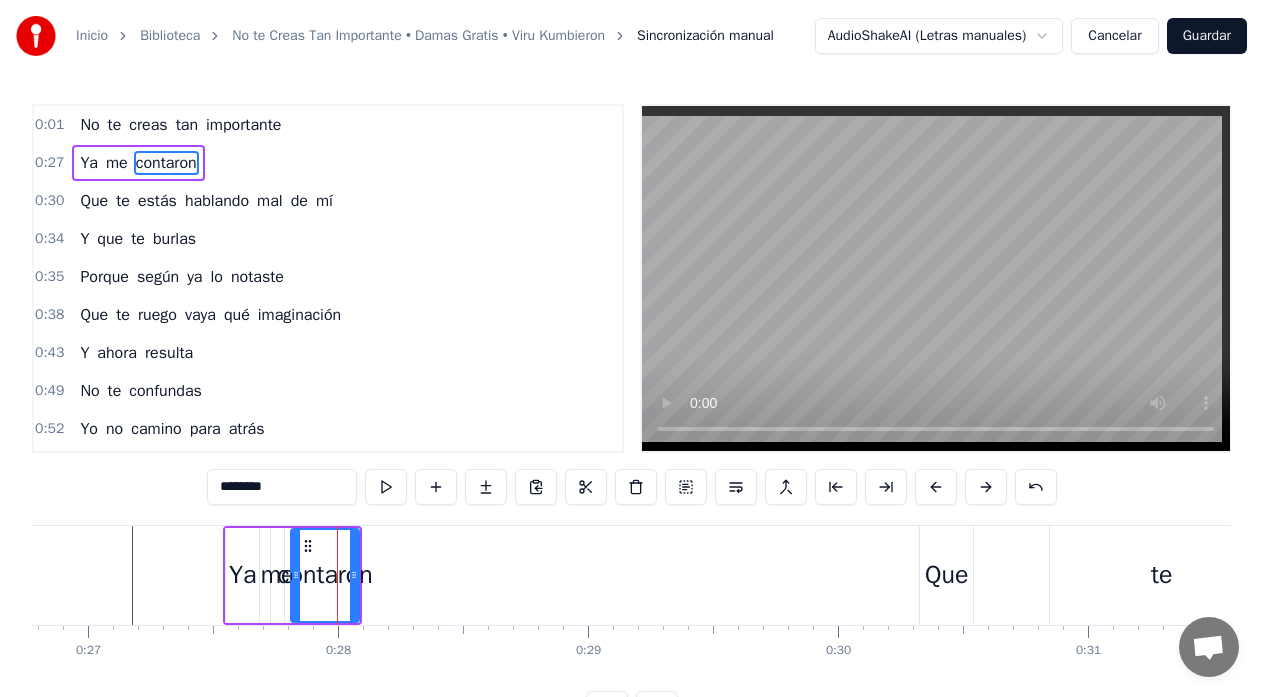 type on "********" 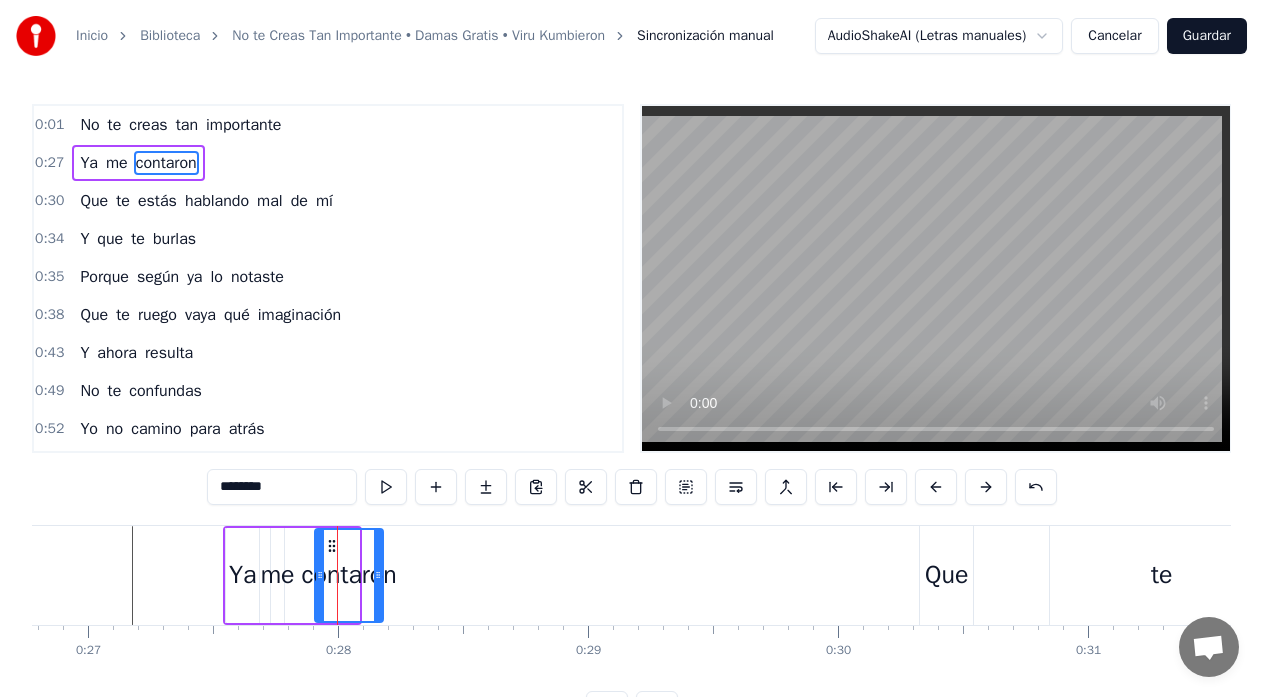drag, startPoint x: 308, startPoint y: 546, endPoint x: 332, endPoint y: 546, distance: 24 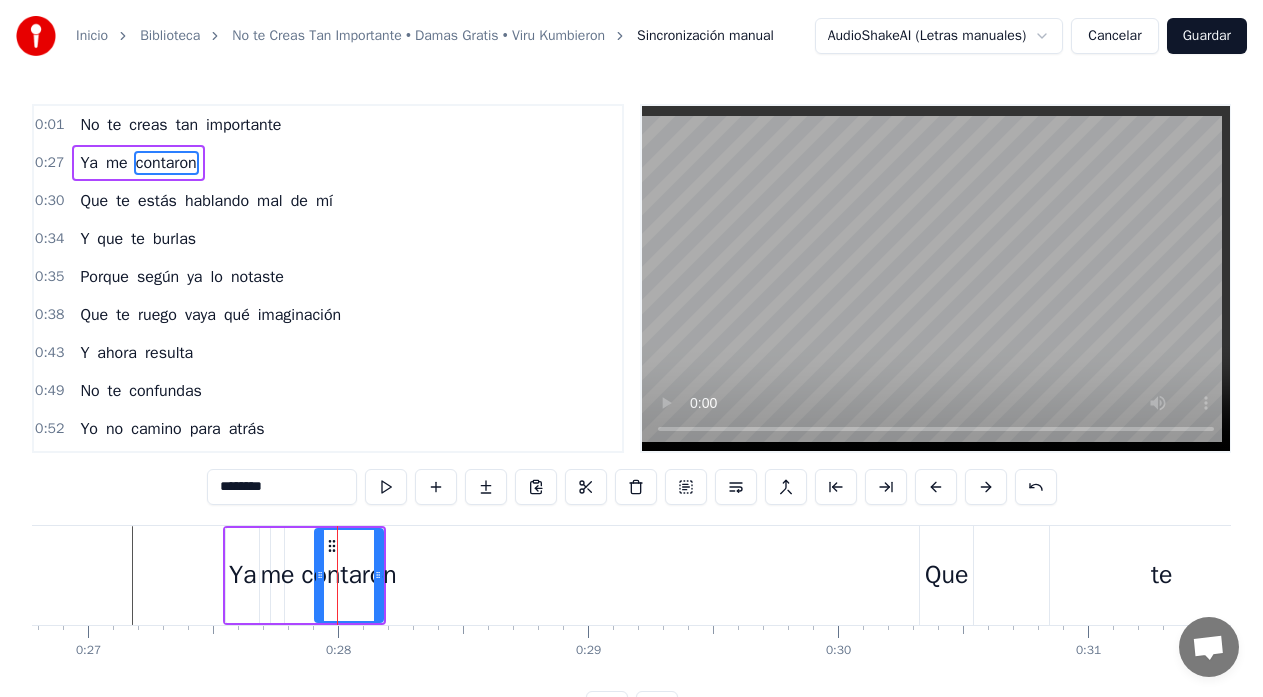 click at bounding box center [23576, 575] 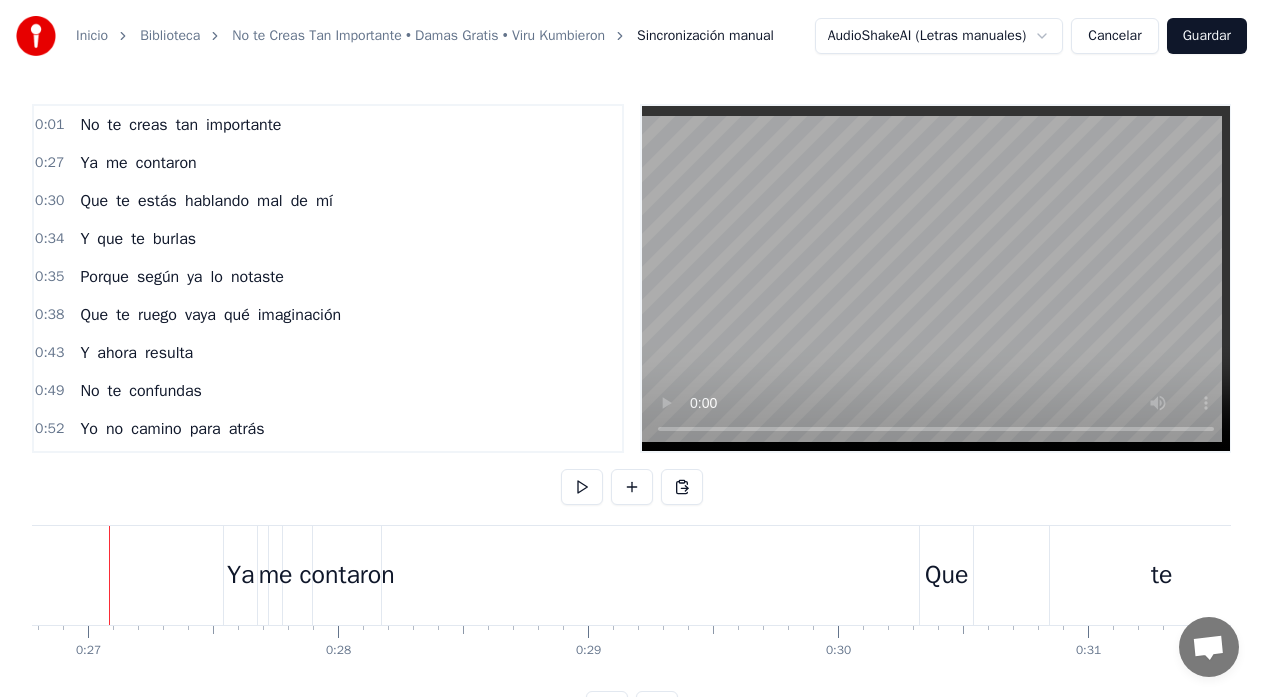 scroll, scrollTop: 0, scrollLeft: 6671, axis: horizontal 